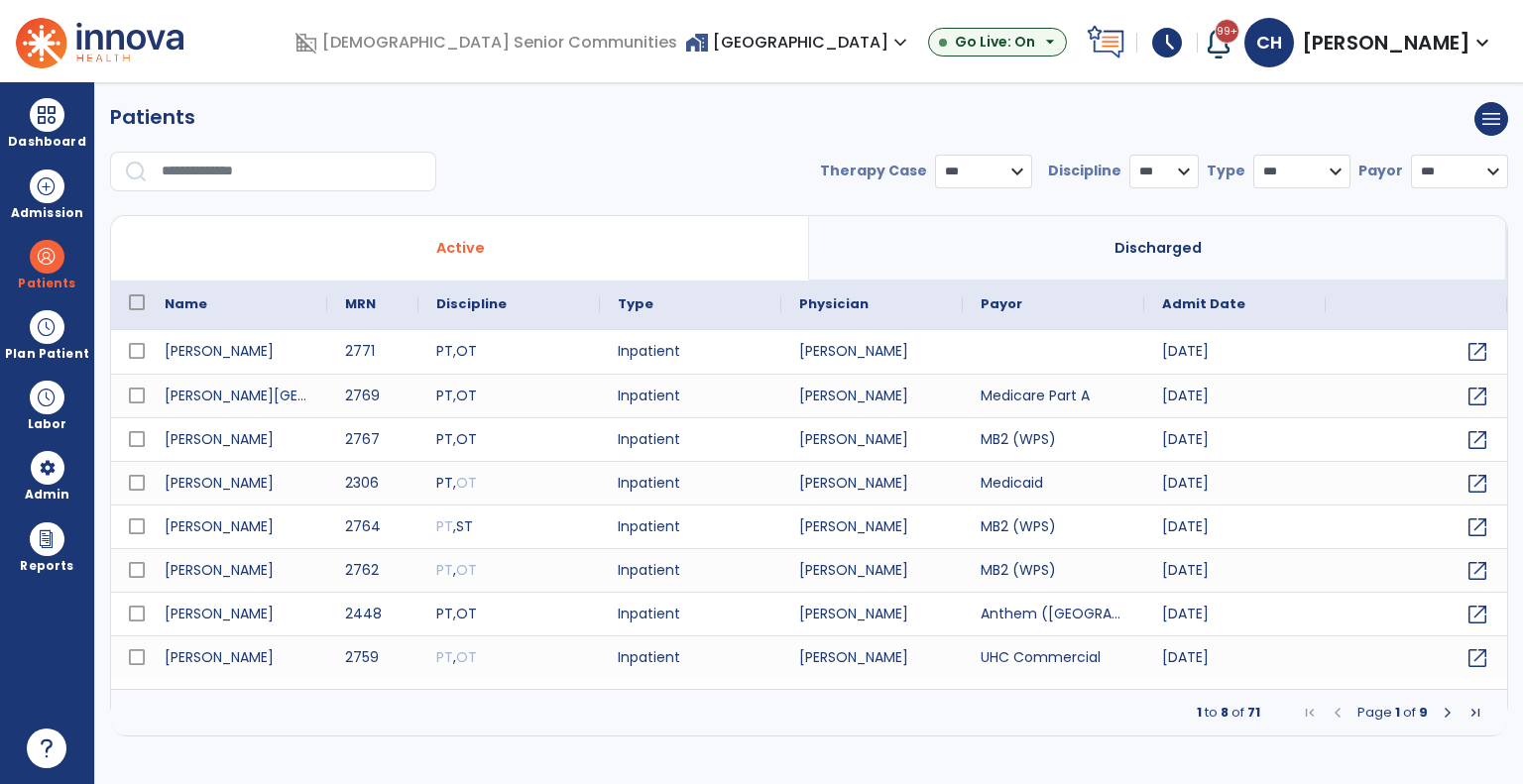 scroll, scrollTop: 0, scrollLeft: 0, axis: both 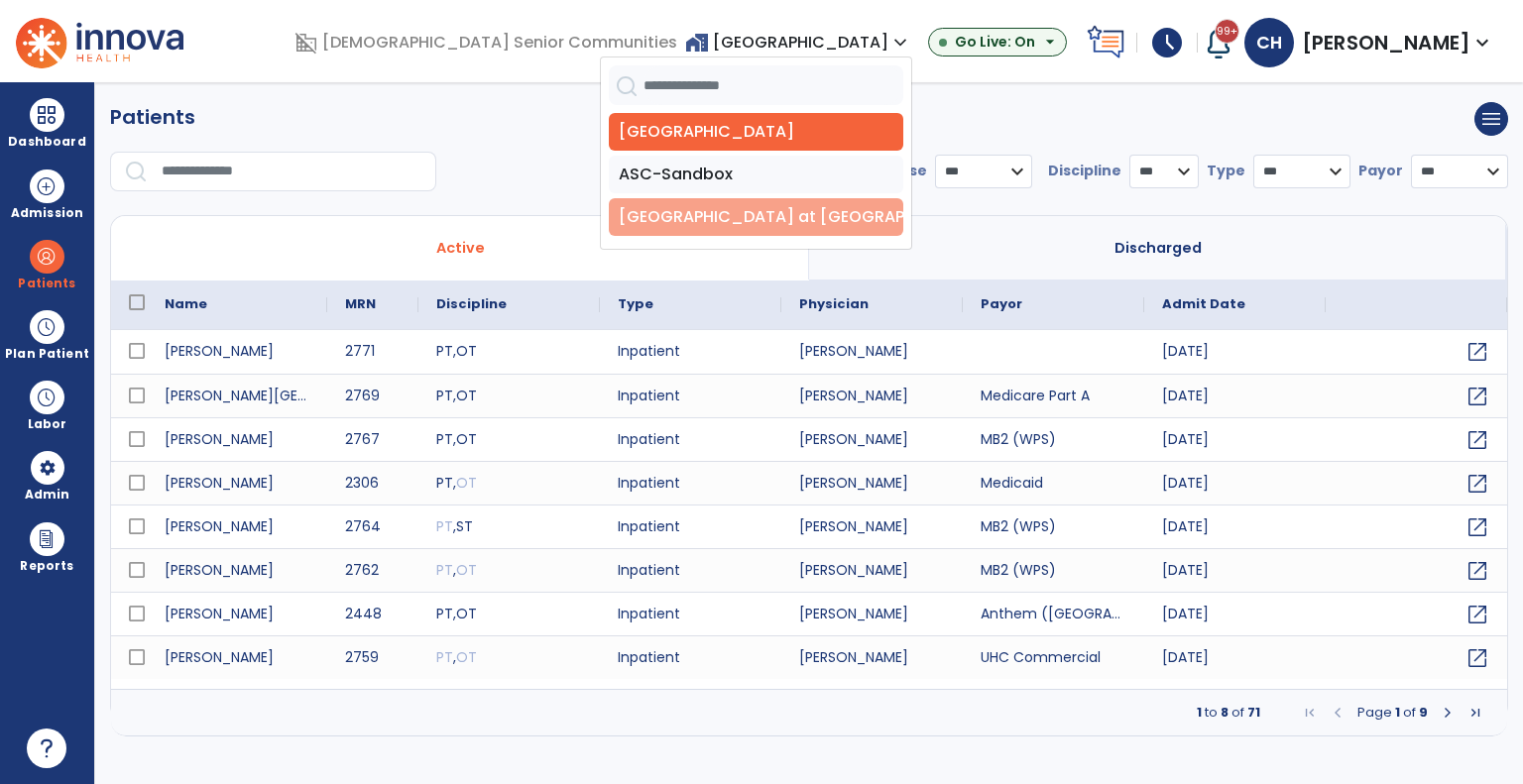 click on "[GEOGRAPHIC_DATA] at [GEOGRAPHIC_DATA]" at bounding box center (756, 217) 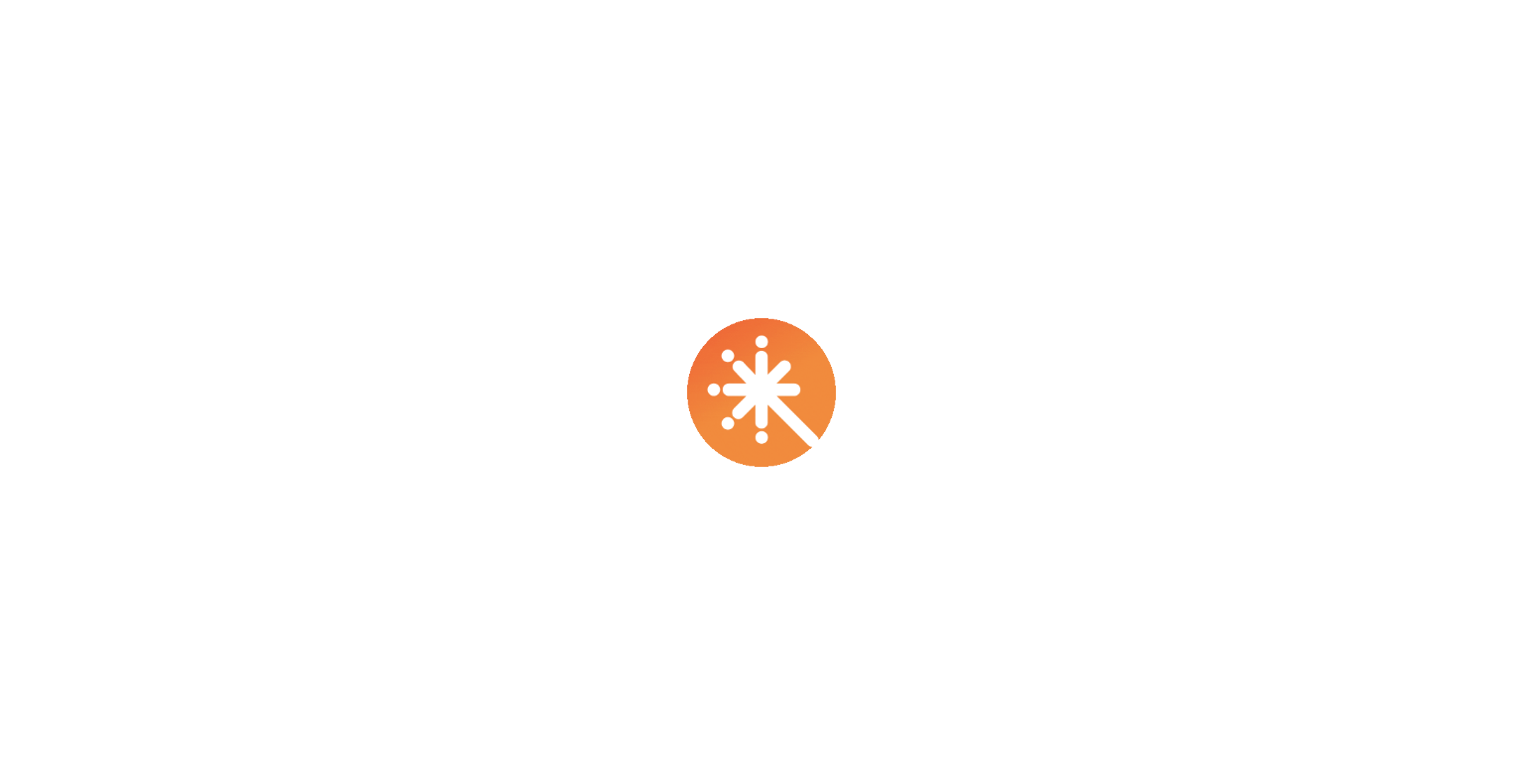 scroll, scrollTop: 0, scrollLeft: 0, axis: both 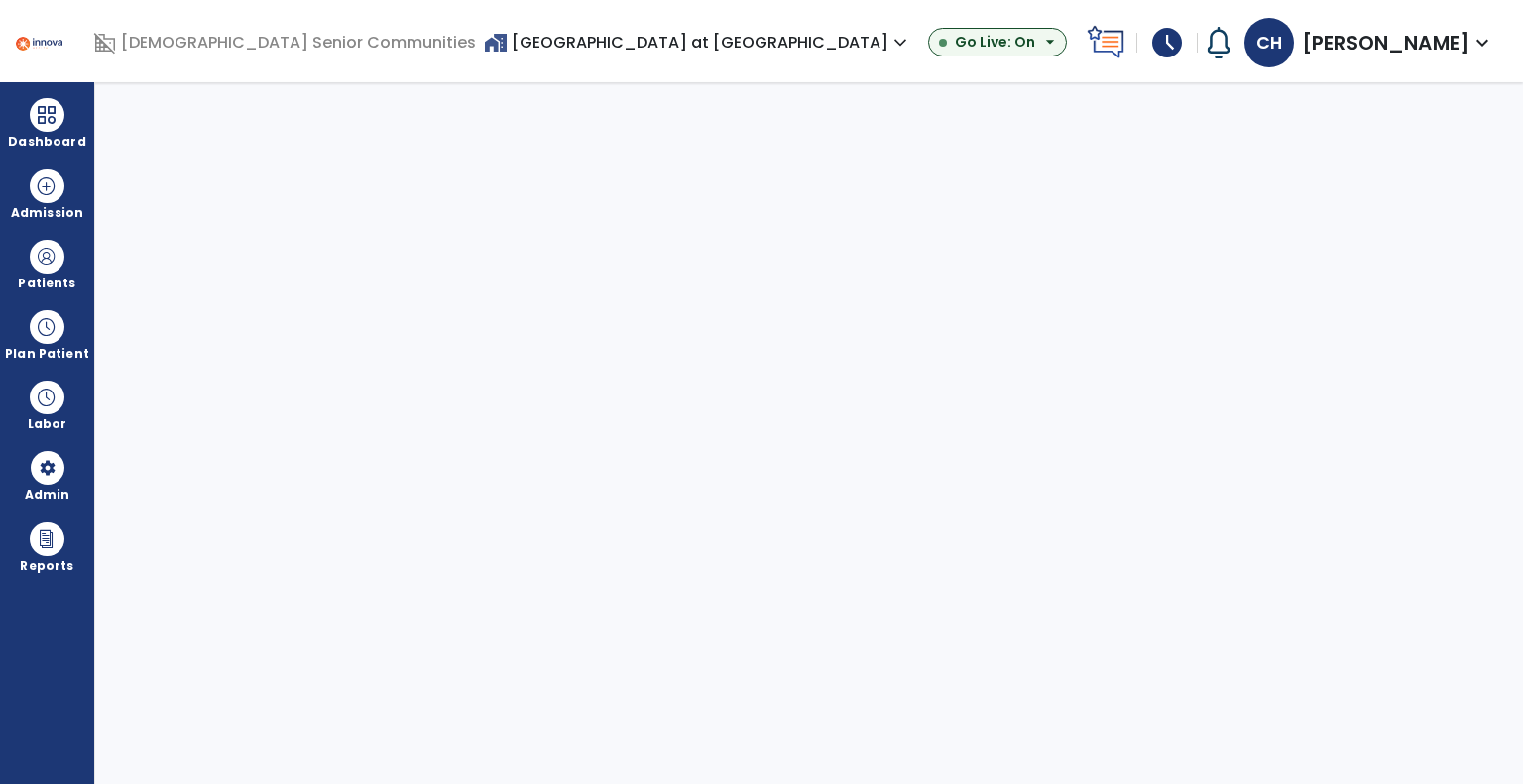 select on "***" 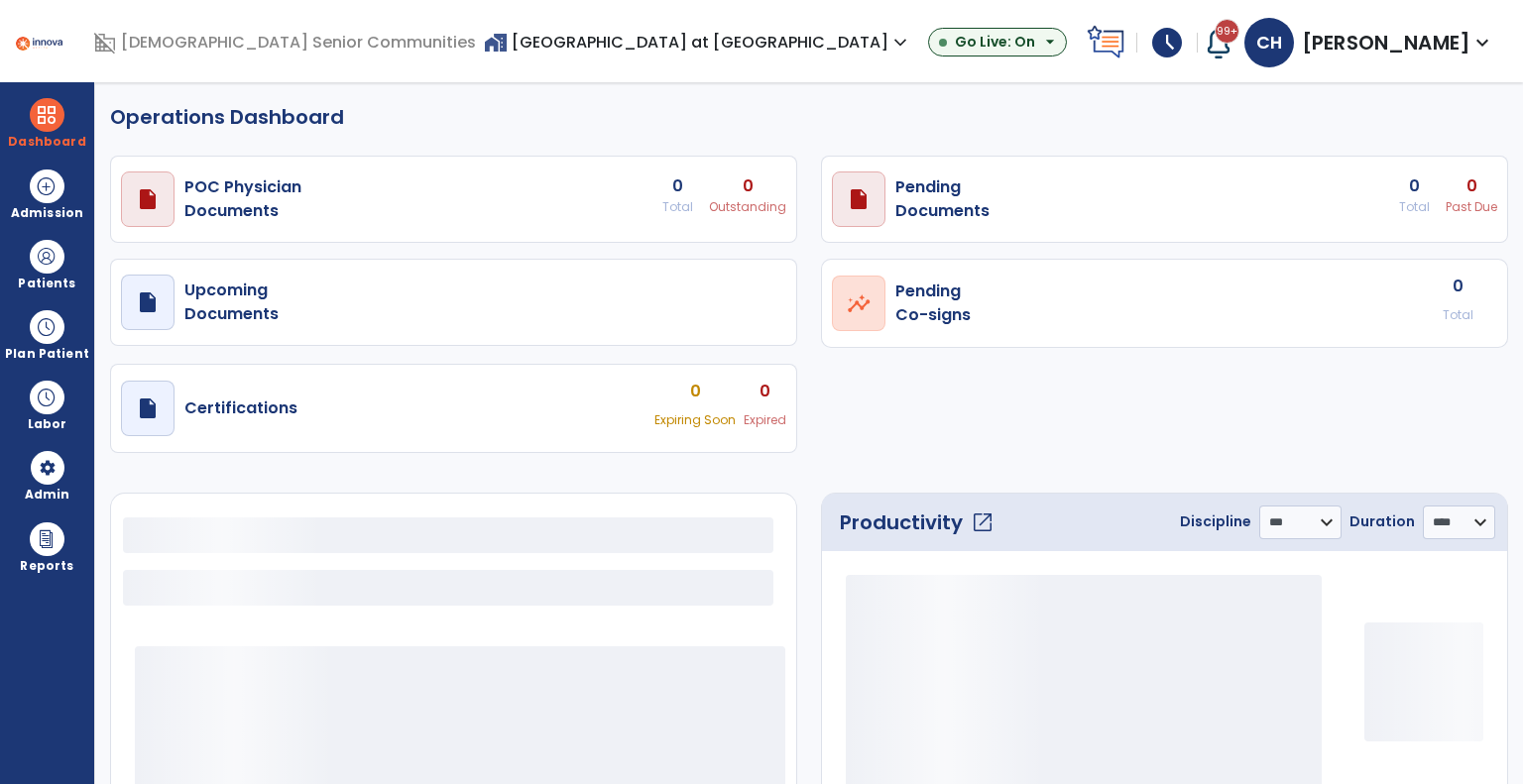select on "***" 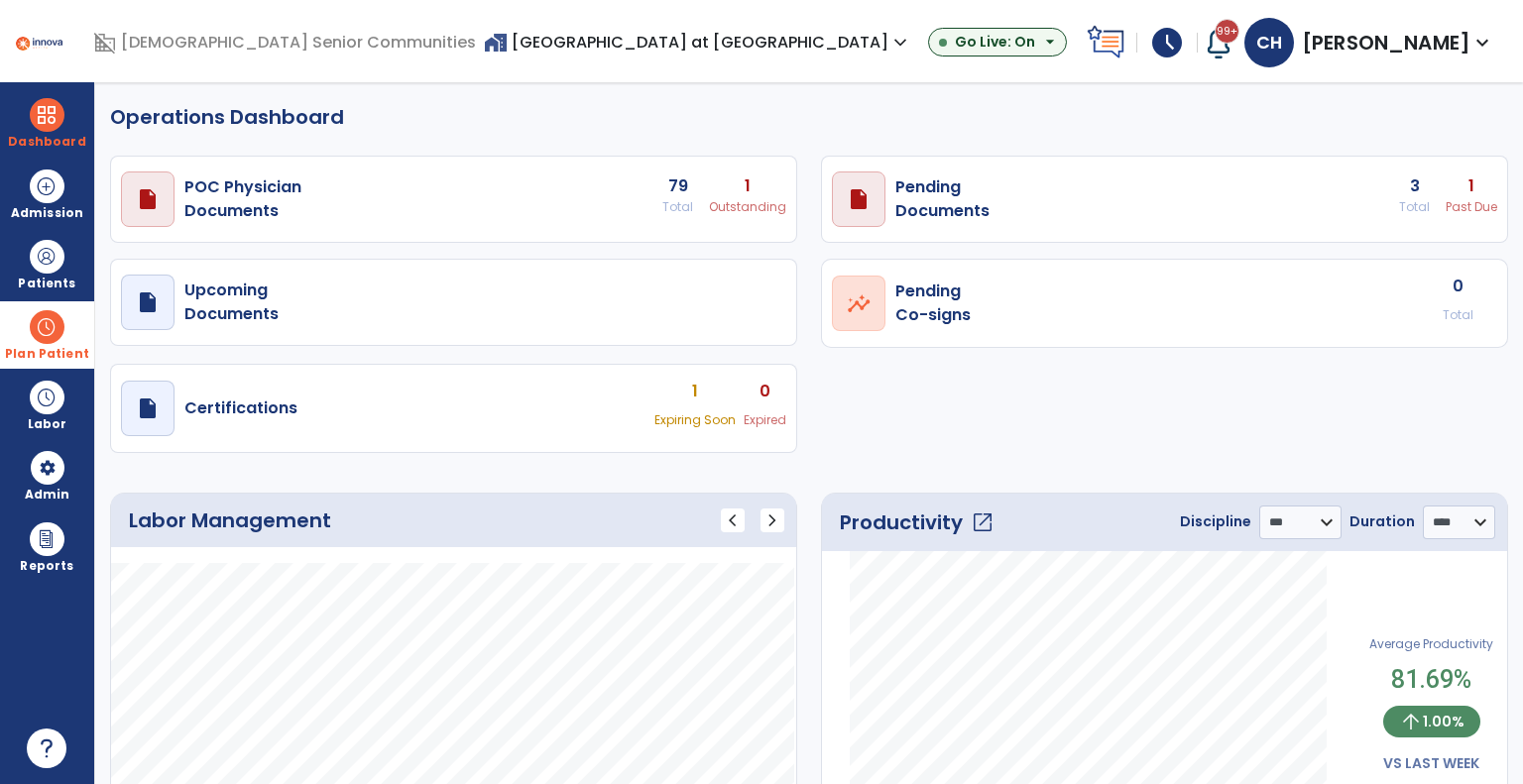 click at bounding box center [47, 327] 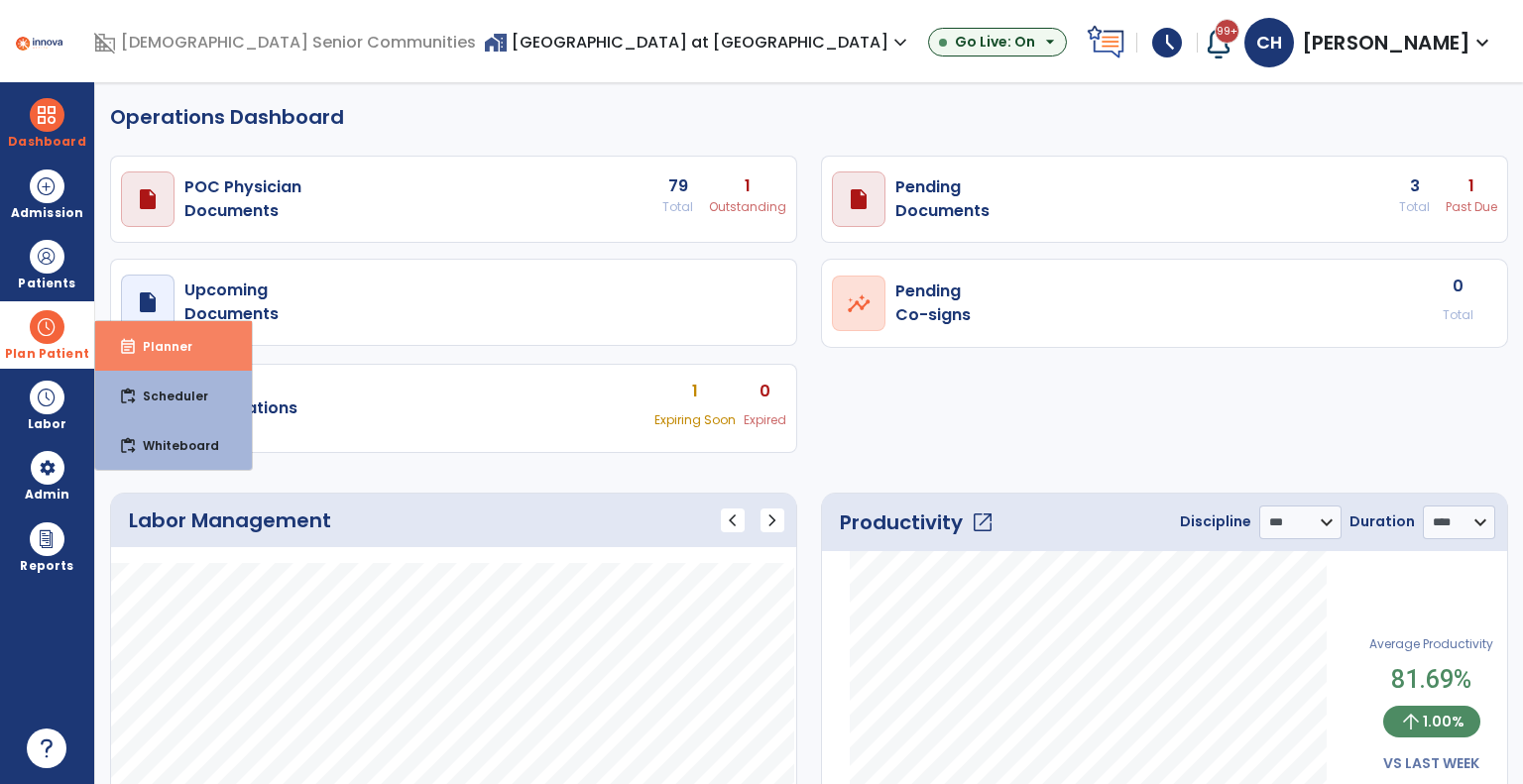 click on "Planner" at bounding box center (160, 346) 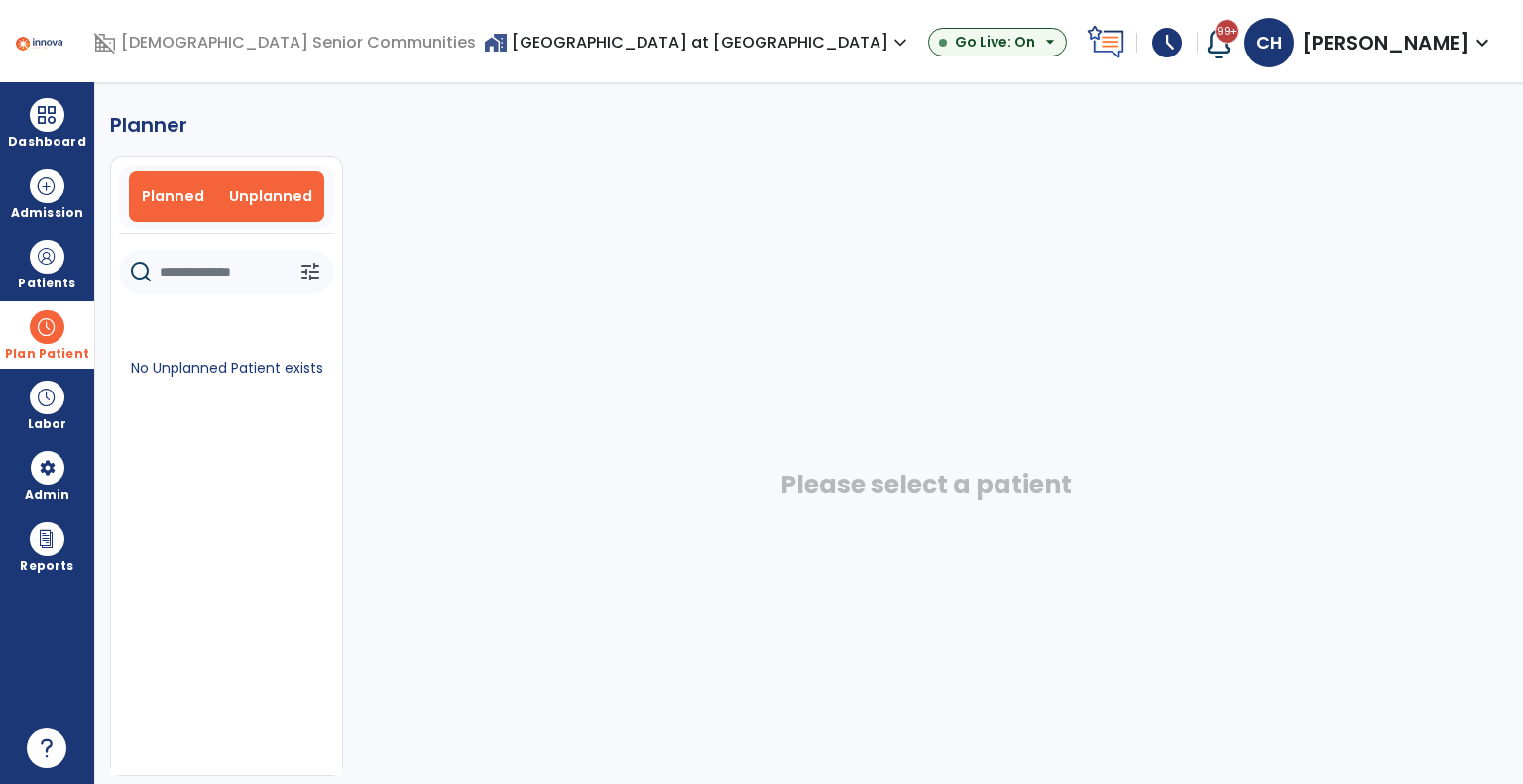 click on "Planned" at bounding box center [174, 196] 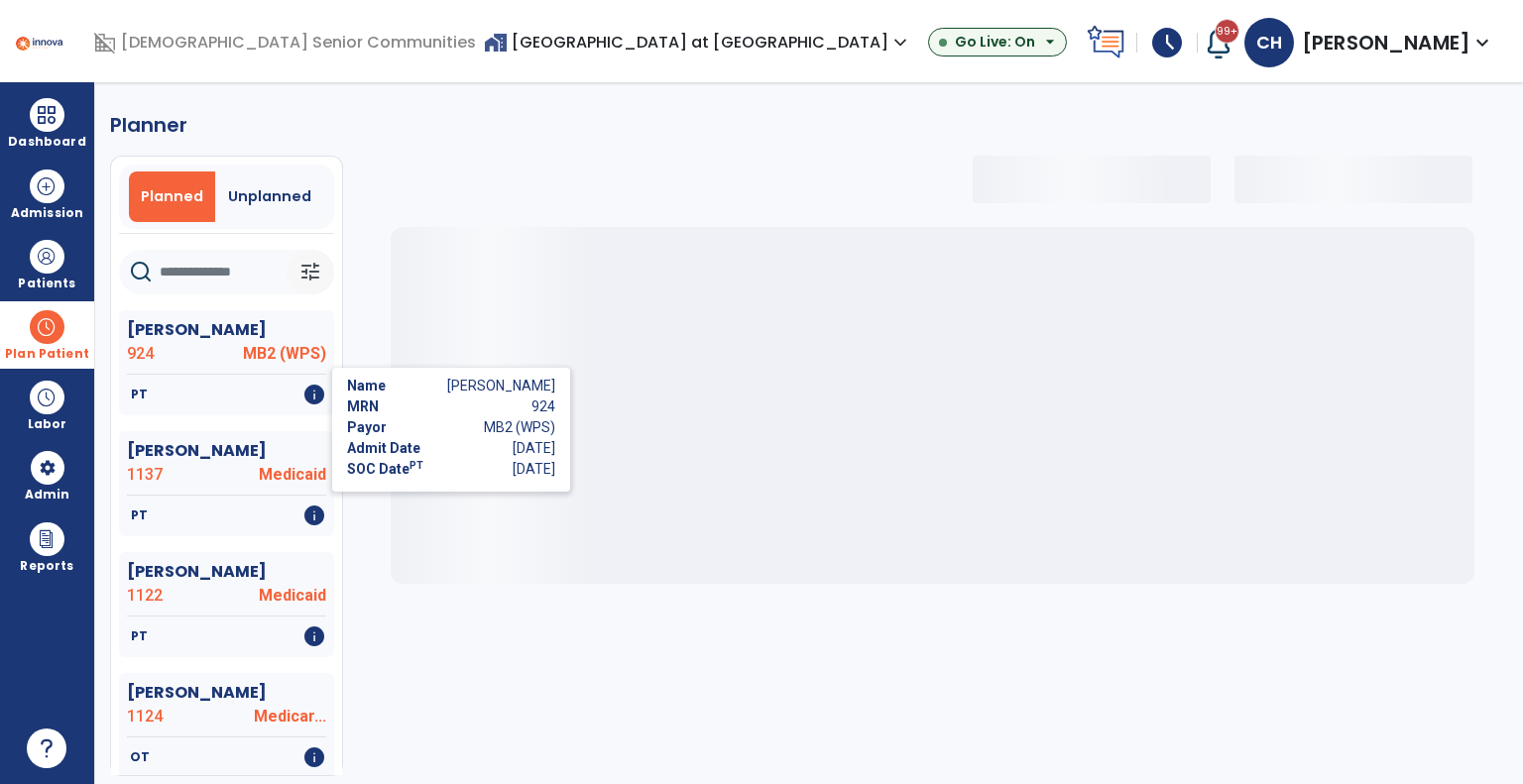 select on "***" 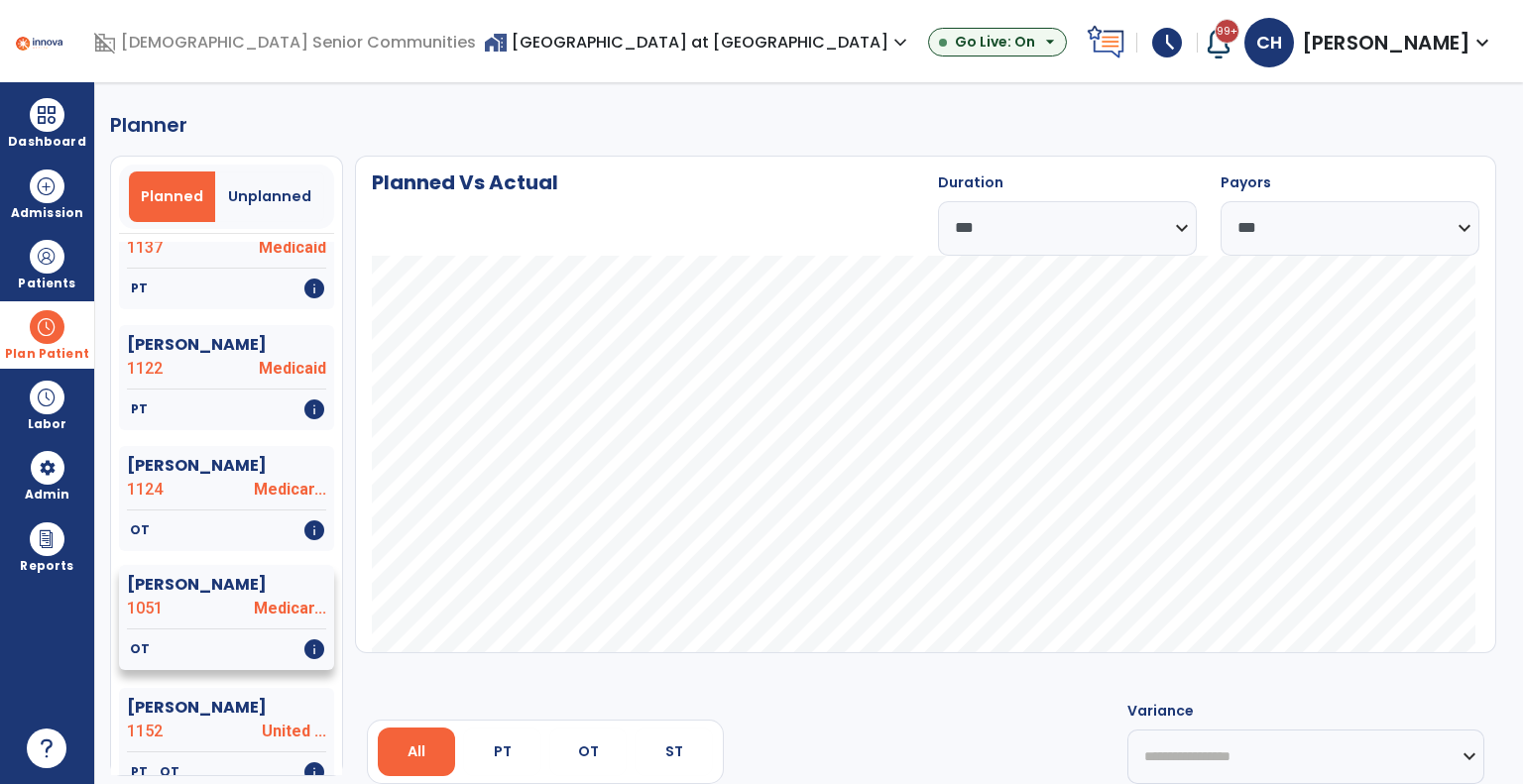 scroll, scrollTop: 243, scrollLeft: 0, axis: vertical 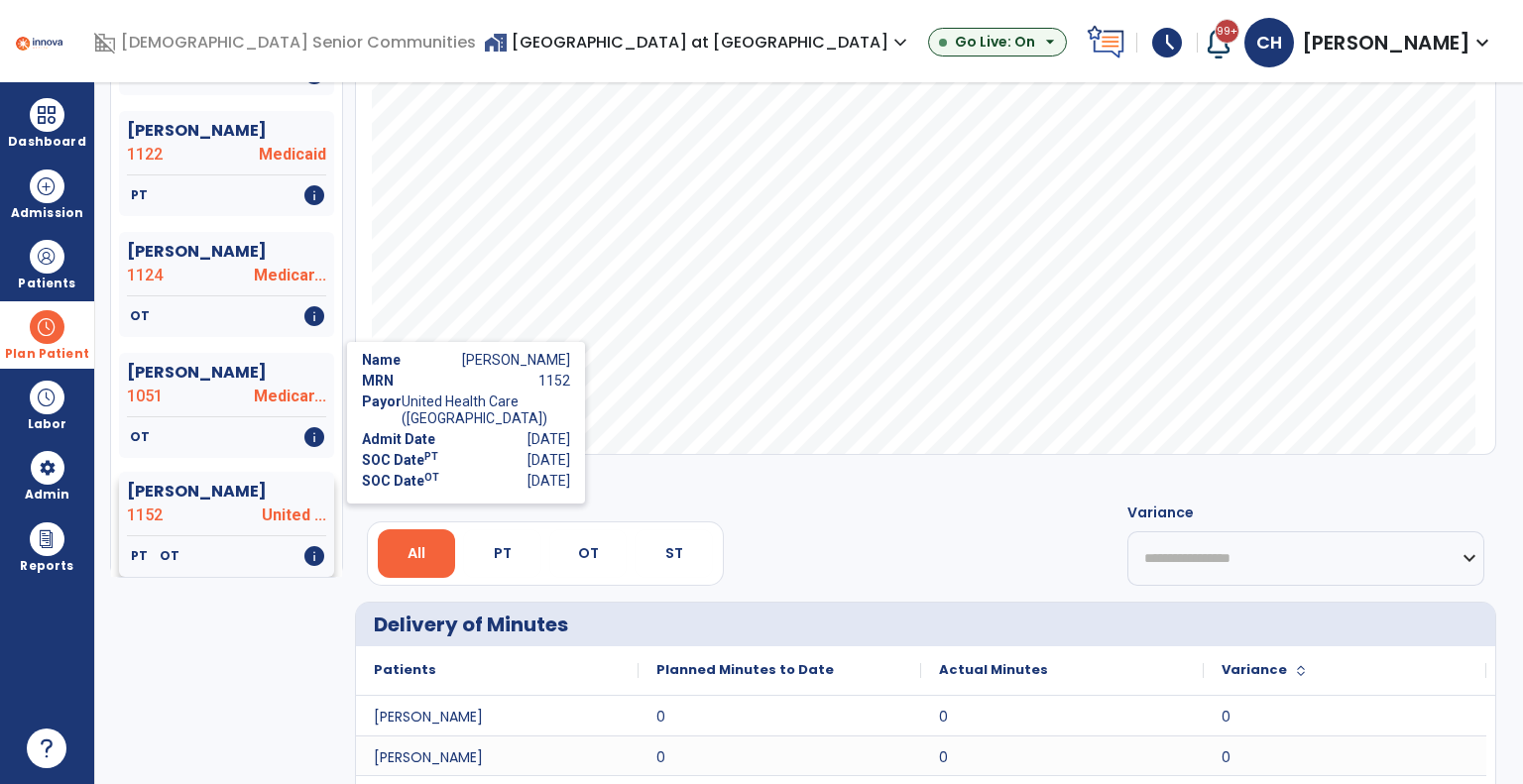 click on "info" 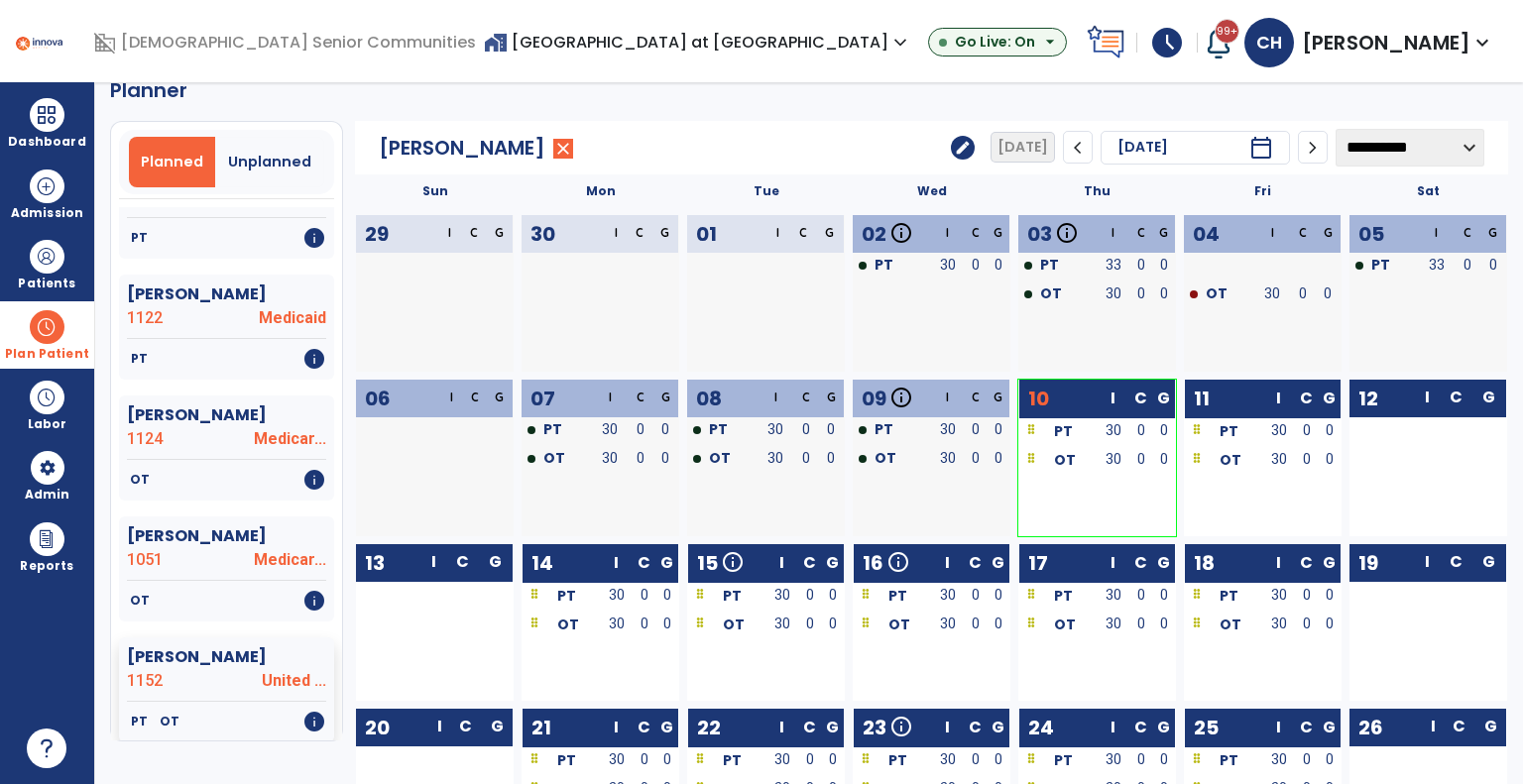 scroll, scrollTop: 0, scrollLeft: 0, axis: both 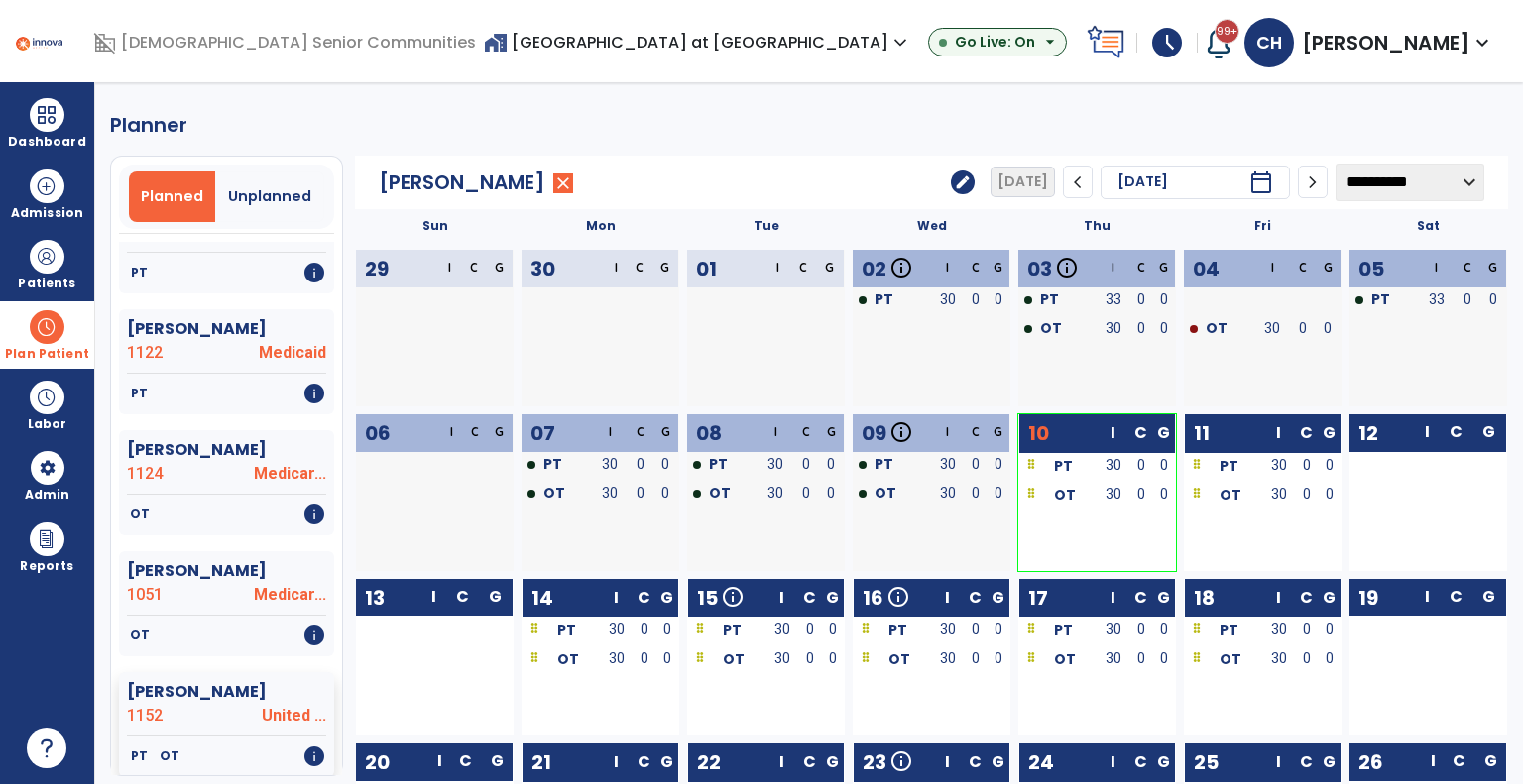 click on "edit" 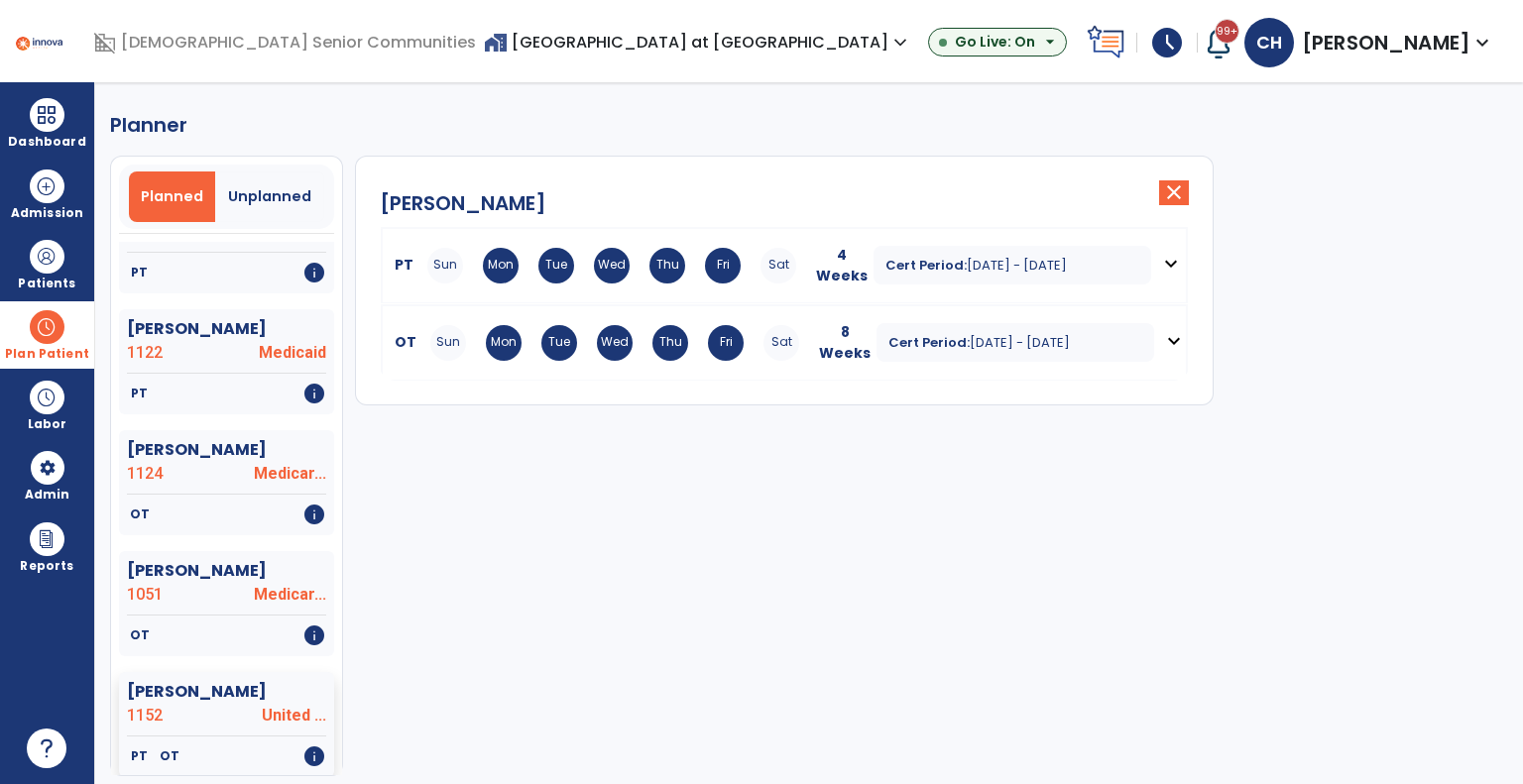 click on "Cert Period:  Jul 2, 2025 - Jul 29, 2025" at bounding box center (1012, 265) 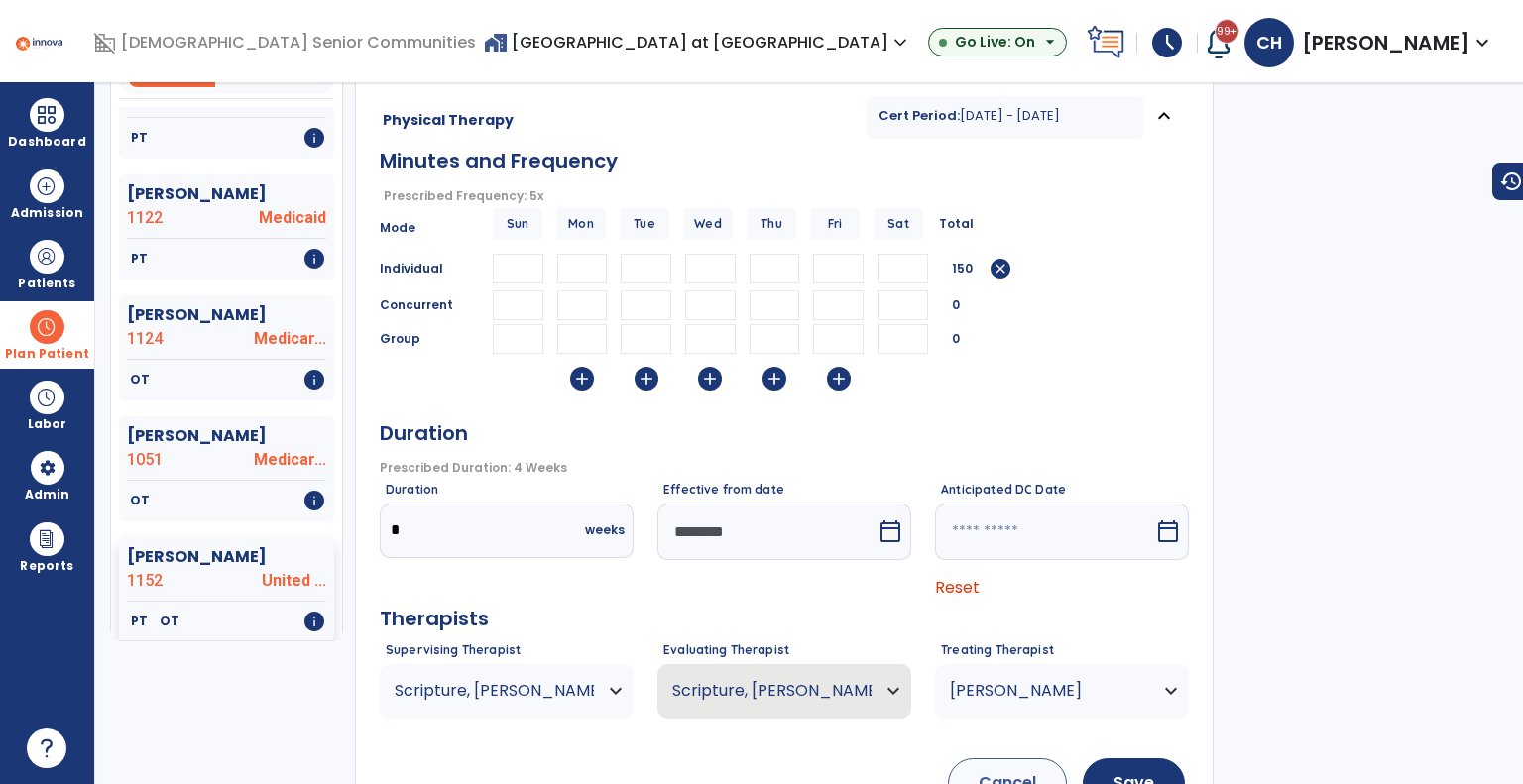 scroll, scrollTop: 198, scrollLeft: 0, axis: vertical 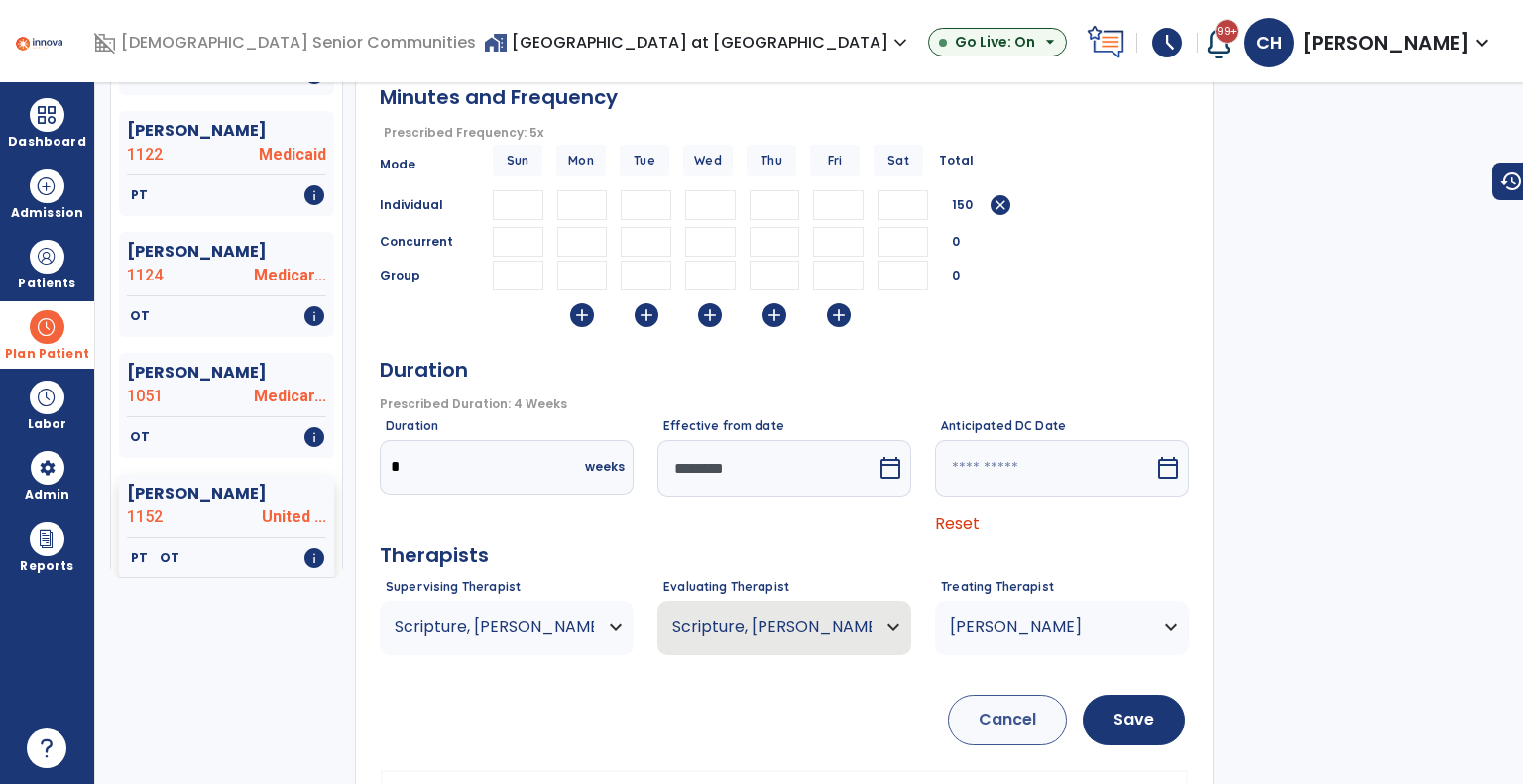 click on "calendar_today" at bounding box center [890, 468] 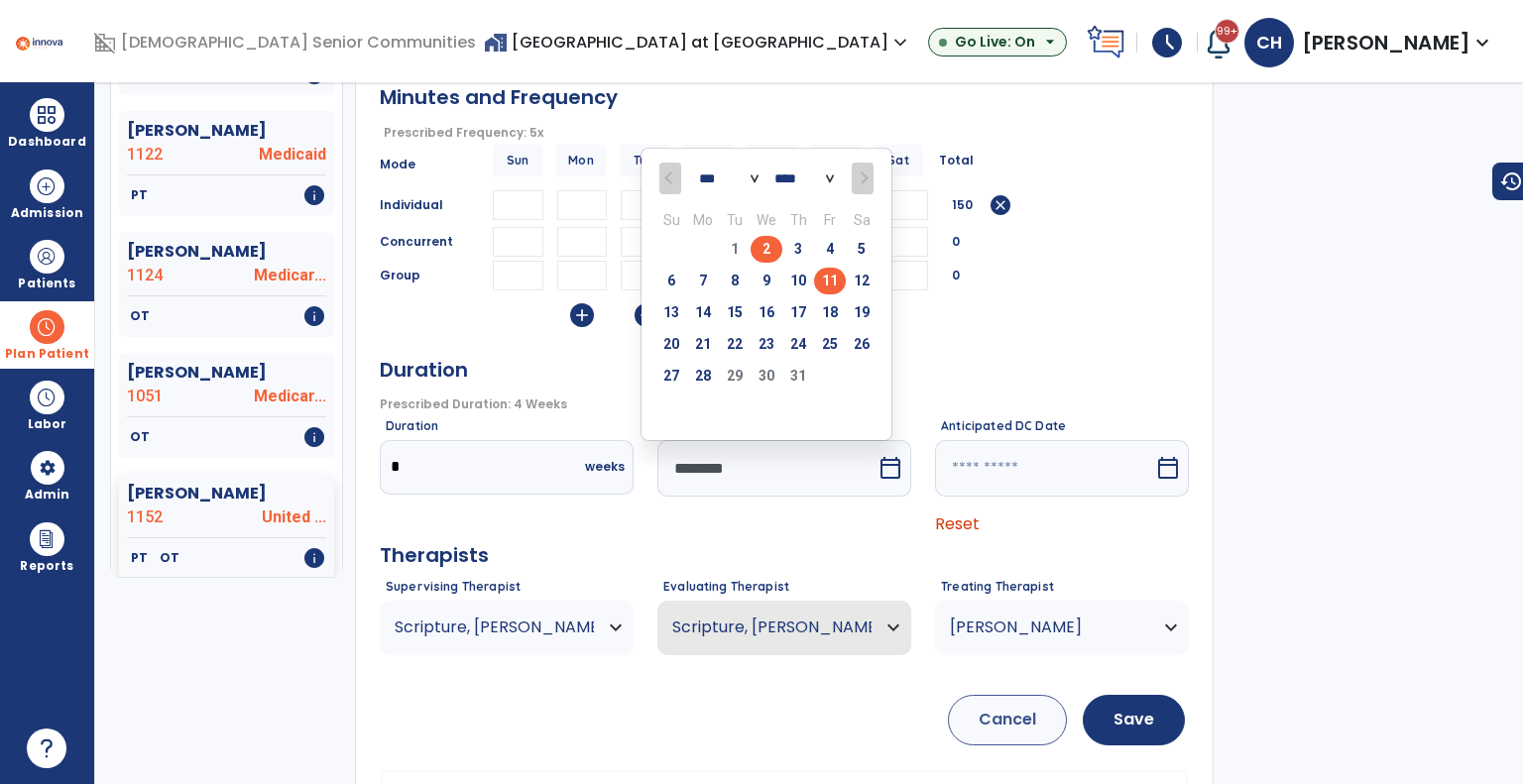 click on "11" at bounding box center (830, 280) 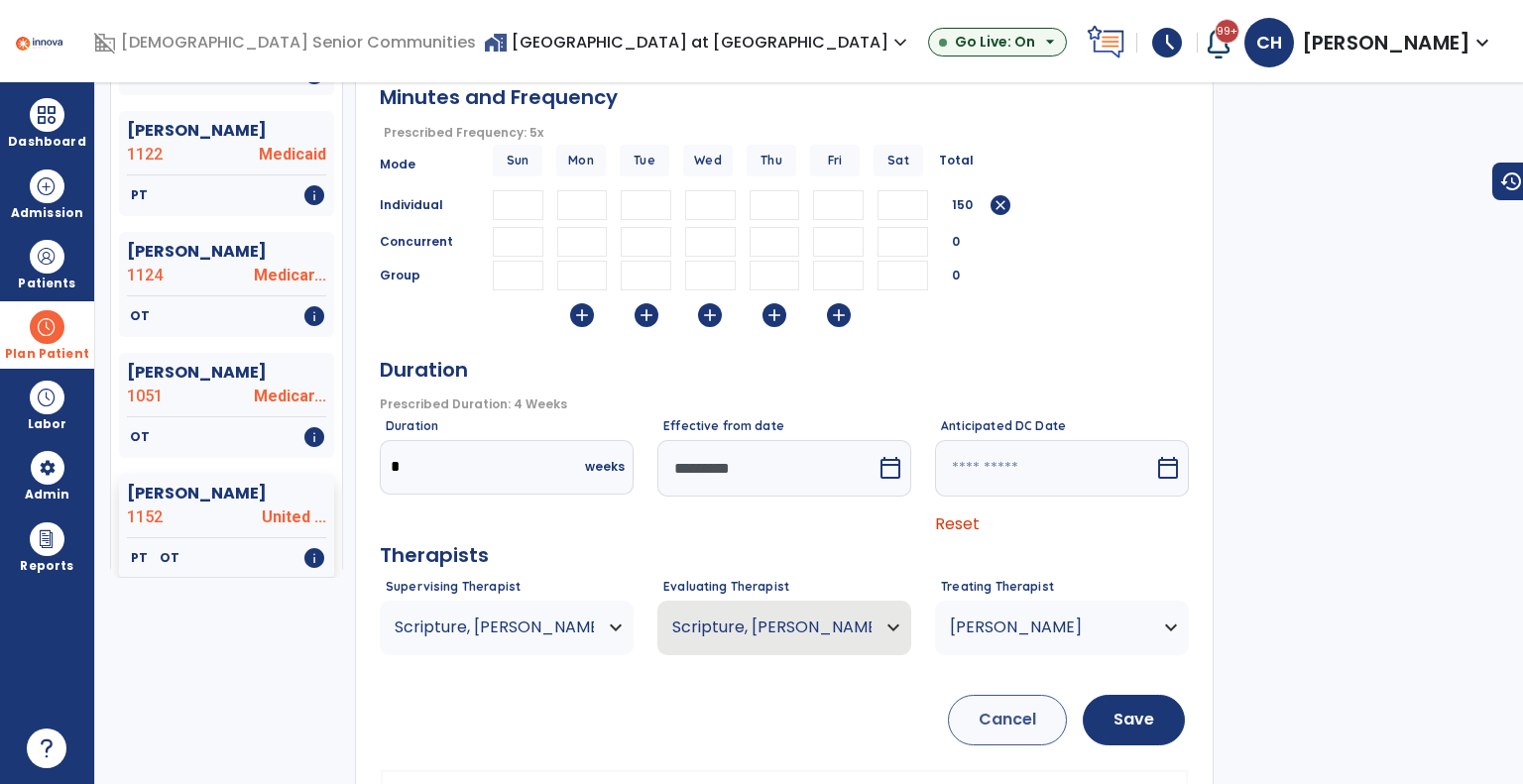 click on "calendar_today" at bounding box center [1168, 468] 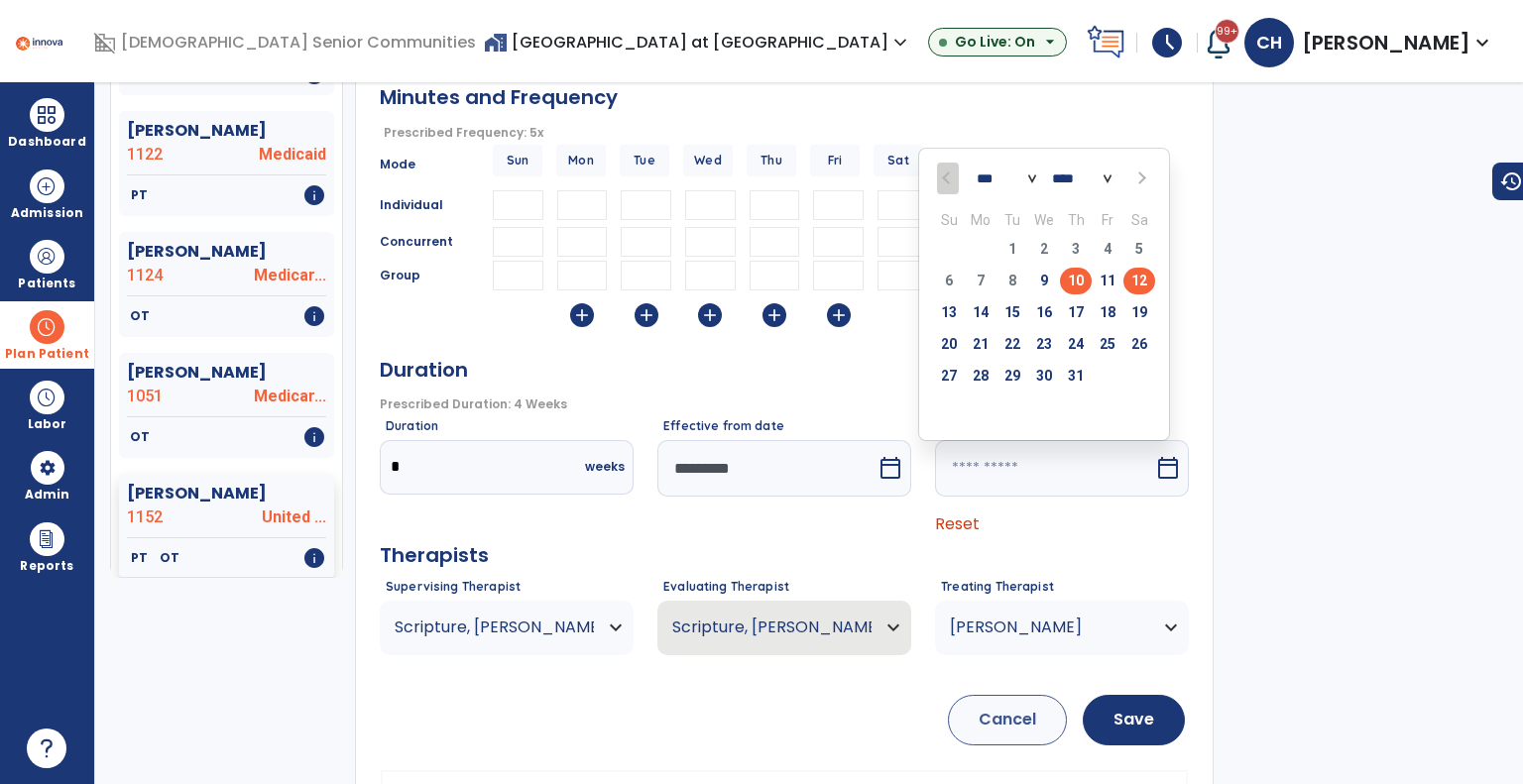 click on "12" at bounding box center (1139, 280) 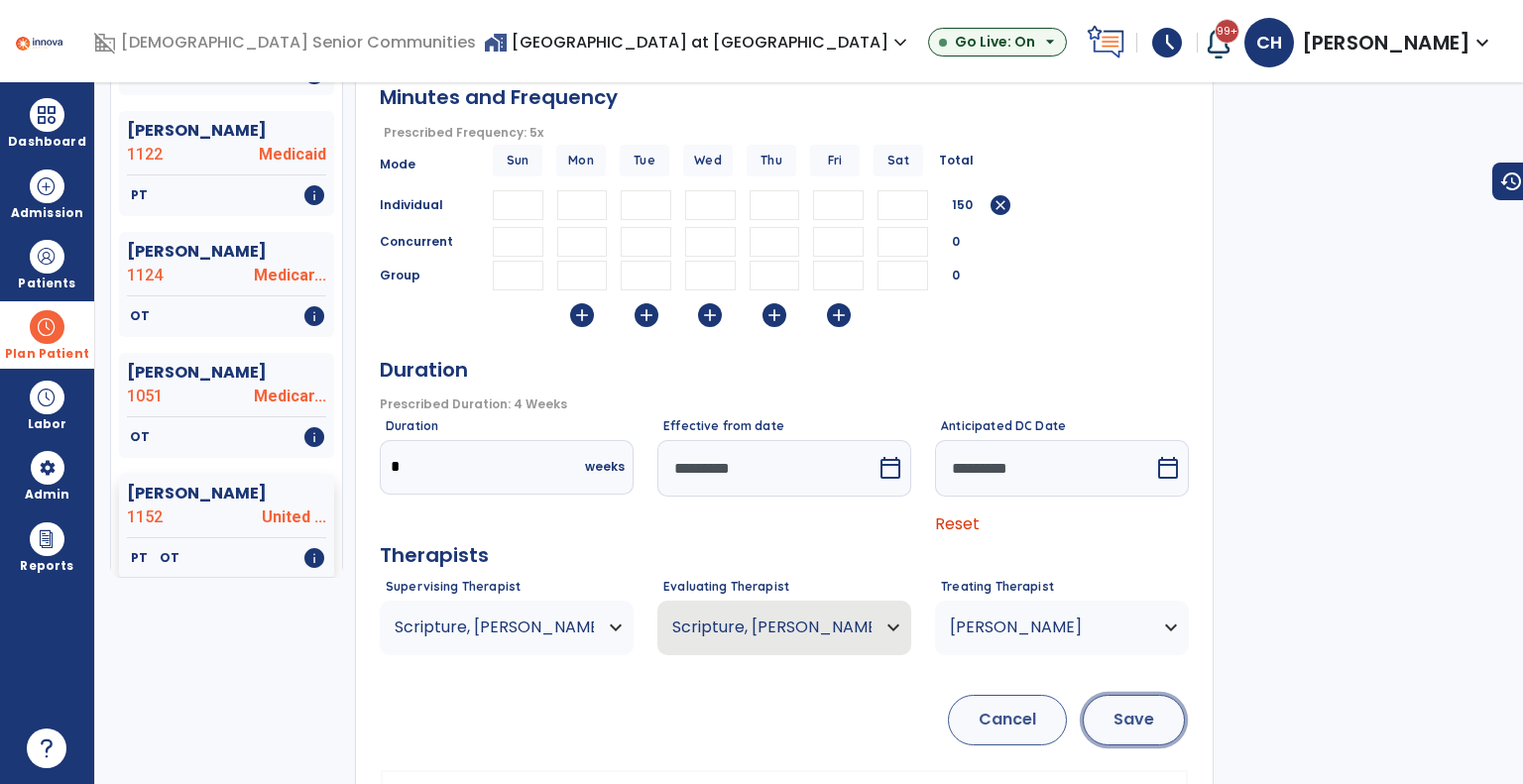 click on "Save" at bounding box center [1133, 720] 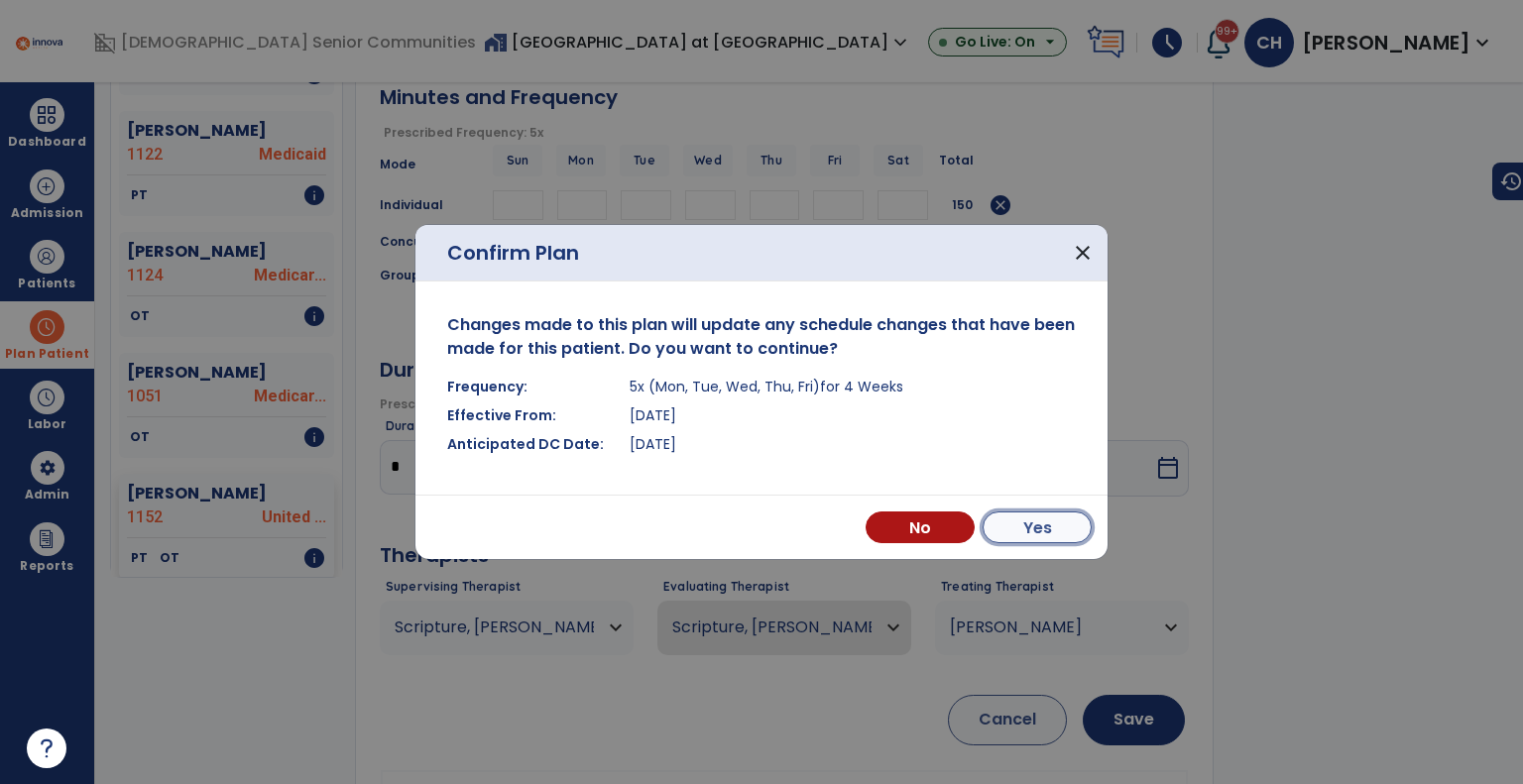 click on "Yes" at bounding box center (1037, 527) 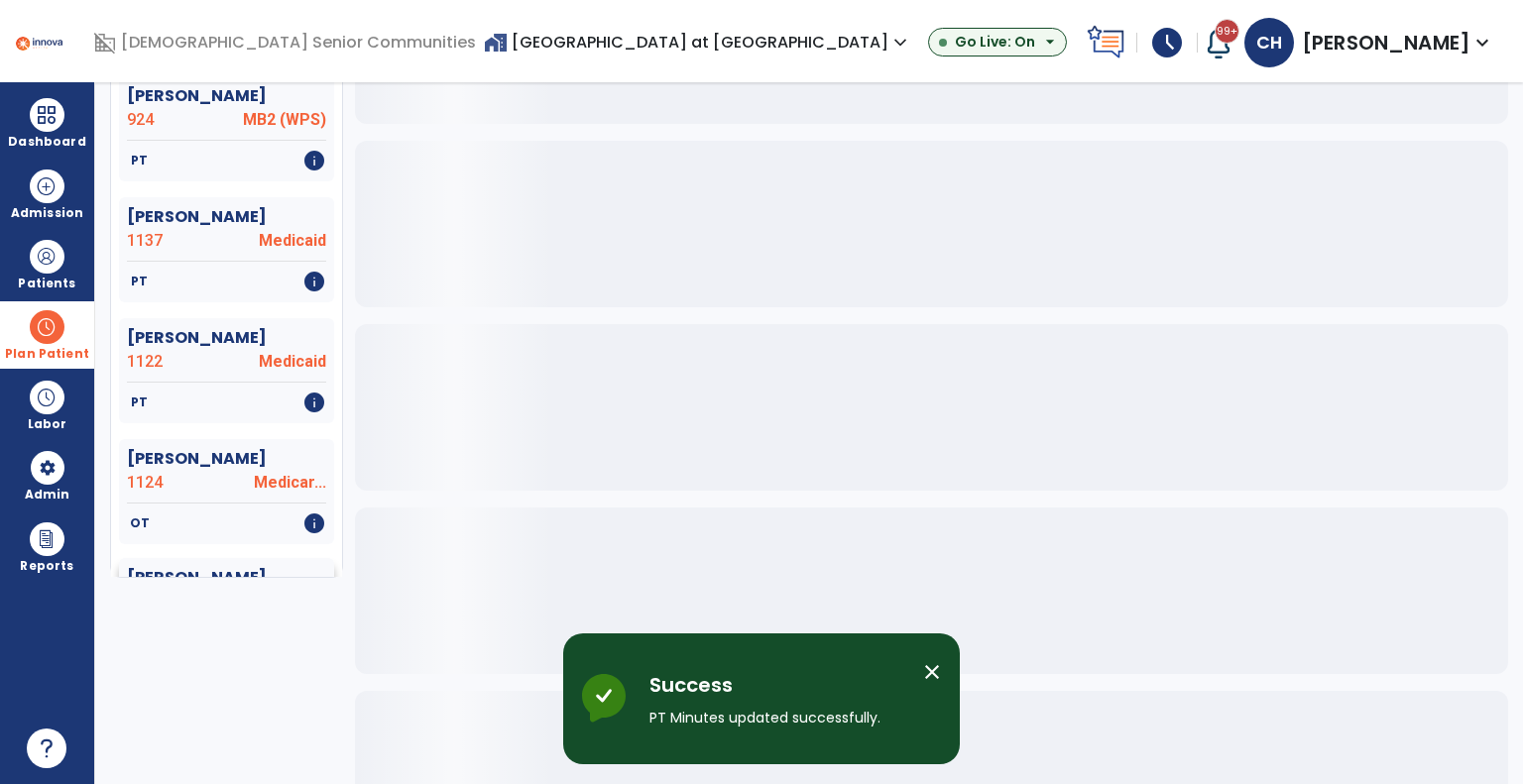scroll, scrollTop: 0, scrollLeft: 0, axis: both 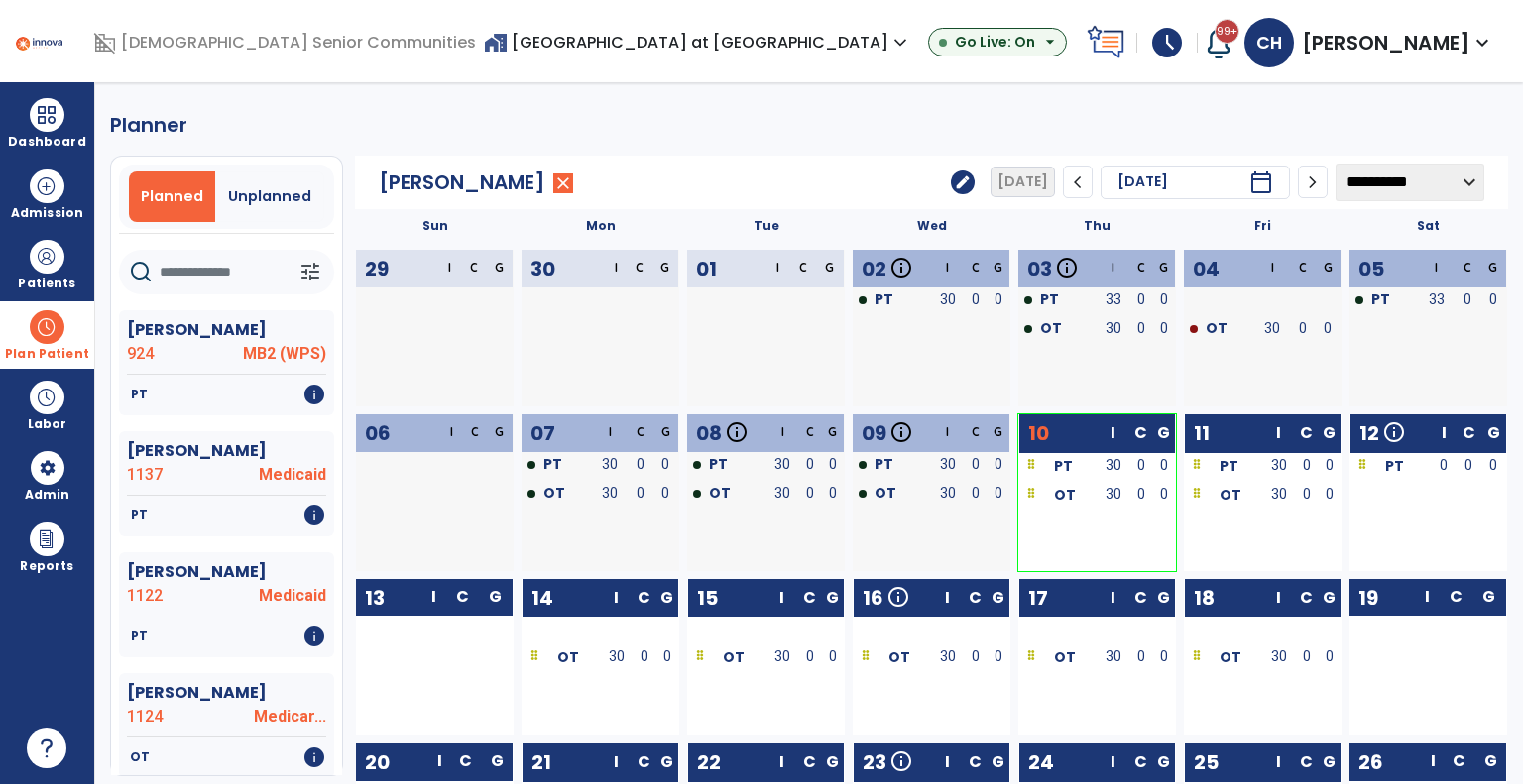 click on "edit" 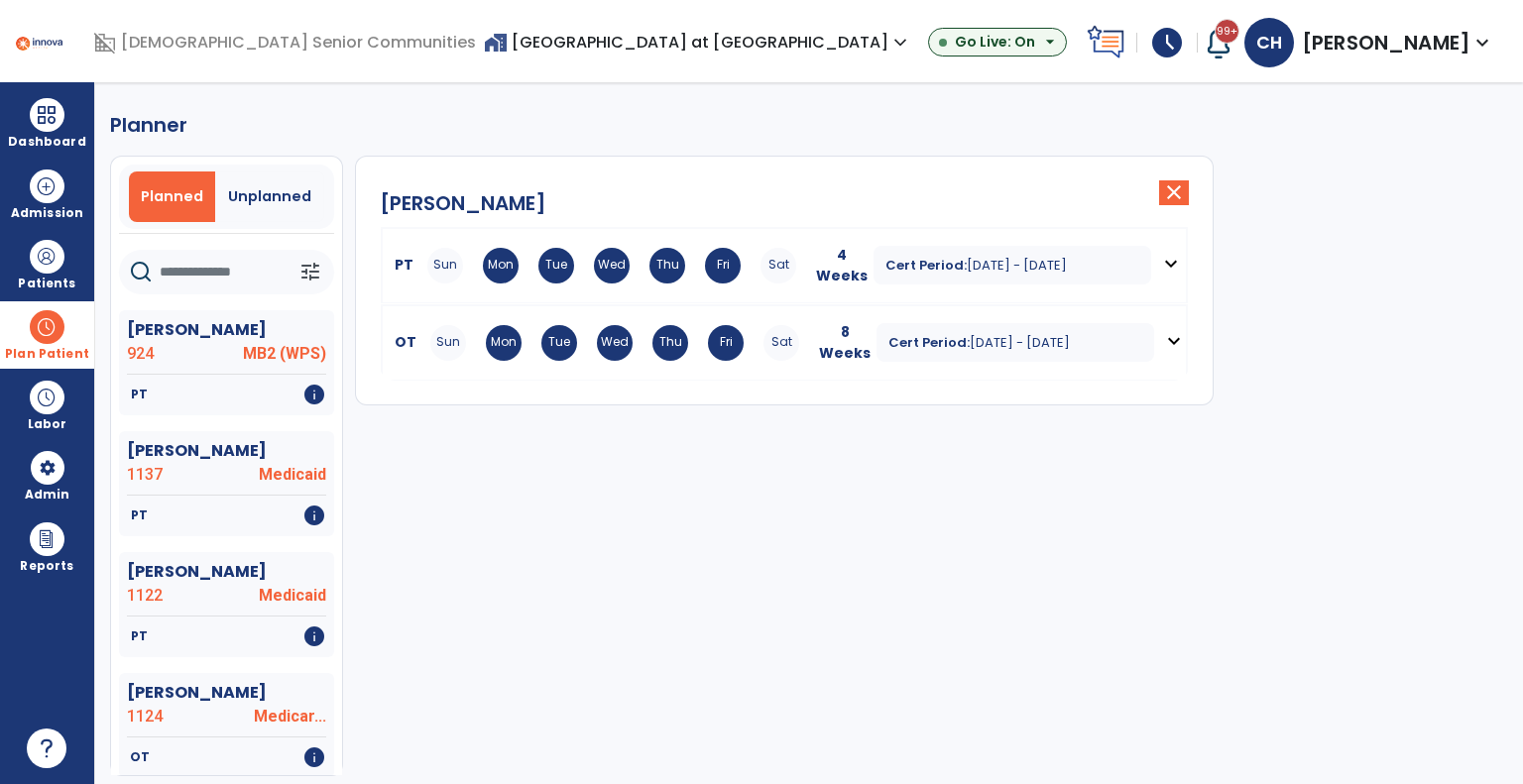 click on "Cert Period:  Jul 3, 2025 - Aug 27, 2025" at bounding box center (1015, 342) 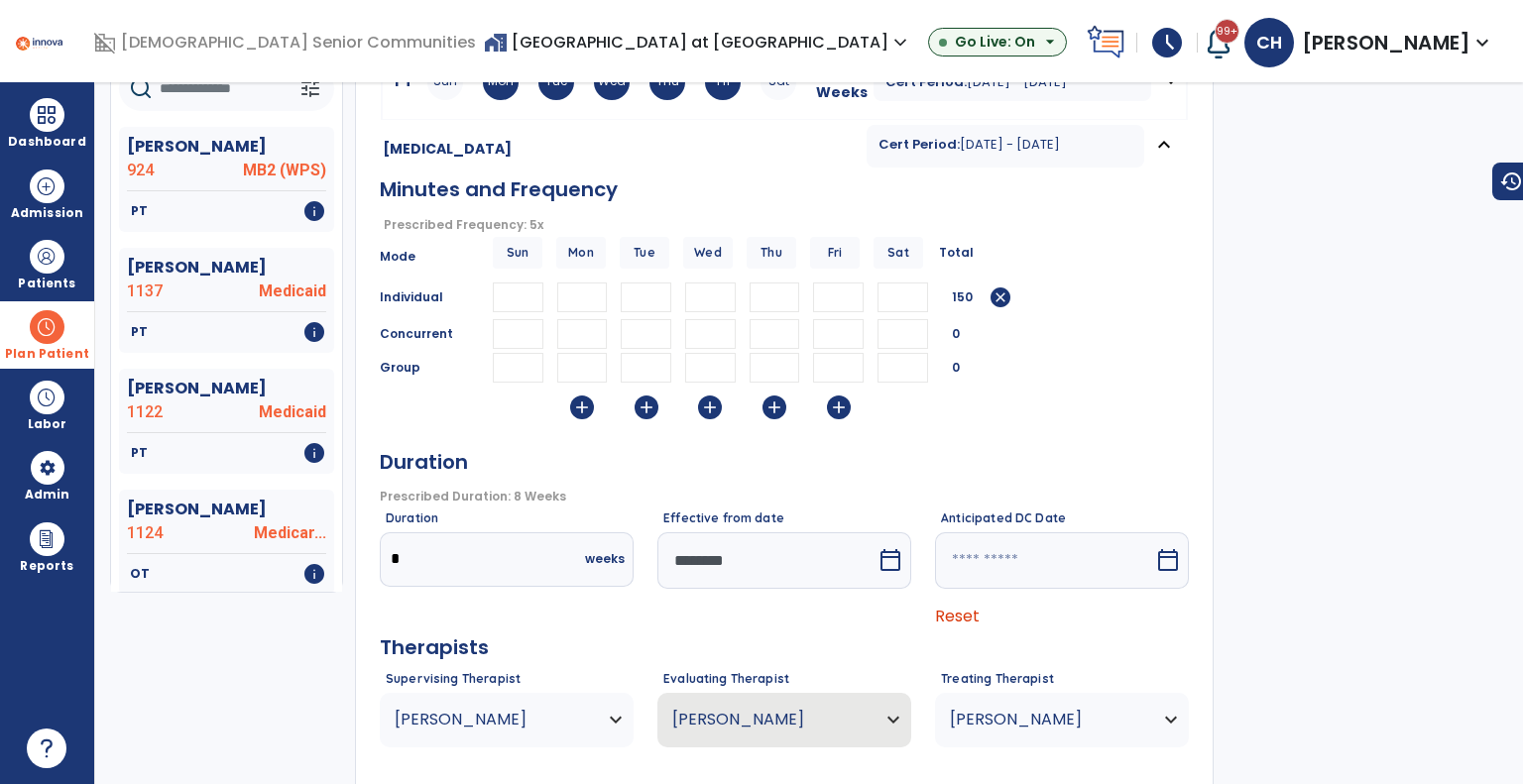 scroll, scrollTop: 281, scrollLeft: 0, axis: vertical 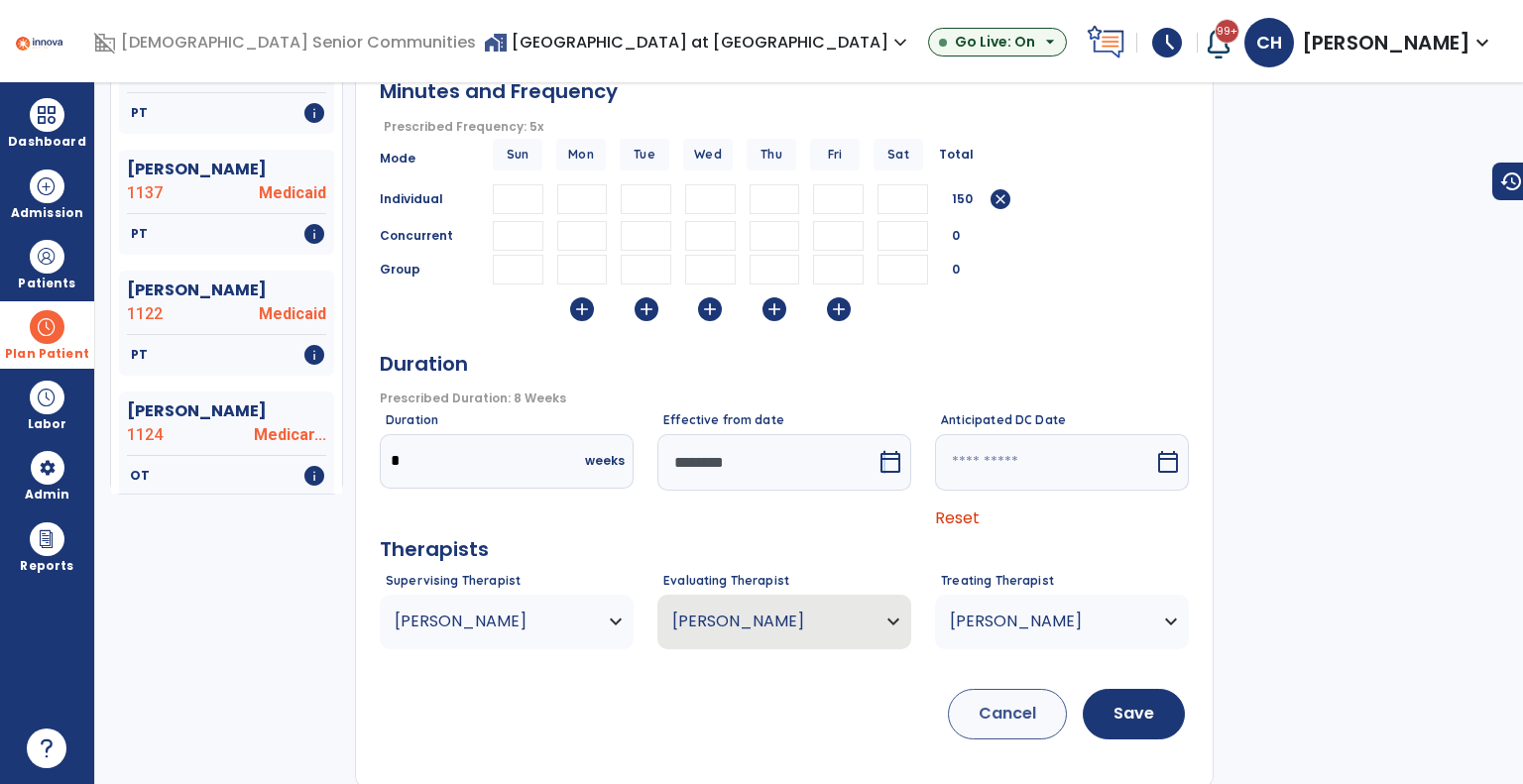click on "Effective from date  ********  calendar_today" at bounding box center (784, 472) 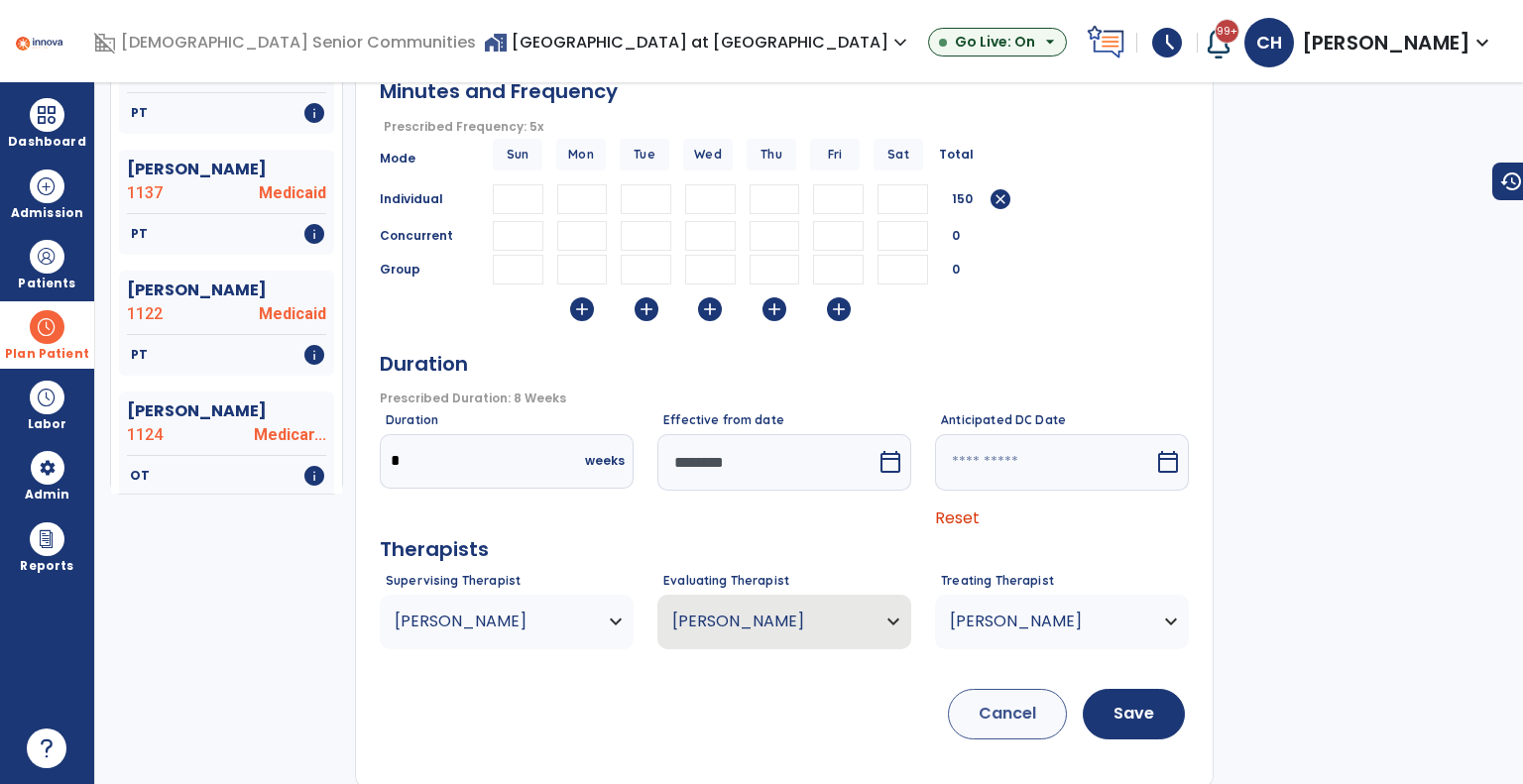 click on "calendar_today" at bounding box center (890, 462) 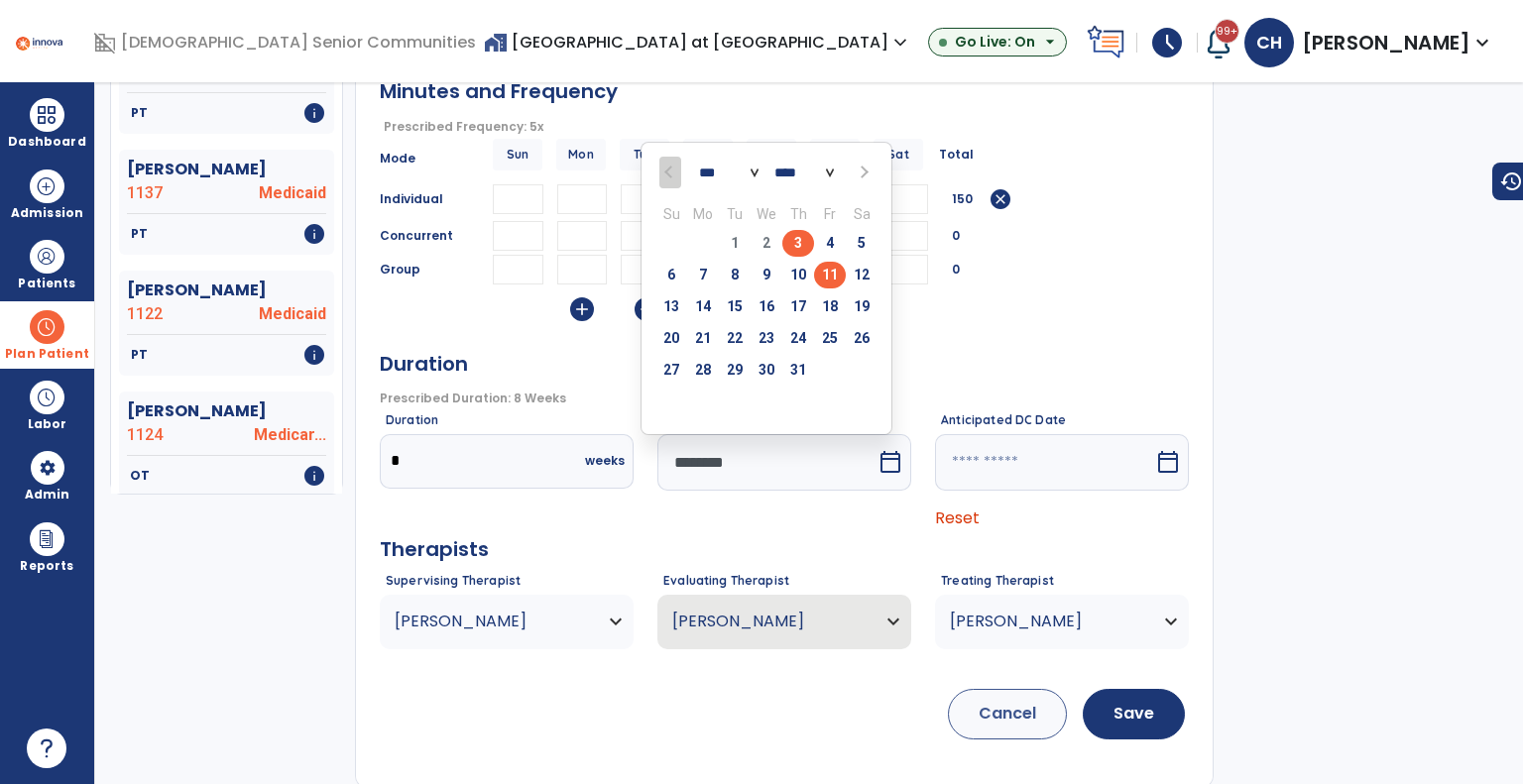 click on "11" at bounding box center [830, 275] 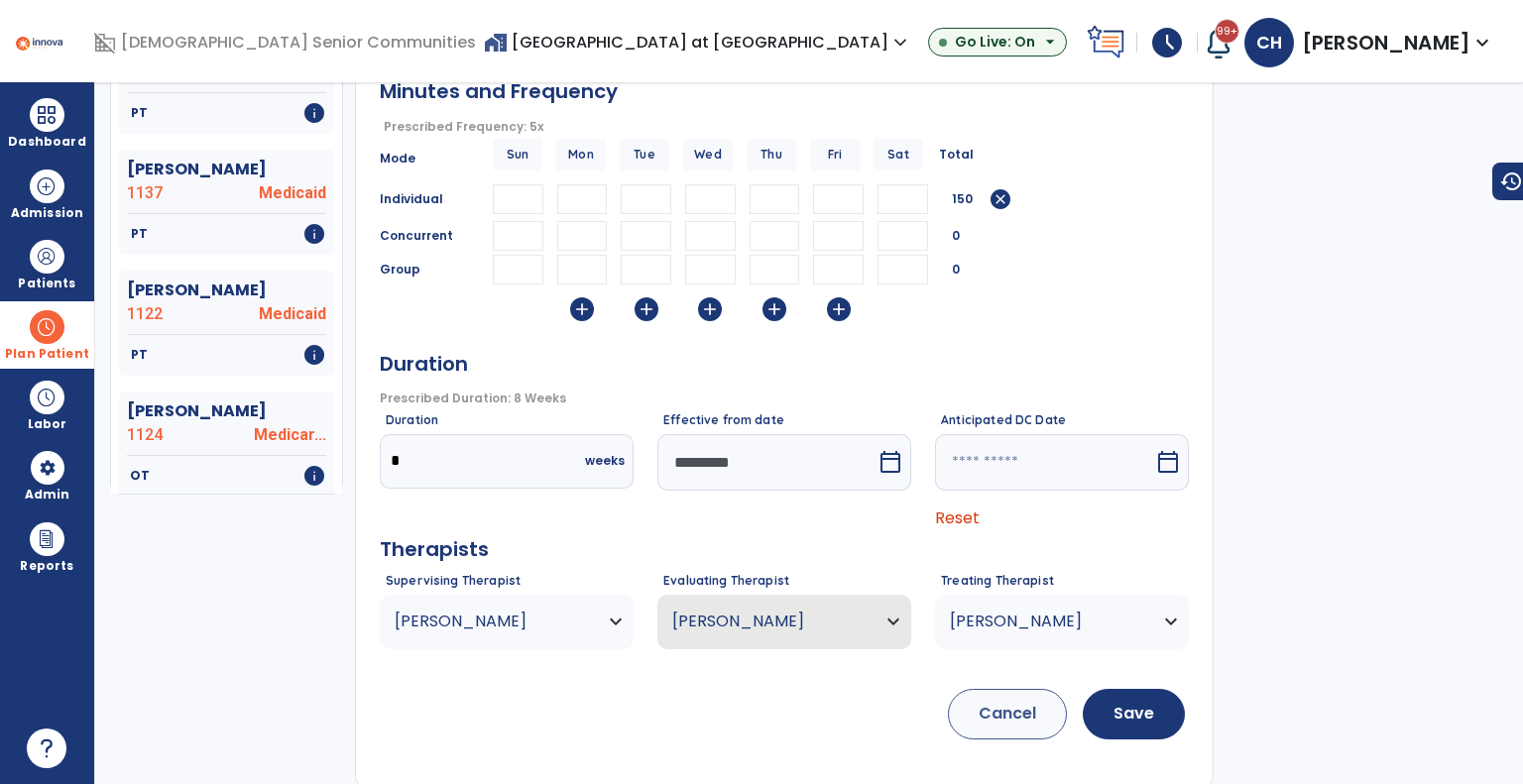 click on "Anticipated DC Date   calendar_today  Reset" at bounding box center (1062, 472) 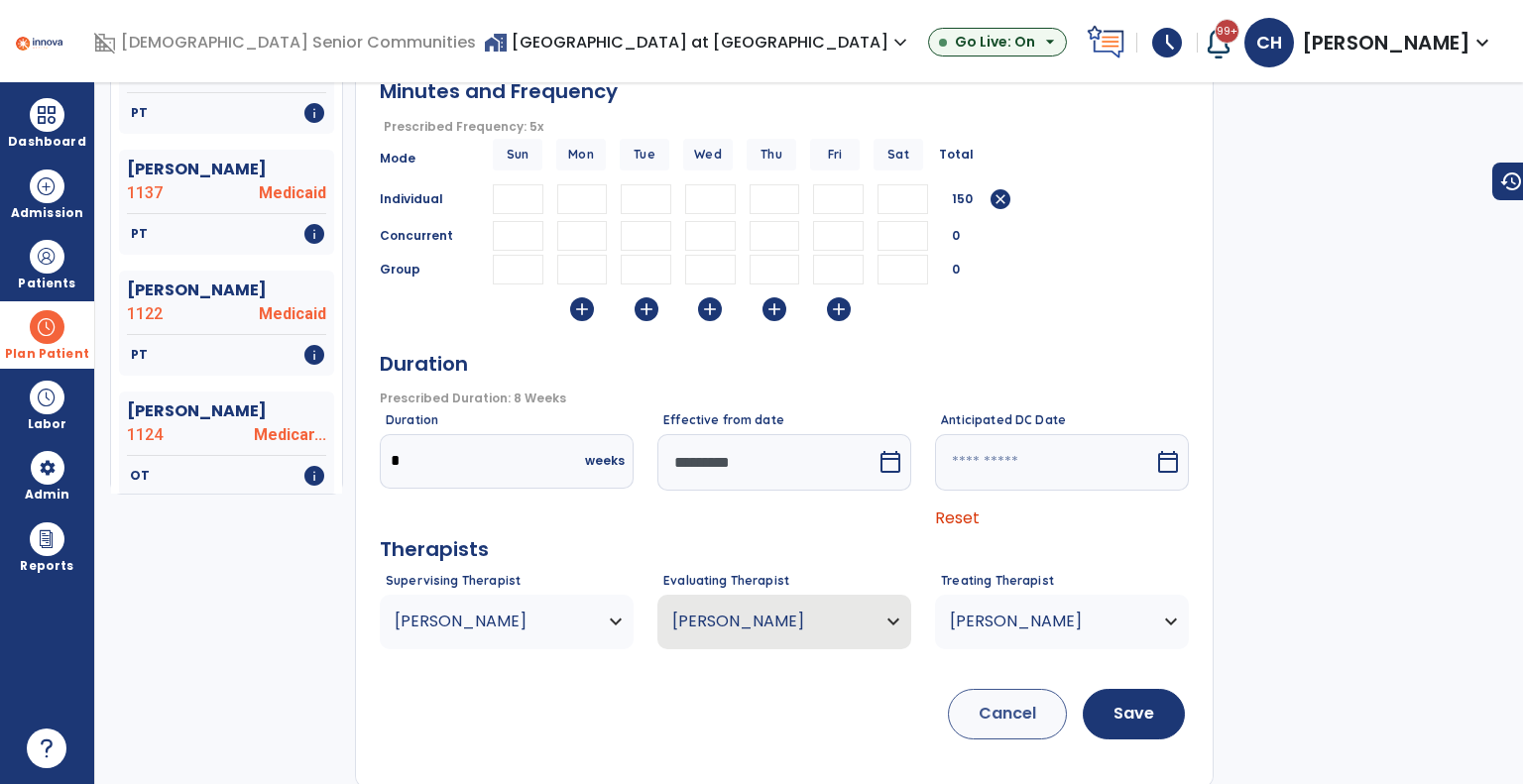 click on "calendar_today" at bounding box center [1168, 462] 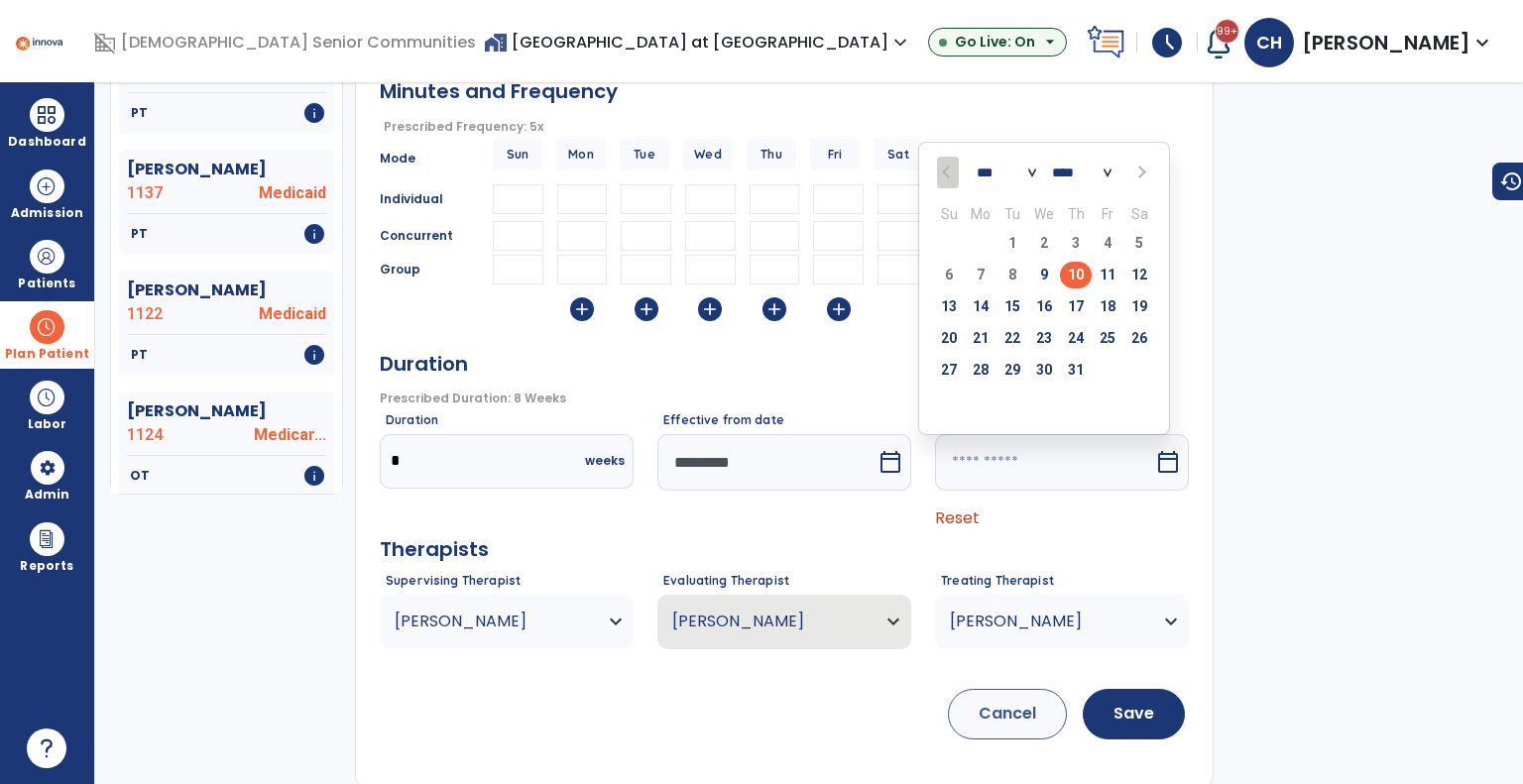 click on "12" at bounding box center [1139, 278] 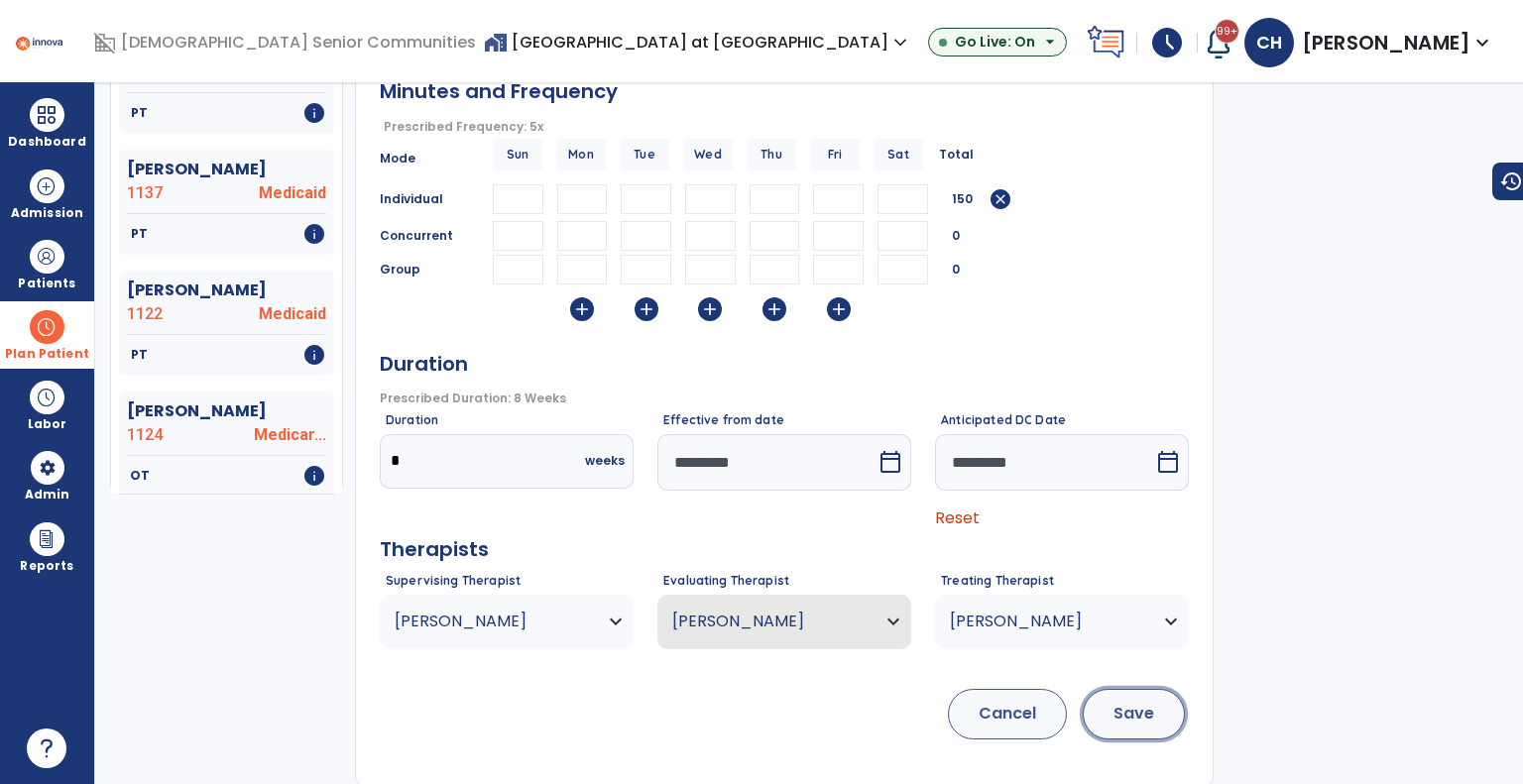 click on "Save" at bounding box center [1133, 714] 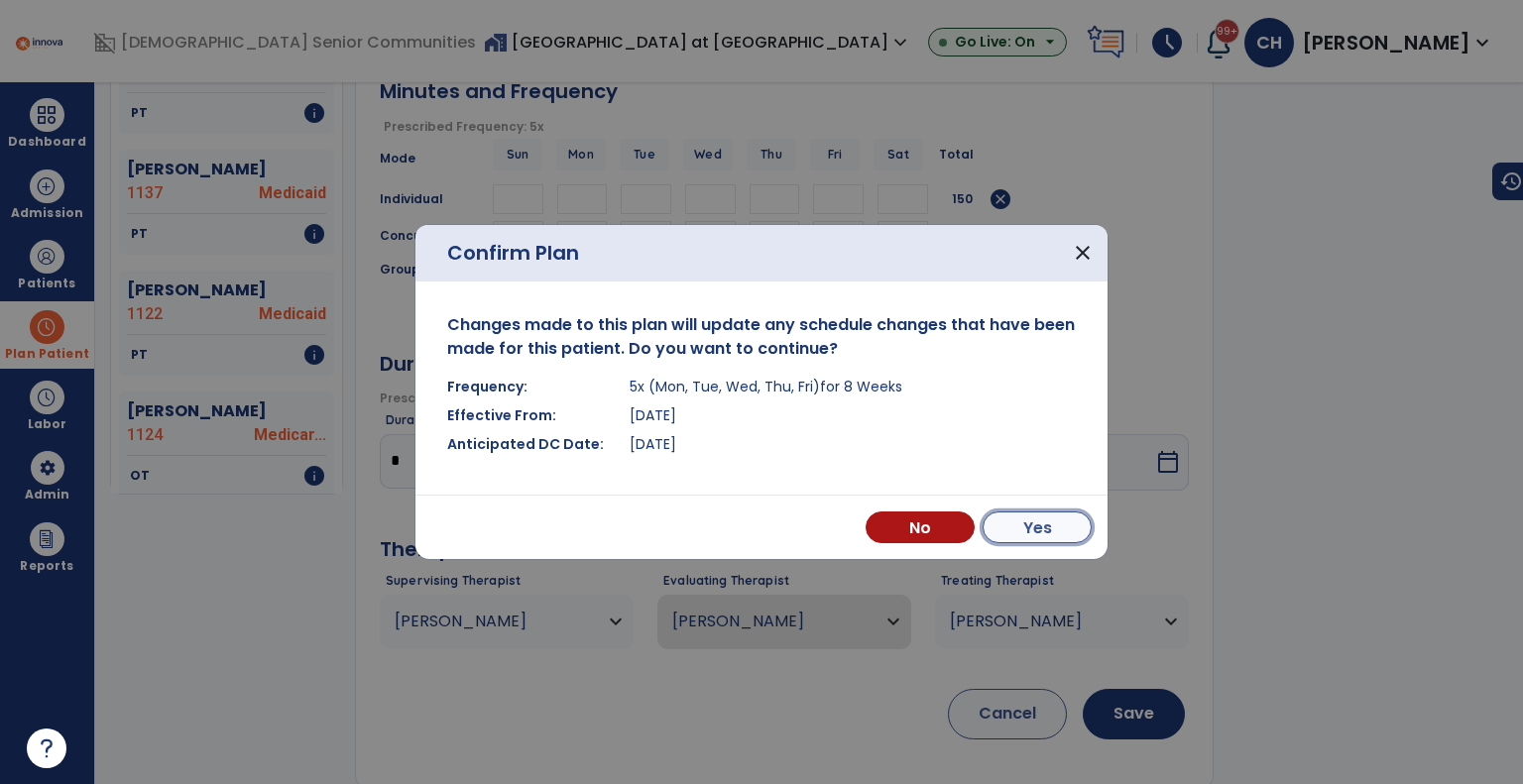 click on "Yes" at bounding box center (1037, 527) 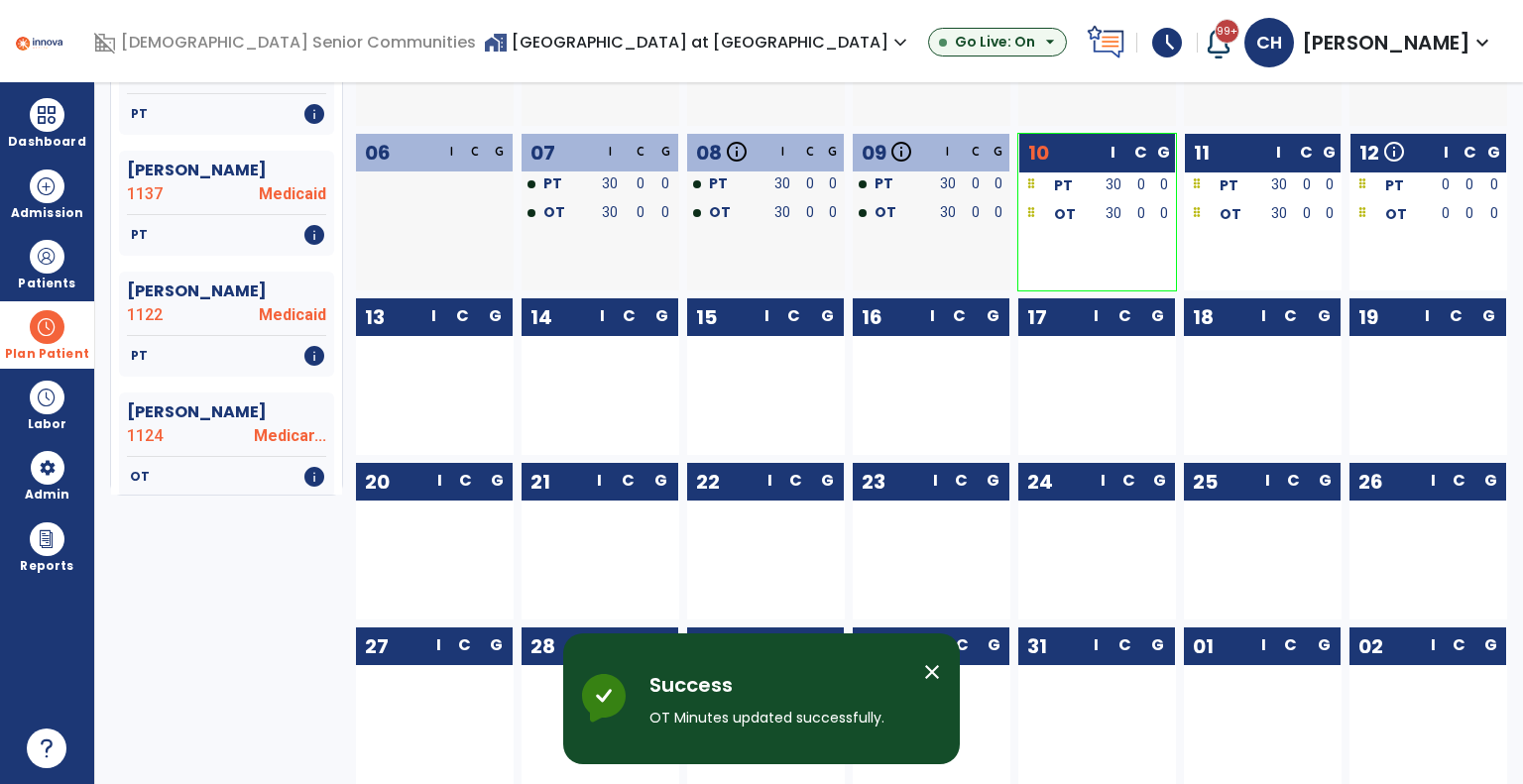 scroll, scrollTop: 0, scrollLeft: 0, axis: both 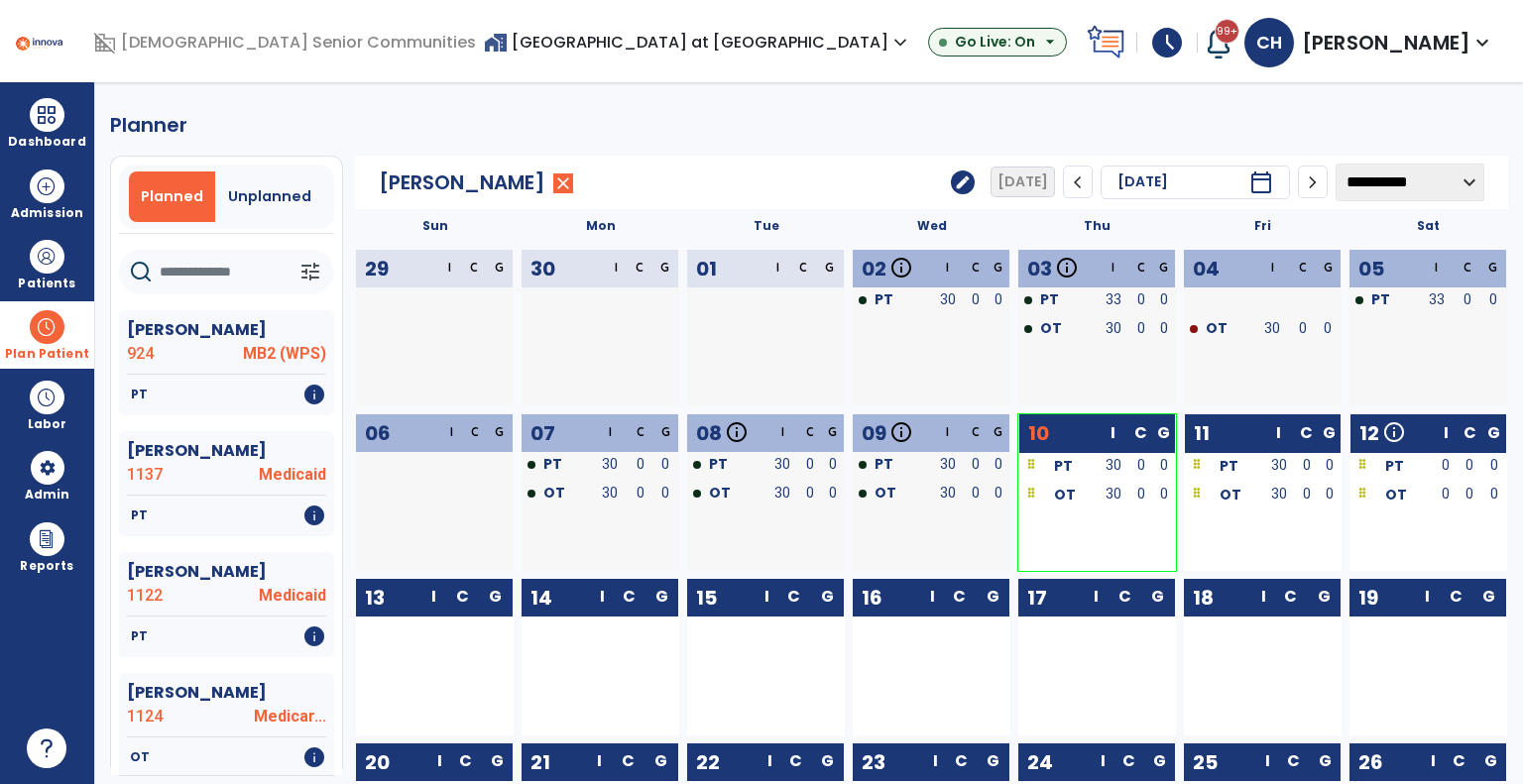 click on "Plan Patient" at bounding box center [47, 354] 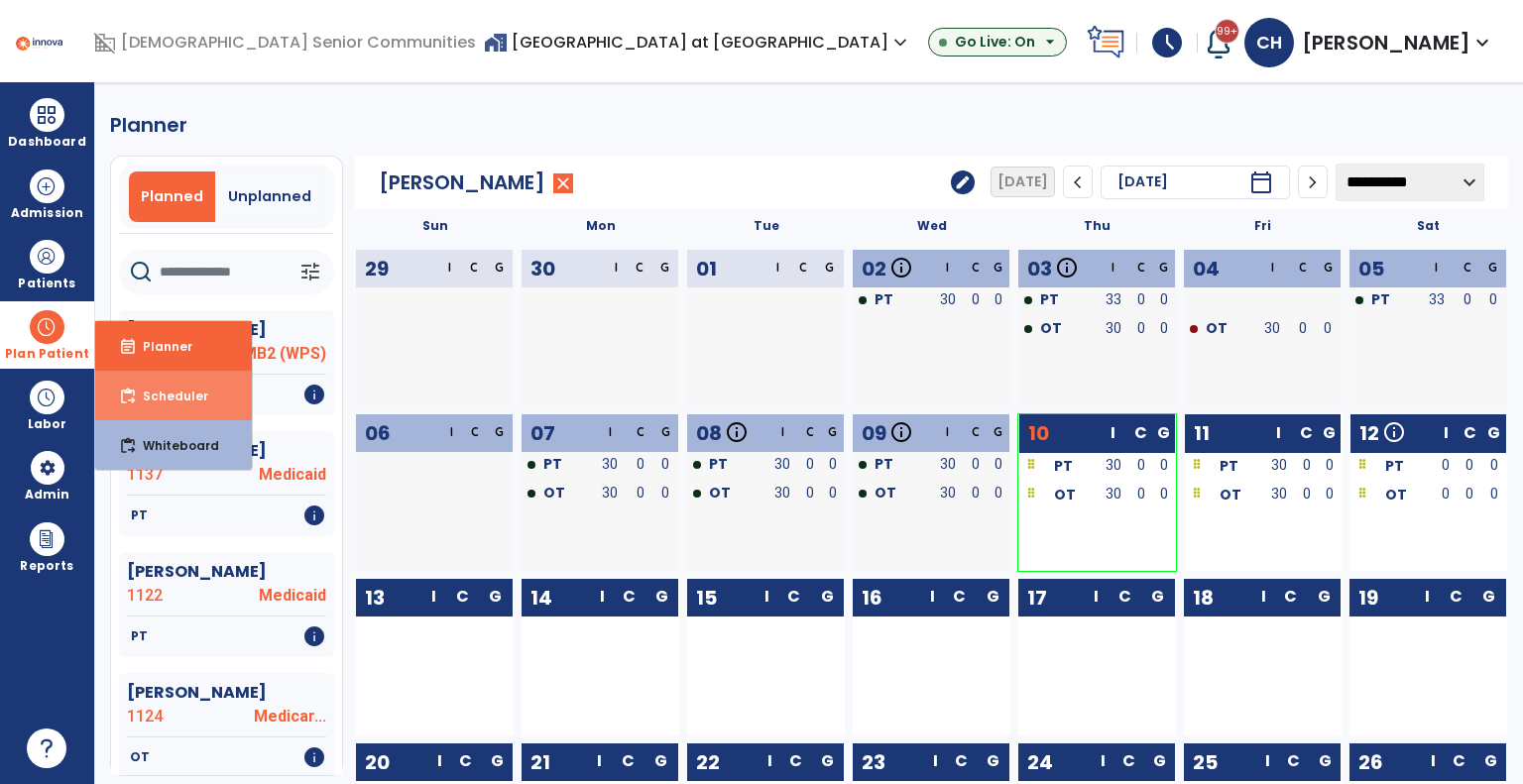 click on "content_paste_go  Scheduler" at bounding box center [174, 395] 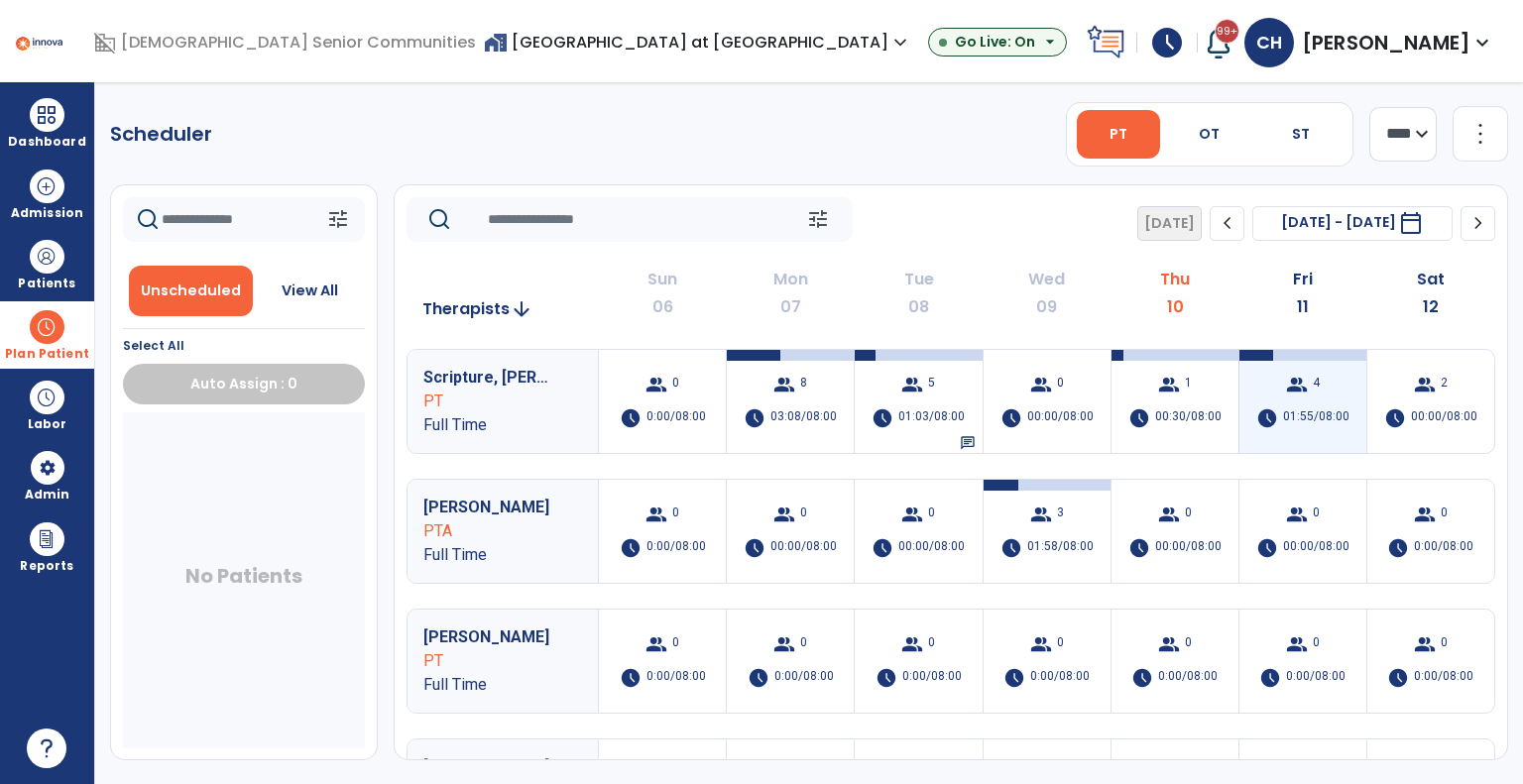 click on "schedule" at bounding box center (1267, 418) 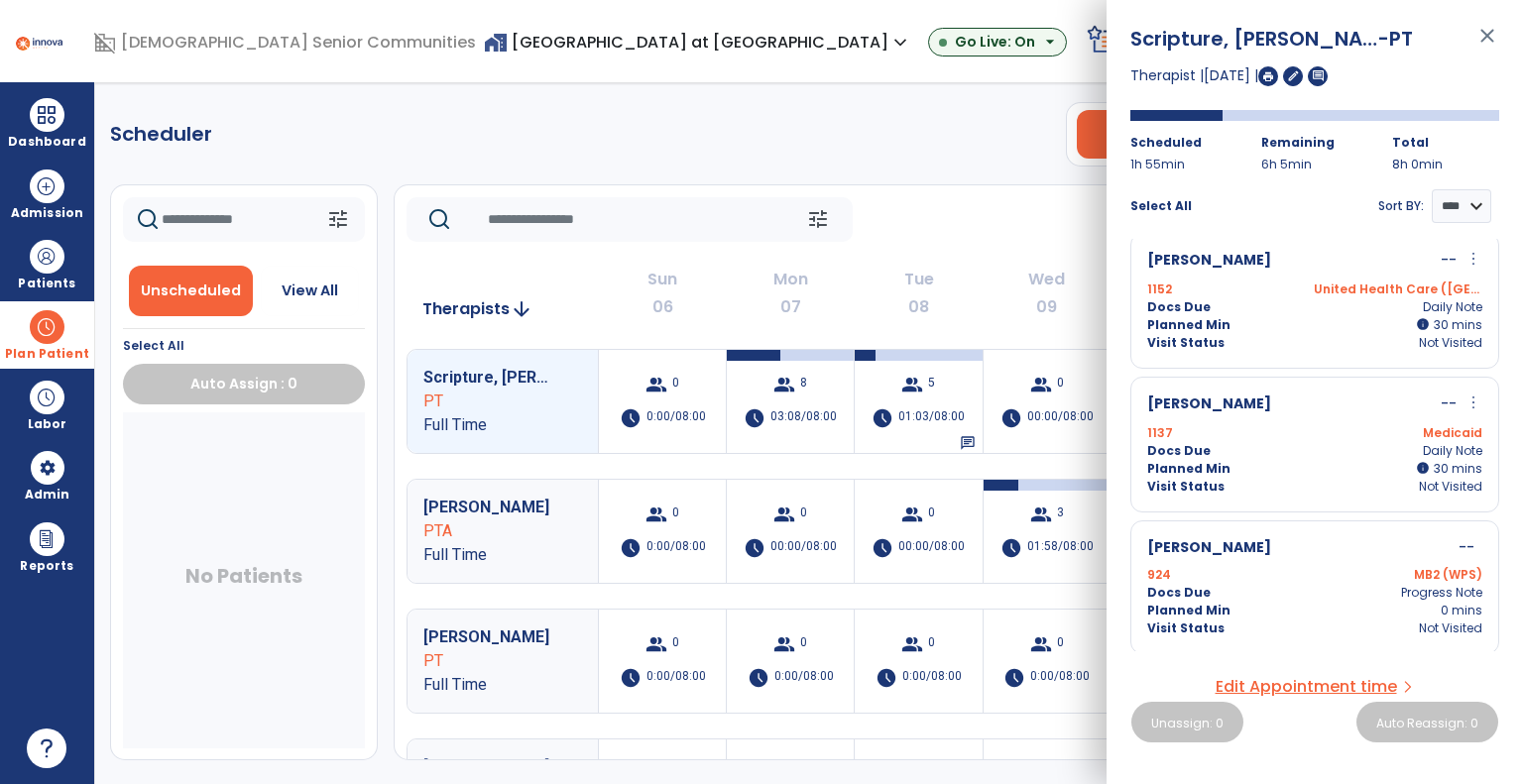 scroll, scrollTop: 0, scrollLeft: 0, axis: both 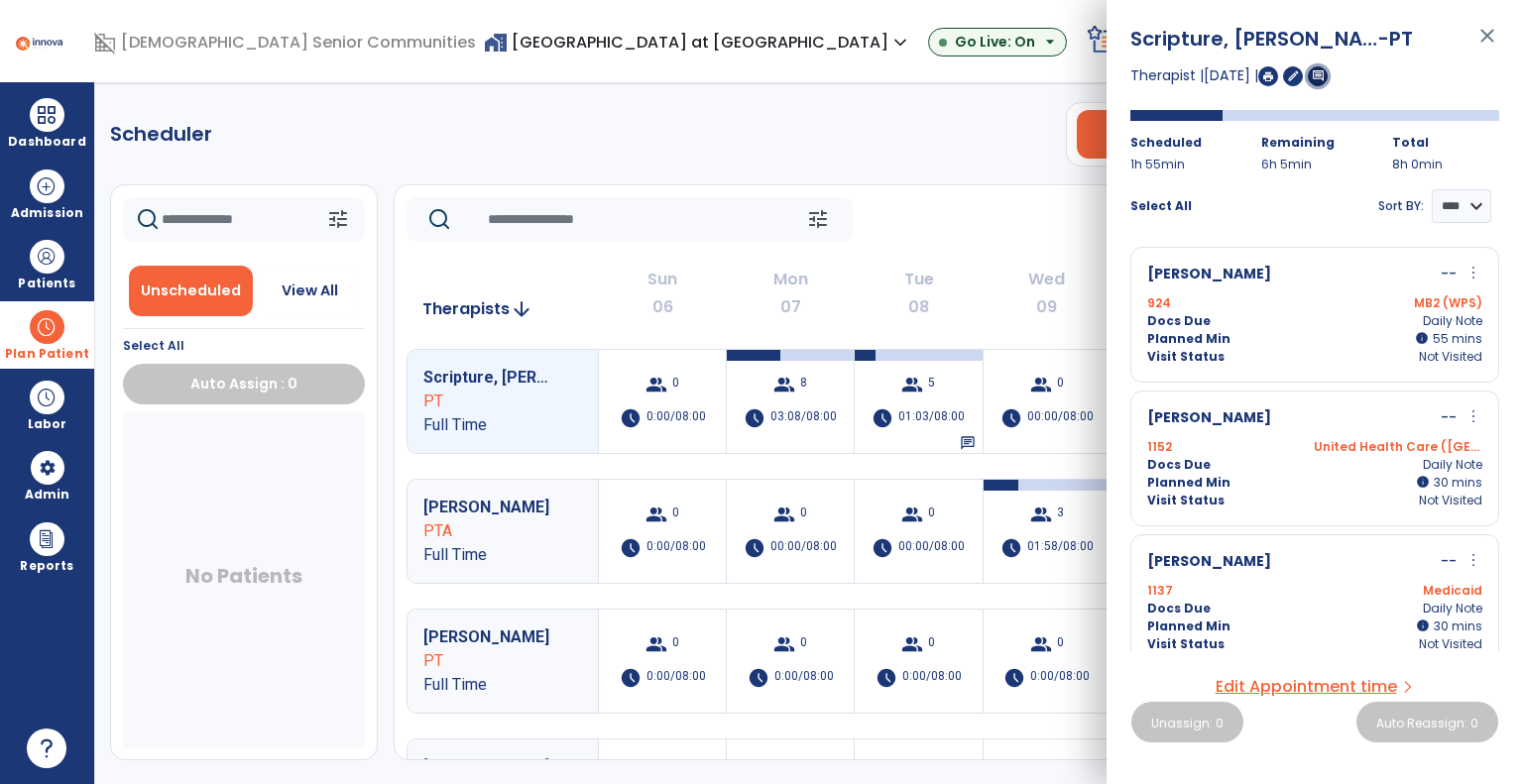 click on "comment" at bounding box center [1318, 75] 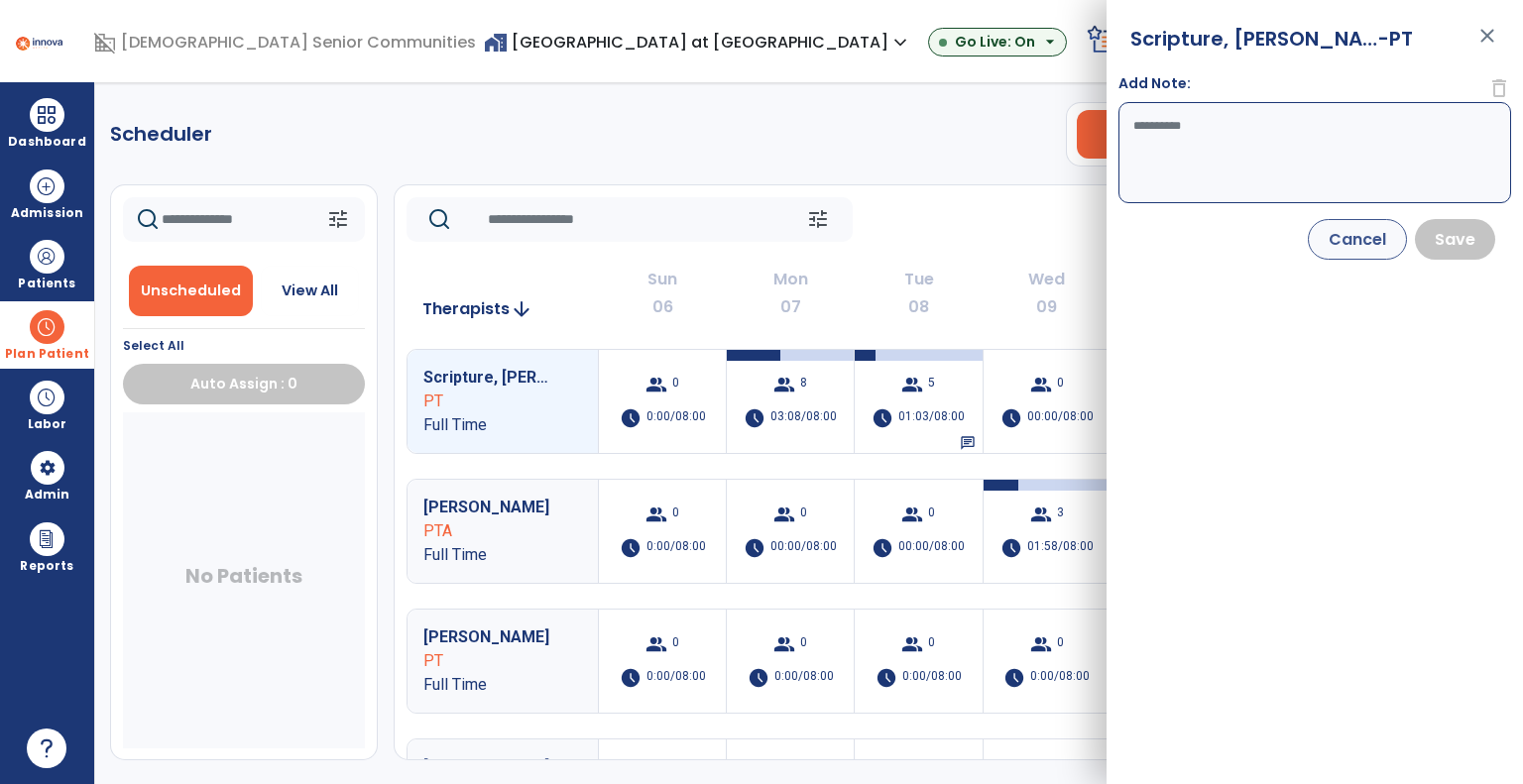 click on "Add Note:" at bounding box center (1315, 153) 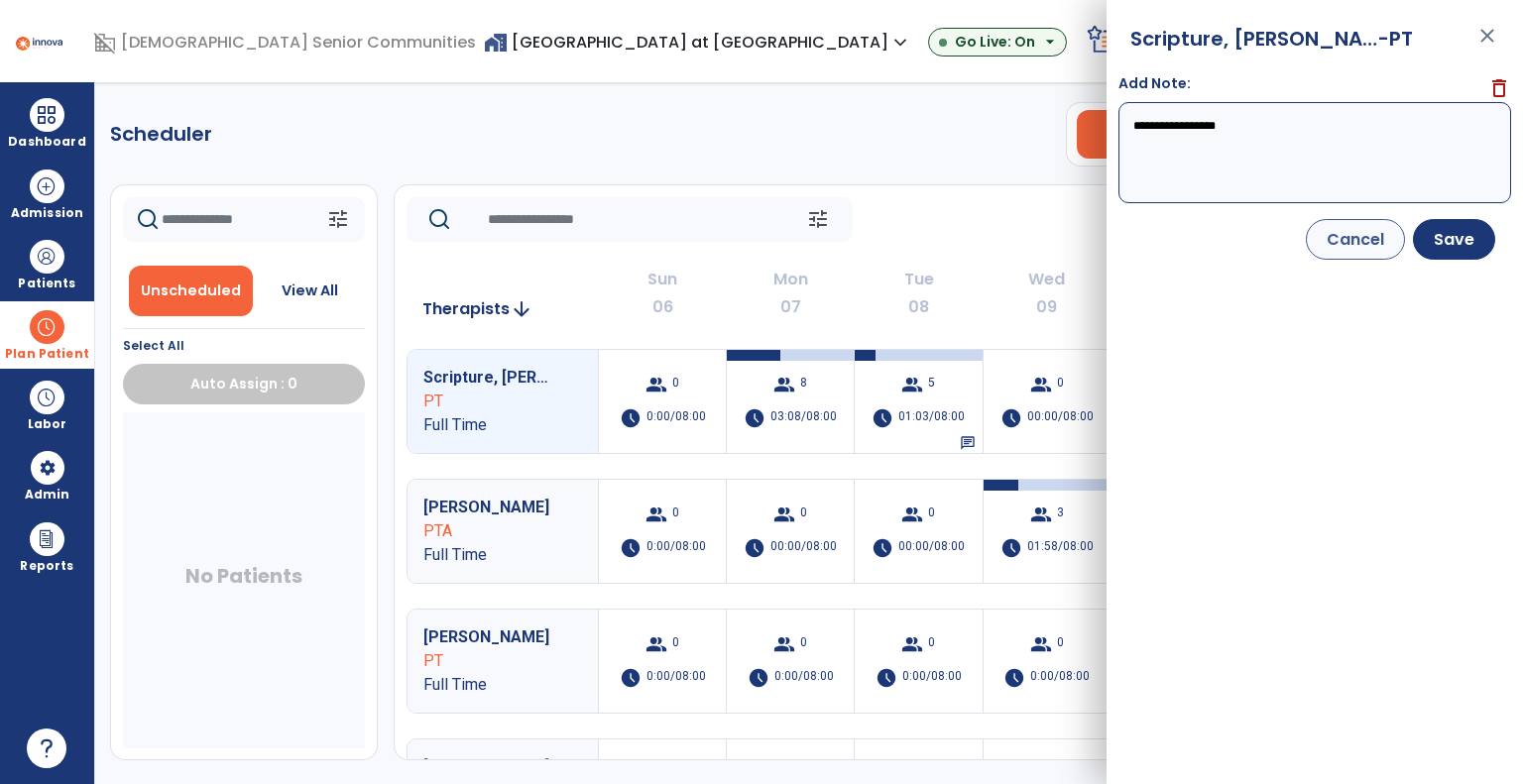 type on "**********" 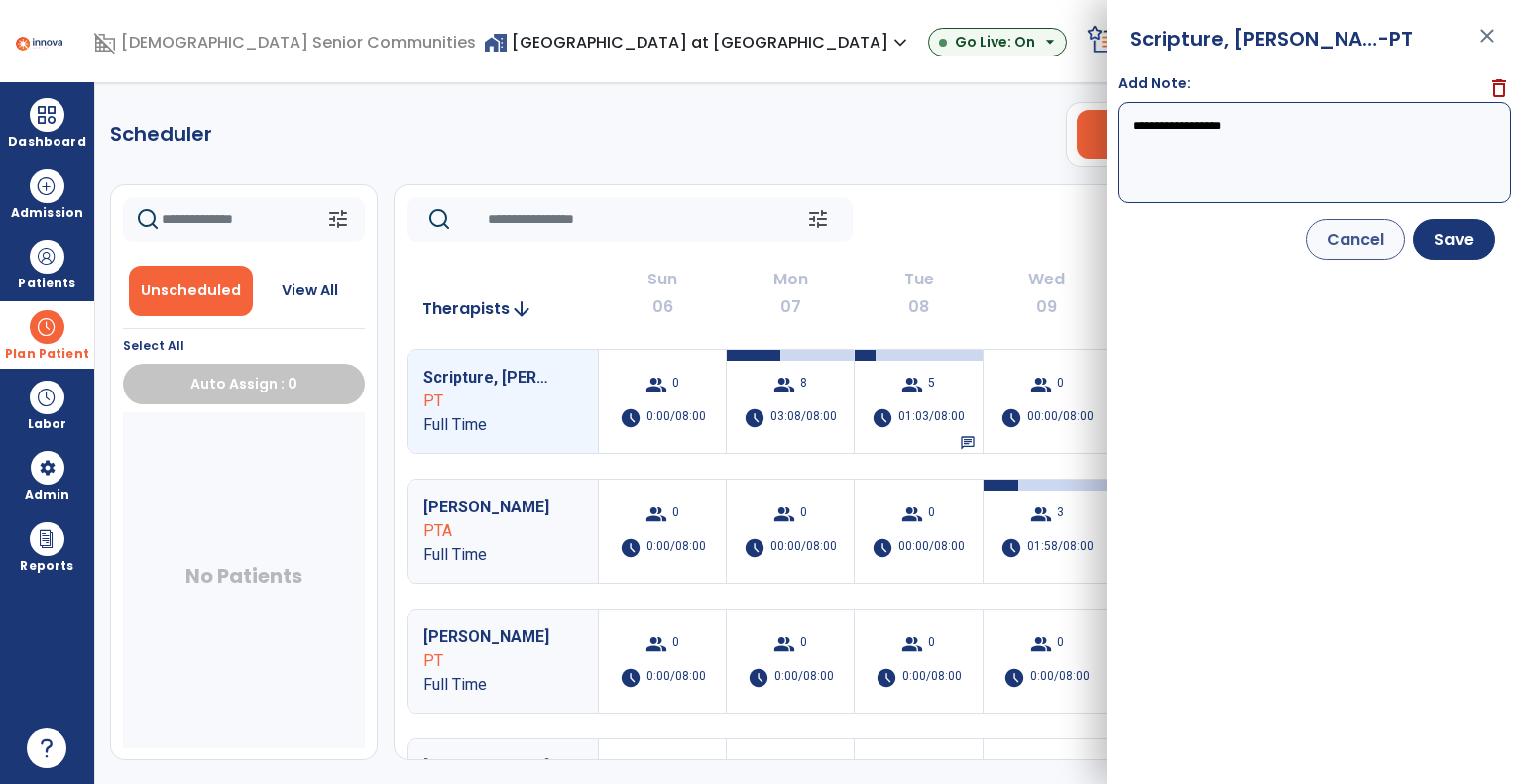 drag, startPoint x: 1273, startPoint y: 151, endPoint x: 1004, endPoint y: 168, distance: 269.53664 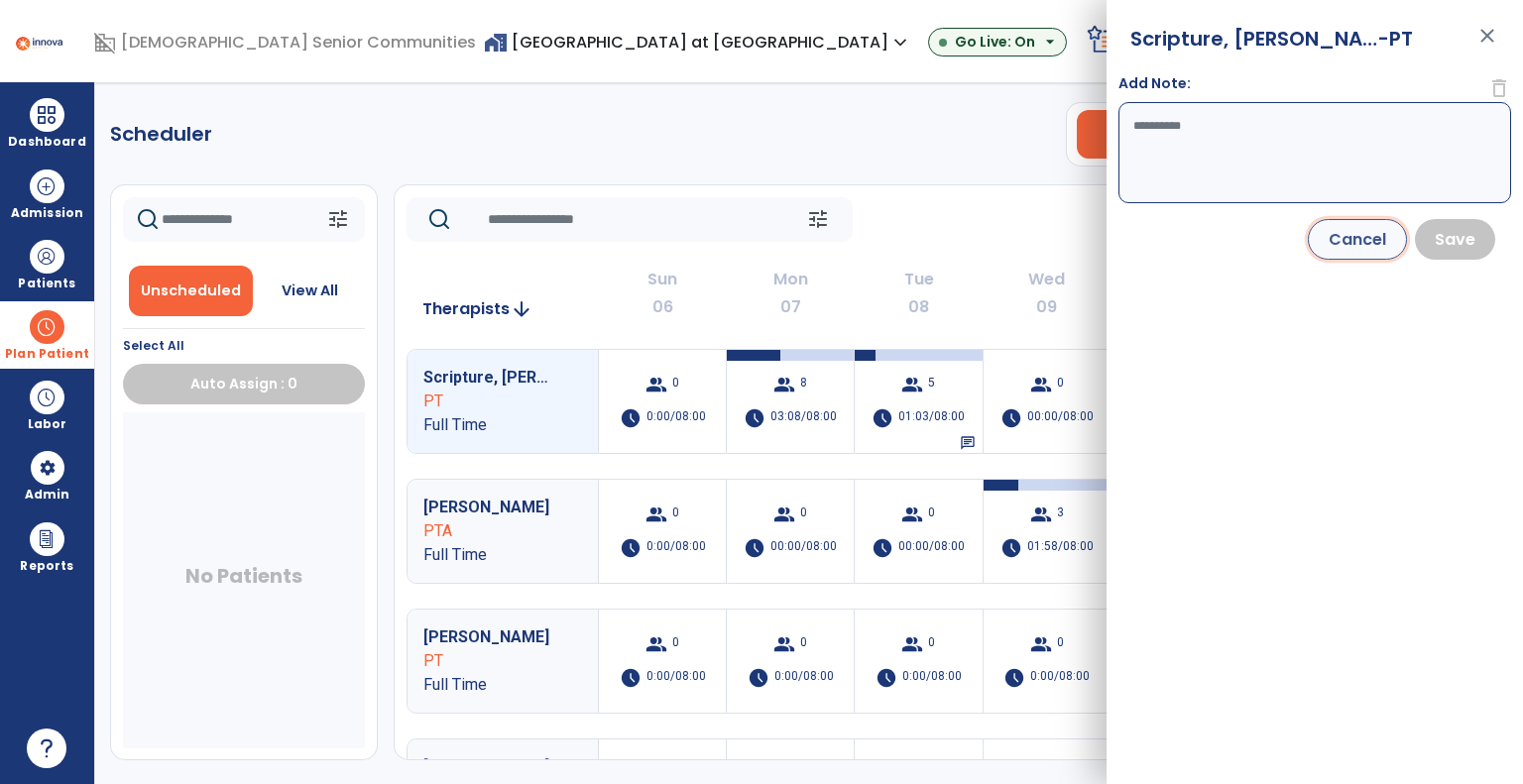 click on "Cancel" at bounding box center (1357, 239) 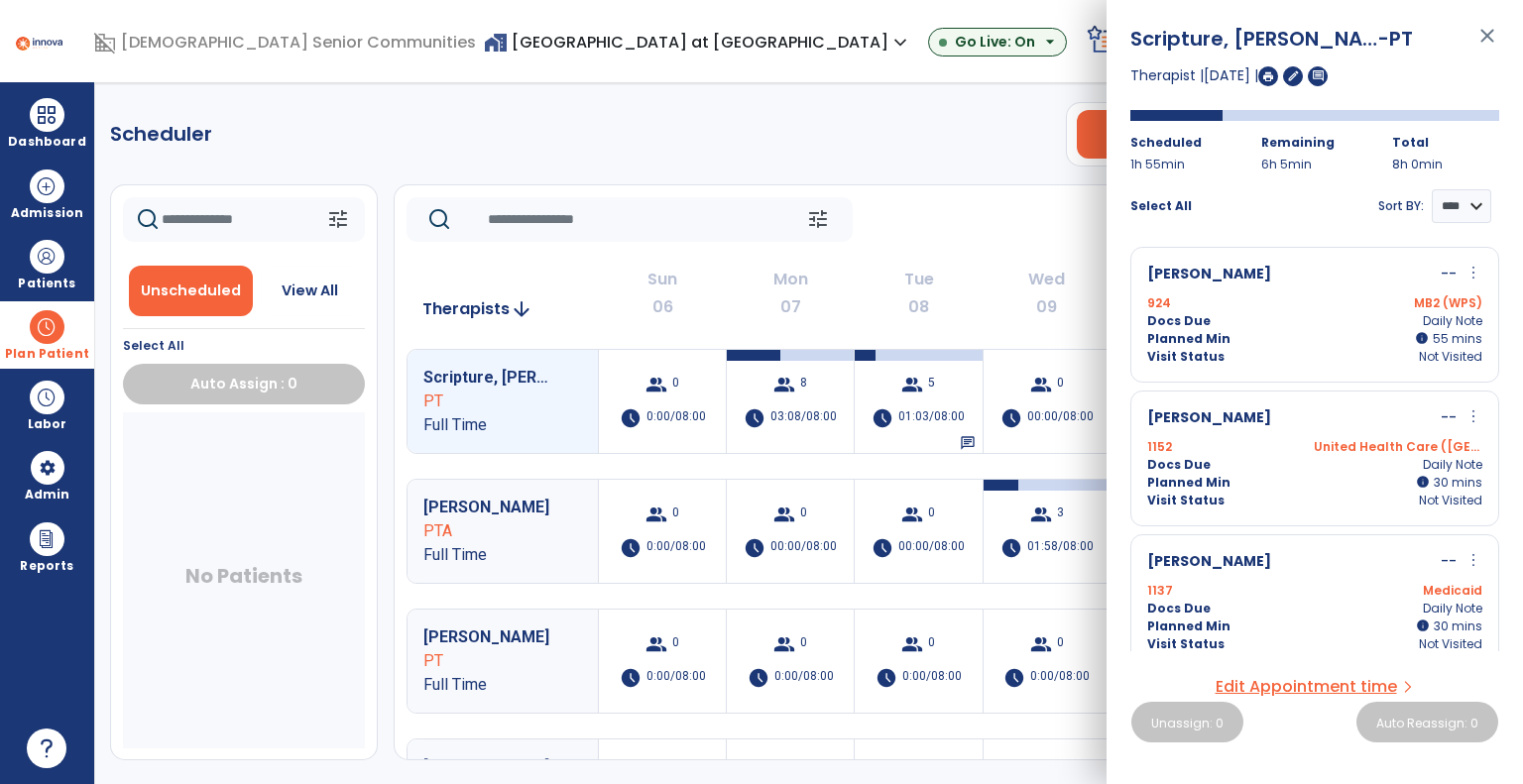 click on "Scheduler   PT   OT   ST  **** *** more_vert  Manage Labor   View All Therapists   Print" 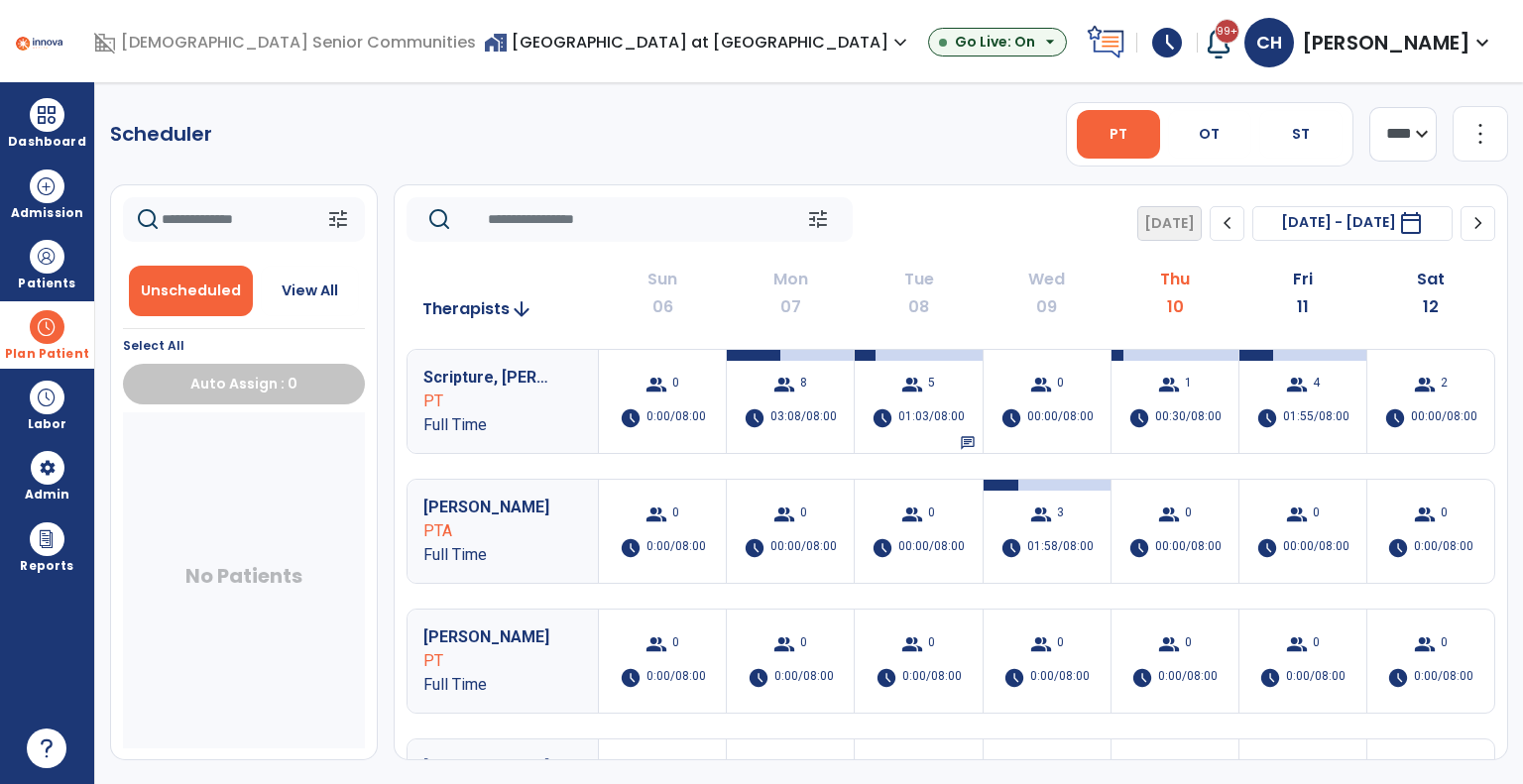 click on "chevron_right" 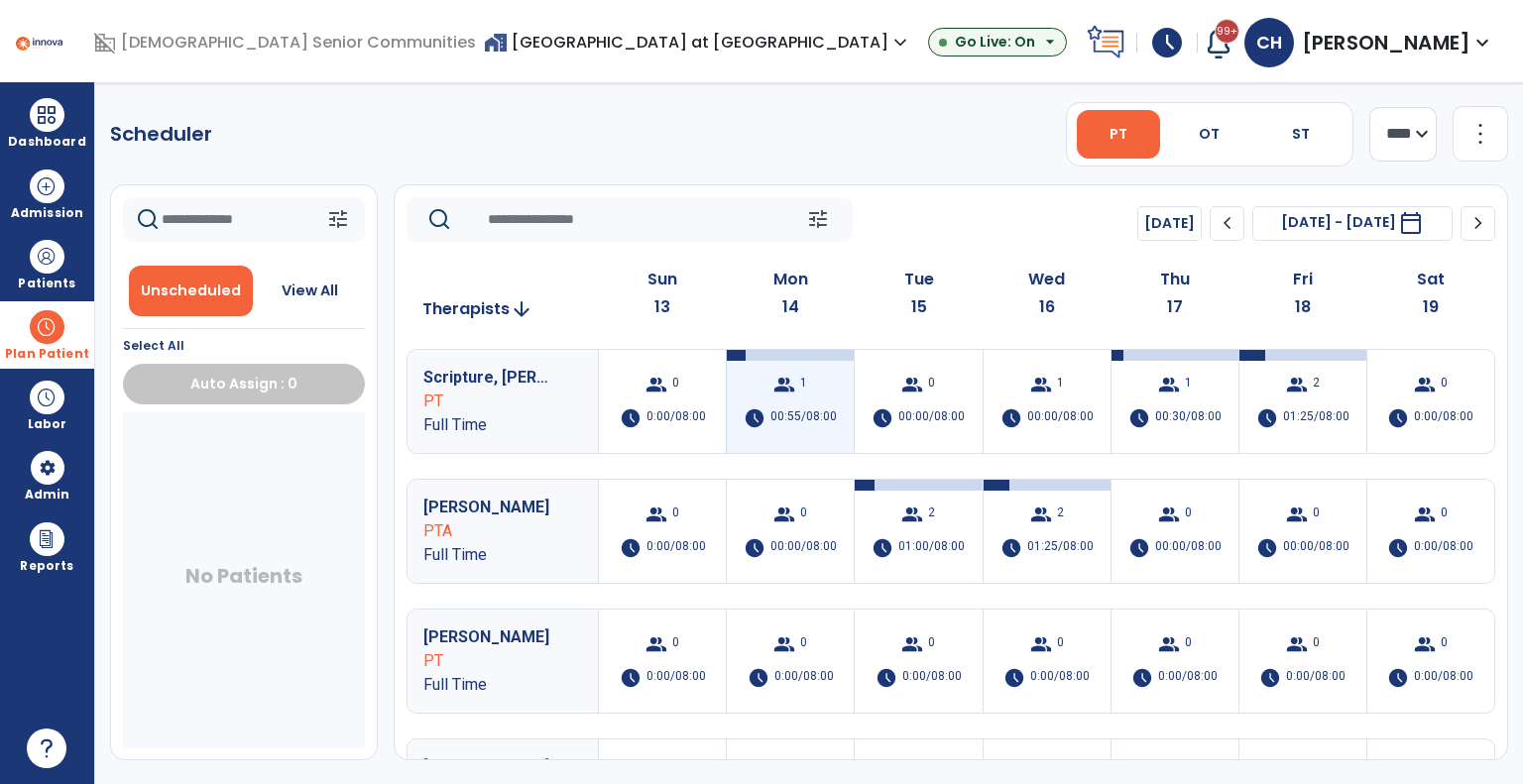 click on "00:55/08:00" at bounding box center [803, 418] 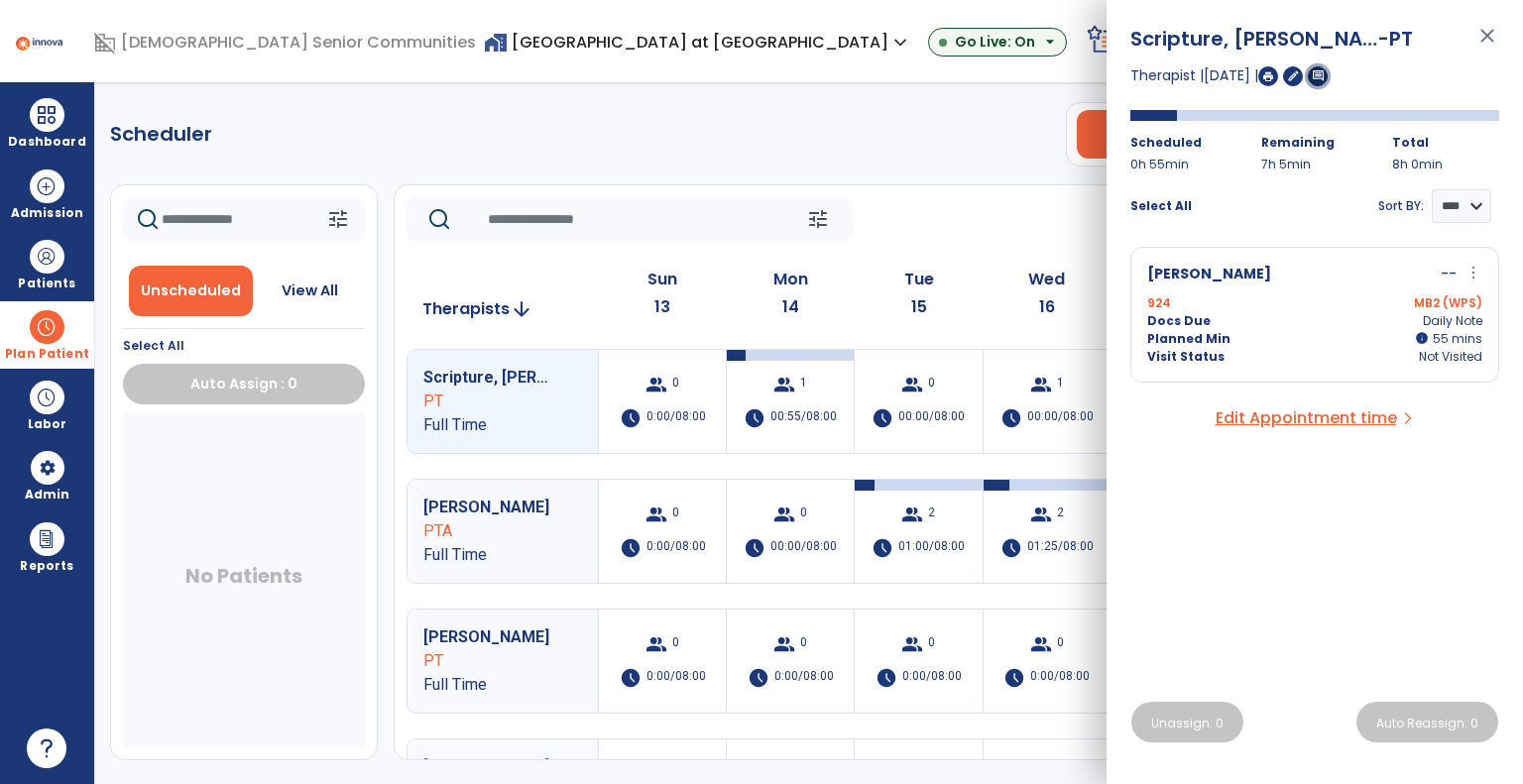 click on "comment" at bounding box center (1318, 76) 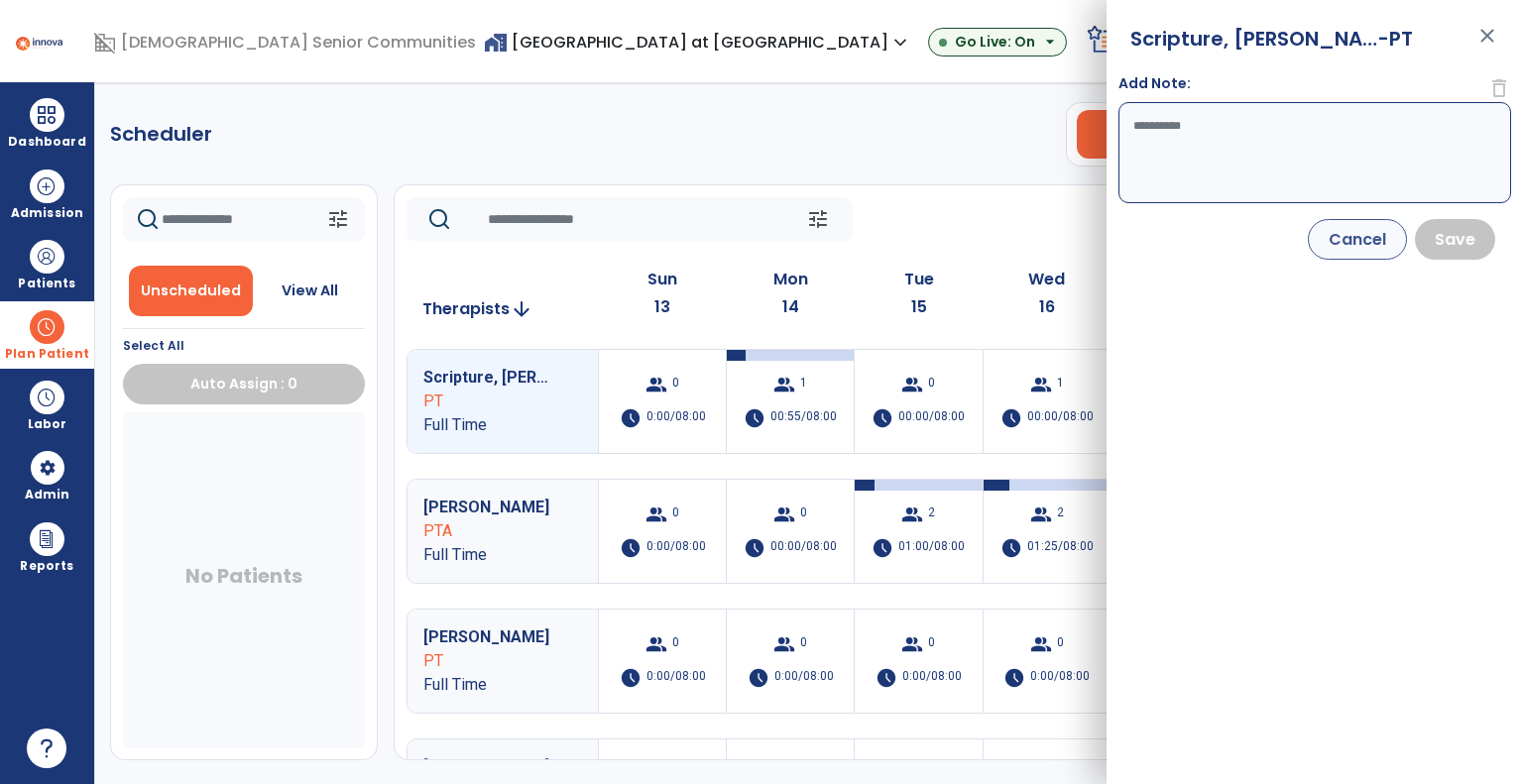 click on "Add Note:" at bounding box center [1315, 153] 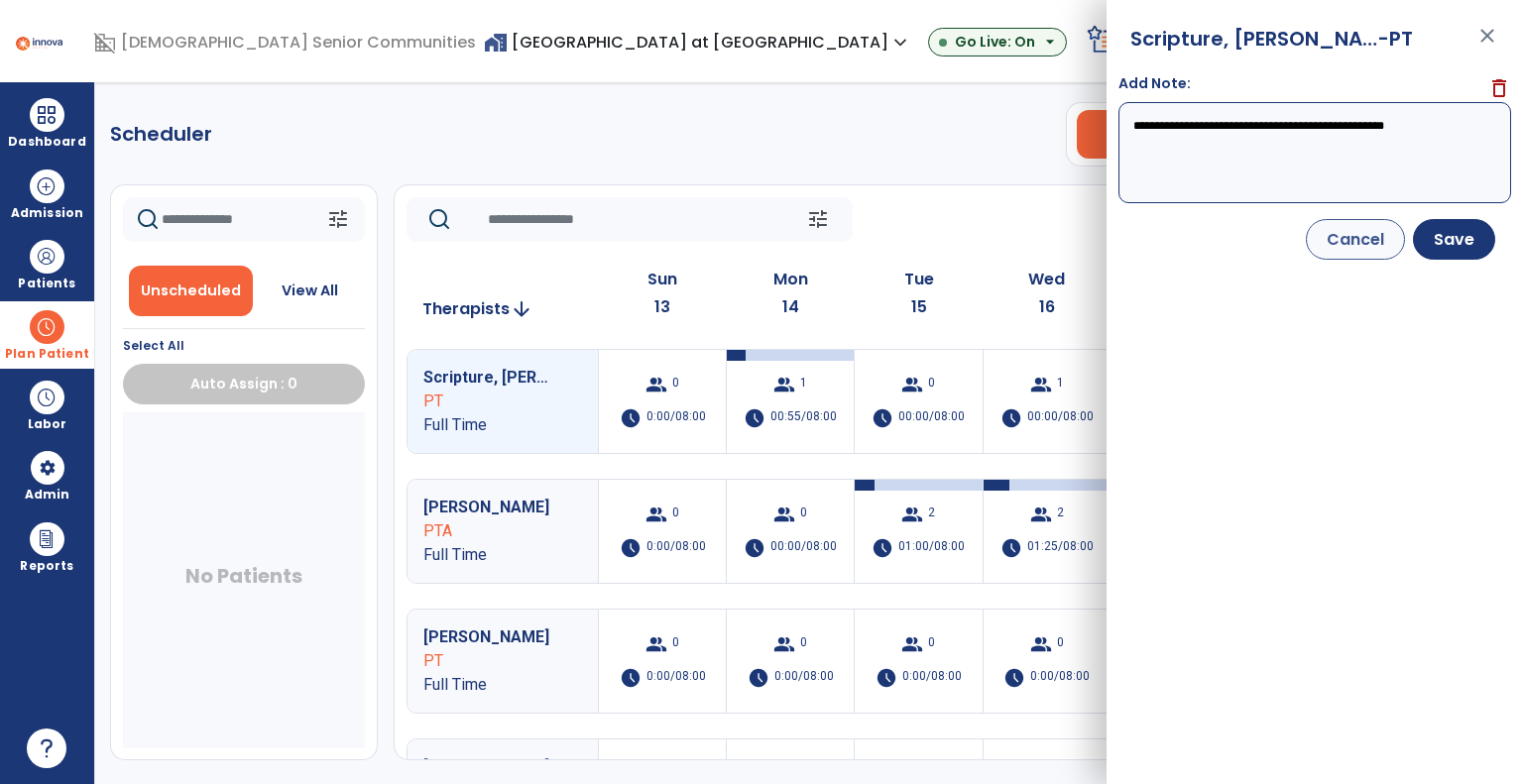 drag, startPoint x: 1470, startPoint y: 121, endPoint x: 1075, endPoint y: 154, distance: 396.37608 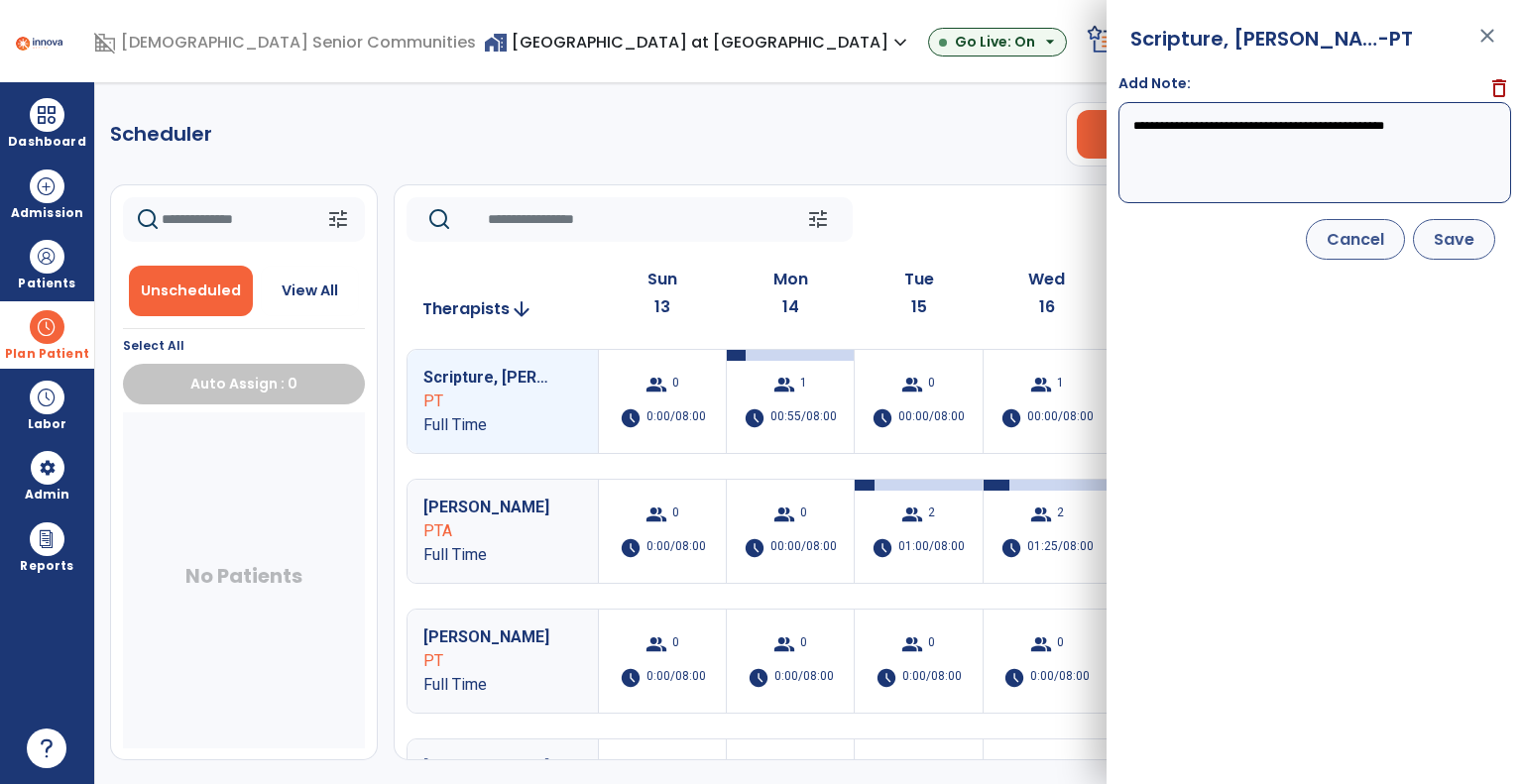 type on "**********" 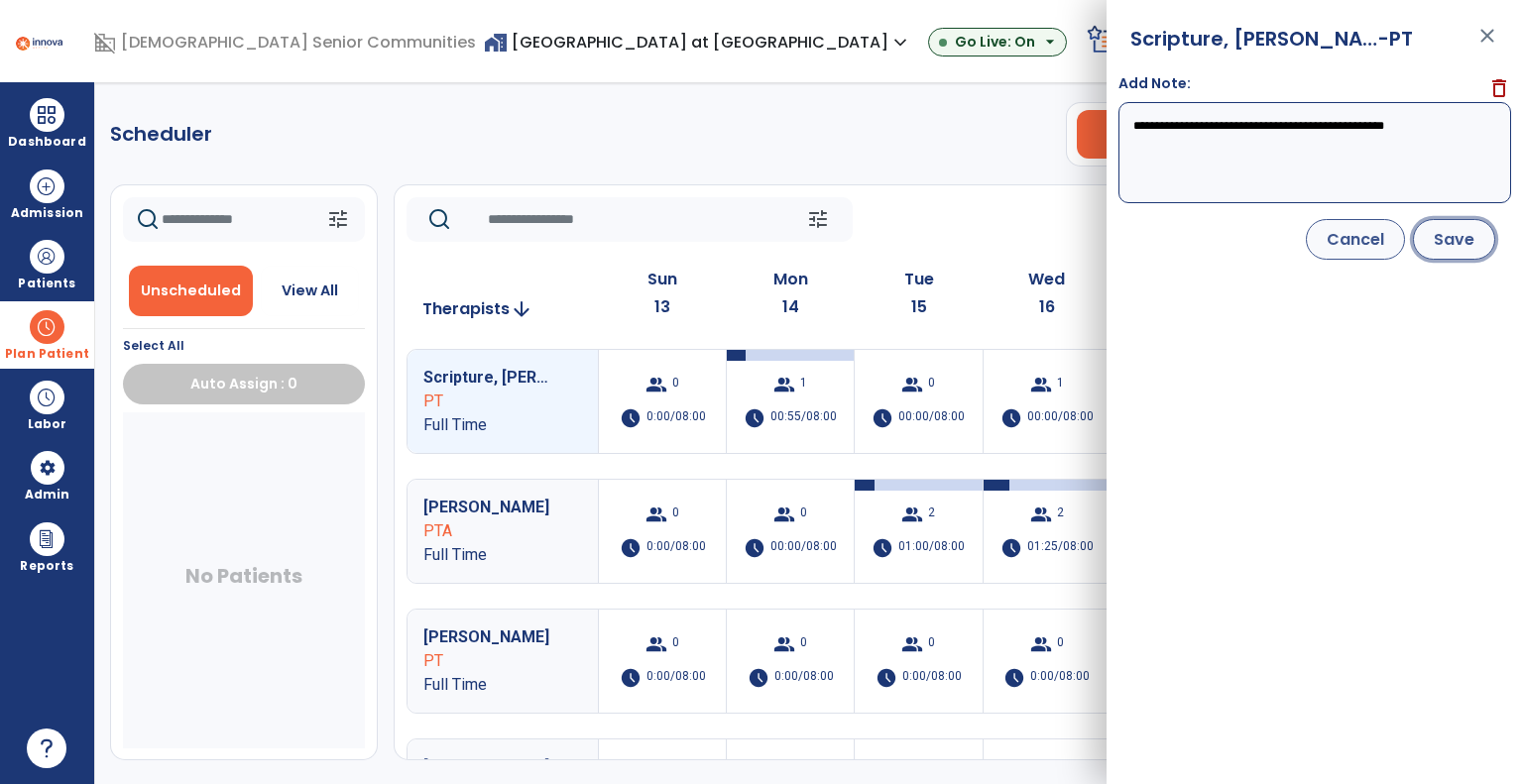 click on "Save" at bounding box center [1454, 239] 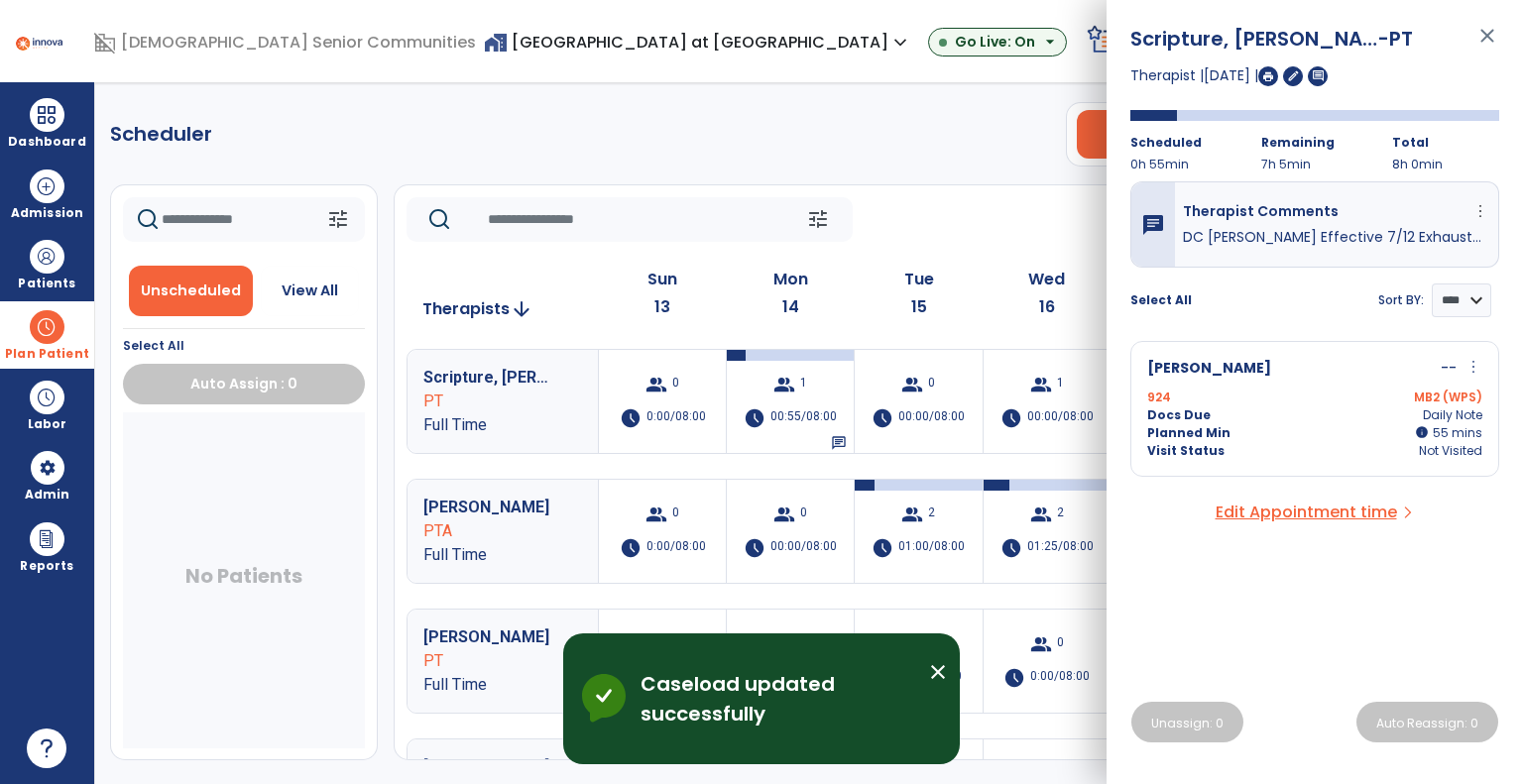 click on "Scheduler   PT   OT   ST  **** *** more_vert  Manage Labor   View All Therapists   Print   tune   Unscheduled   View All  Select All  Auto Assign : 0  No Patients  tune   Today  chevron_left Jul 13, 2025 - Jul 19, 2025  *********  calendar_today  chevron_right   Therapists  arrow_downward Sun  13  Mon  14  Tue  15  Wed  16  Thu  17  Fri  18  Sat  19  Scripture, Dylan PT Full Time  group  0  schedule  0:00/08:00  group  1  schedule  00:55/08:00   chat   group  0  schedule  00:00/08:00   group  1  schedule  00:00/08:00   group  1  schedule  00:30/08:00   group  2  schedule  01:25/08:00   group  0  schedule  0:00/08:00 Huntington, Courtney PTA Full Time  group  0  schedule  0:00/08:00  group  0  schedule  00:00/08:00   group  2  schedule  01:00/08:00   group  2  schedule  01:25/08:00   group  0  schedule  00:00/08:00   group  0  schedule  00:00/08:00   group  0  schedule  0:00/08:00 Ferguson, Angela PT Full Time  group  0  schedule  0:00/08:00  group  0  schedule  0:00/08:00  group  0  schedule  0:00/08:00 0 0" at bounding box center [809, 433] 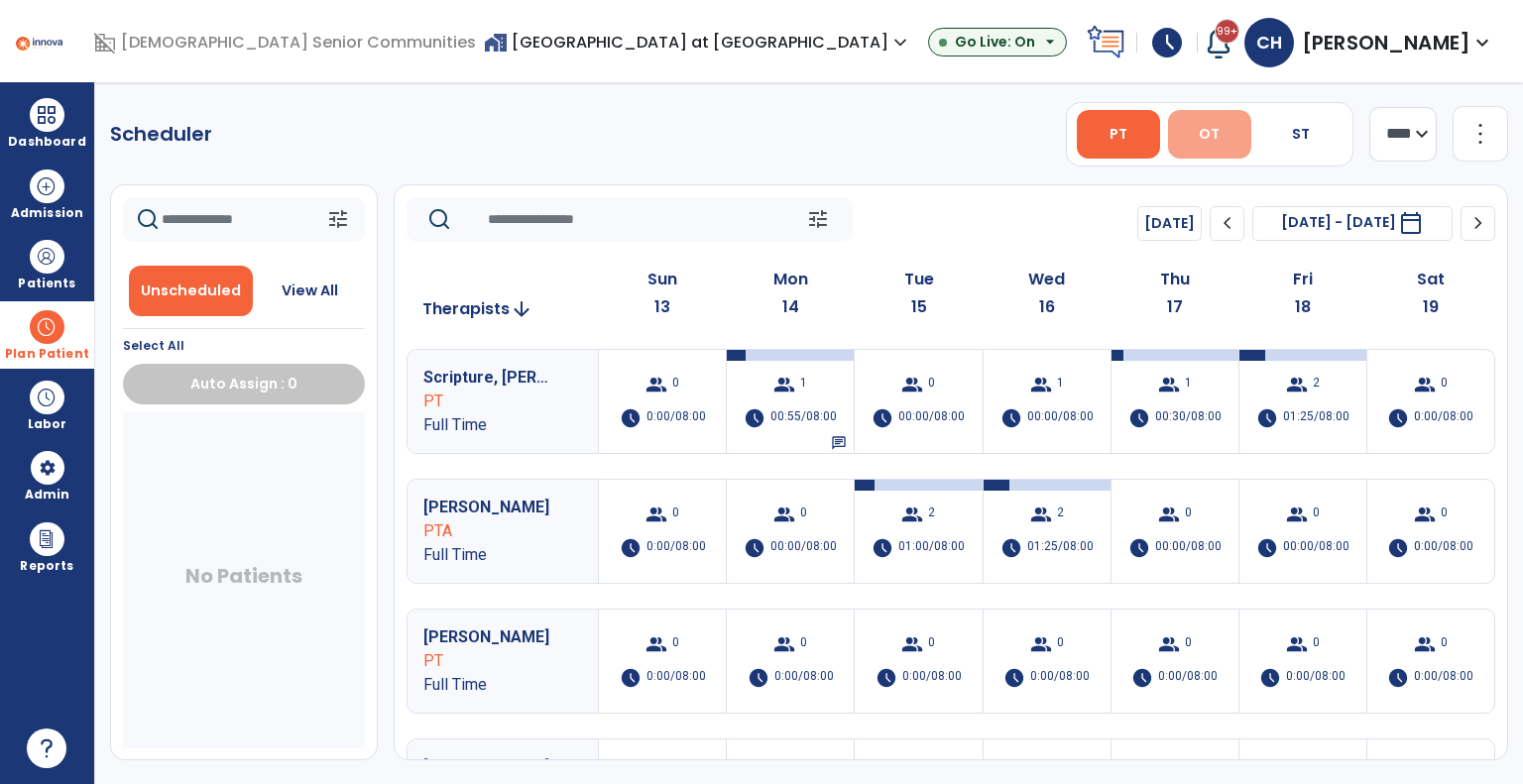 click on "OT" at bounding box center [1210, 134] 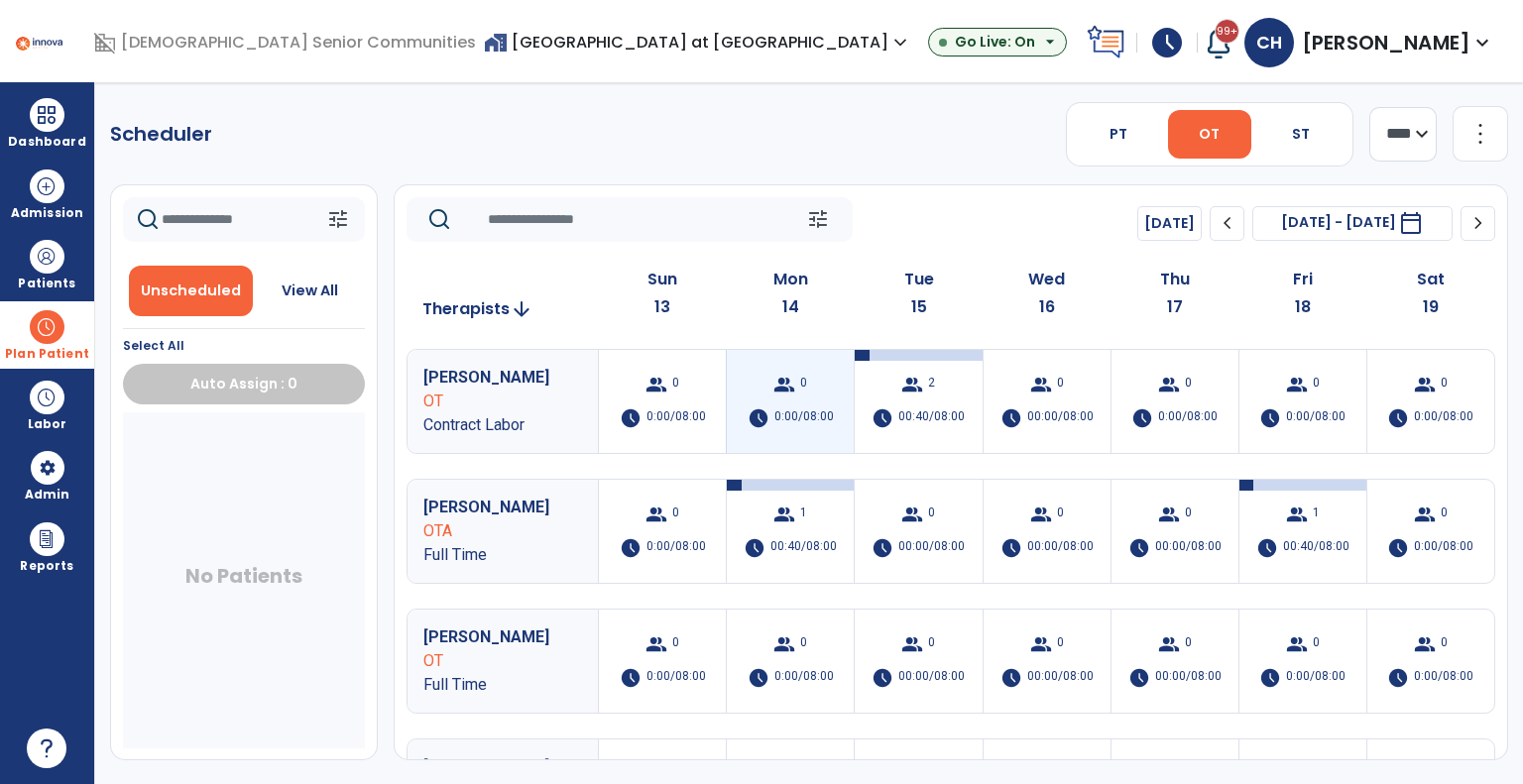 click on "group  0" at bounding box center (790, 385) 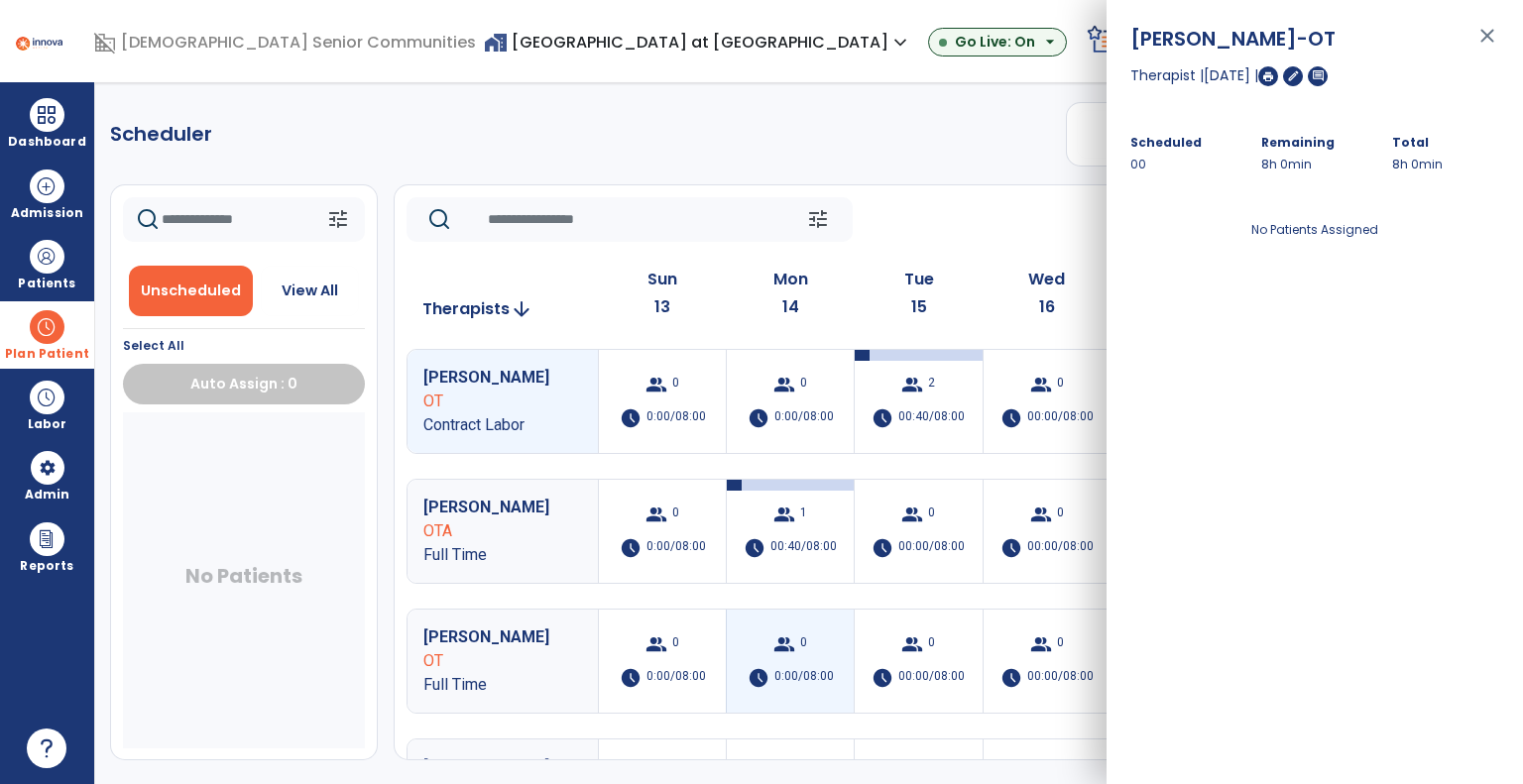 click on "group  0  schedule  0:00/08:00" at bounding box center [790, 661] 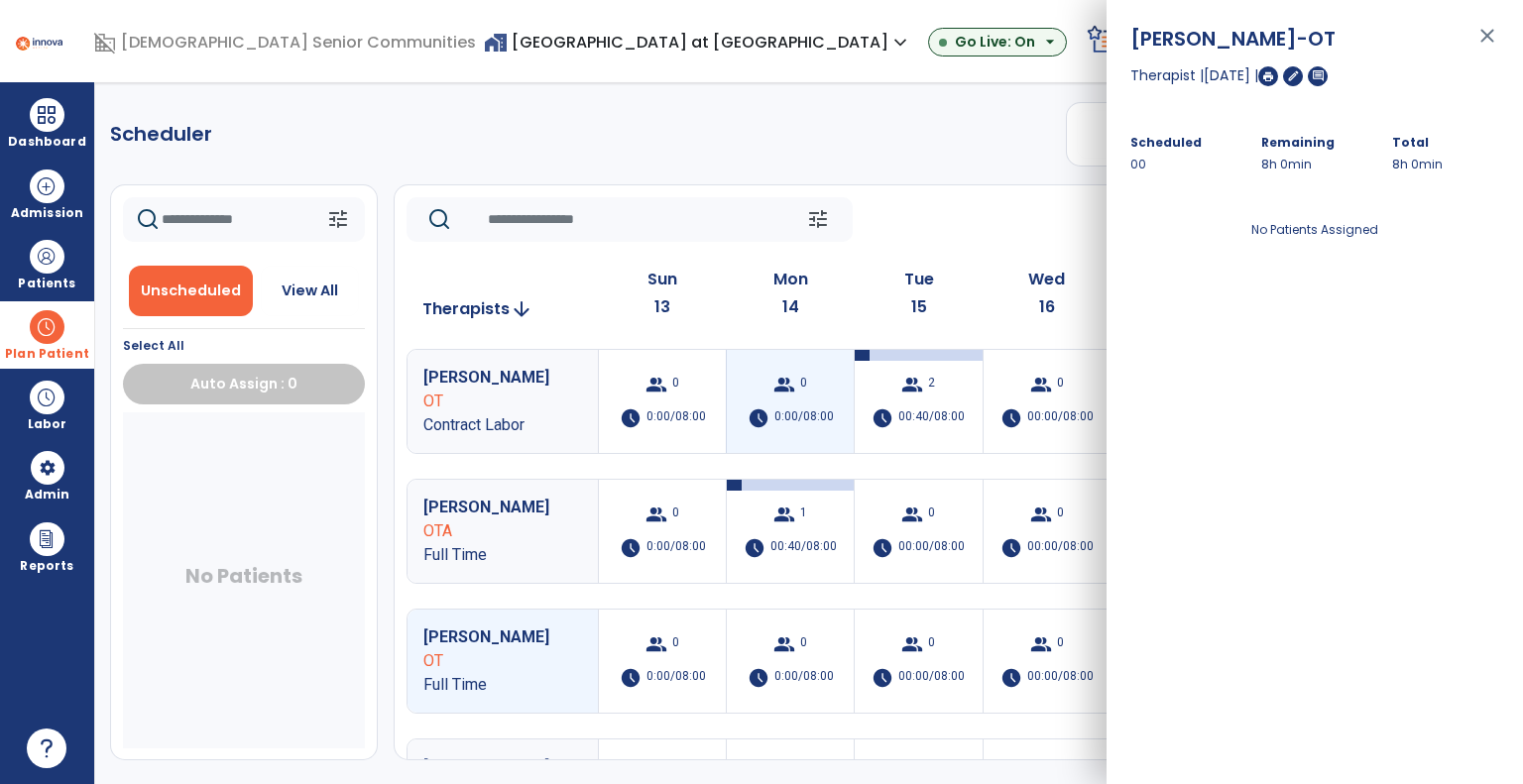 click on "0:00/08:00" at bounding box center (804, 418) 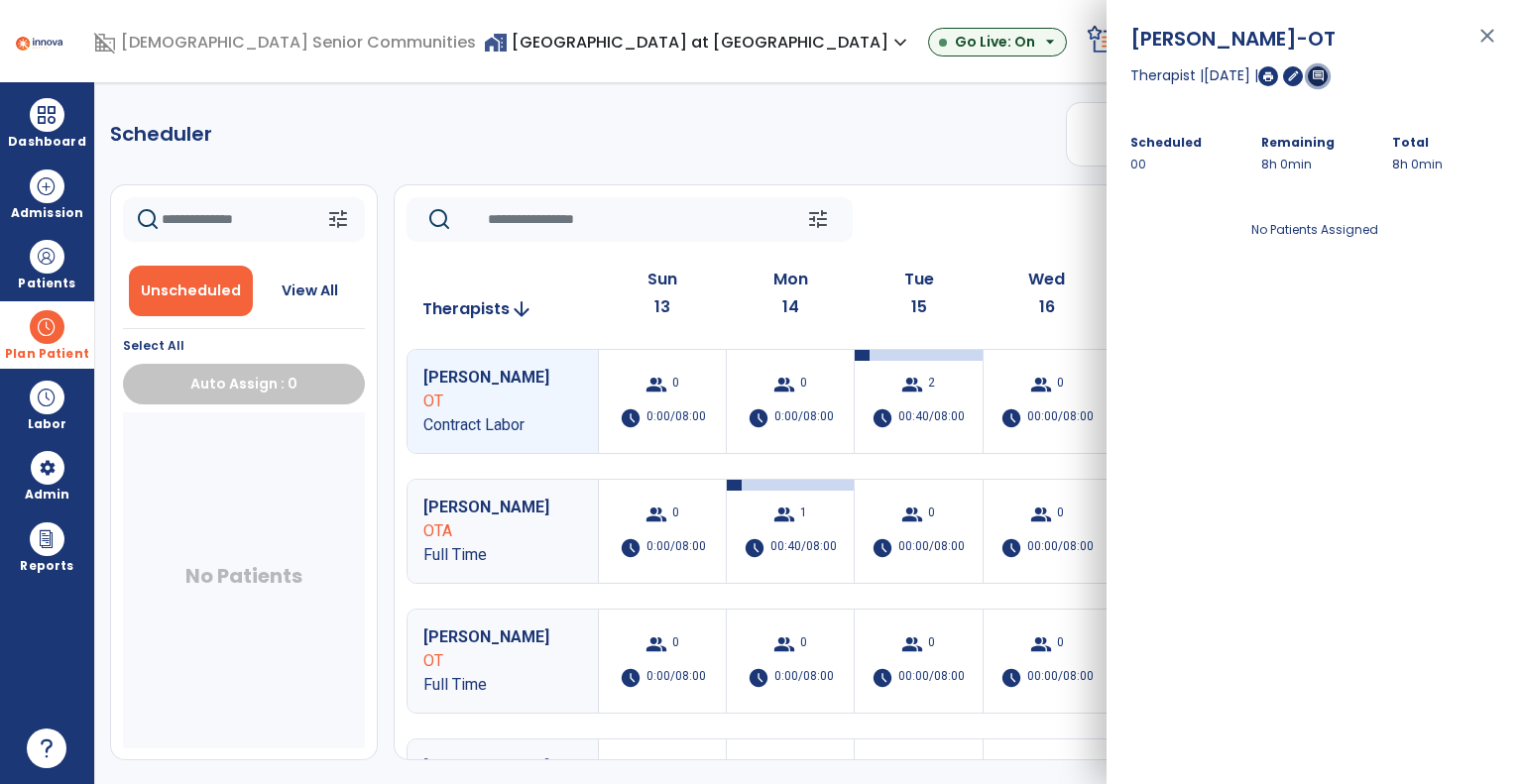 click on "comment" at bounding box center (1318, 76) 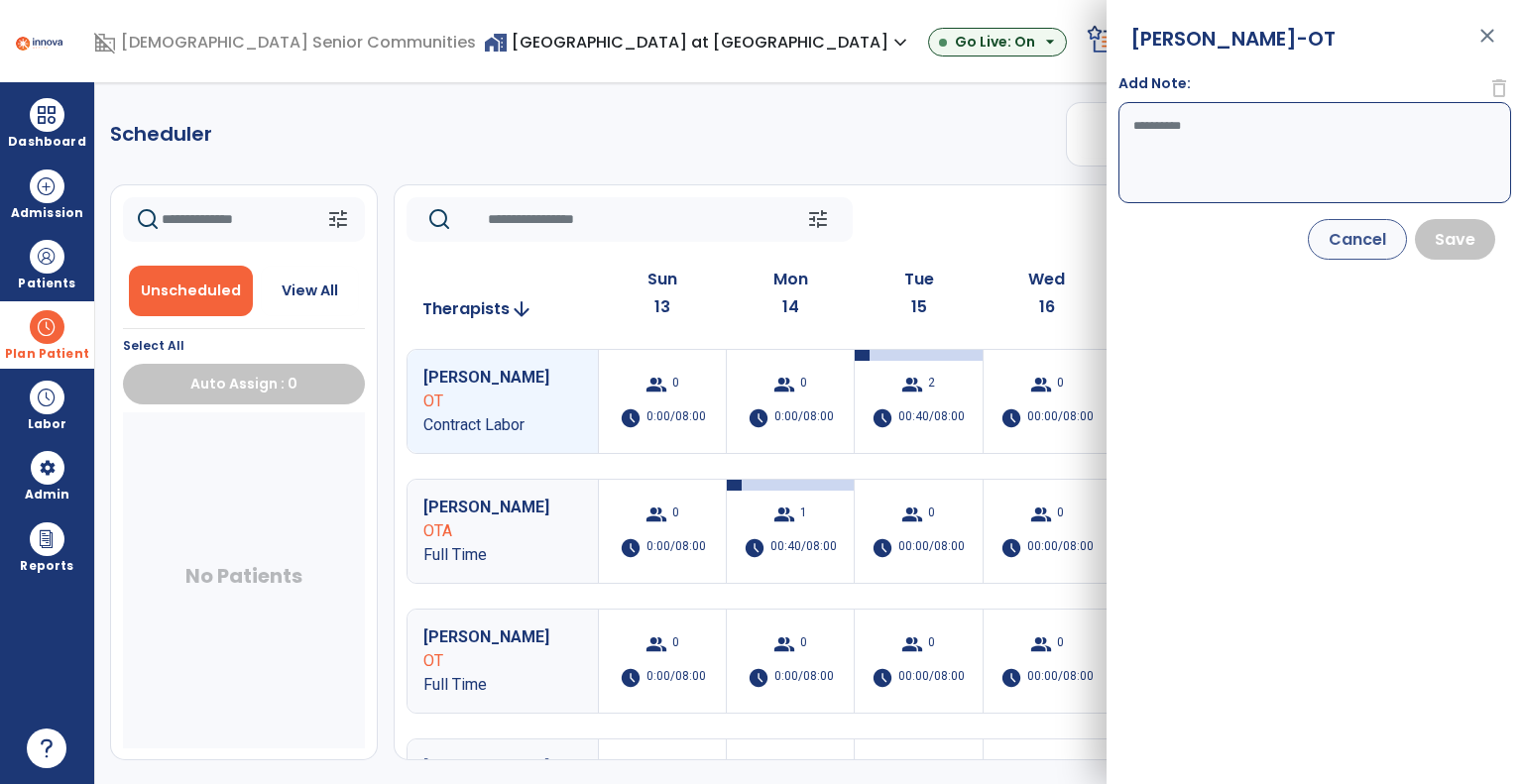 click on "Add Note:" at bounding box center [1315, 153] 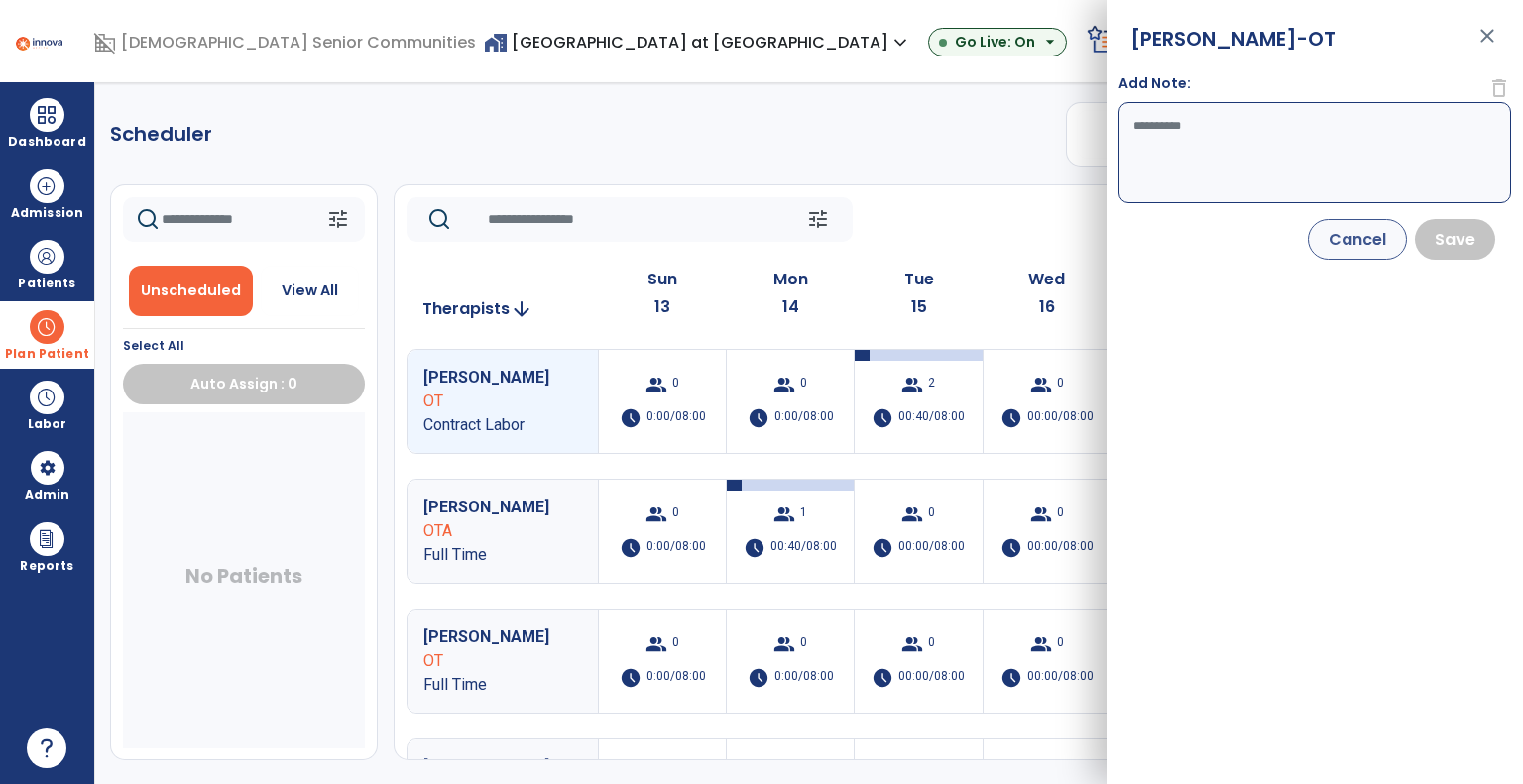 paste on "**********" 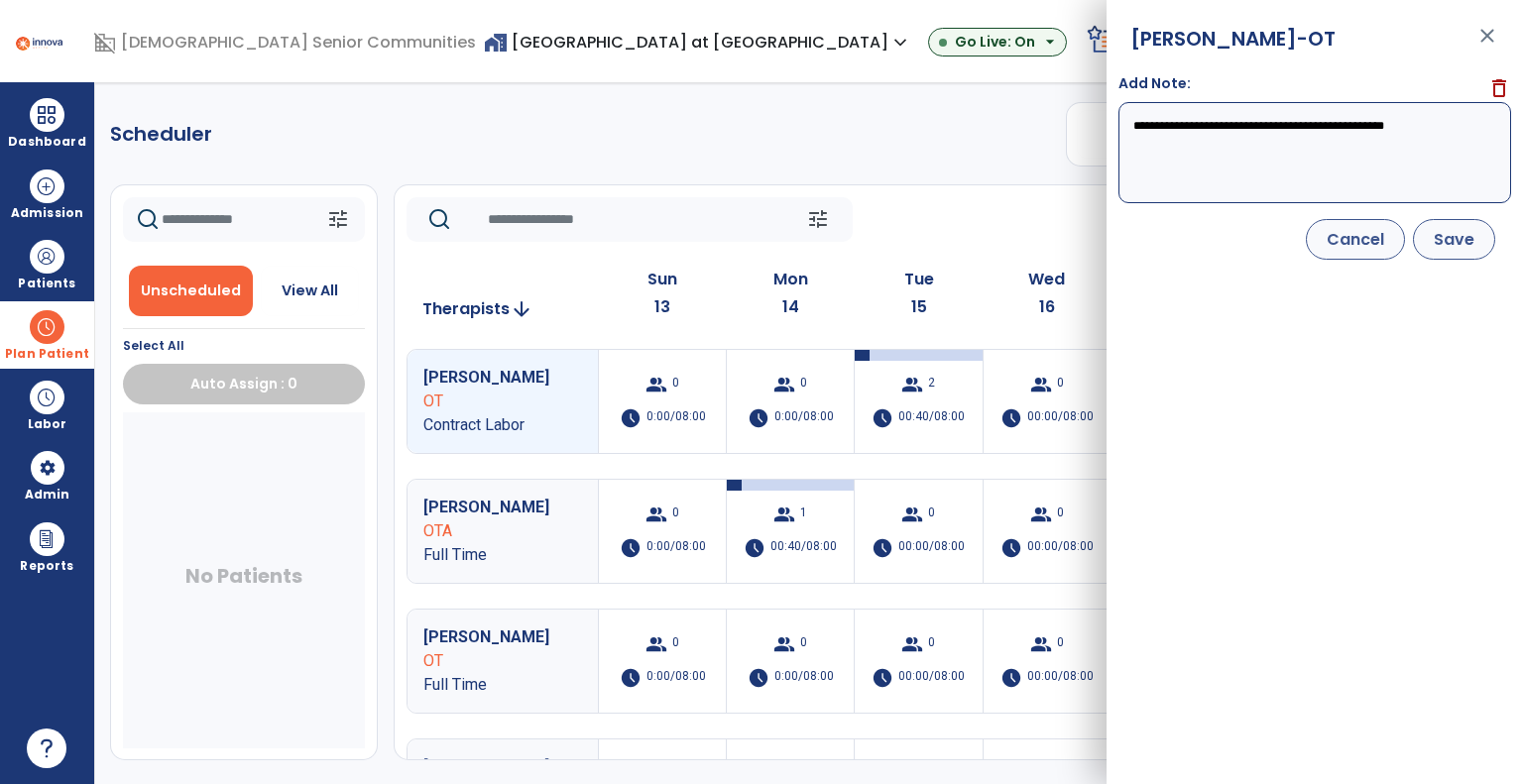 type on "**********" 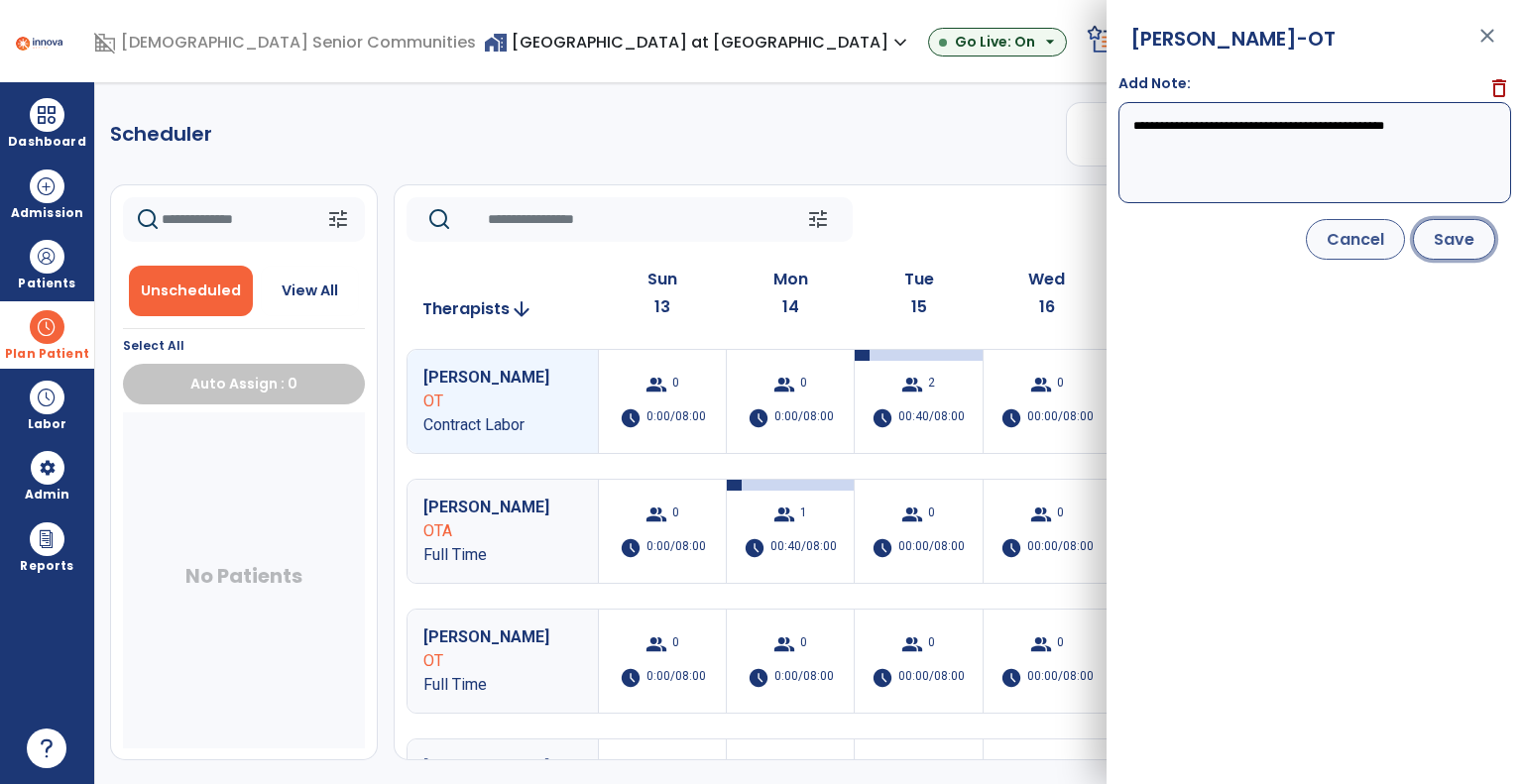 click on "Save" at bounding box center (1454, 239) 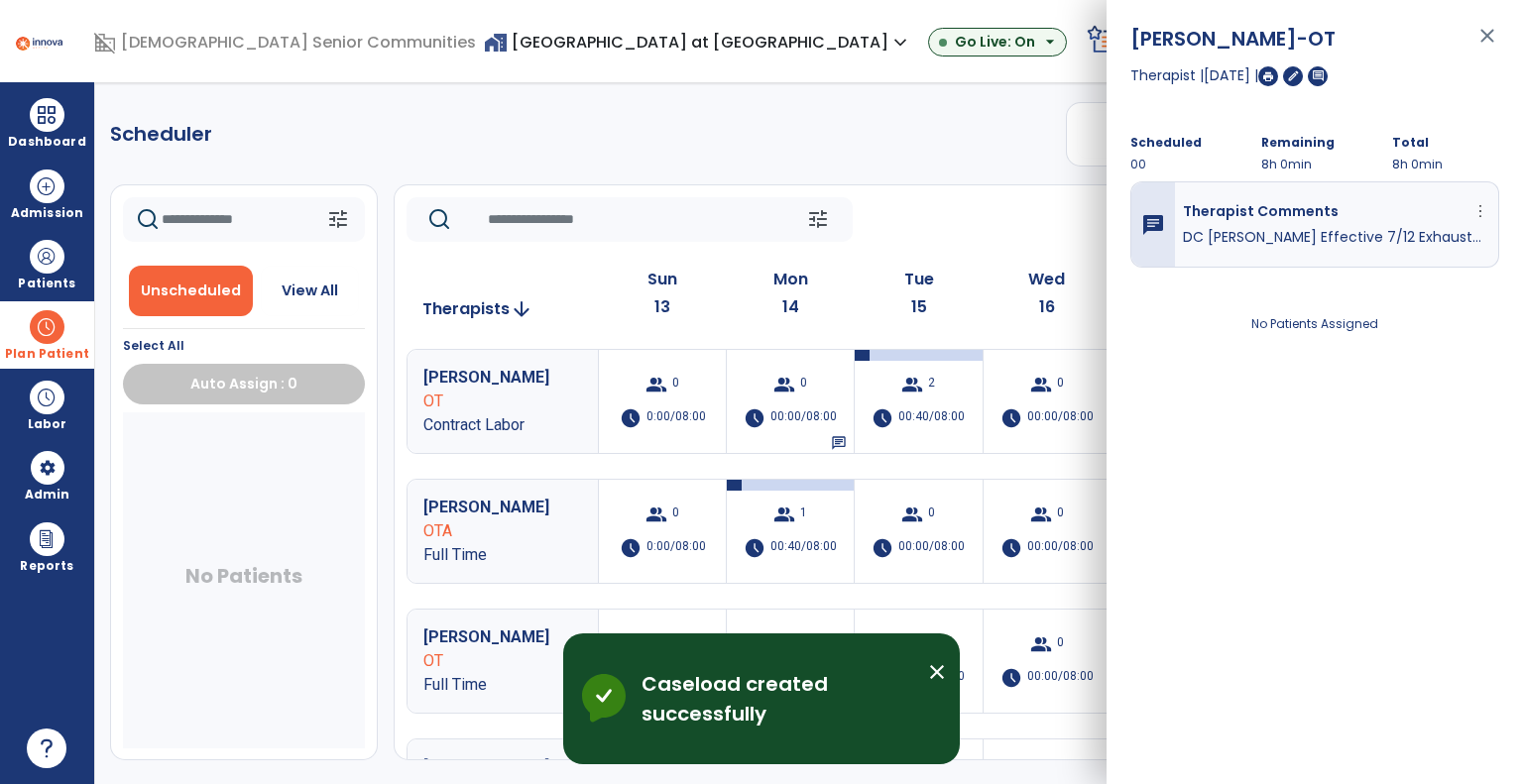 click on "Scheduler   PT   OT   ST  **** *** more_vert  Manage Labor   View All Therapists   Print   tune   Unscheduled   View All  Select All  Auto Assign : 0  No Patients  tune   Today  chevron_left Jul 13, 2025 - Jul 19, 2025  *********  calendar_today  chevron_right   Therapists  arrow_downward Sun  13  Mon  14  Tue  15  Wed  16  Thu  17  Fri  18  Sat  19  Curry, Amie OT Contract Labor  group  0  schedule  0:00/08:00  group  0  schedule  00:00/08:00   chat   group  2  schedule  00:40/08:00   group  0  schedule  00:00/08:00   group  0  schedule  0:00/08:00  group  0  schedule  0:00/08:00  group  0  schedule  0:00/08:00 Hogg, Madeline OTA Full Time  group  0  schedule  0:00/08:00  group  1  schedule  00:40/08:00   group  0  schedule  00:00/08:00   group  0  schedule  00:00/08:00   group  0  schedule  00:00/08:00   group  1  schedule  00:40/08:00   group  0  schedule  0:00/08:00 Aldridge, Jennifer OT Full Time  group  0  schedule  0:00/08:00  group  0  schedule  0:00/08:00  group  0  schedule  00:00/08:00   group  0" at bounding box center (809, 433) 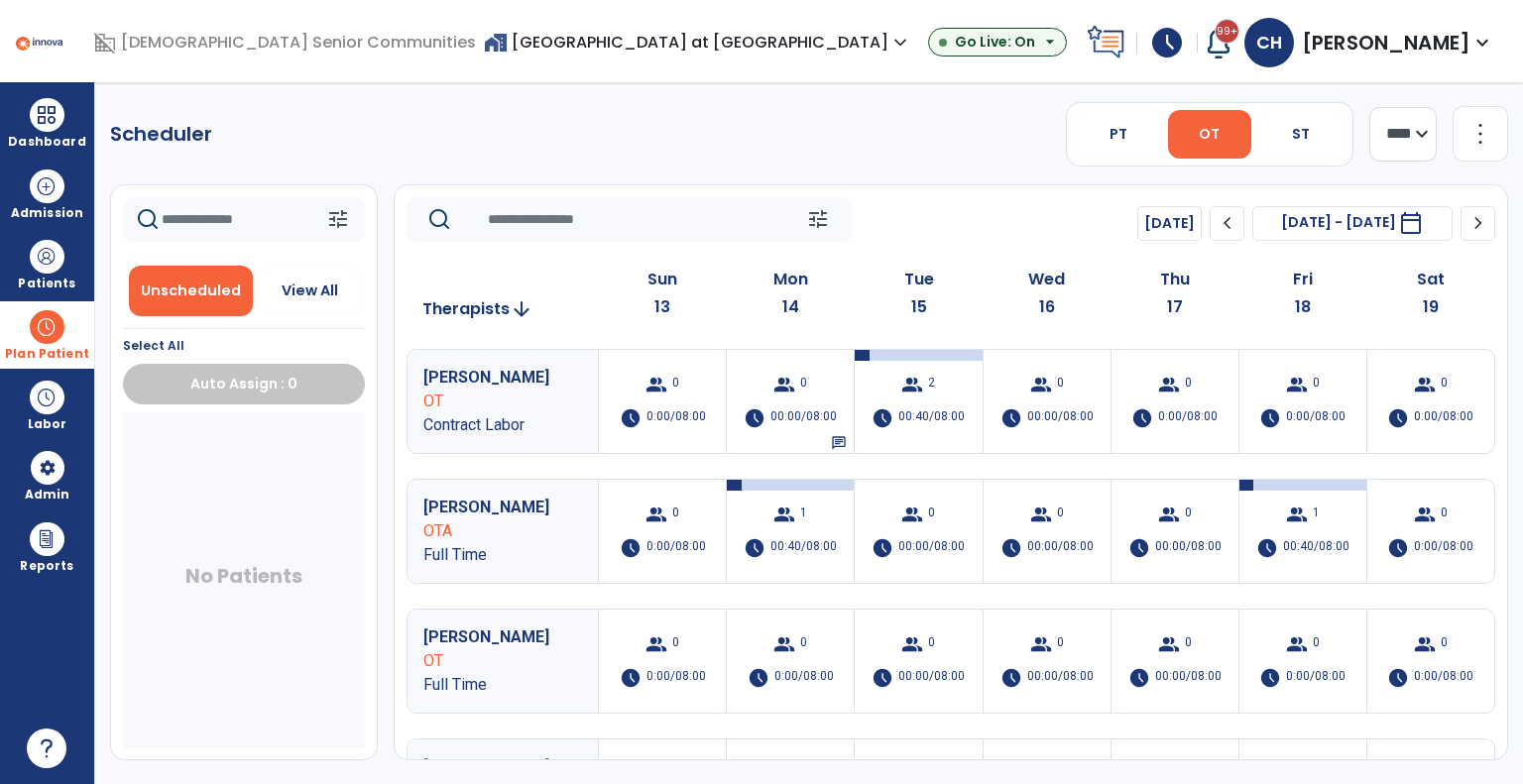 click on "home_work   Hickory Creek at Greensburg   expand_more   Arbor Grove Village   ASC-Sandbox   Hickory Creek at Greensburg  Go Live: On  arrow_drop_down" at bounding box center (781, 43) 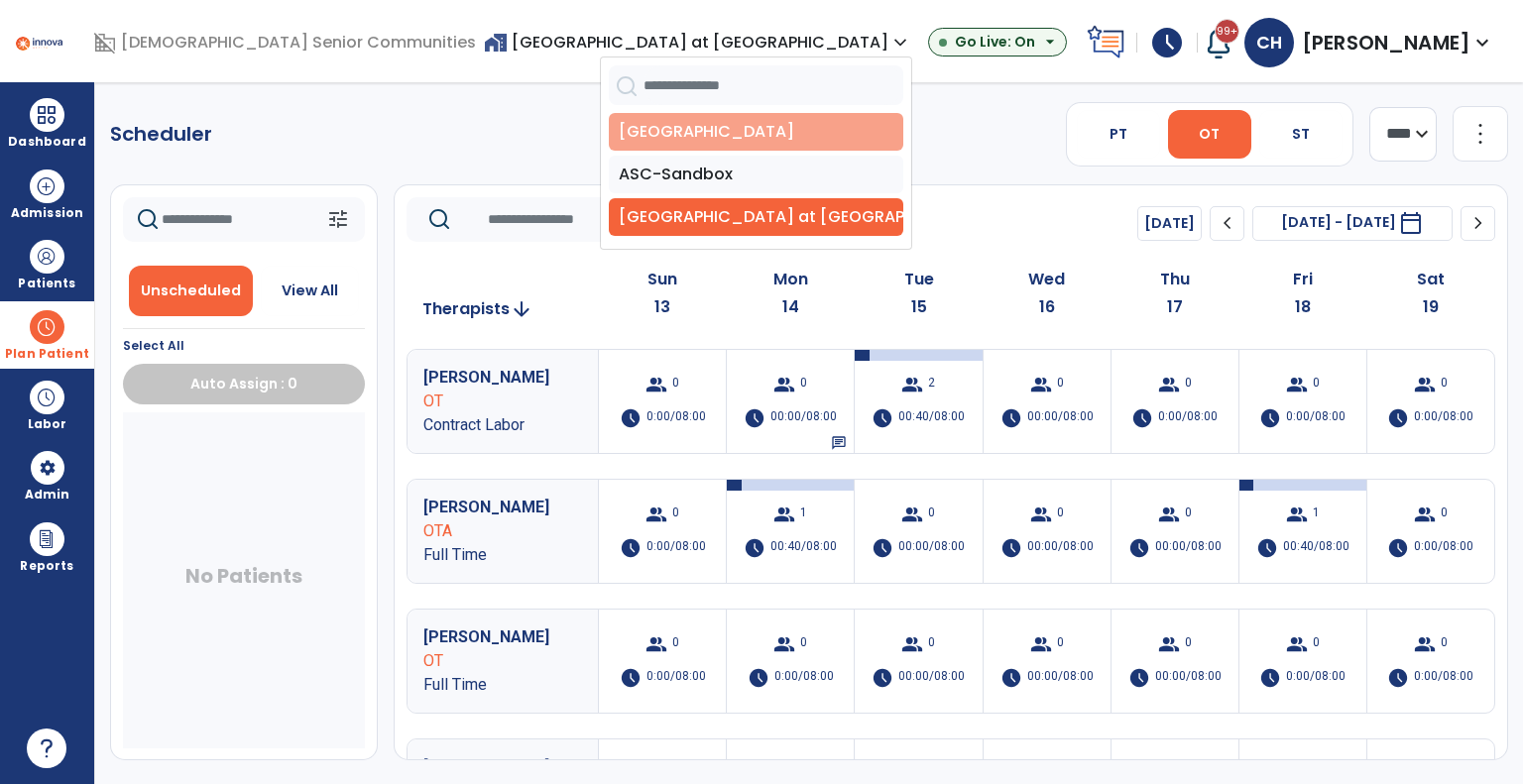 click on "[GEOGRAPHIC_DATA]" at bounding box center [756, 132] 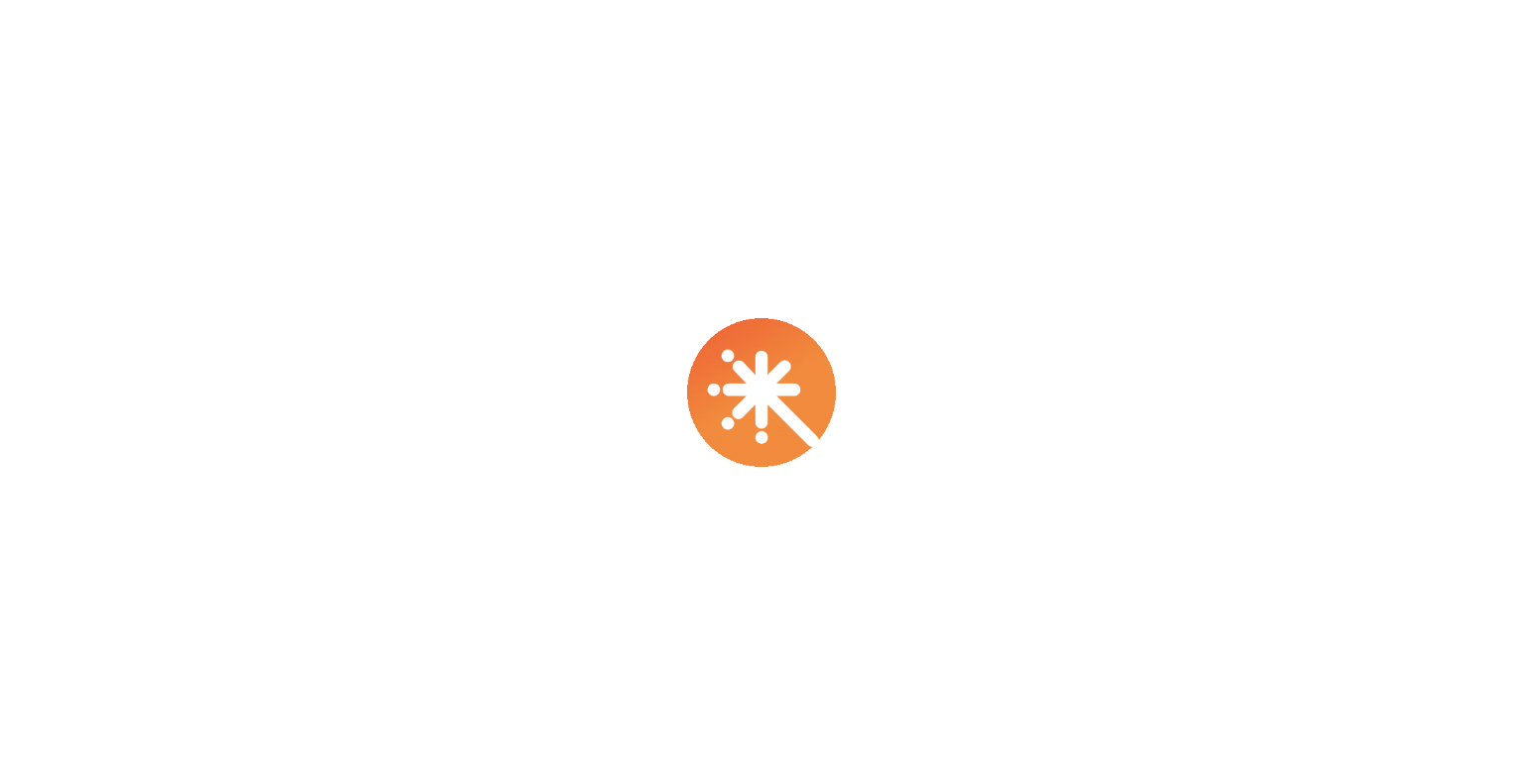 scroll, scrollTop: 0, scrollLeft: 0, axis: both 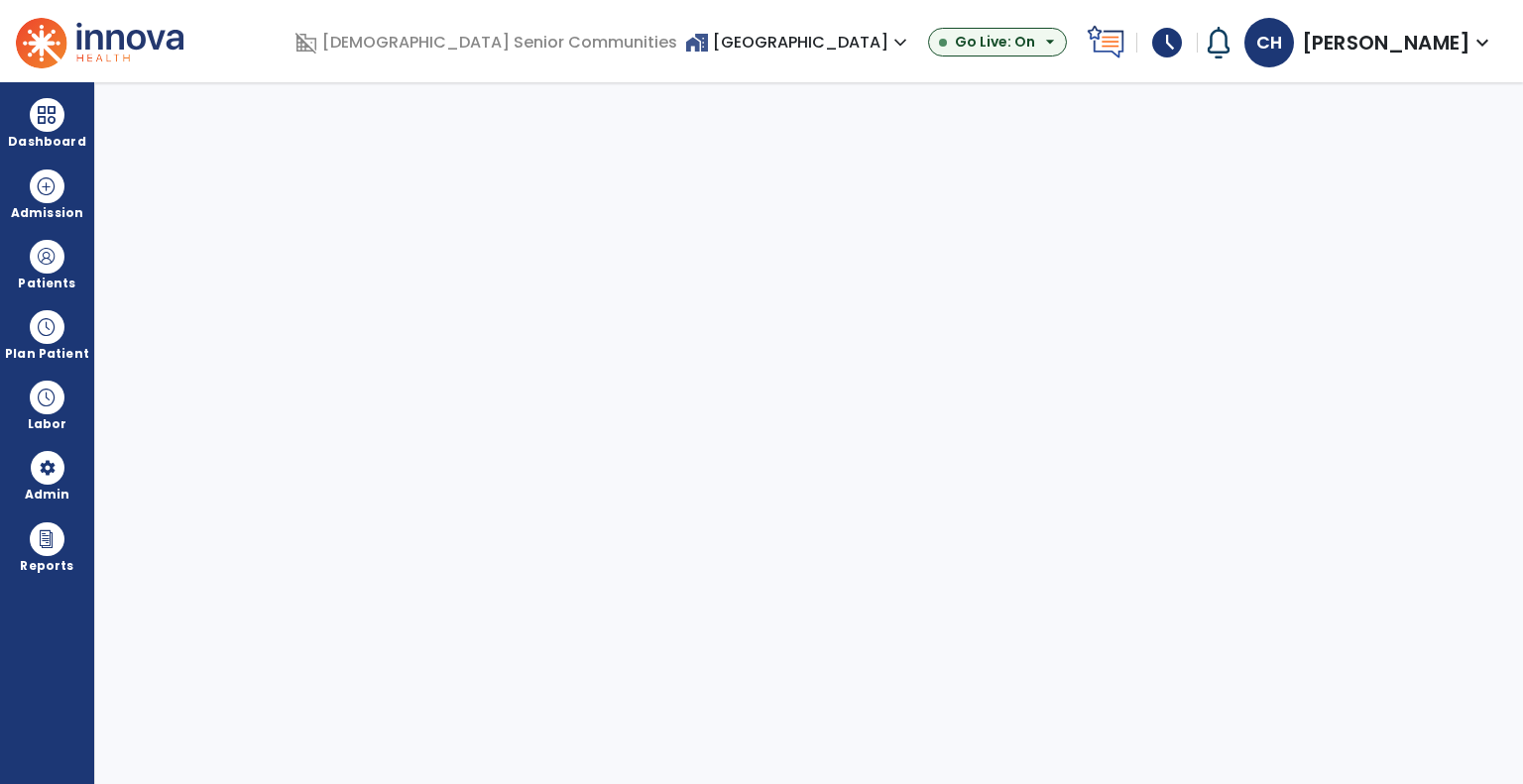 select on "***" 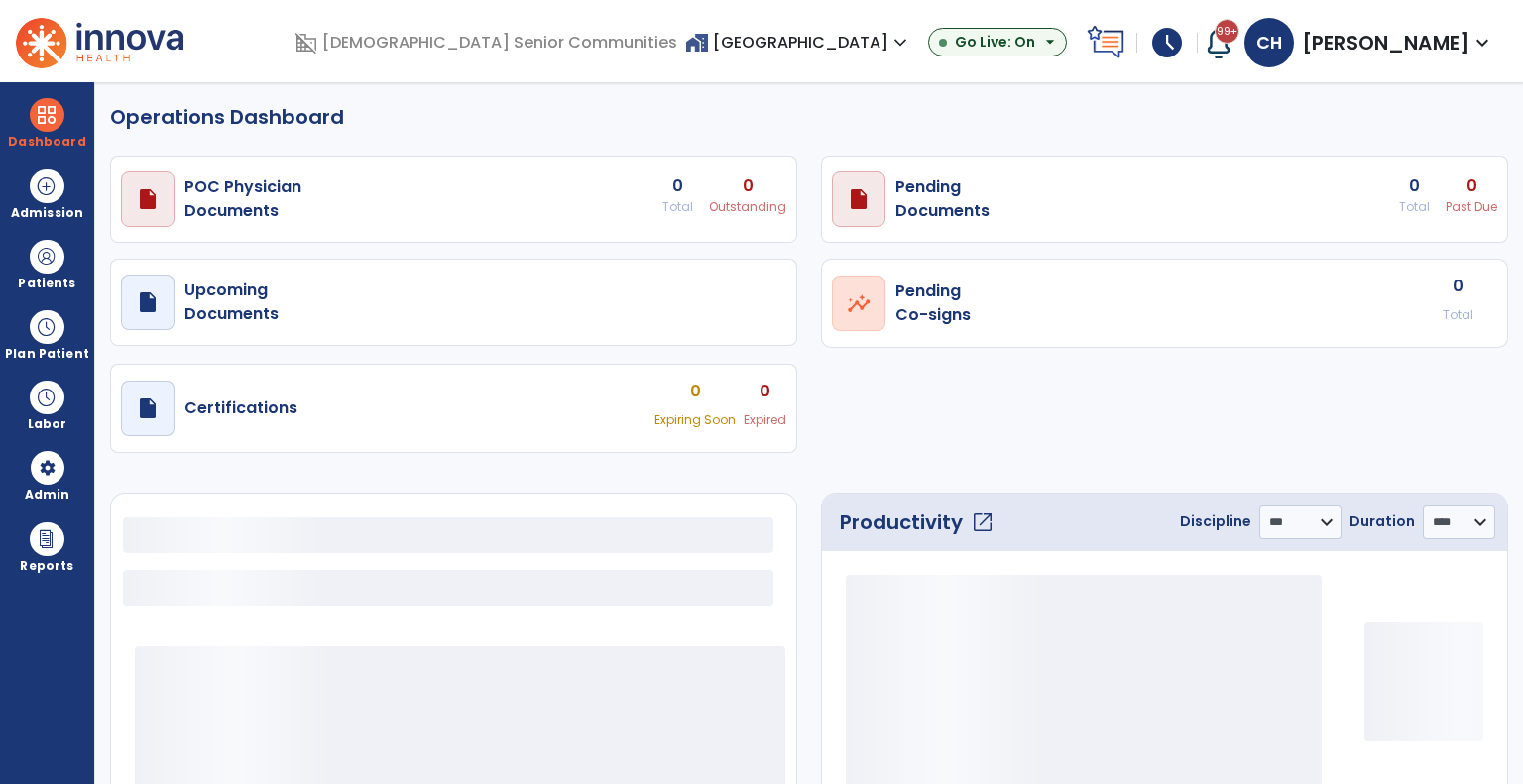 select on "***" 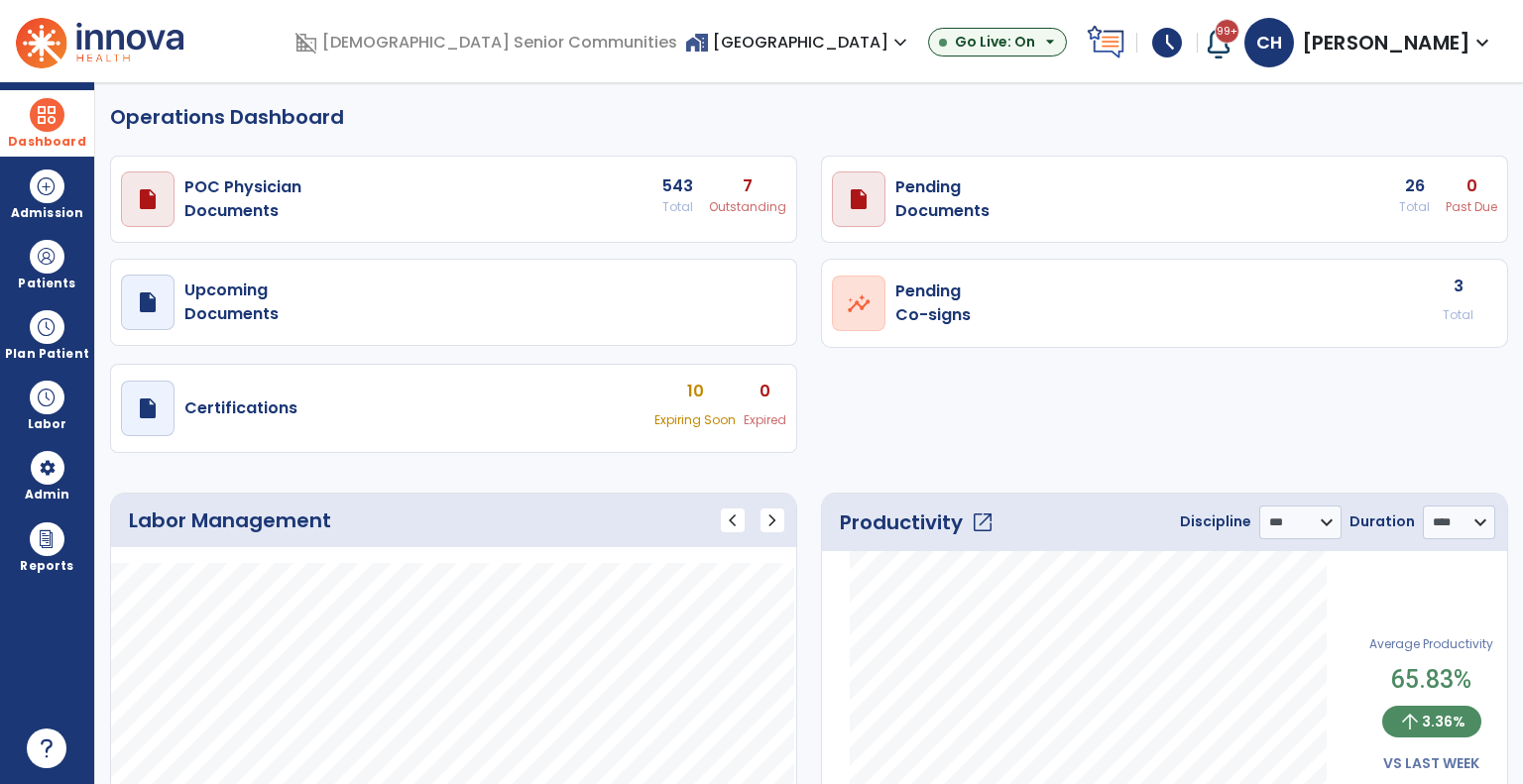 click on "Dashboard" at bounding box center [47, 142] 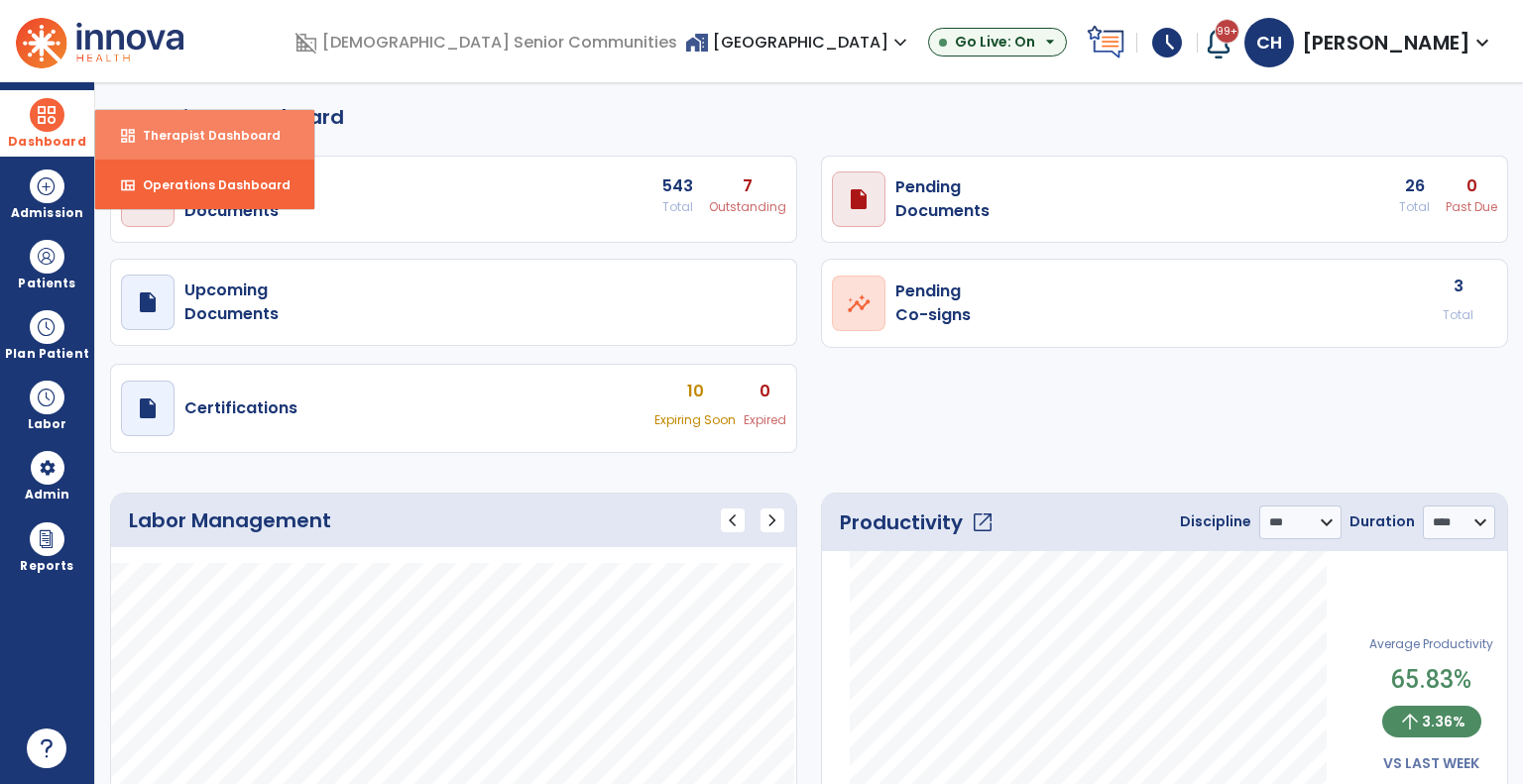 click on "Therapist Dashboard" at bounding box center [203, 135] 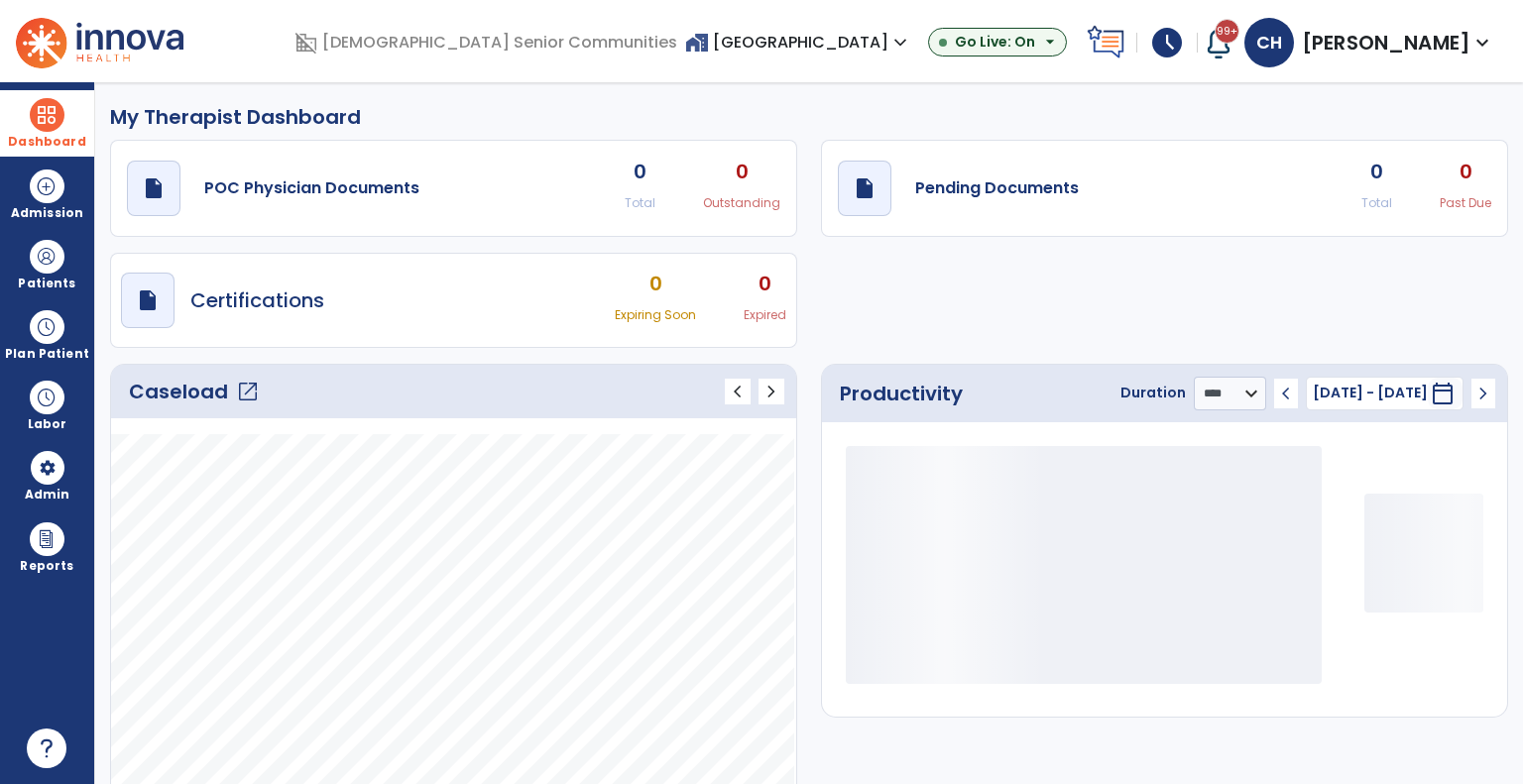 click on "open_in_new" 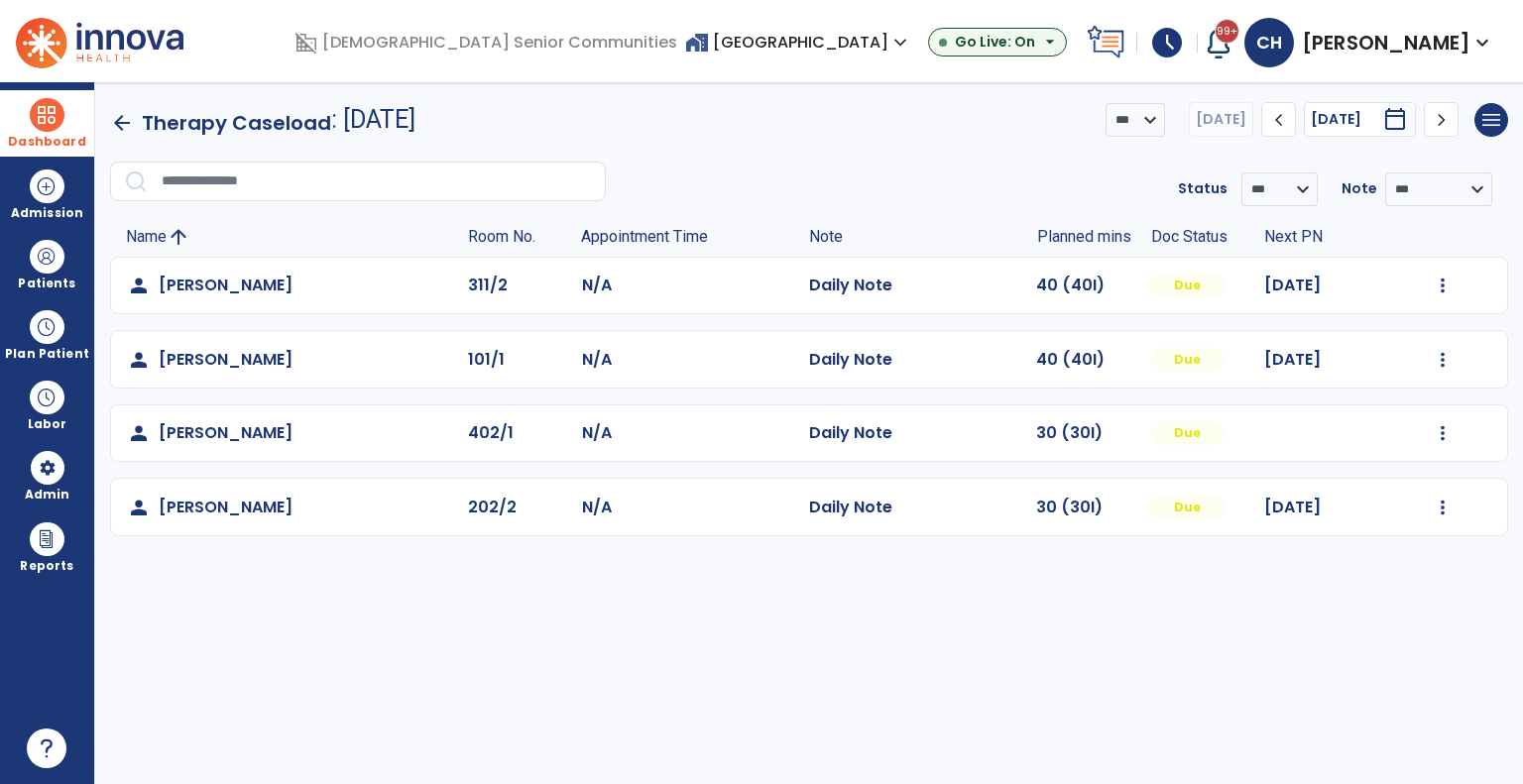 click on "Mark Visit As Complete   Reset Note   Open Document   G + C Mins" 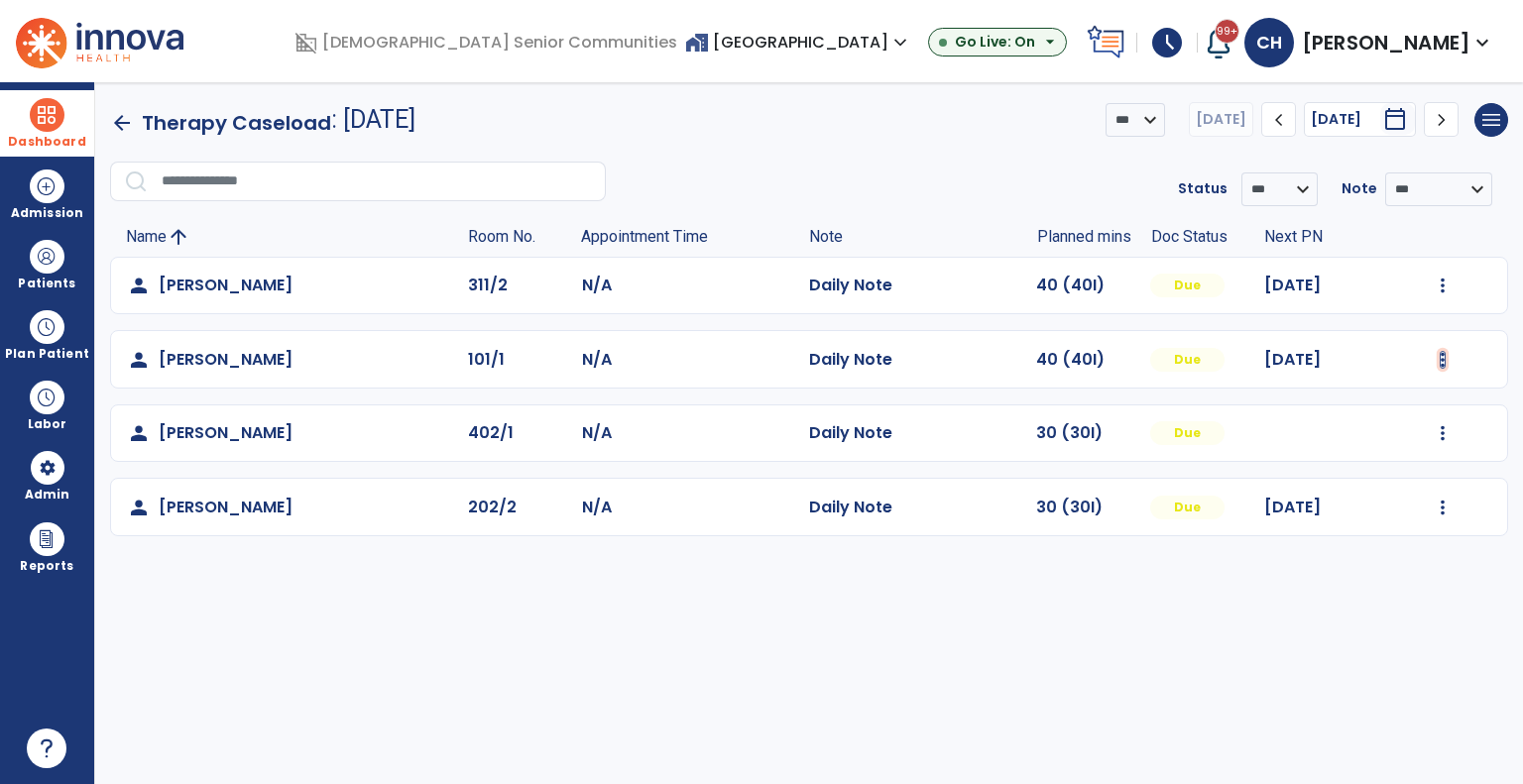 click at bounding box center (1443, 285) 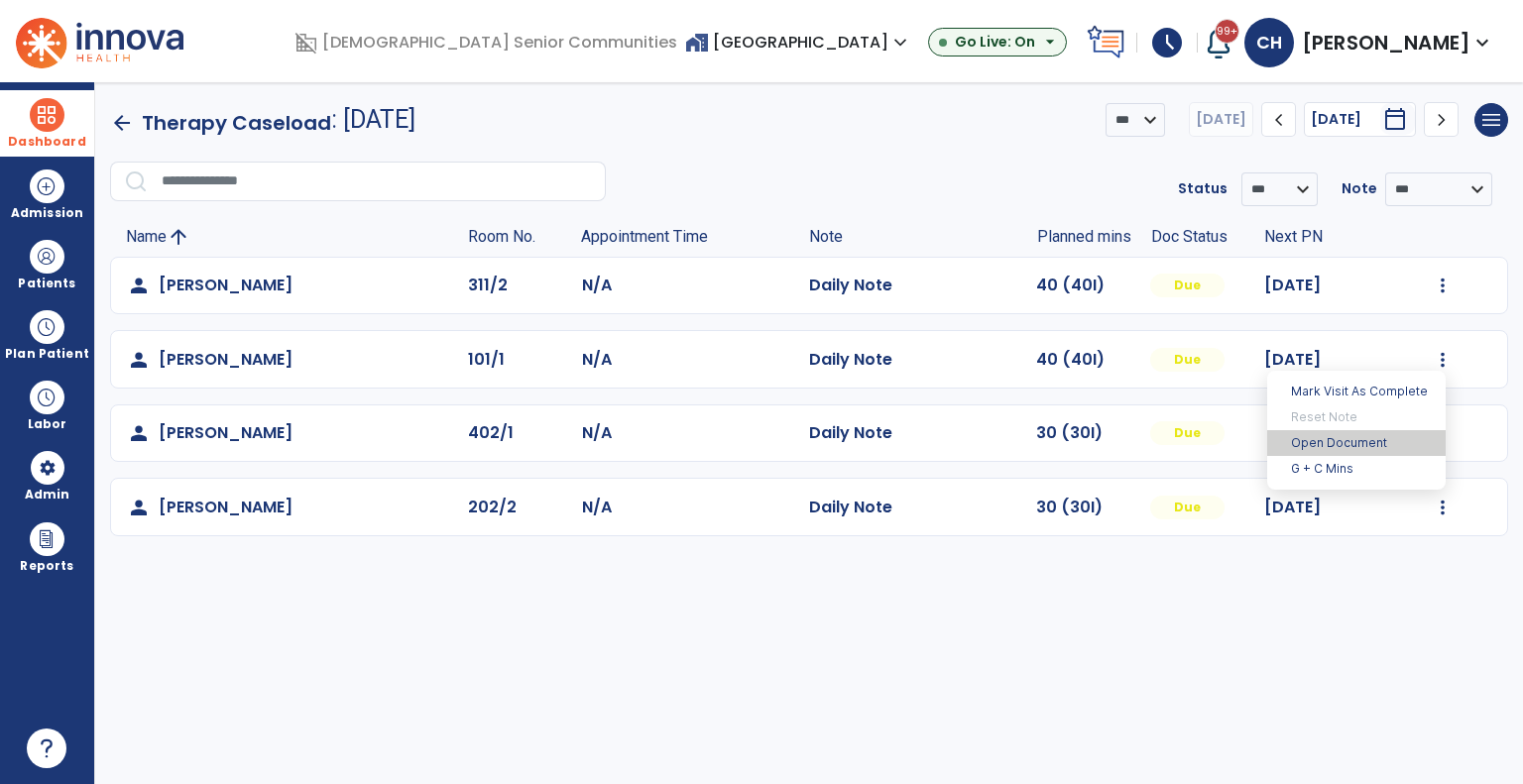 click on "Open Document" at bounding box center (1356, 443) 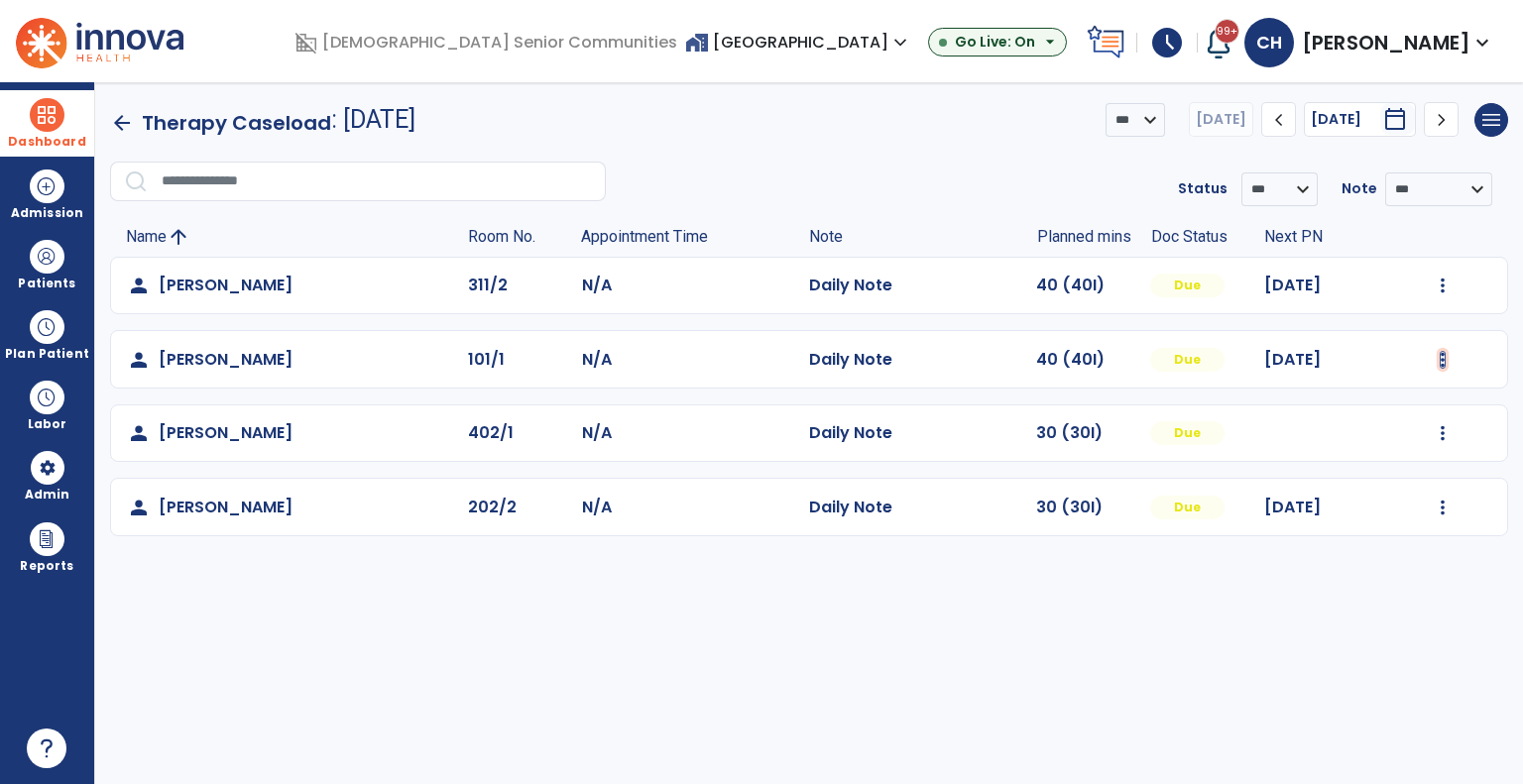 click at bounding box center [1443, 285] 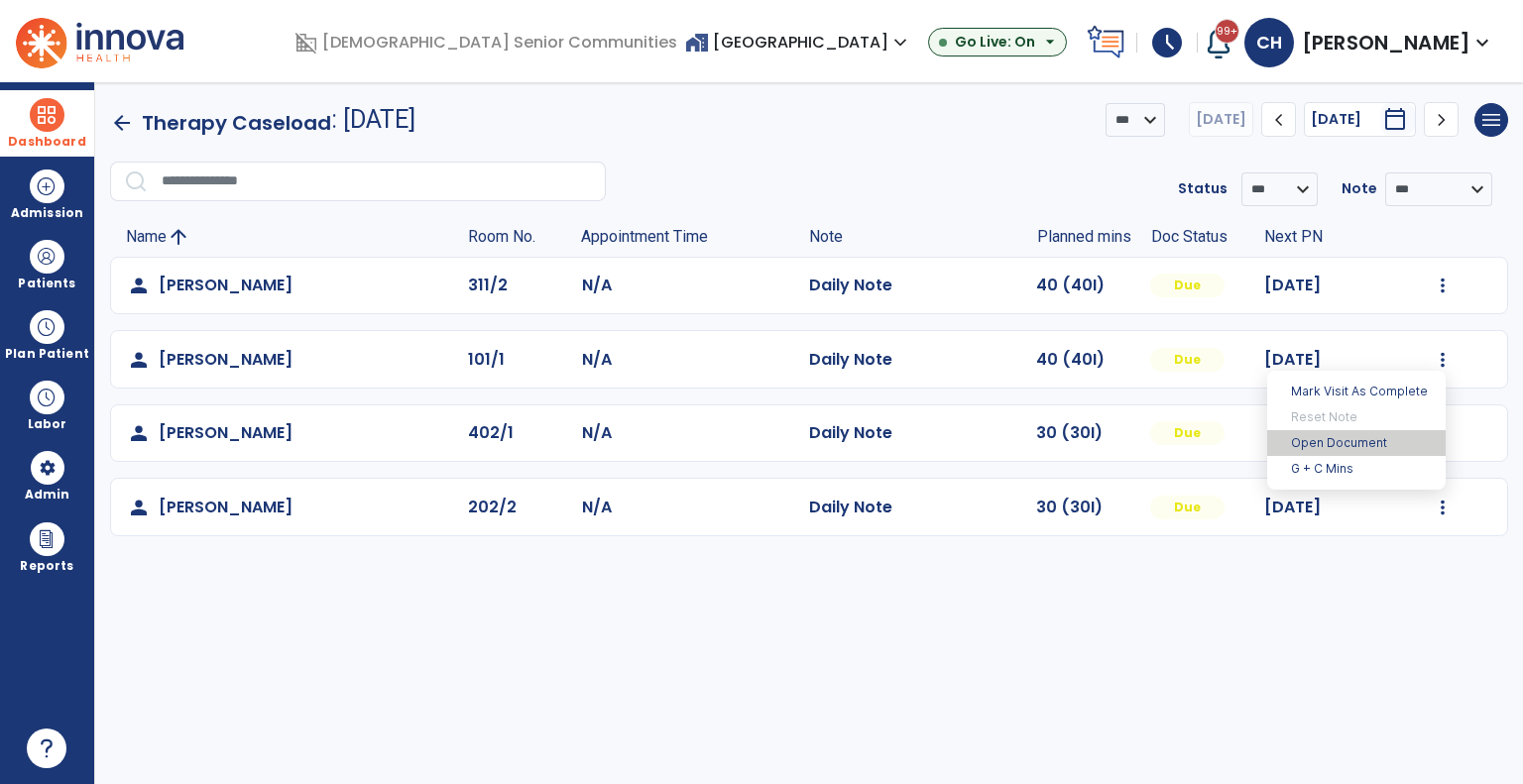 click on "Open Document" at bounding box center (1356, 443) 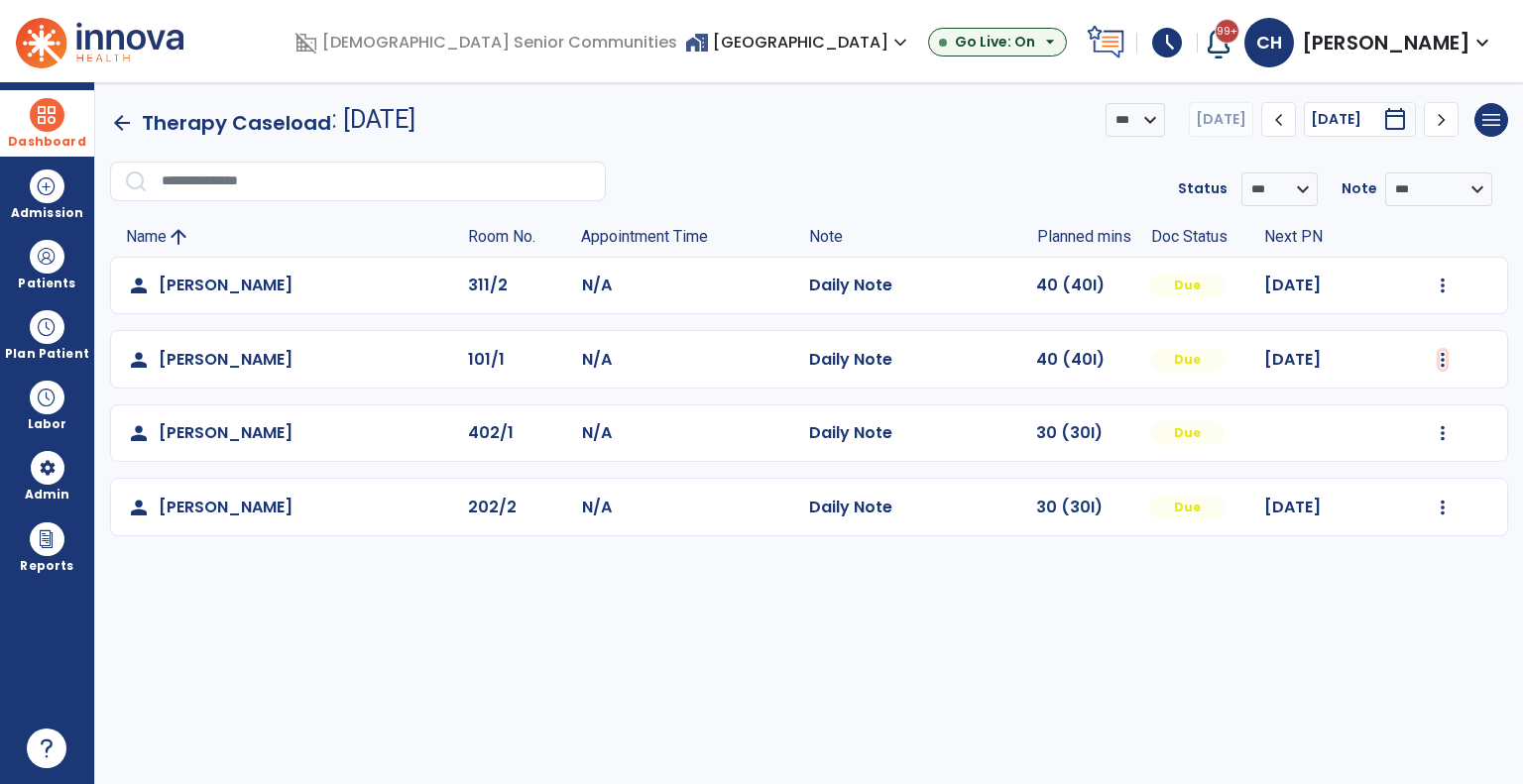 click at bounding box center (1443, 285) 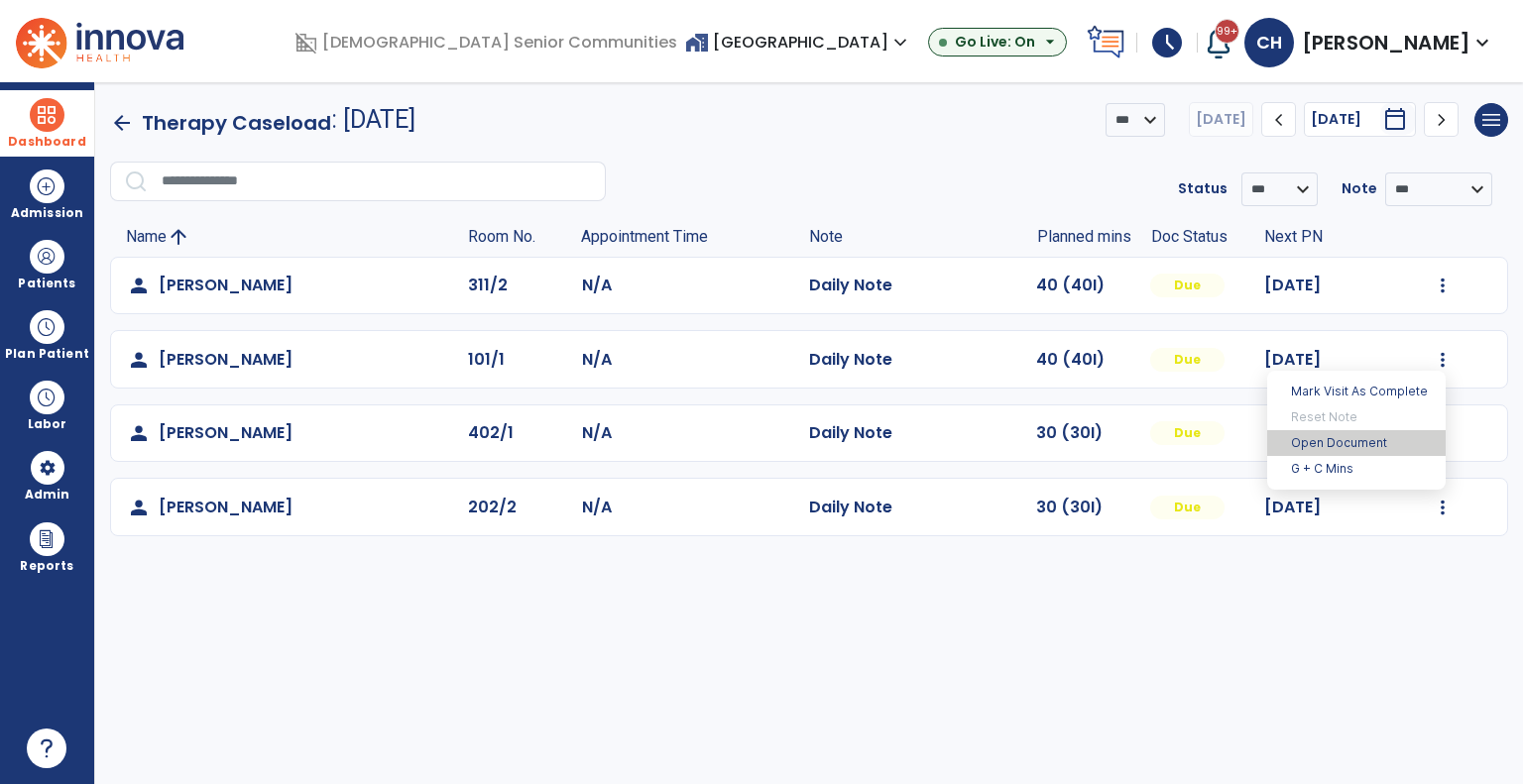 click on "Open Document" at bounding box center (1356, 443) 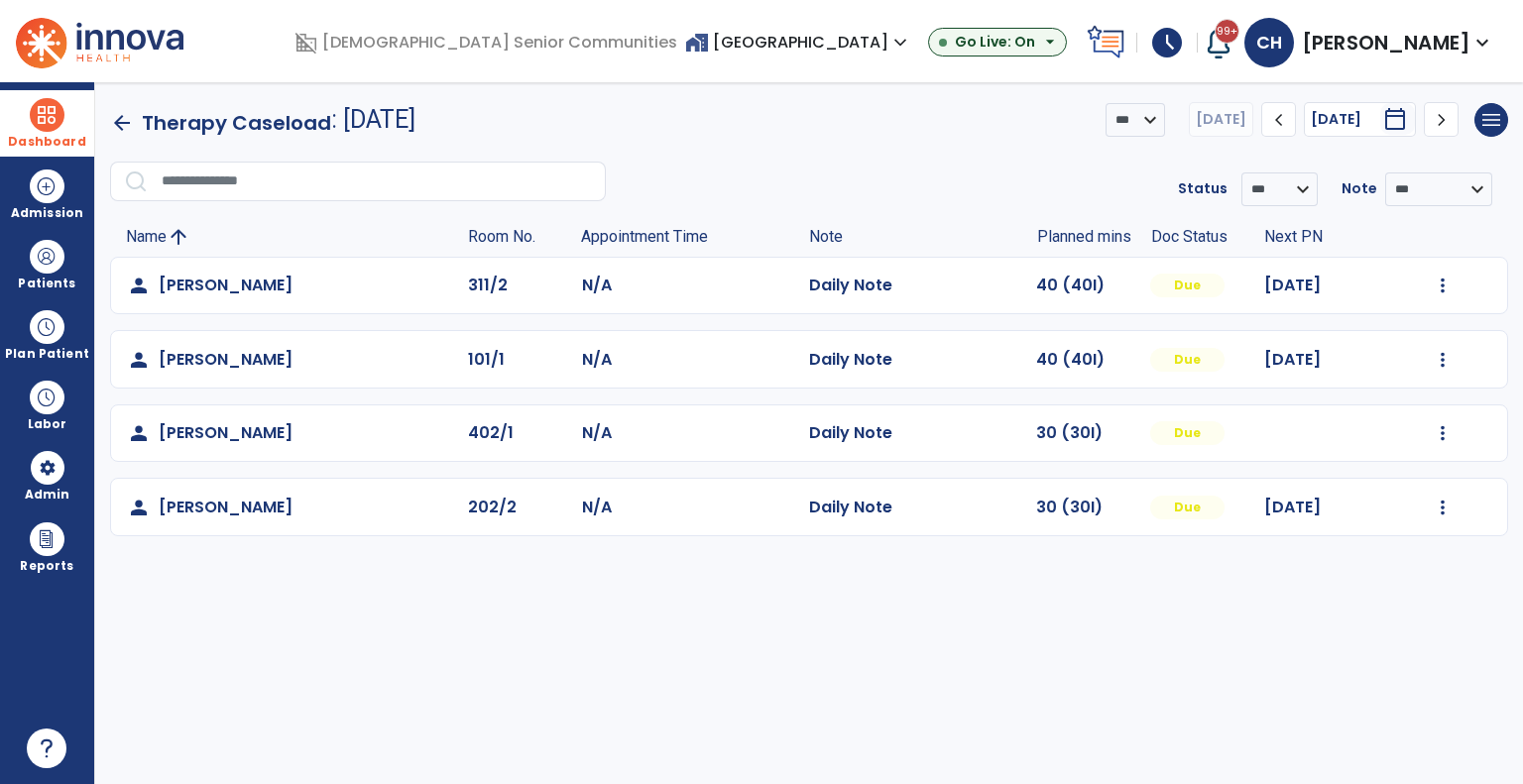 click on "[PERSON_NAME]" 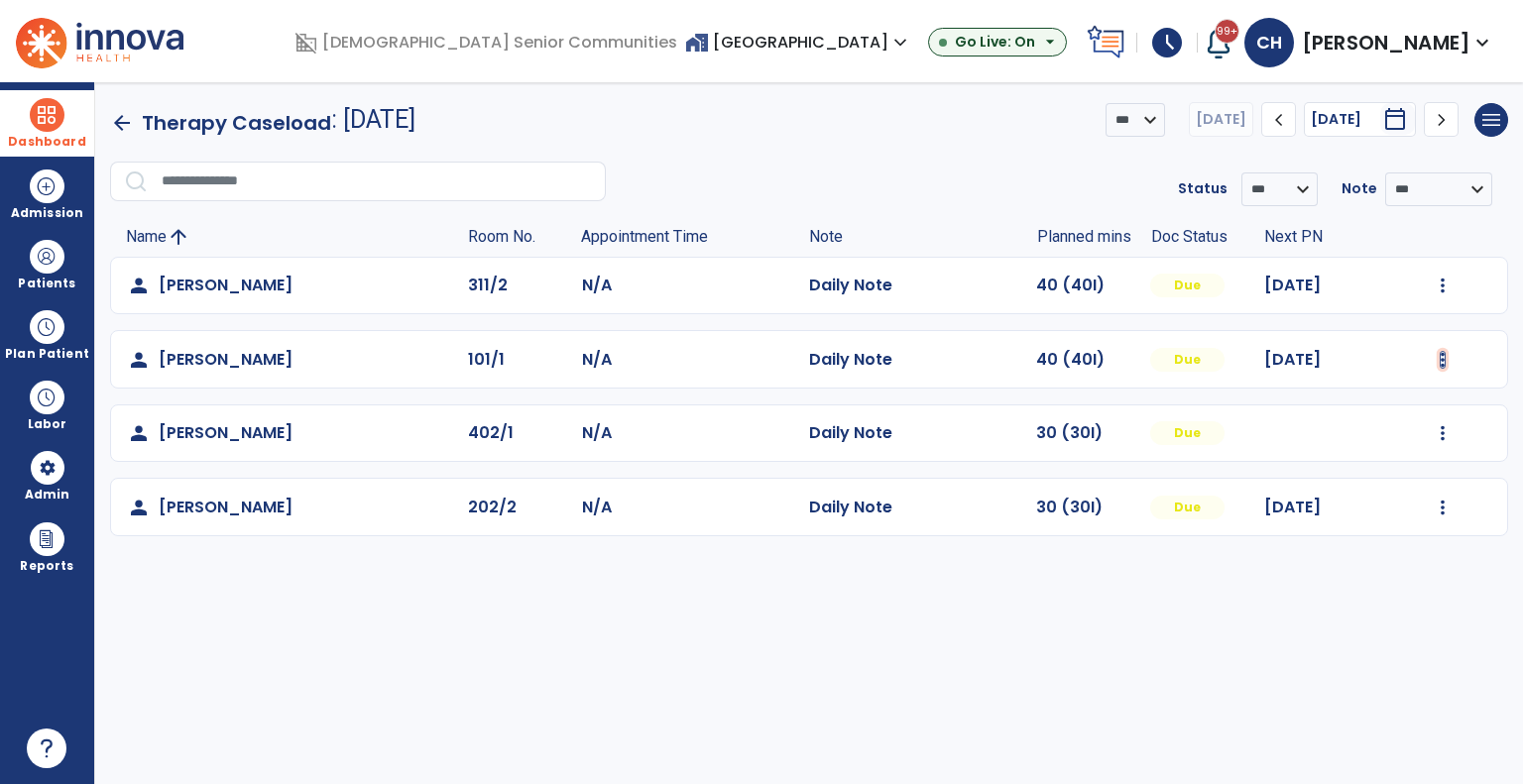 click at bounding box center [1443, 285] 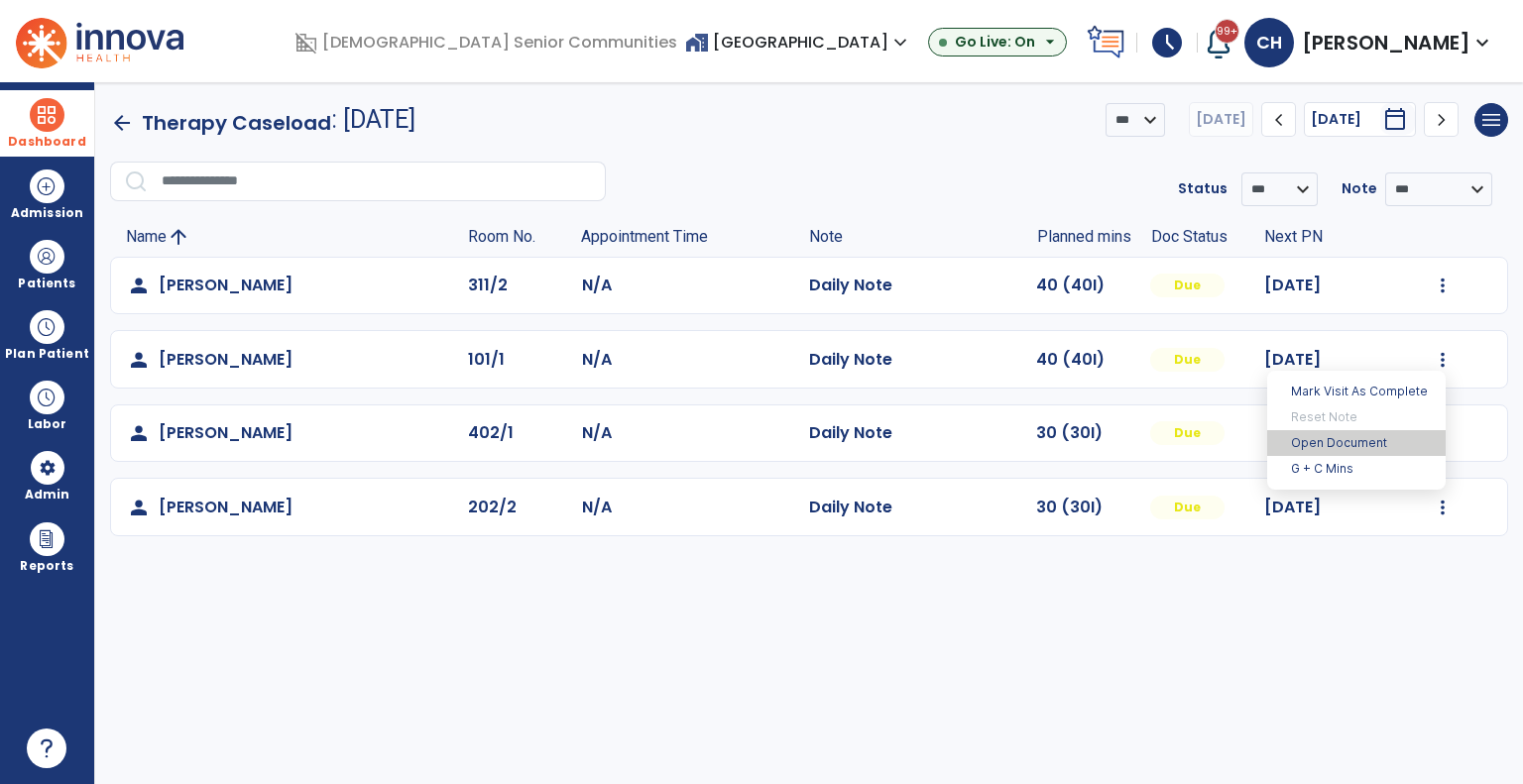 click on "Open Document" at bounding box center [1356, 443] 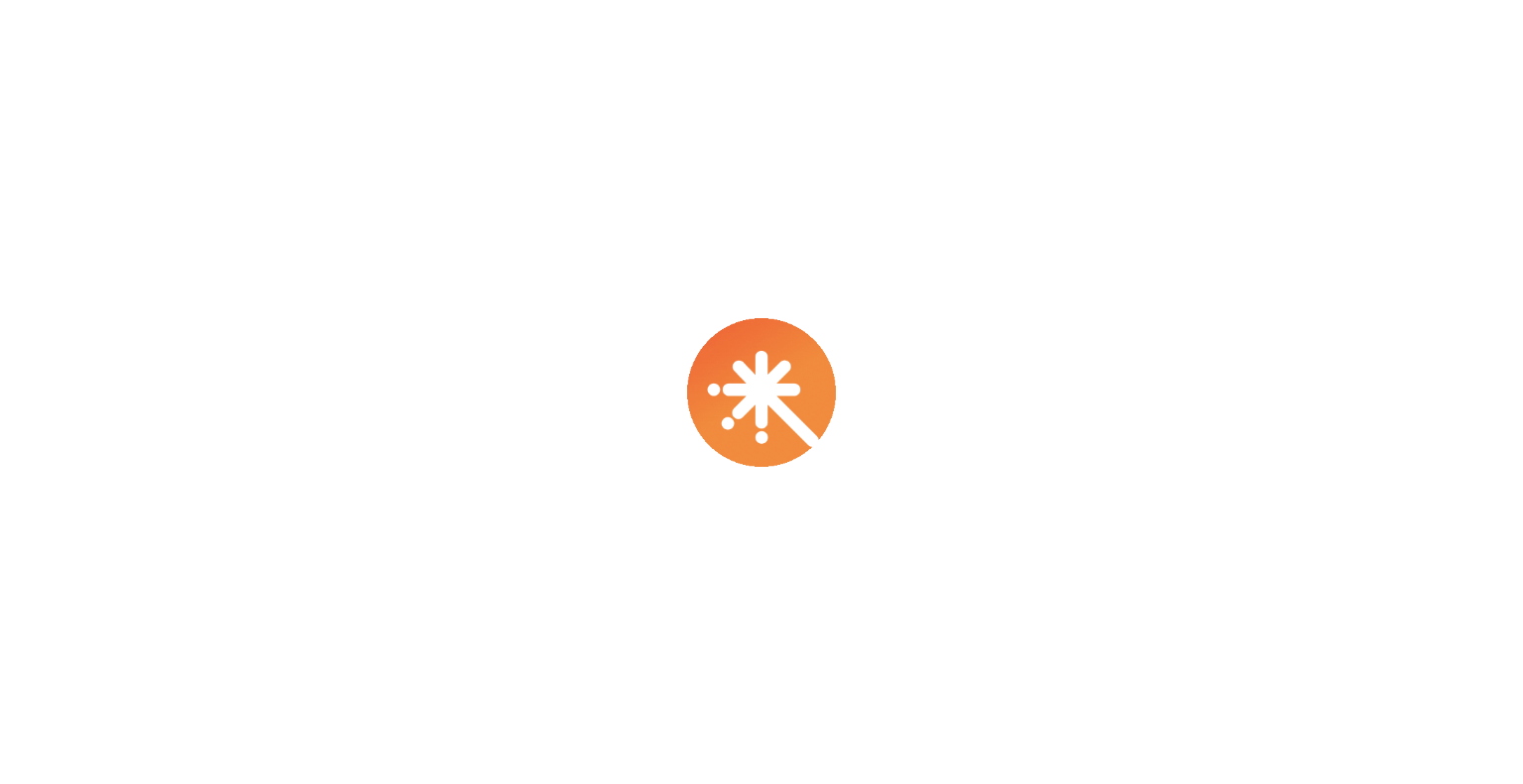 scroll, scrollTop: 0, scrollLeft: 0, axis: both 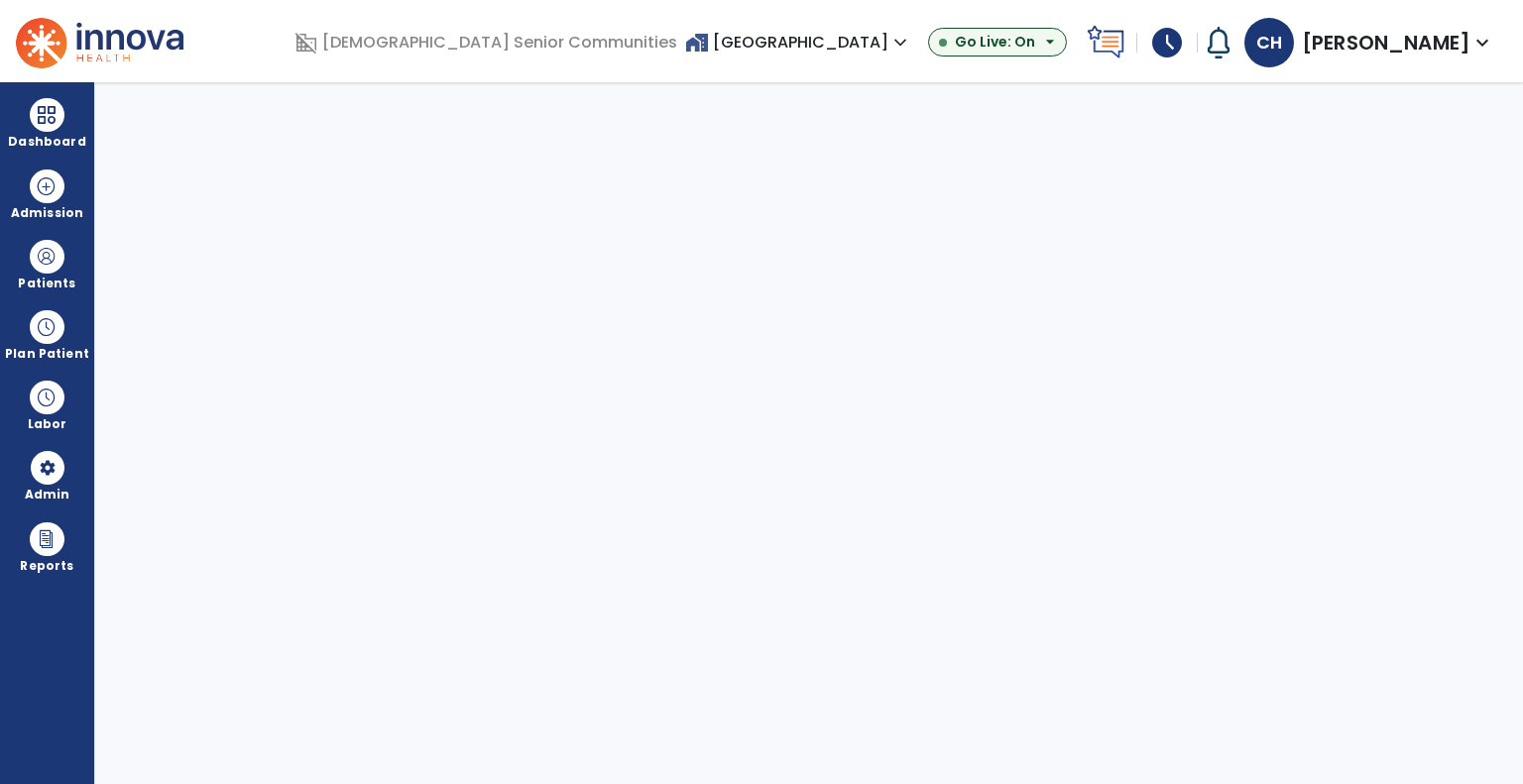 select on "***" 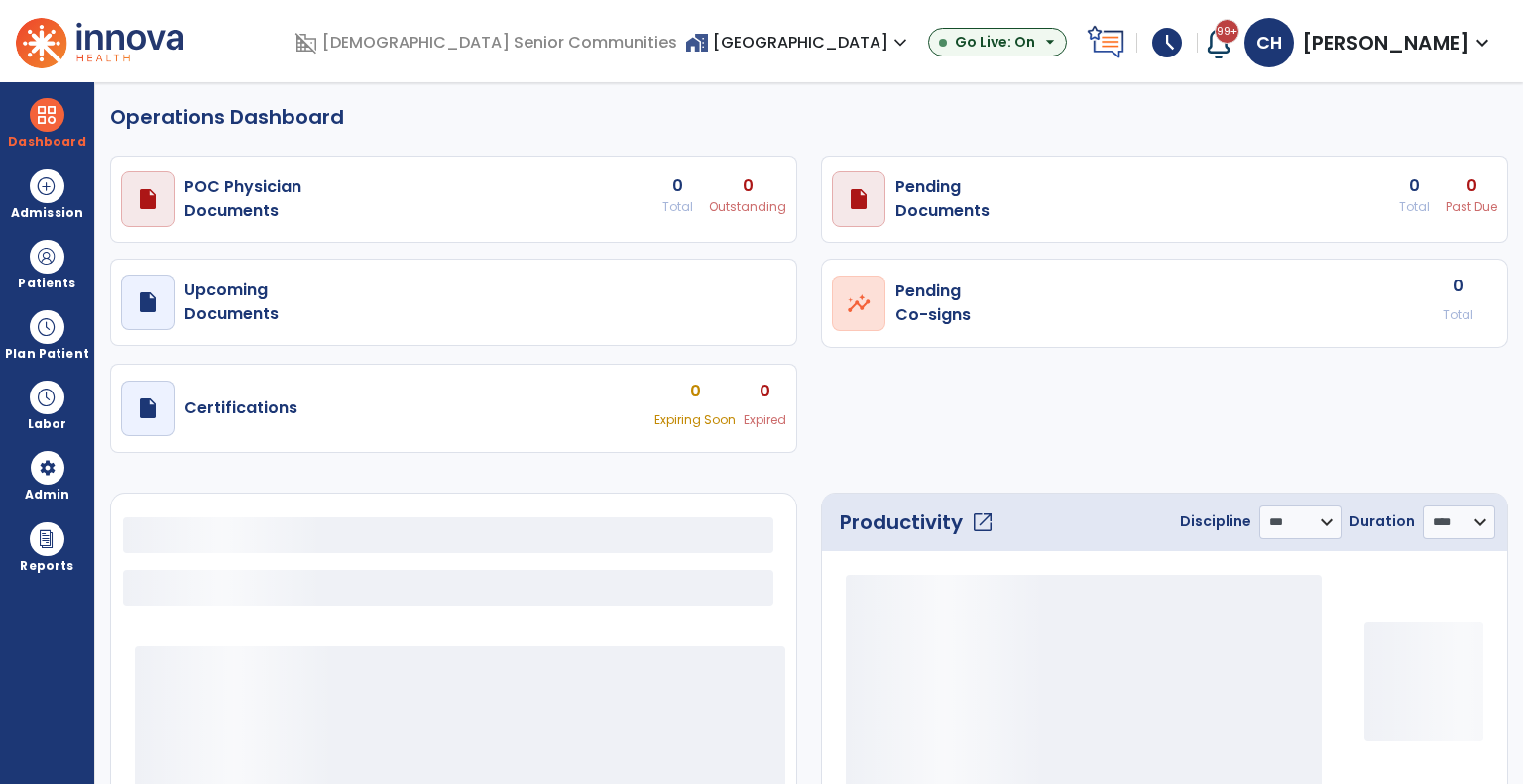 select on "***" 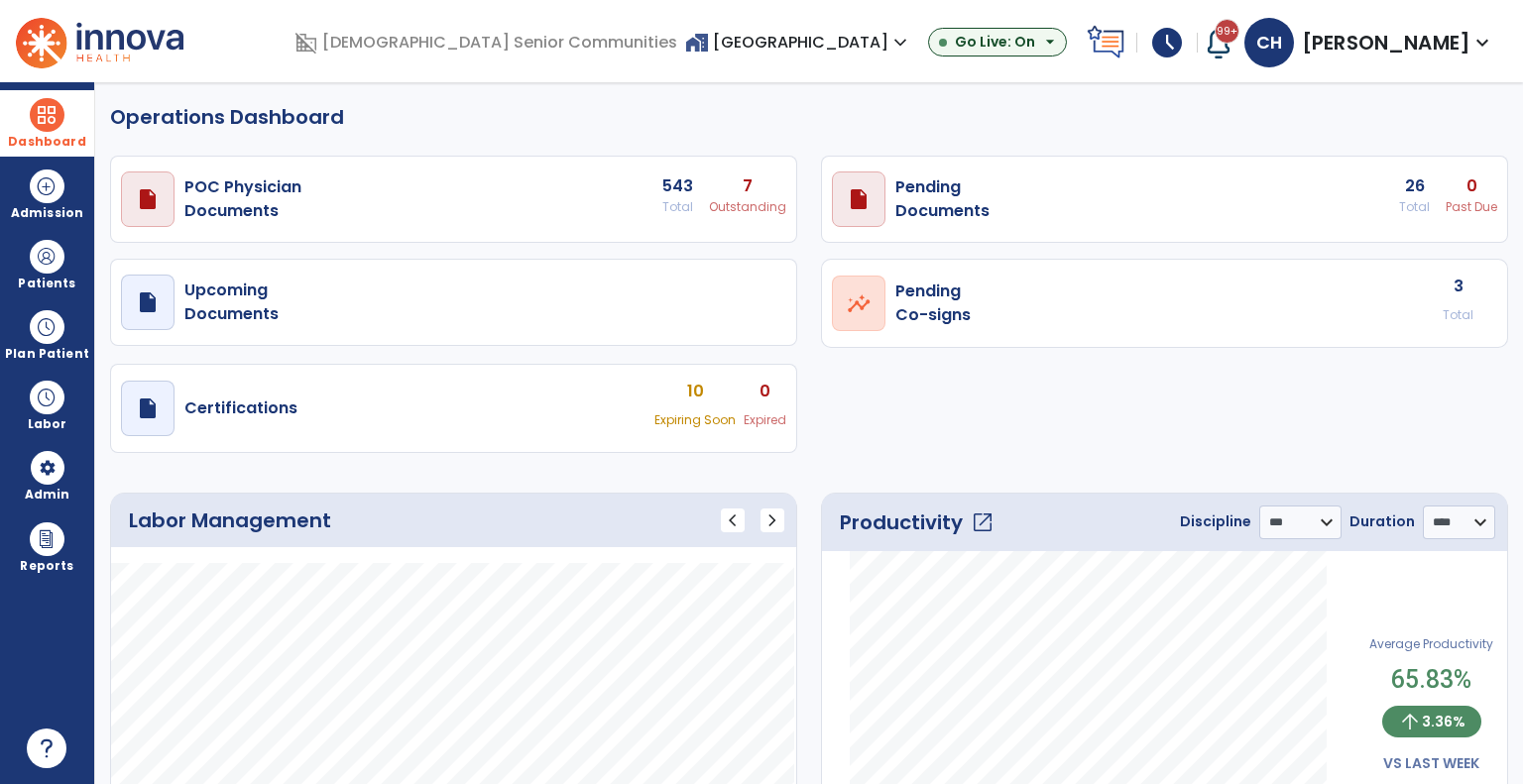 click at bounding box center (47, 115) 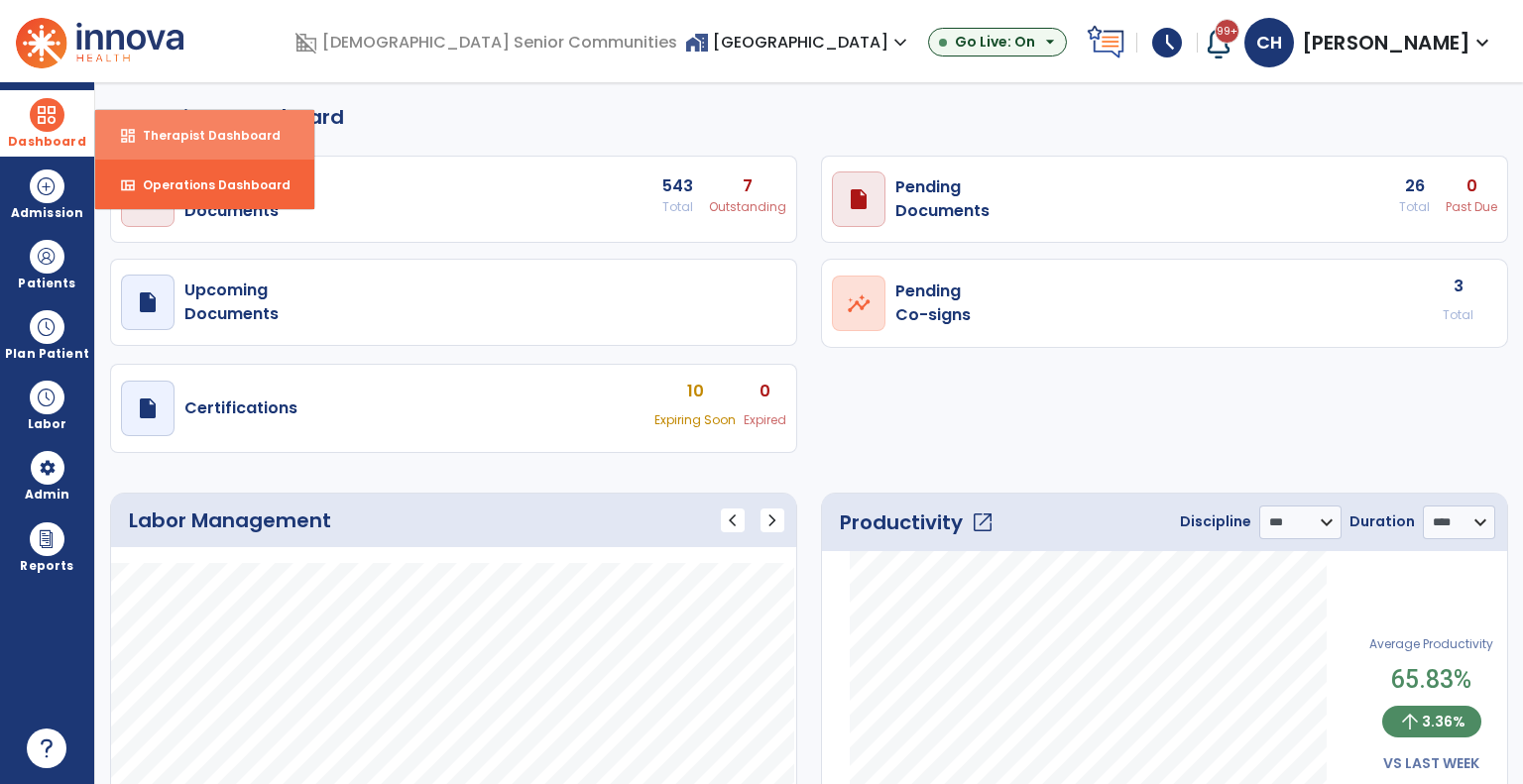 click on "Therapist Dashboard" at bounding box center (203, 135) 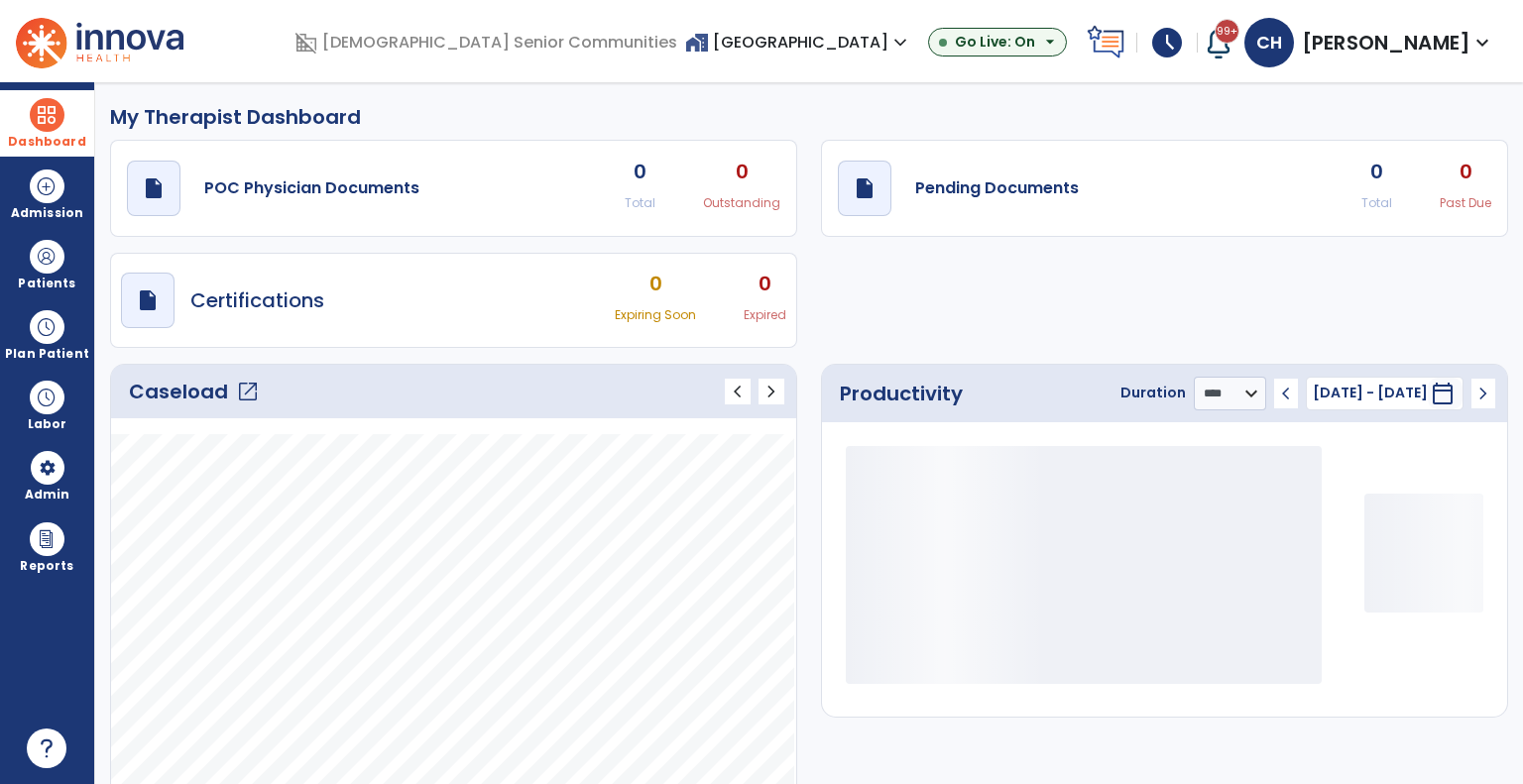click on "open_in_new" 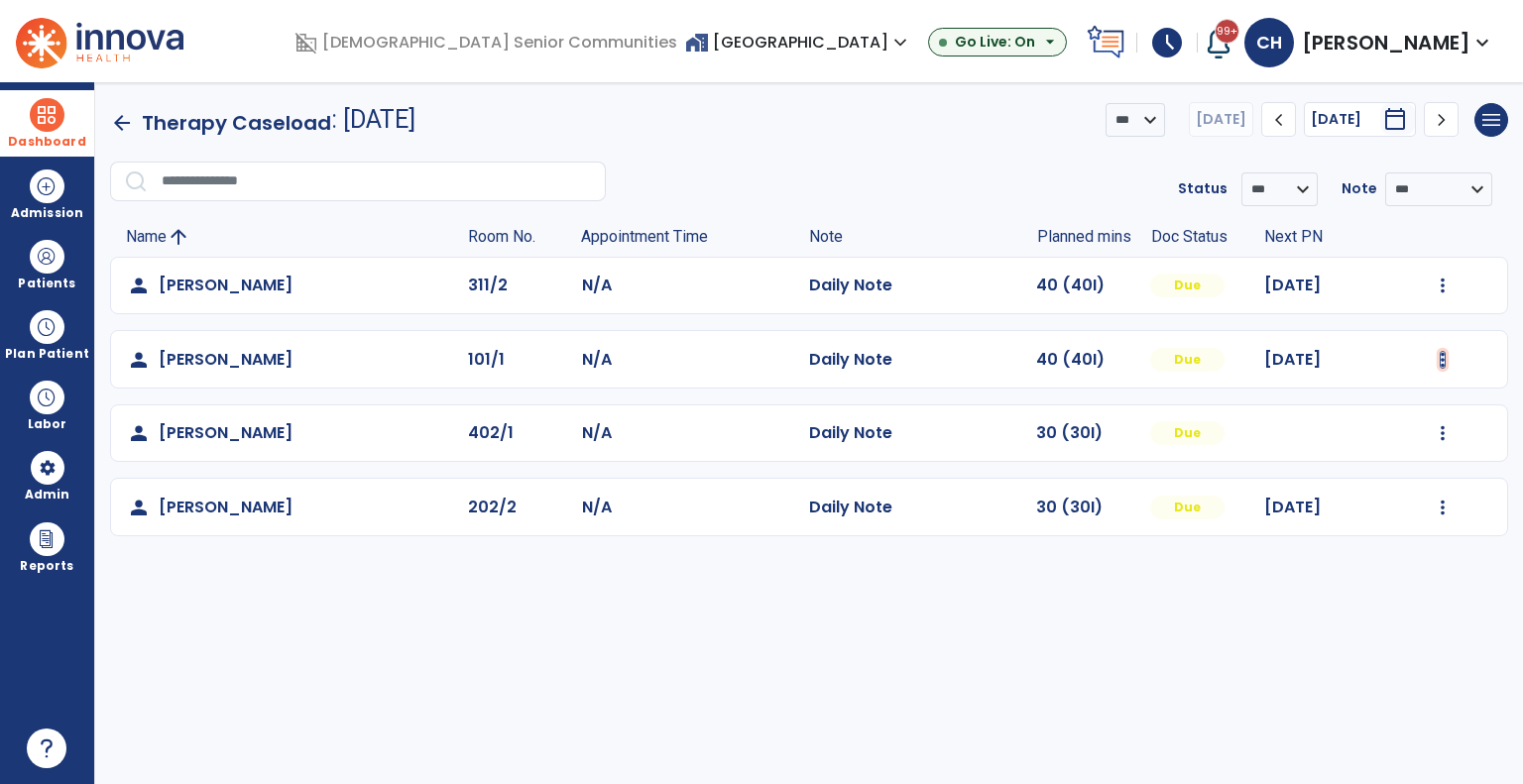 click at bounding box center [1443, 285] 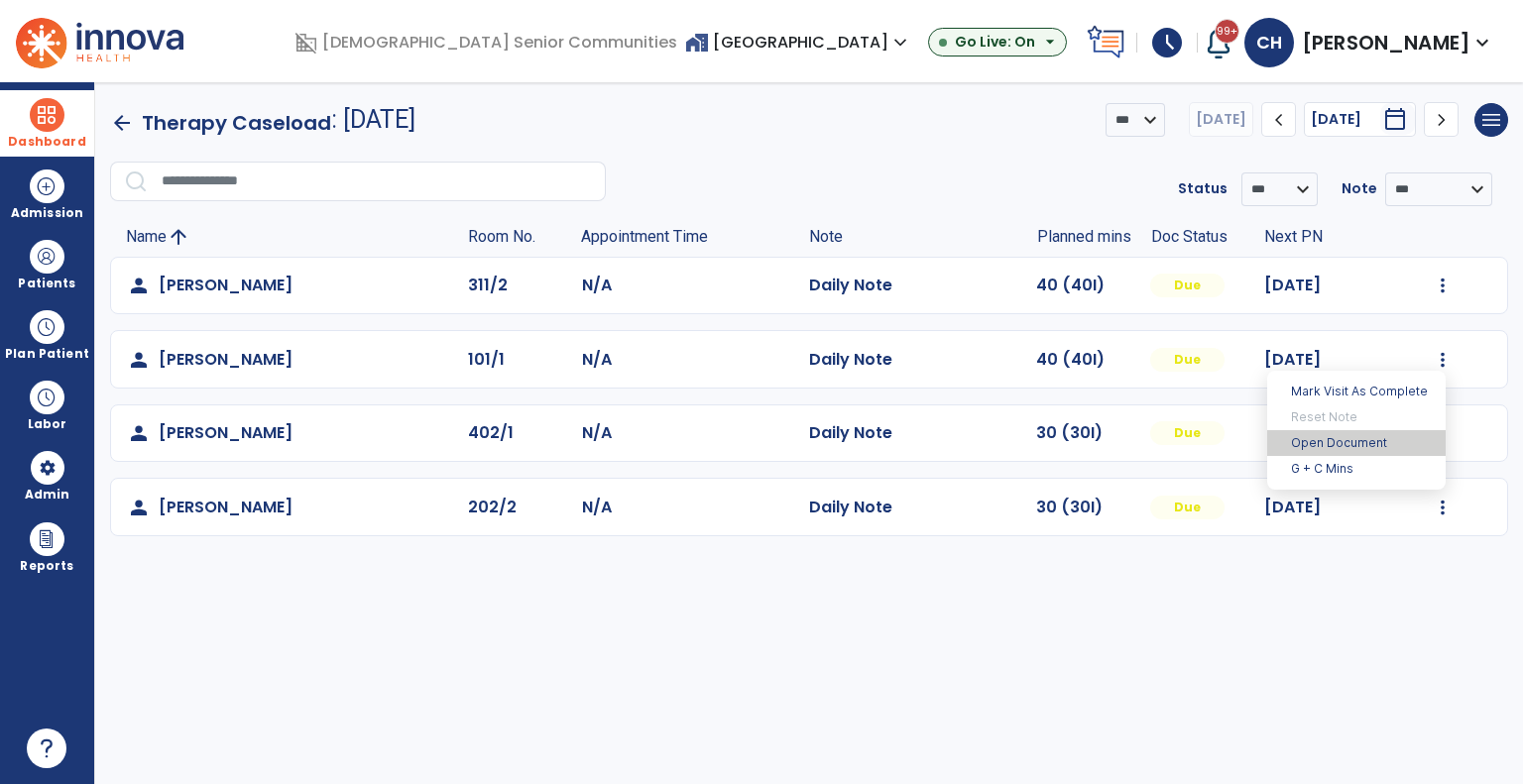 click on "Open Document" at bounding box center (1356, 443) 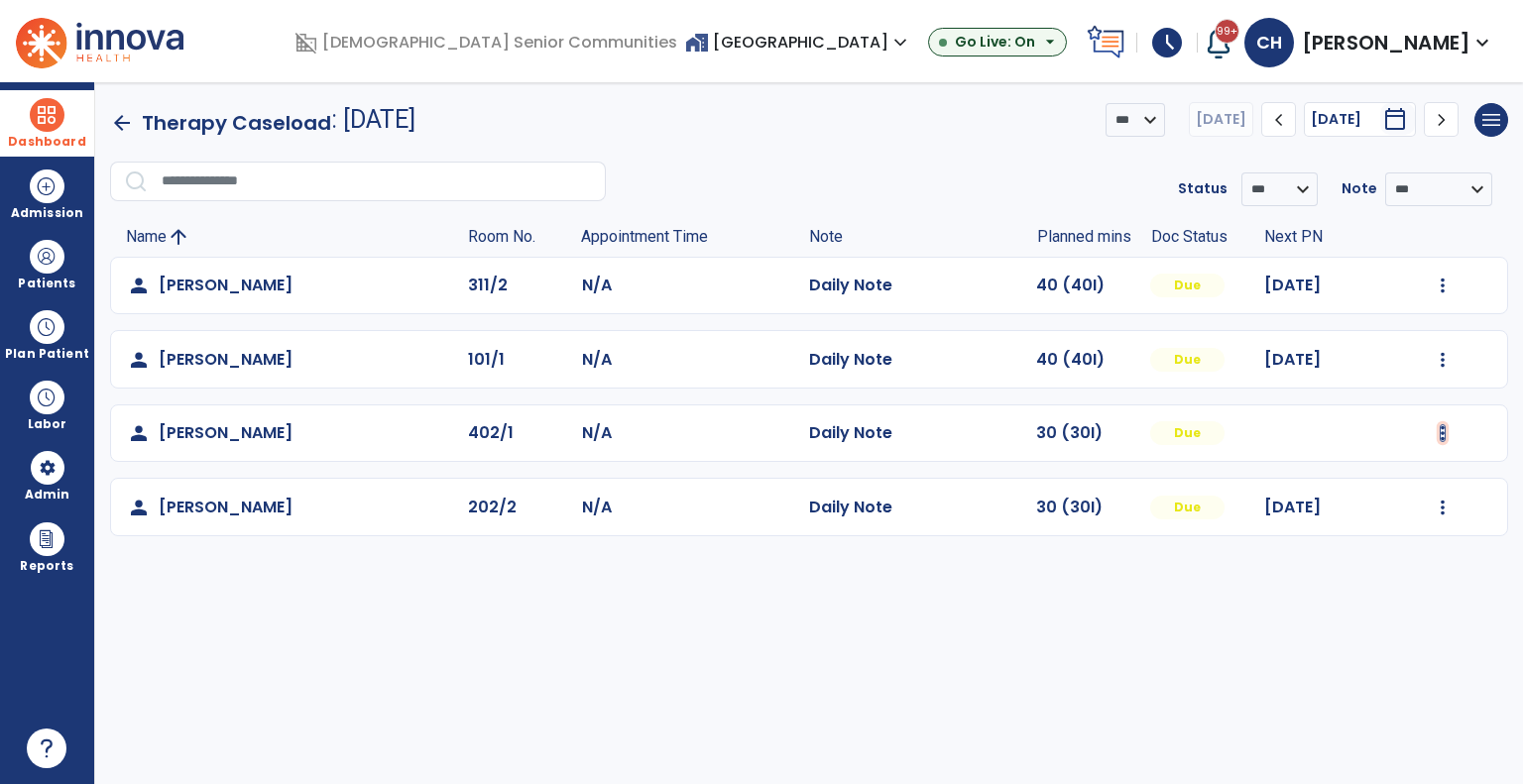 click at bounding box center (1443, 285) 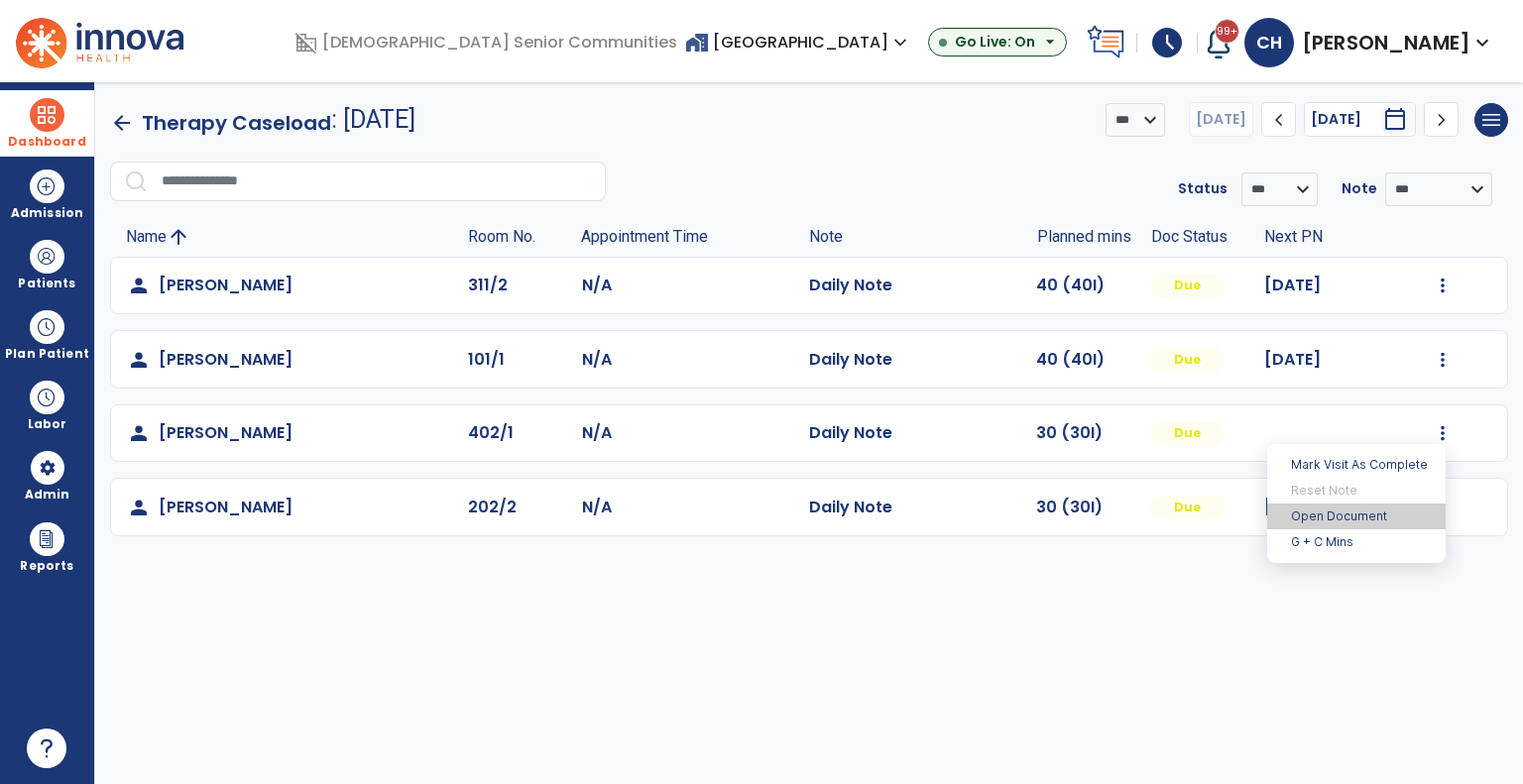 click on "Open Document" at bounding box center (1356, 516) 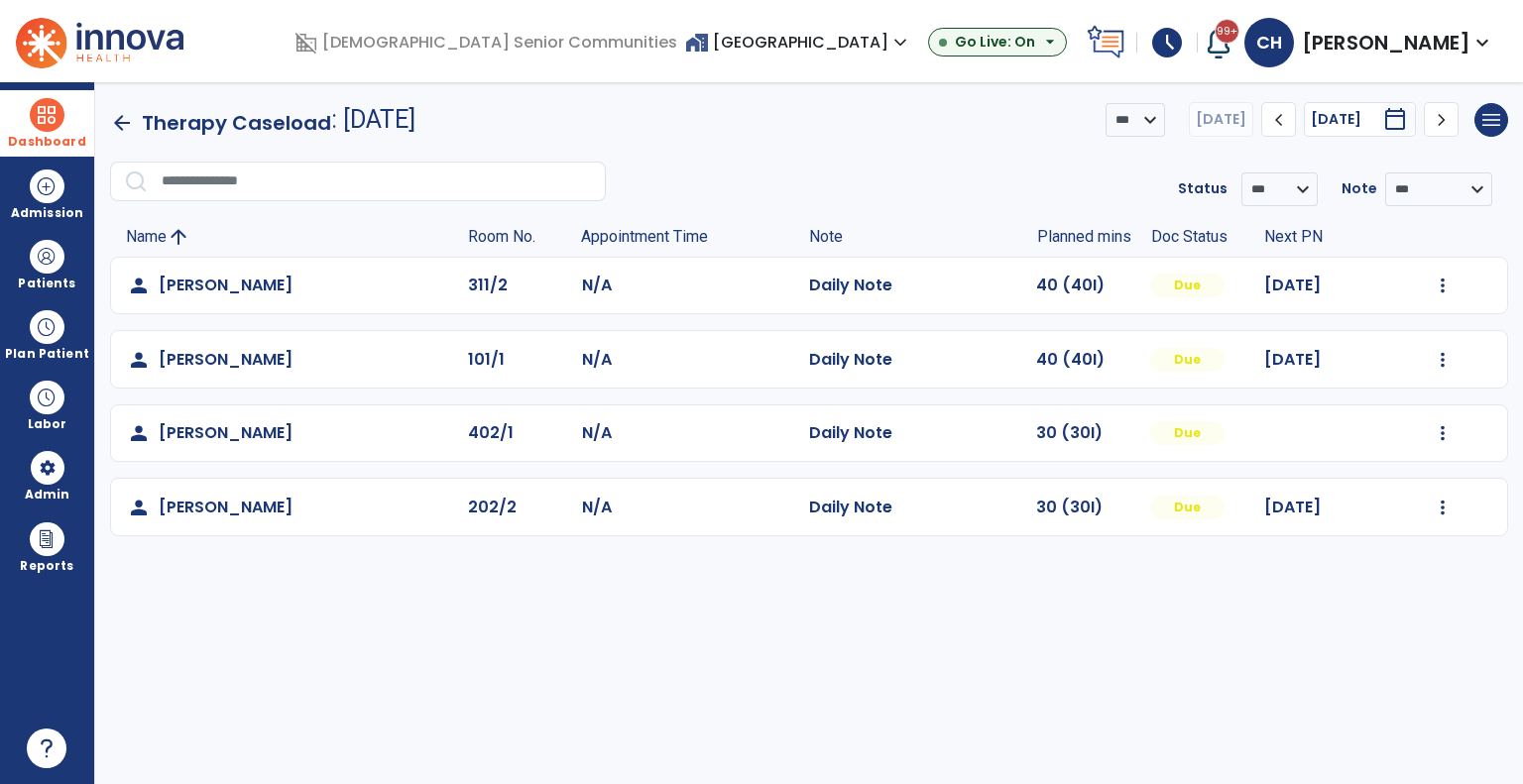 click on "person   McKay, Violet  402/1 N/A  Daily Note   30 (30I)  Due  Mark Visit As Complete   Reset Note   Open Document   G + C Mins" 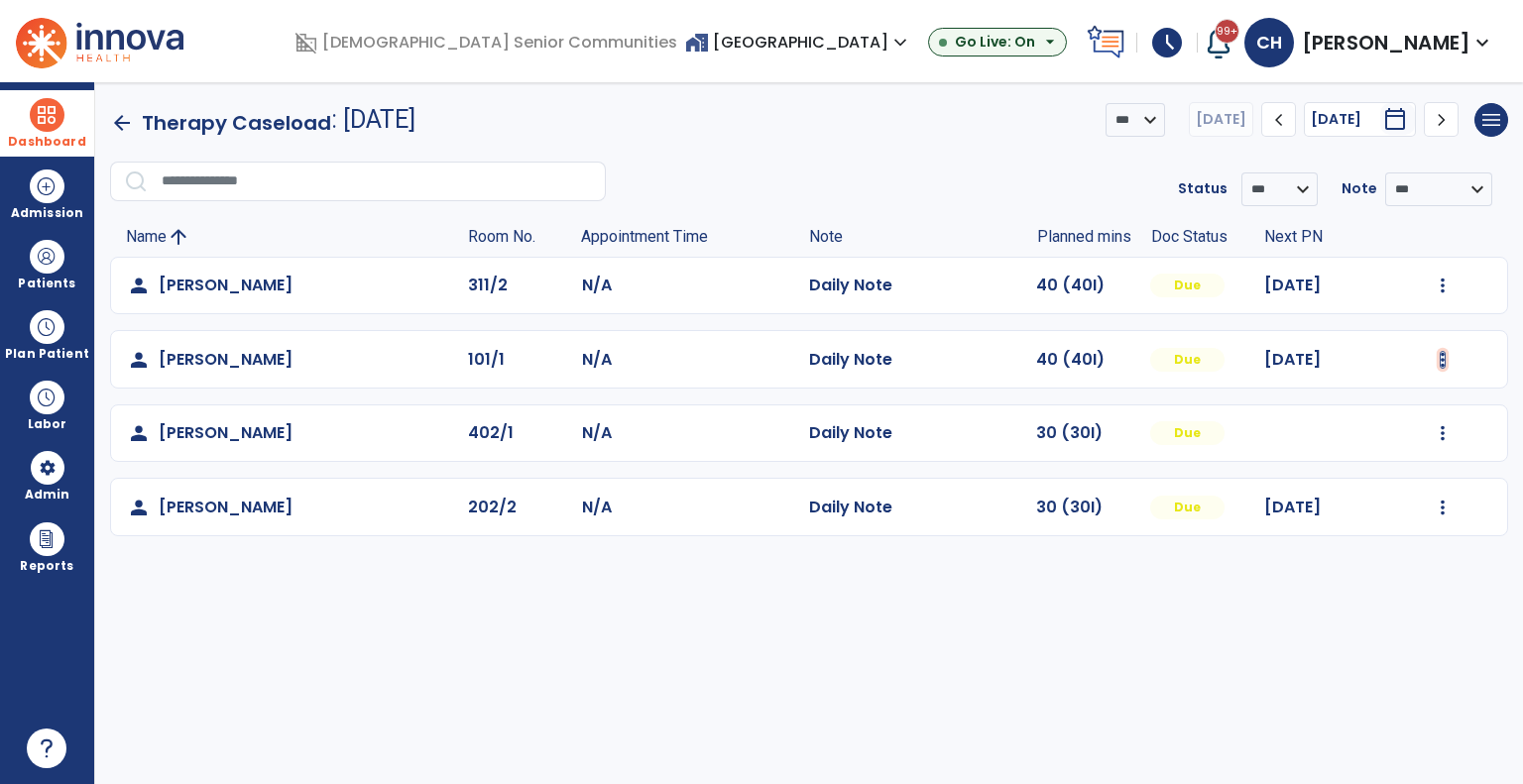 click at bounding box center [1443, 285] 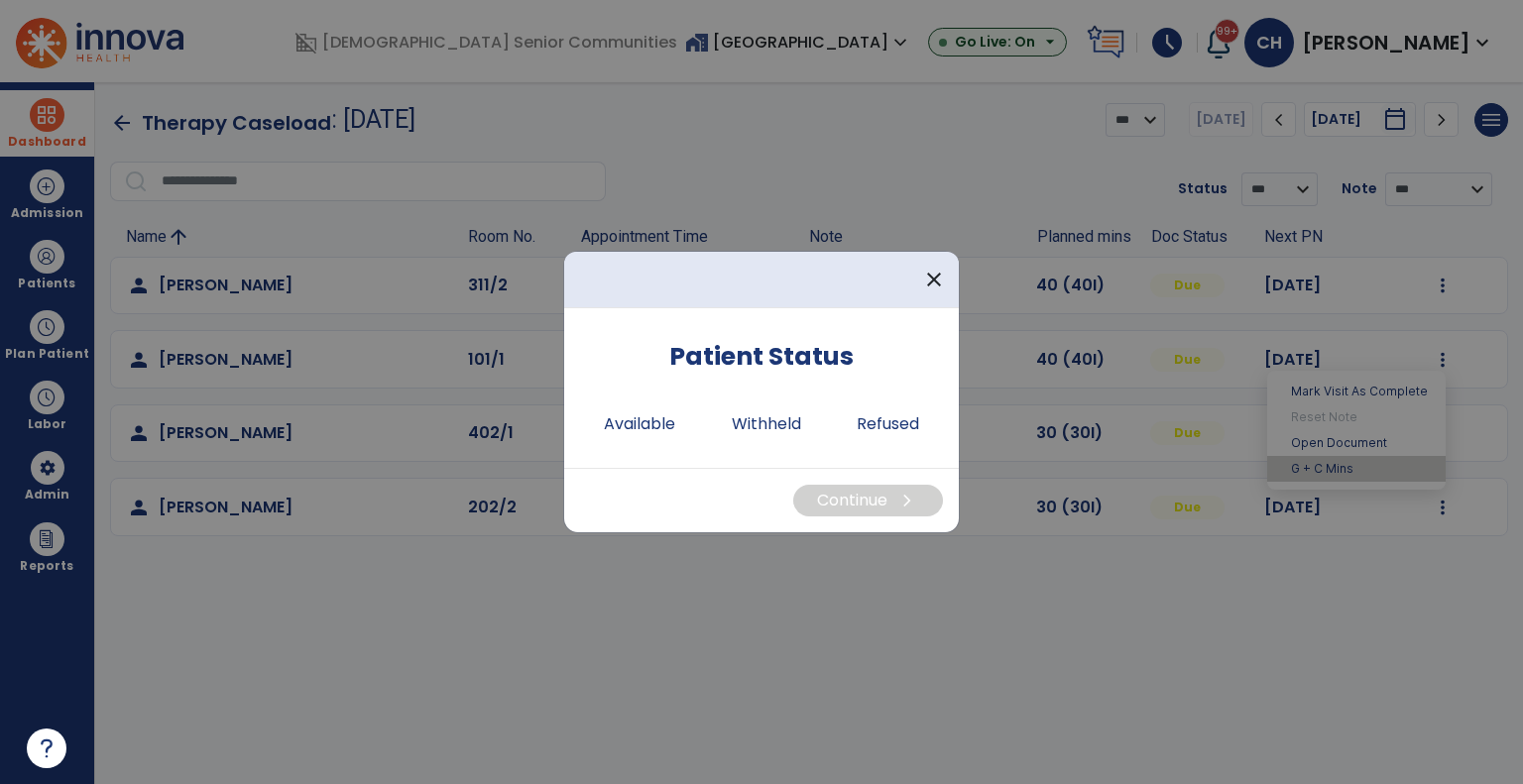 click at bounding box center [762, 392] 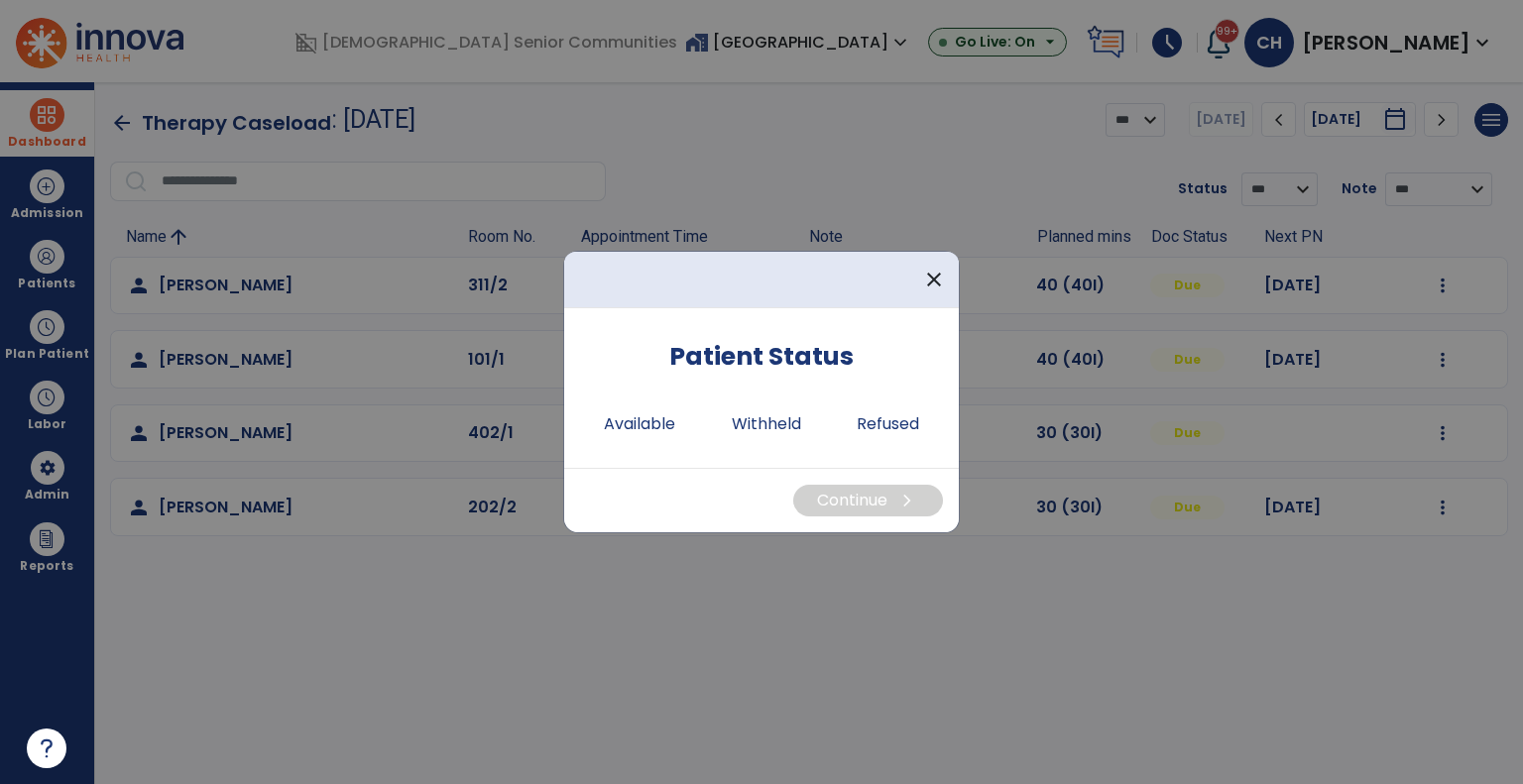 click on "close" at bounding box center (934, 280) 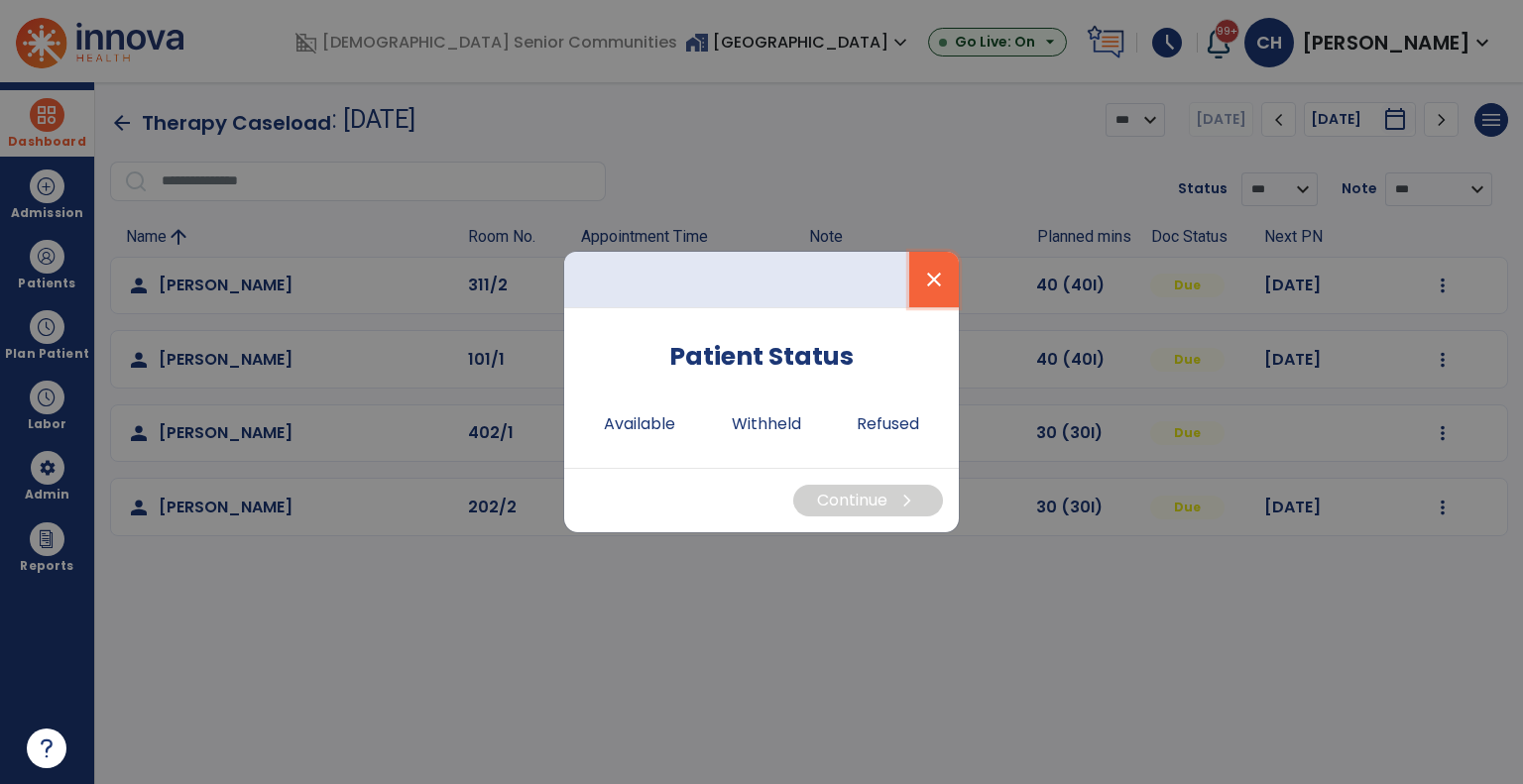 click on "close" at bounding box center [934, 280] 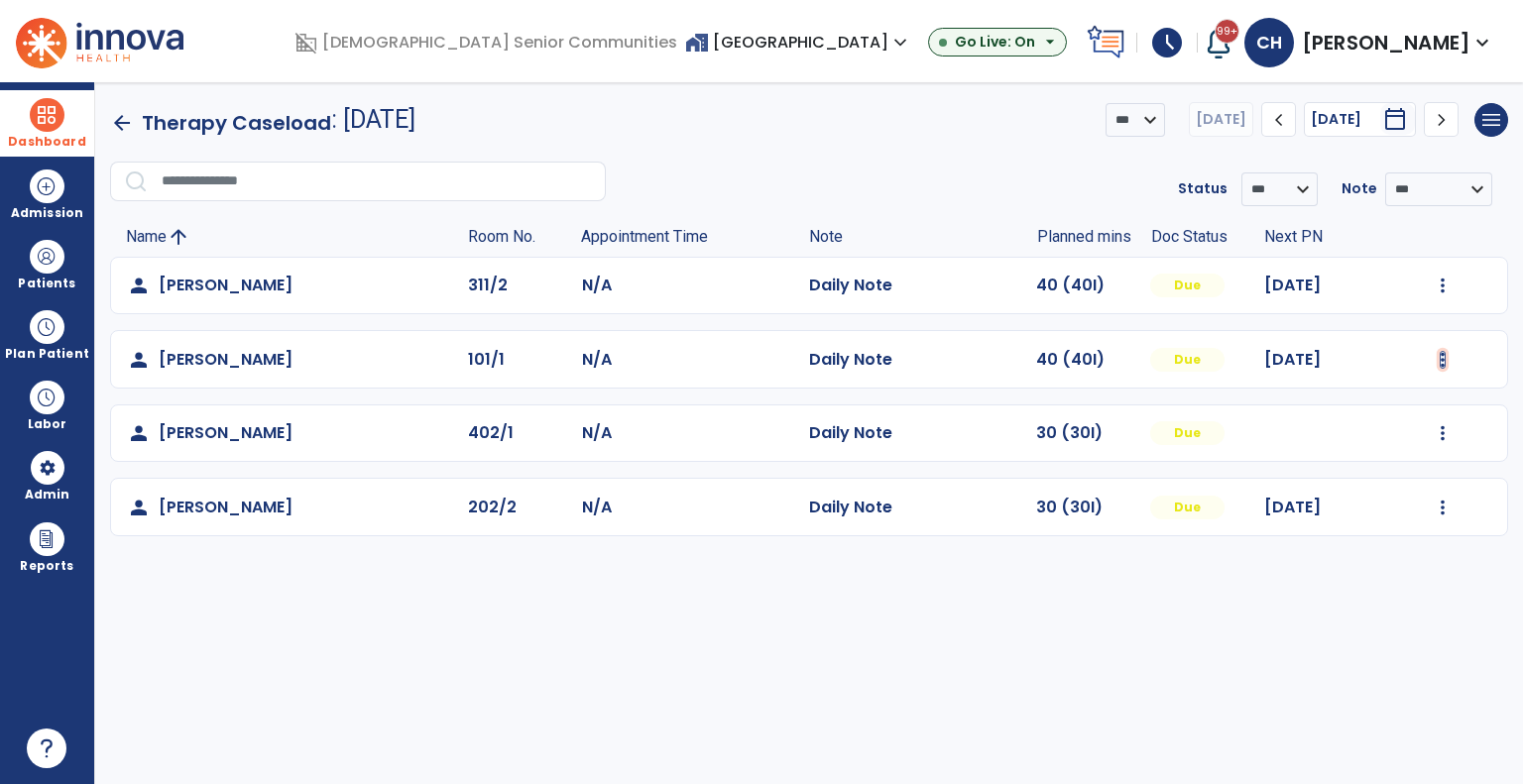 click at bounding box center (1443, 285) 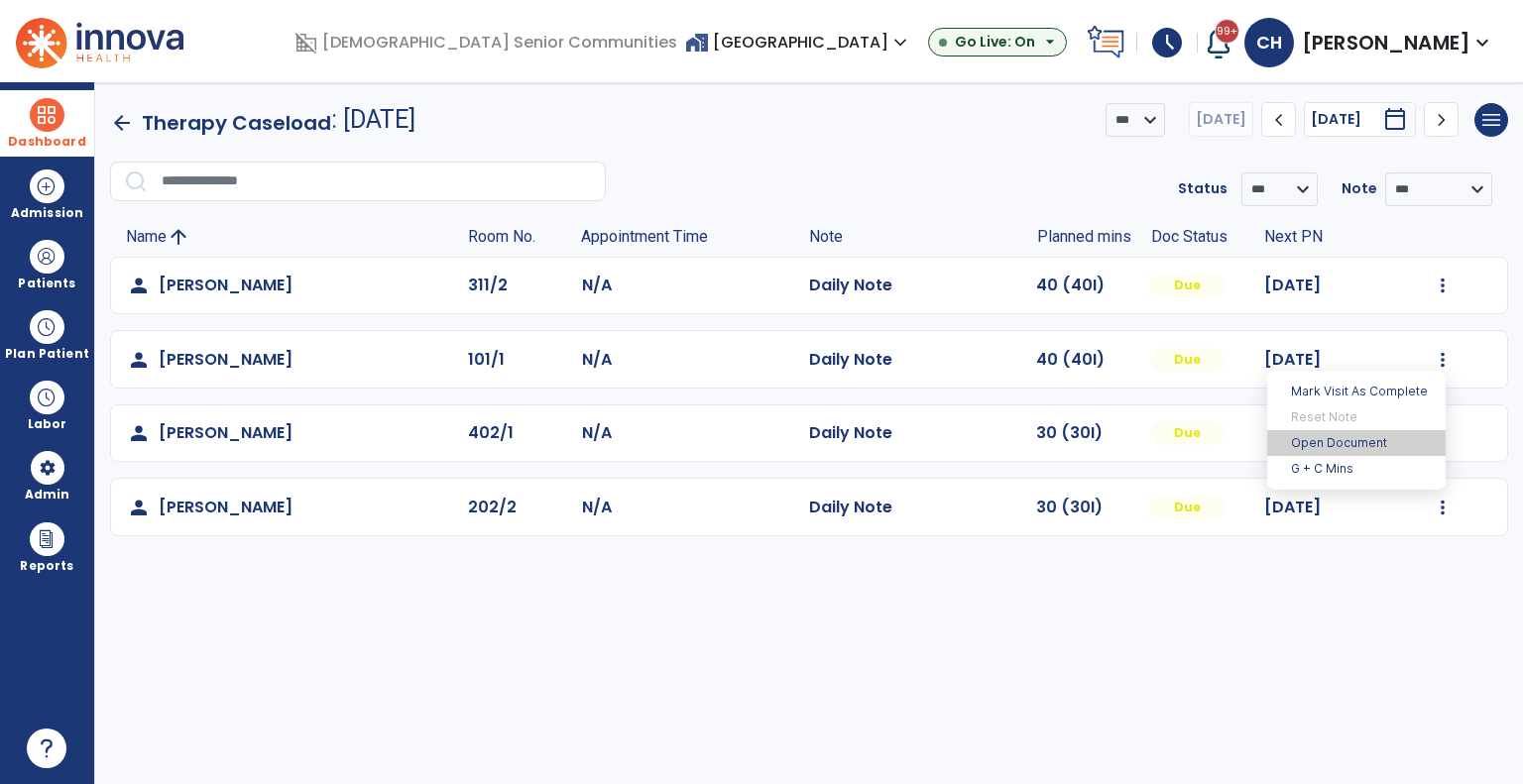 click on "Open Document" at bounding box center [1356, 443] 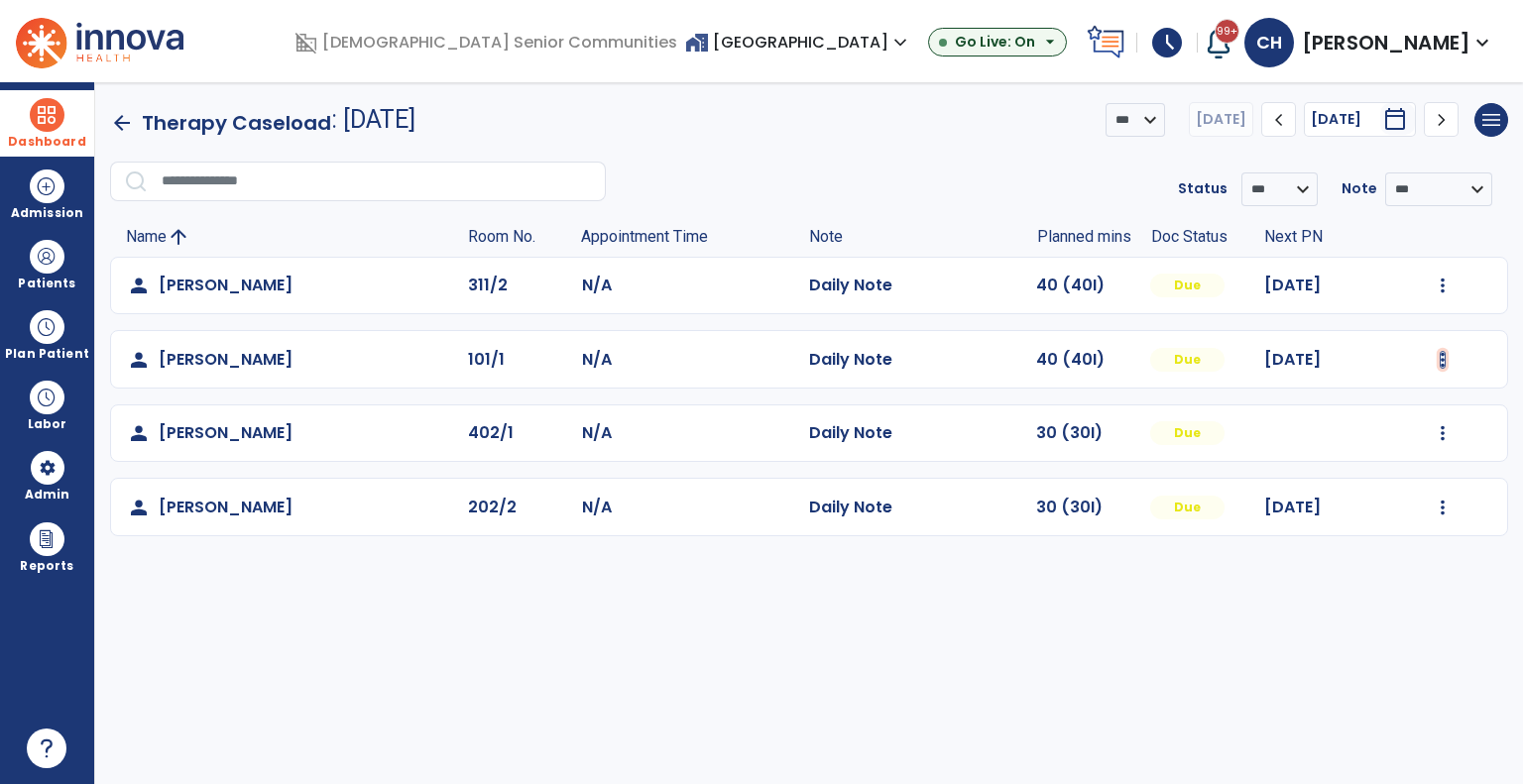 click at bounding box center (1443, 285) 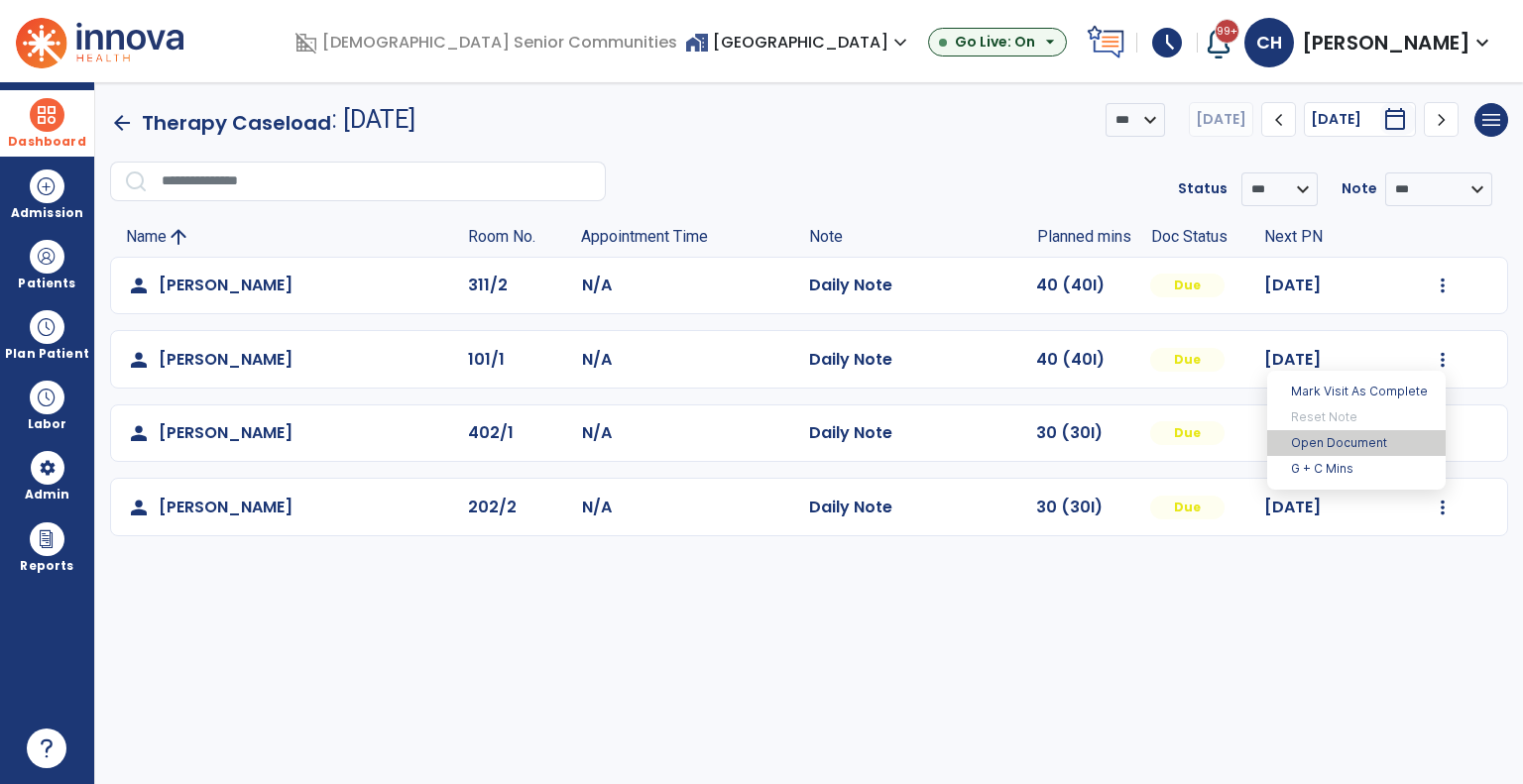 click on "Open Document" at bounding box center [1356, 443] 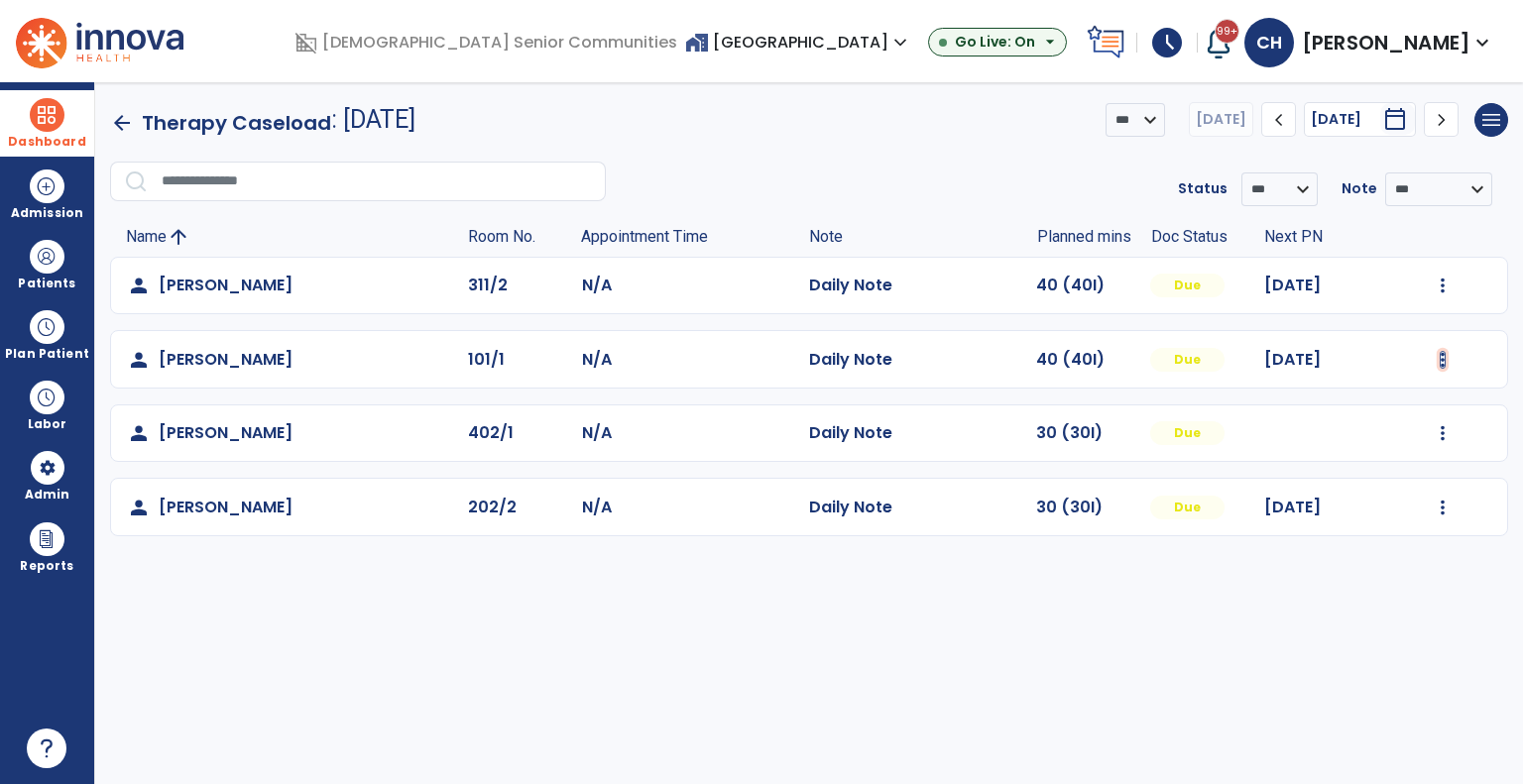 click at bounding box center [1443, 285] 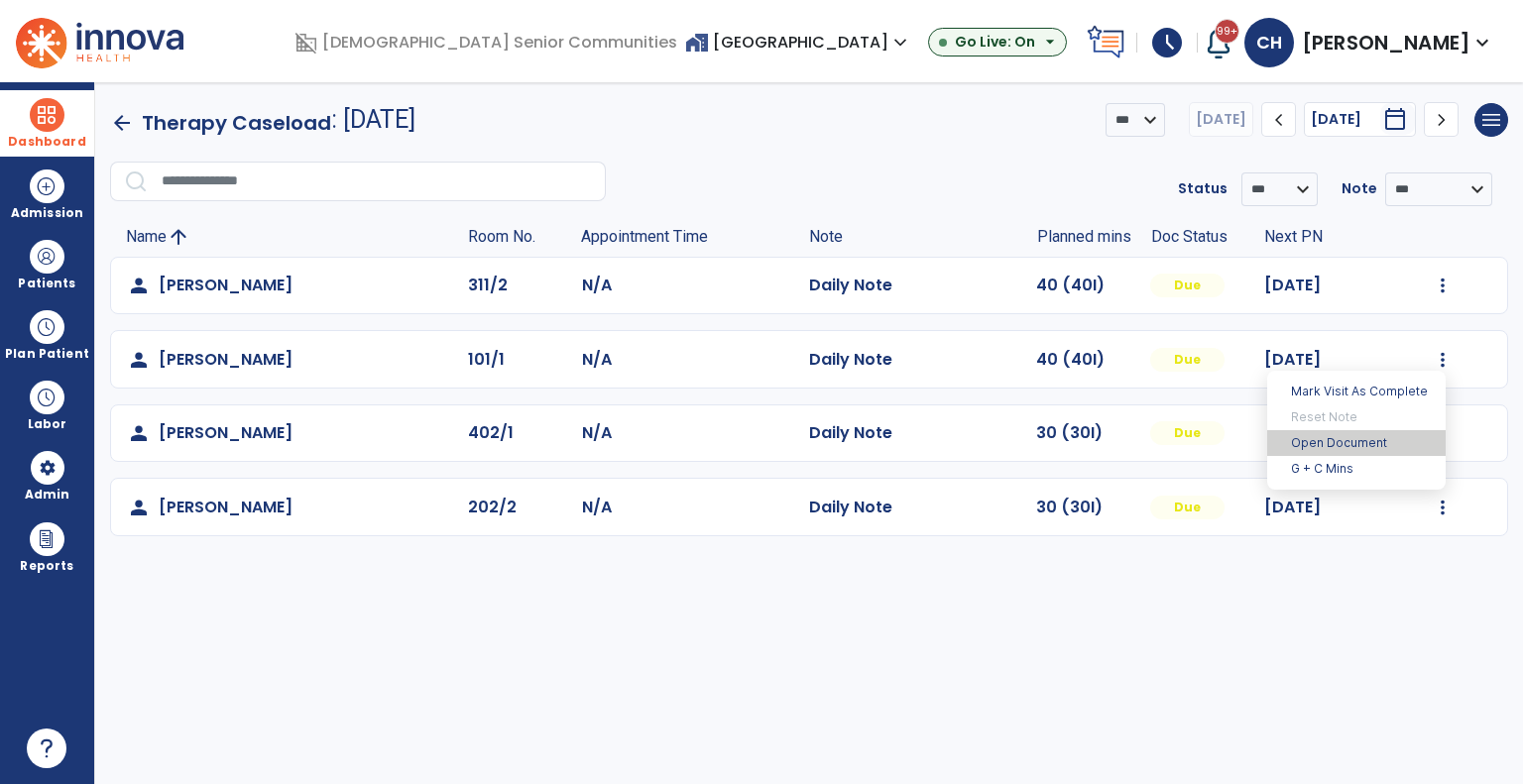 click on "Open Document" at bounding box center [1356, 443] 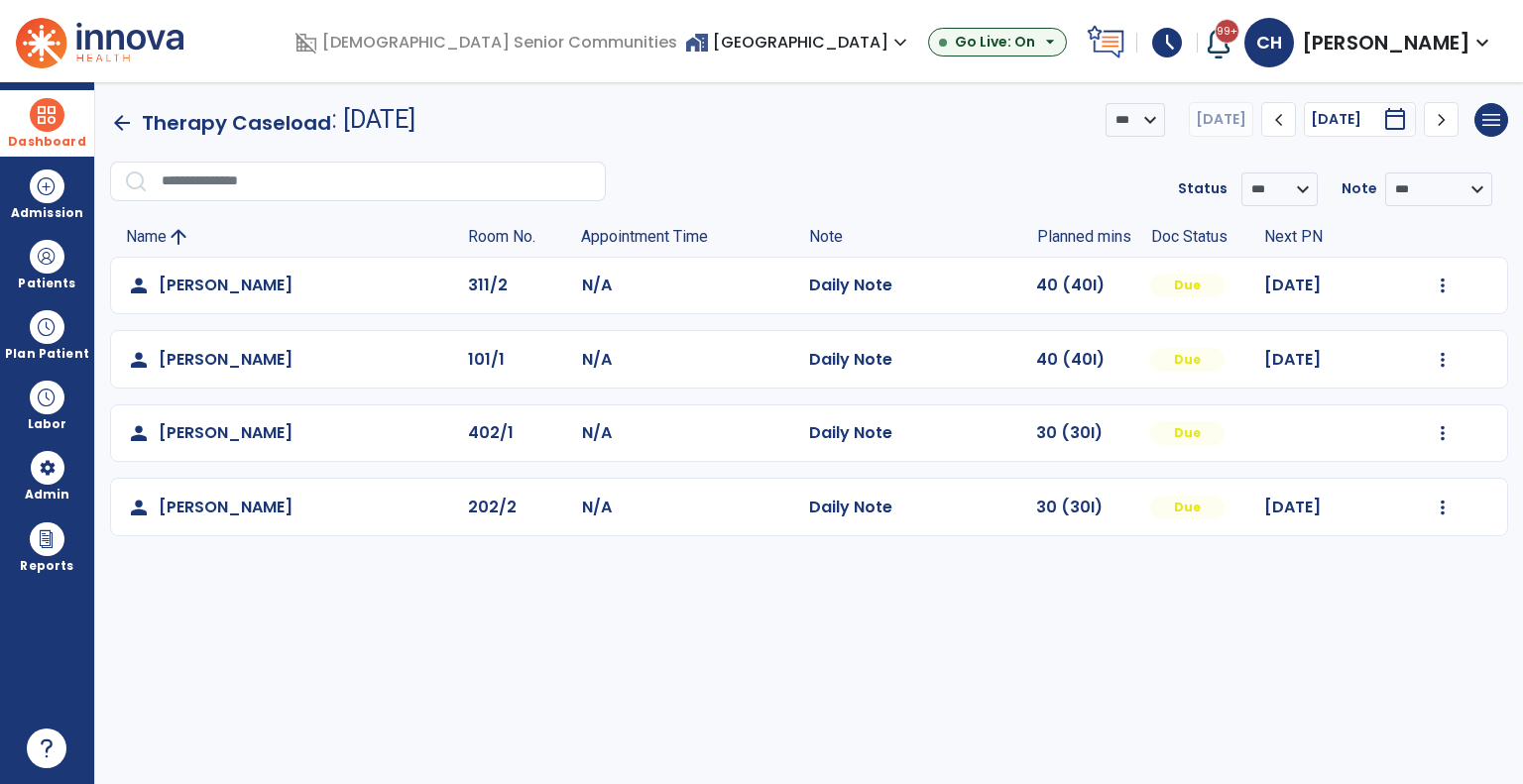click on "Mark Visit As Complete   Reset Note   Open Document   G + C Mins" 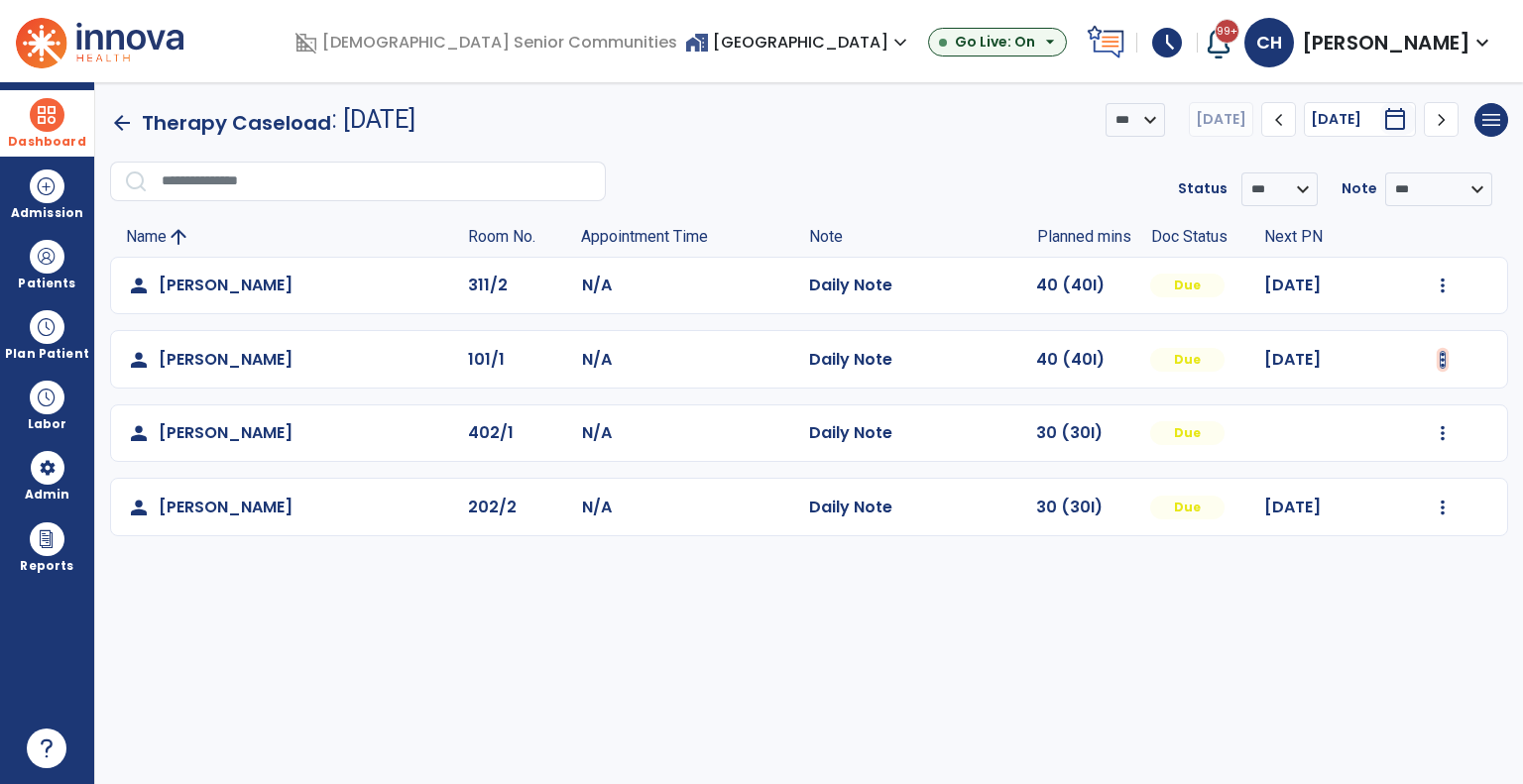 click at bounding box center [1443, 285] 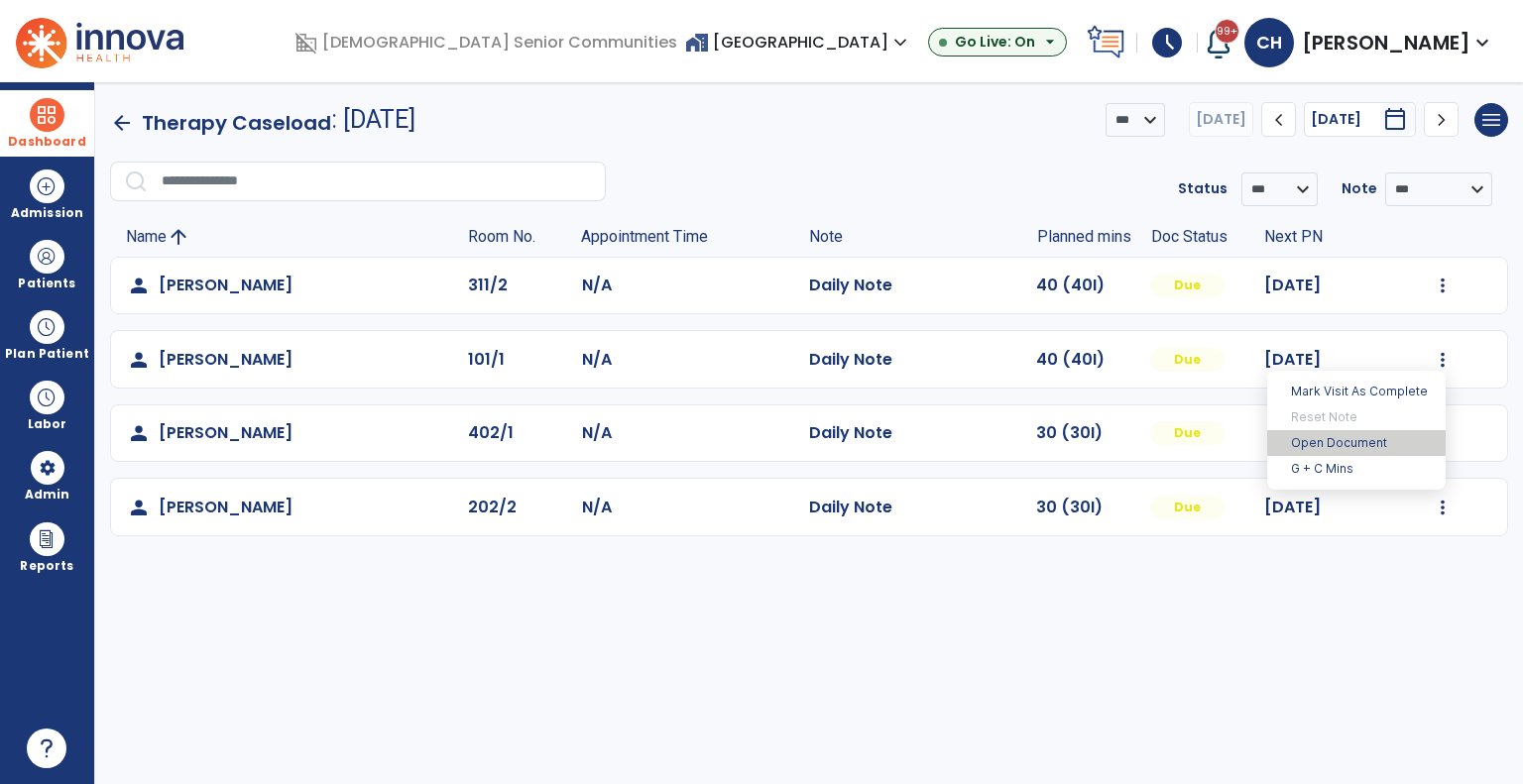 click on "Open Document" at bounding box center [1356, 443] 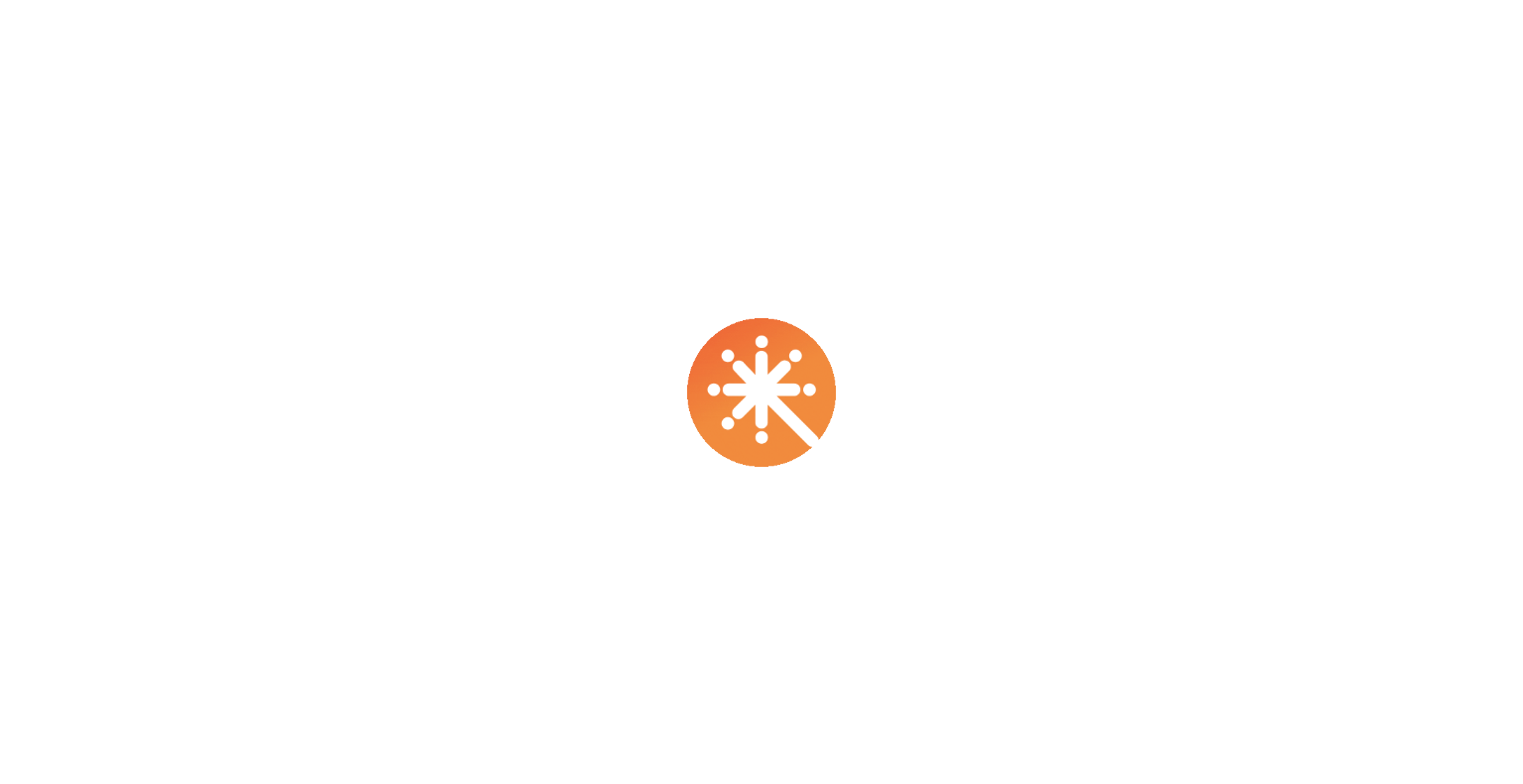 scroll, scrollTop: 0, scrollLeft: 0, axis: both 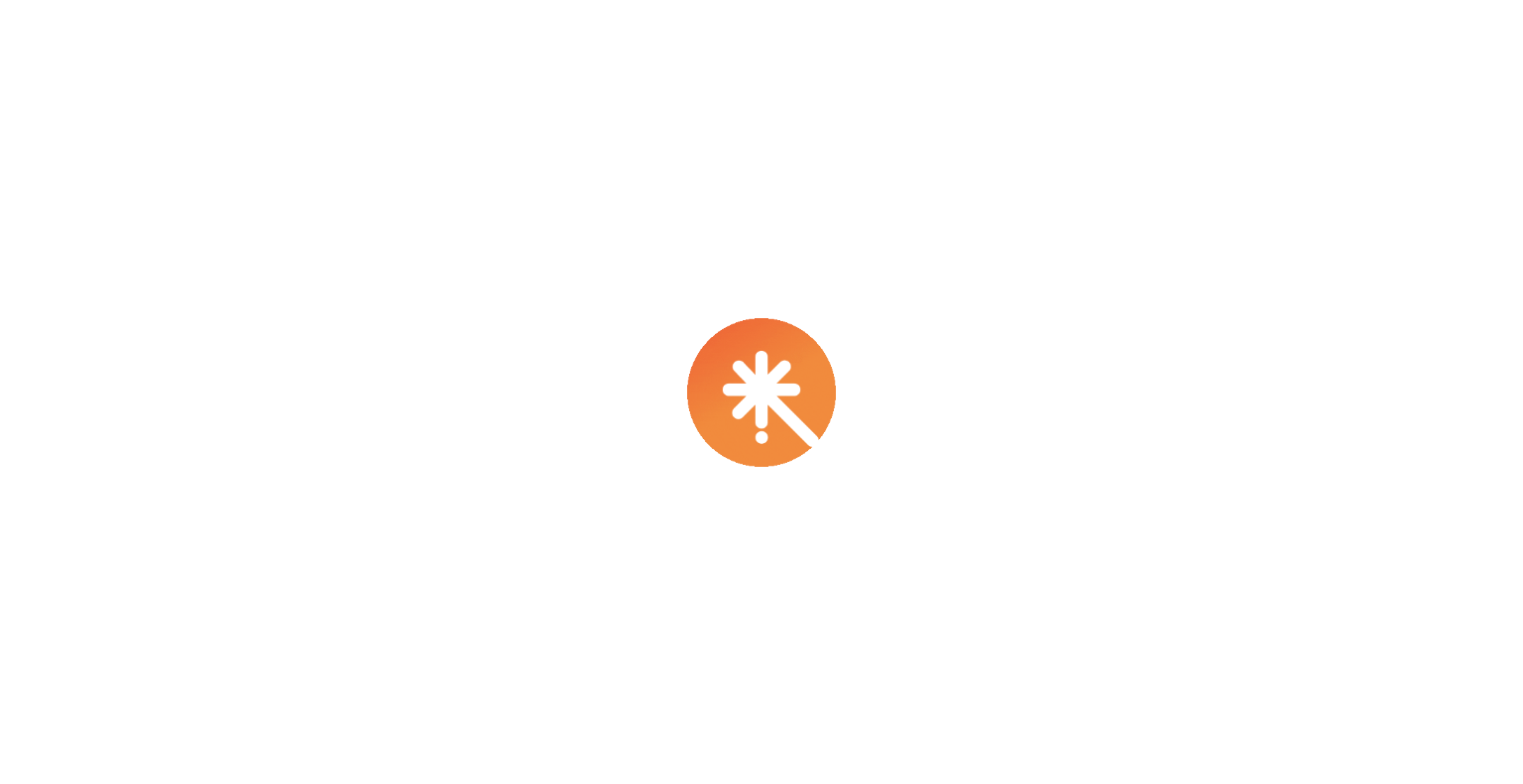 select on "***" 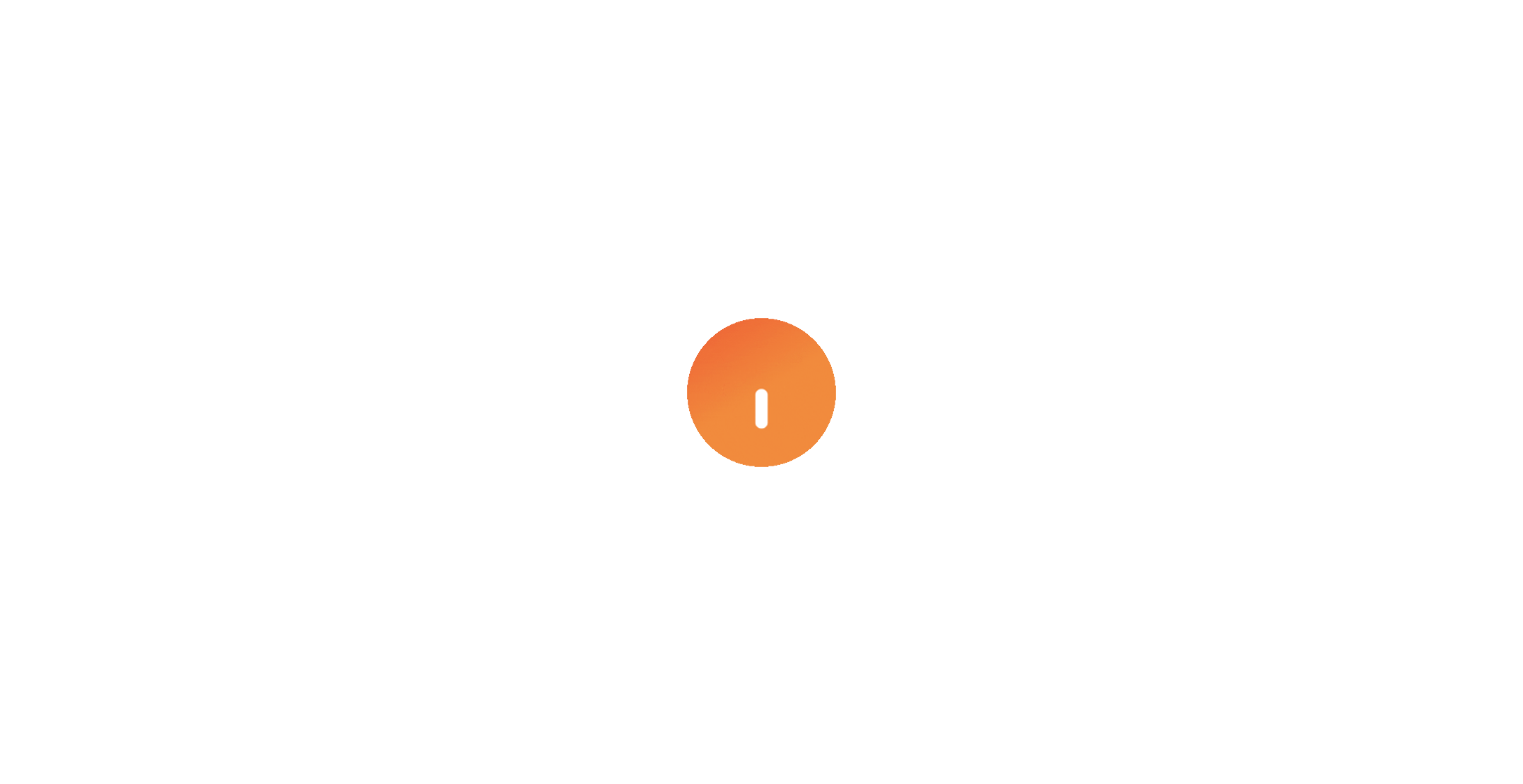 select on "****" 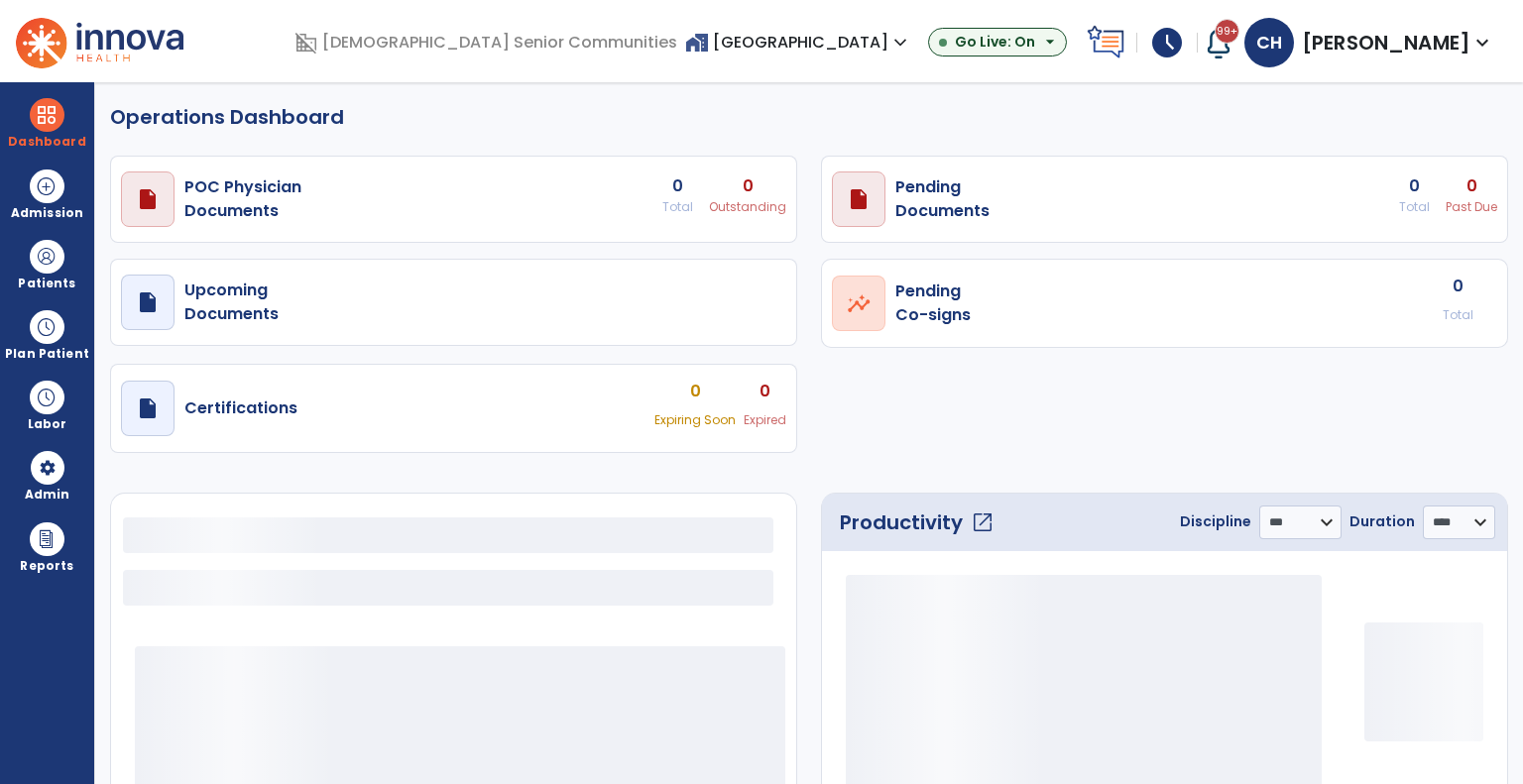 select on "***" 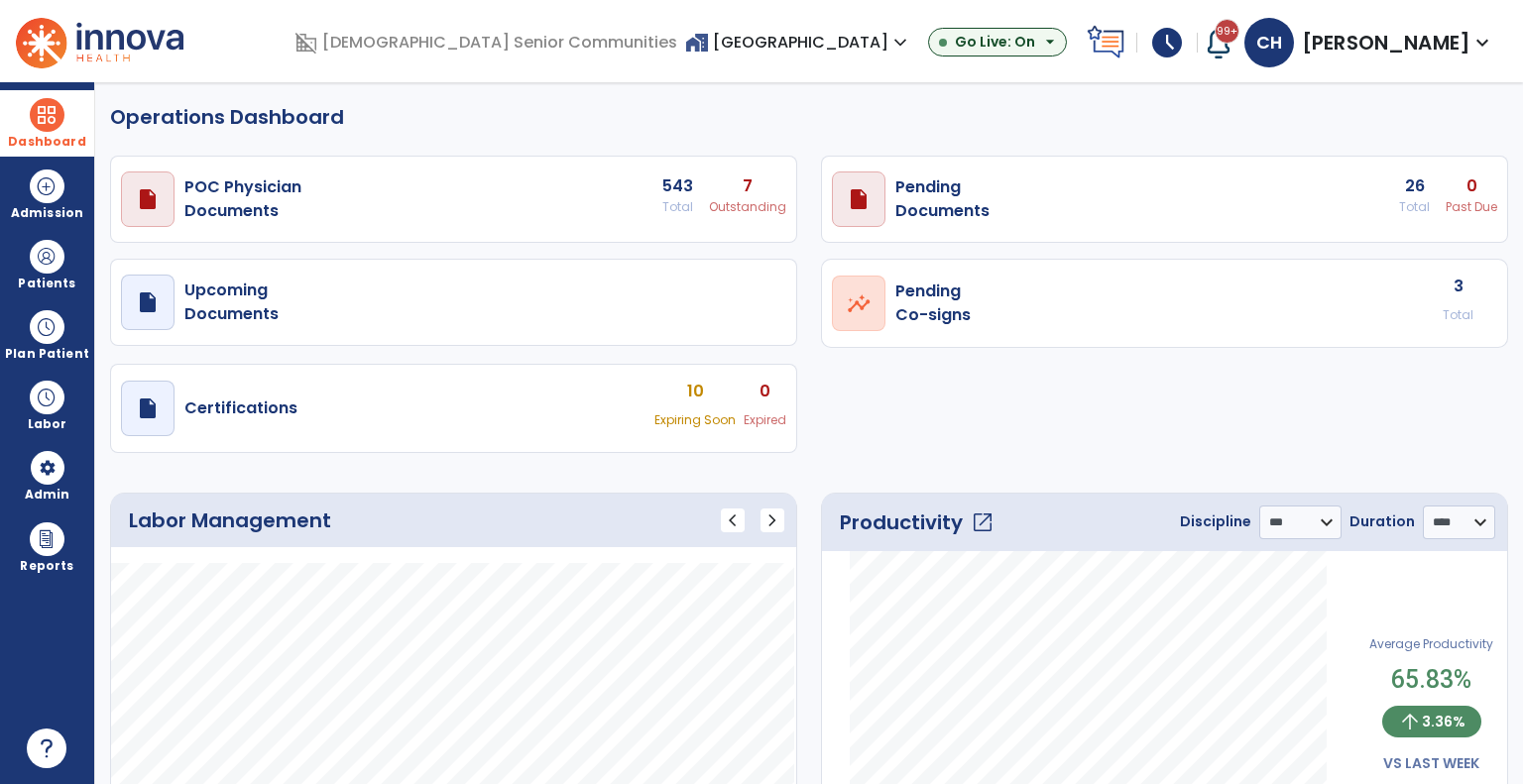 click at bounding box center (47, 115) 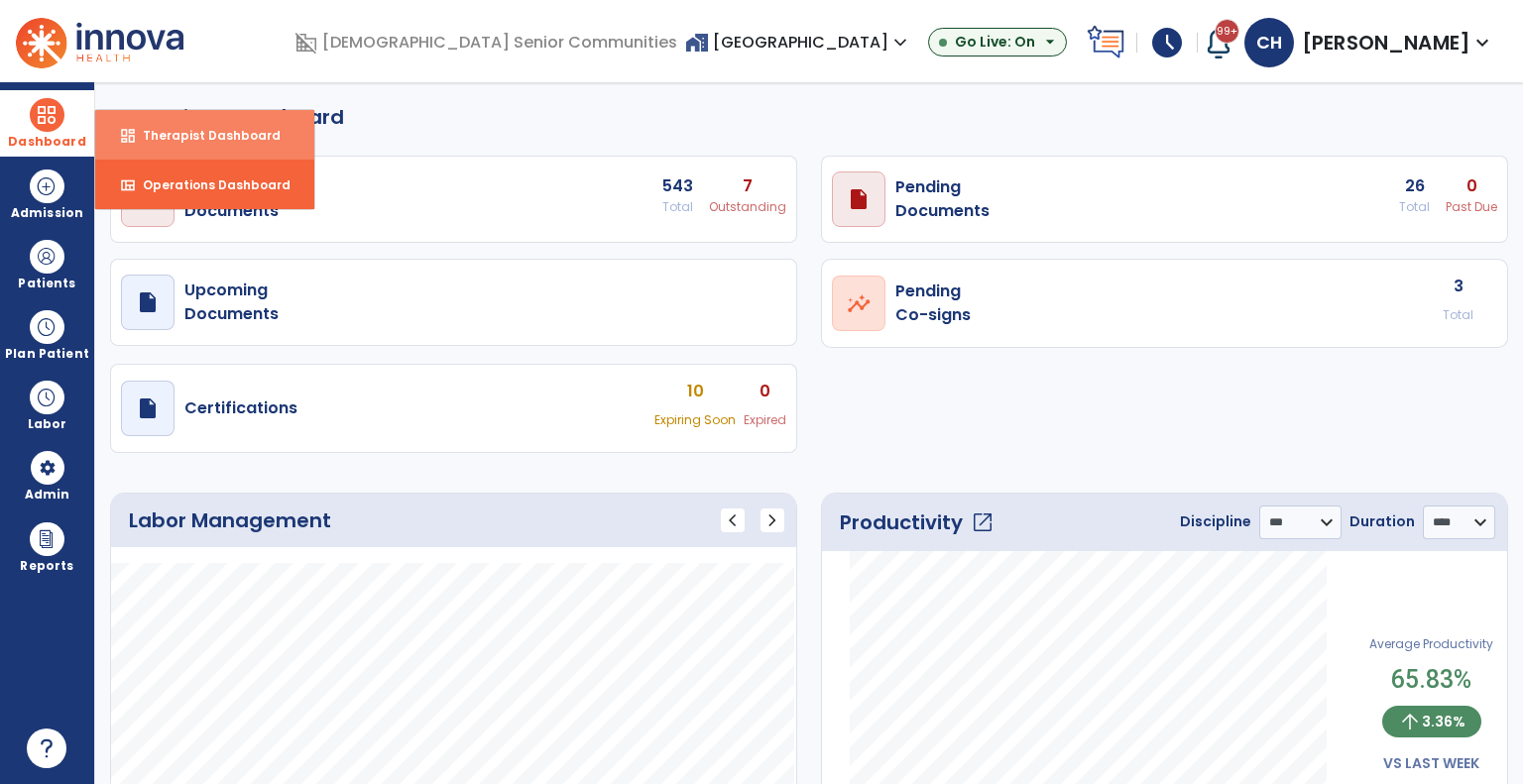 click on "dashboard  Therapist Dashboard" at bounding box center (204, 135) 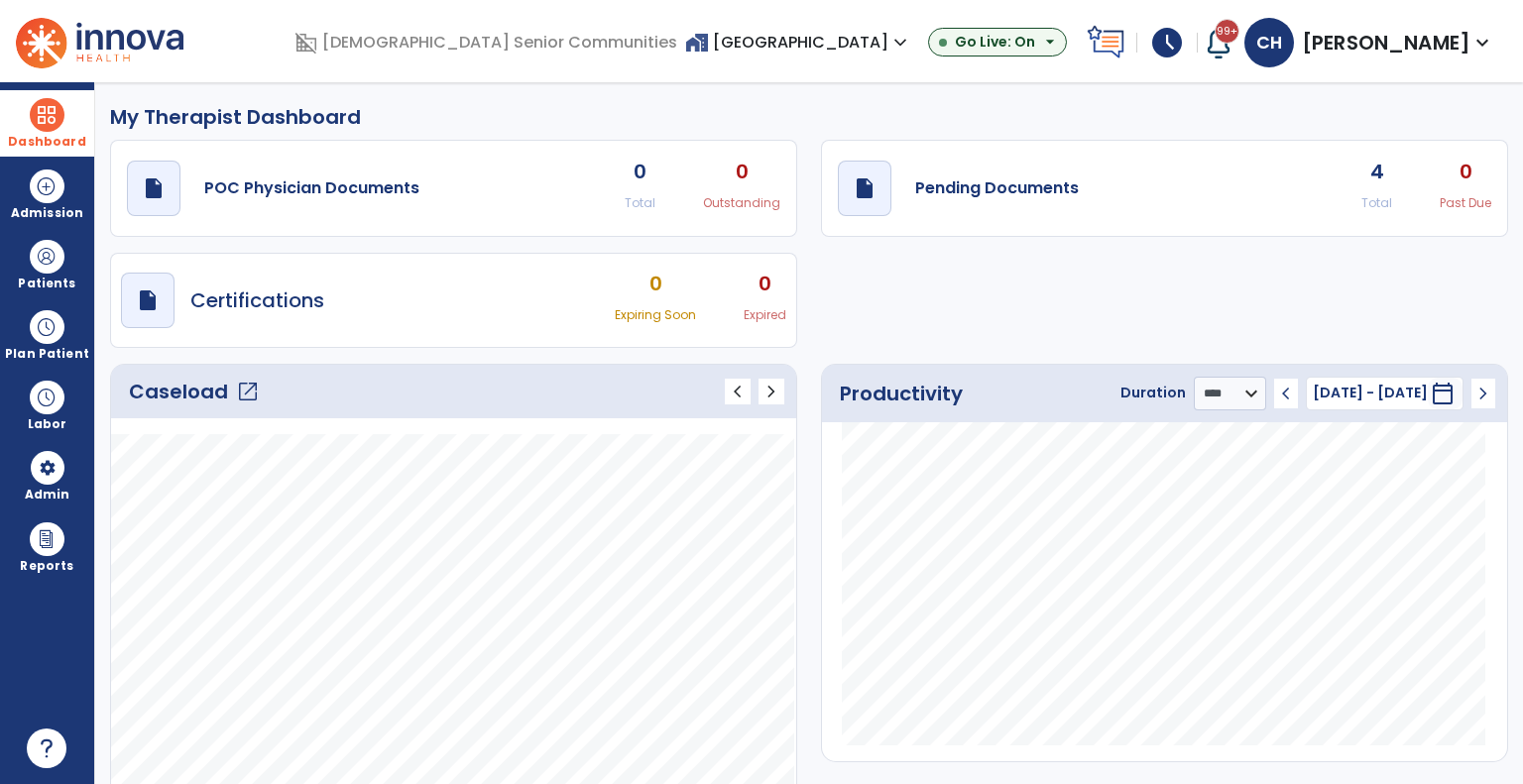 click on "open_in_new" 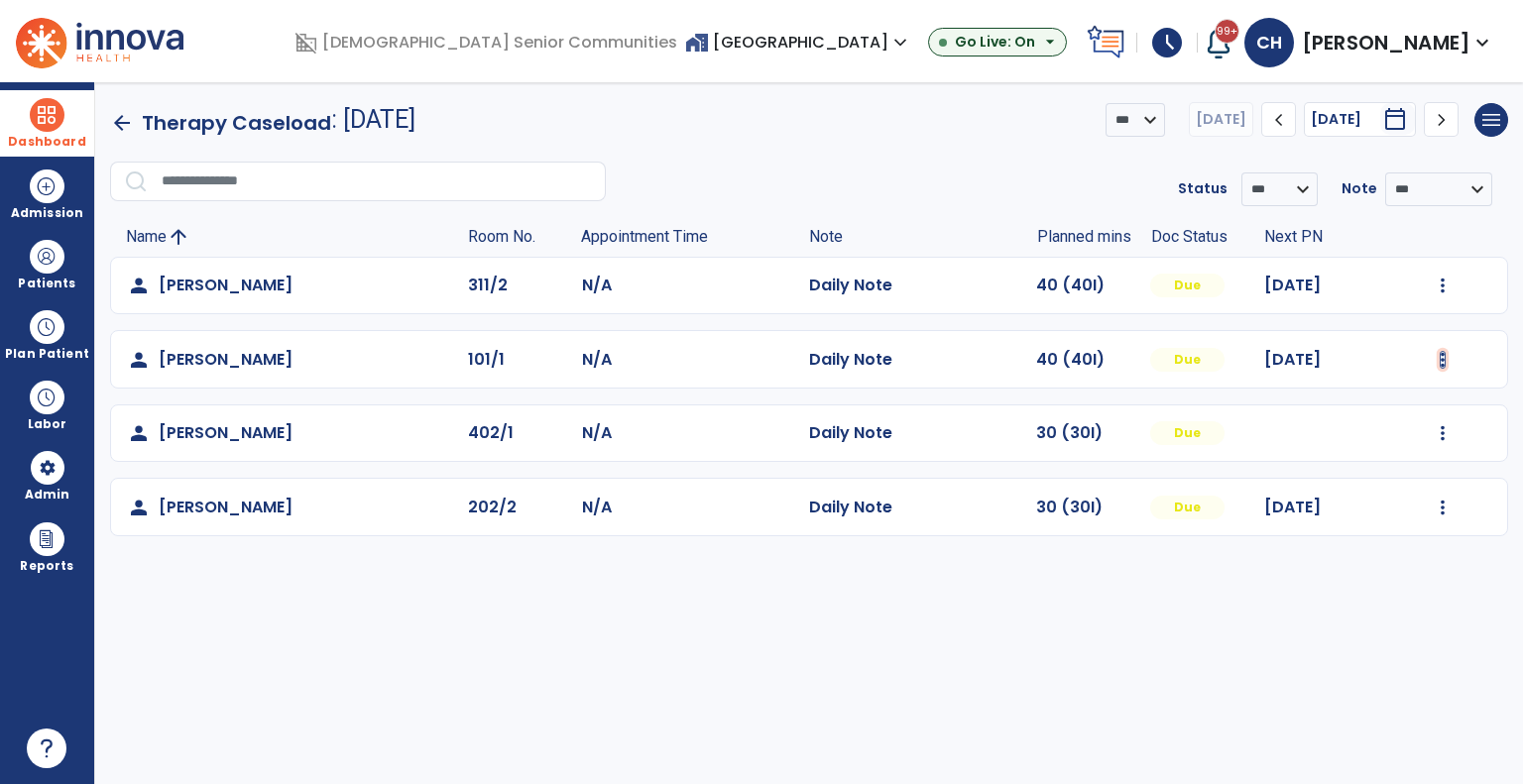 click at bounding box center [1443, 285] 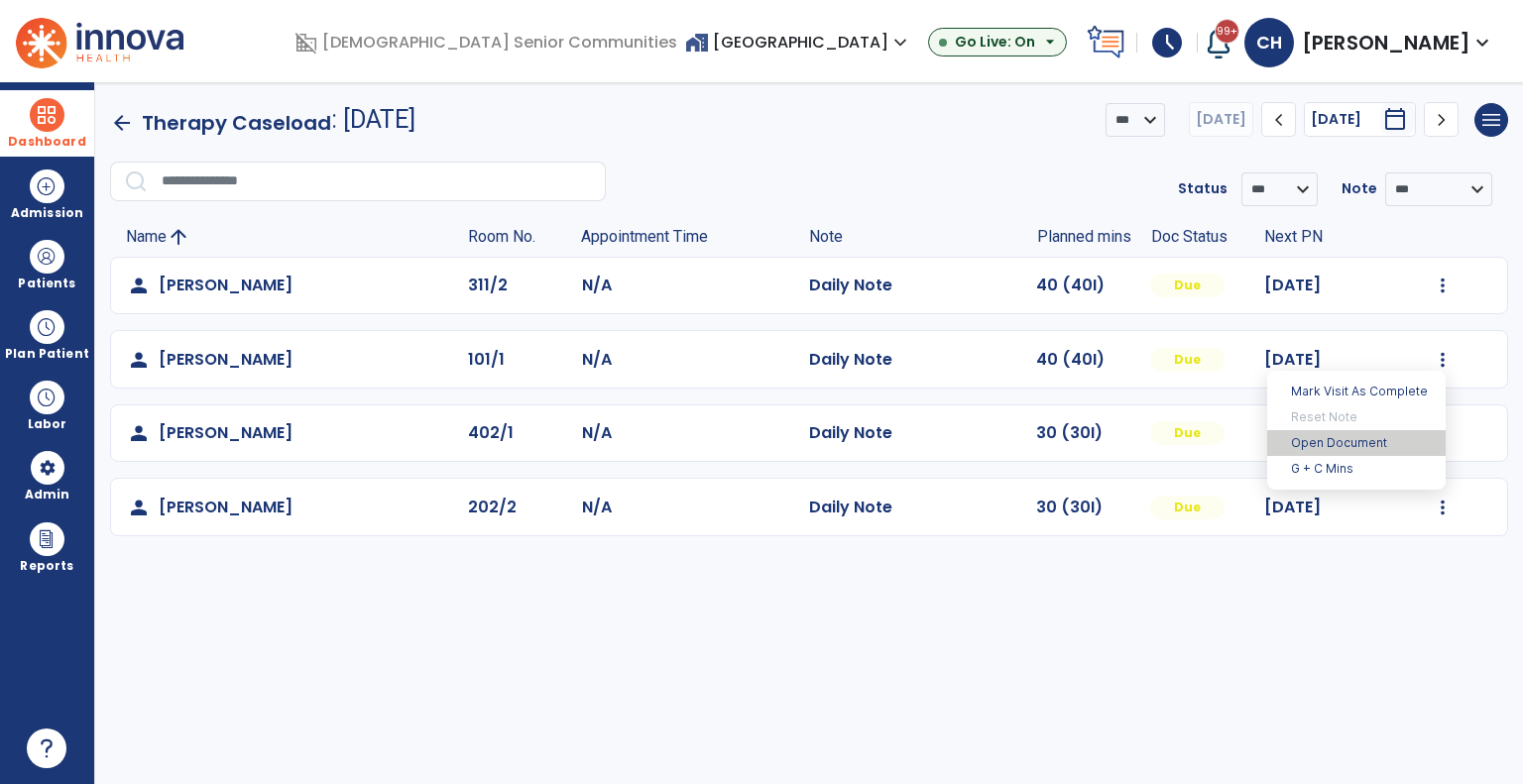 click on "Open Document" at bounding box center [1356, 443] 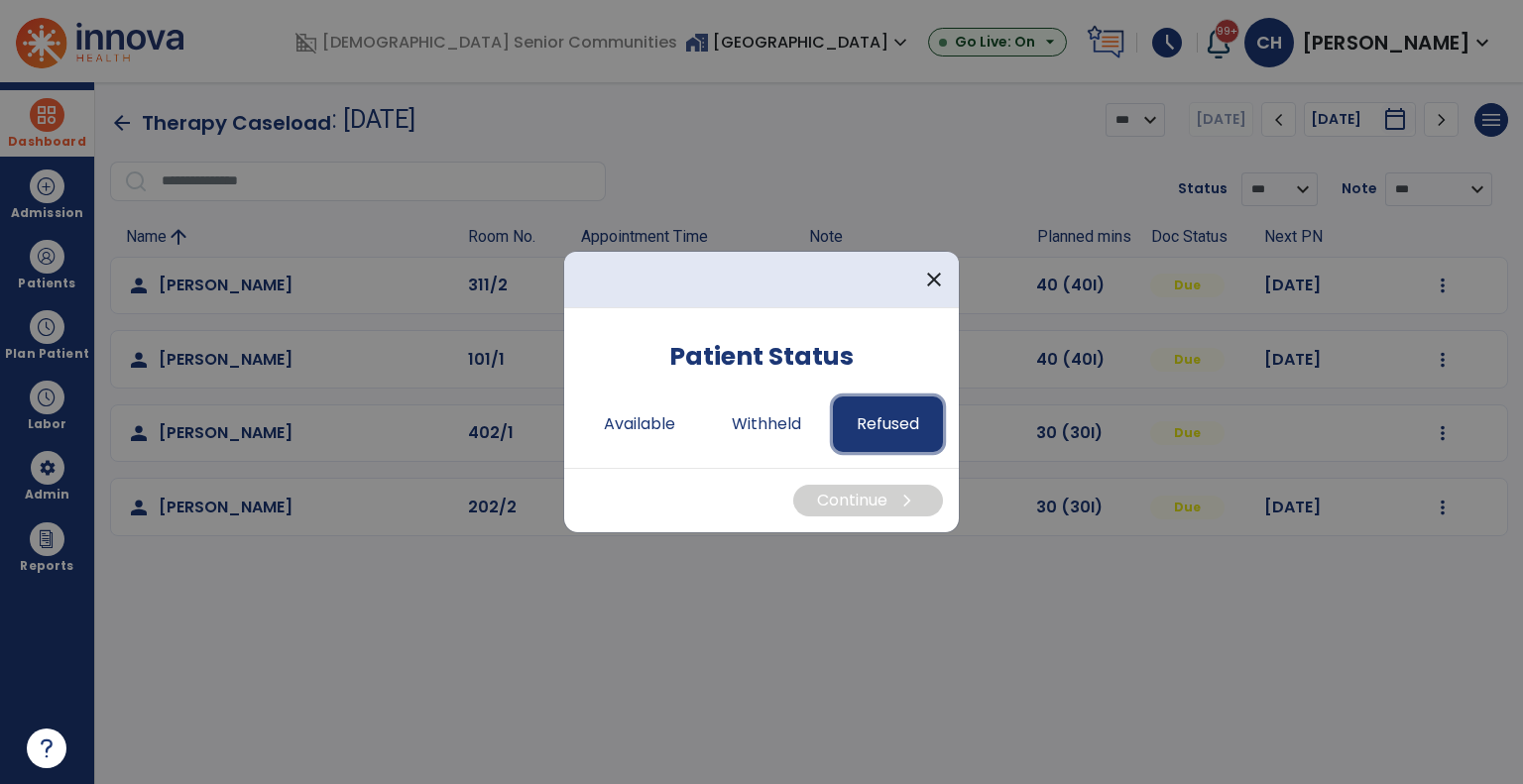 click on "Refused" at bounding box center [887, 424] 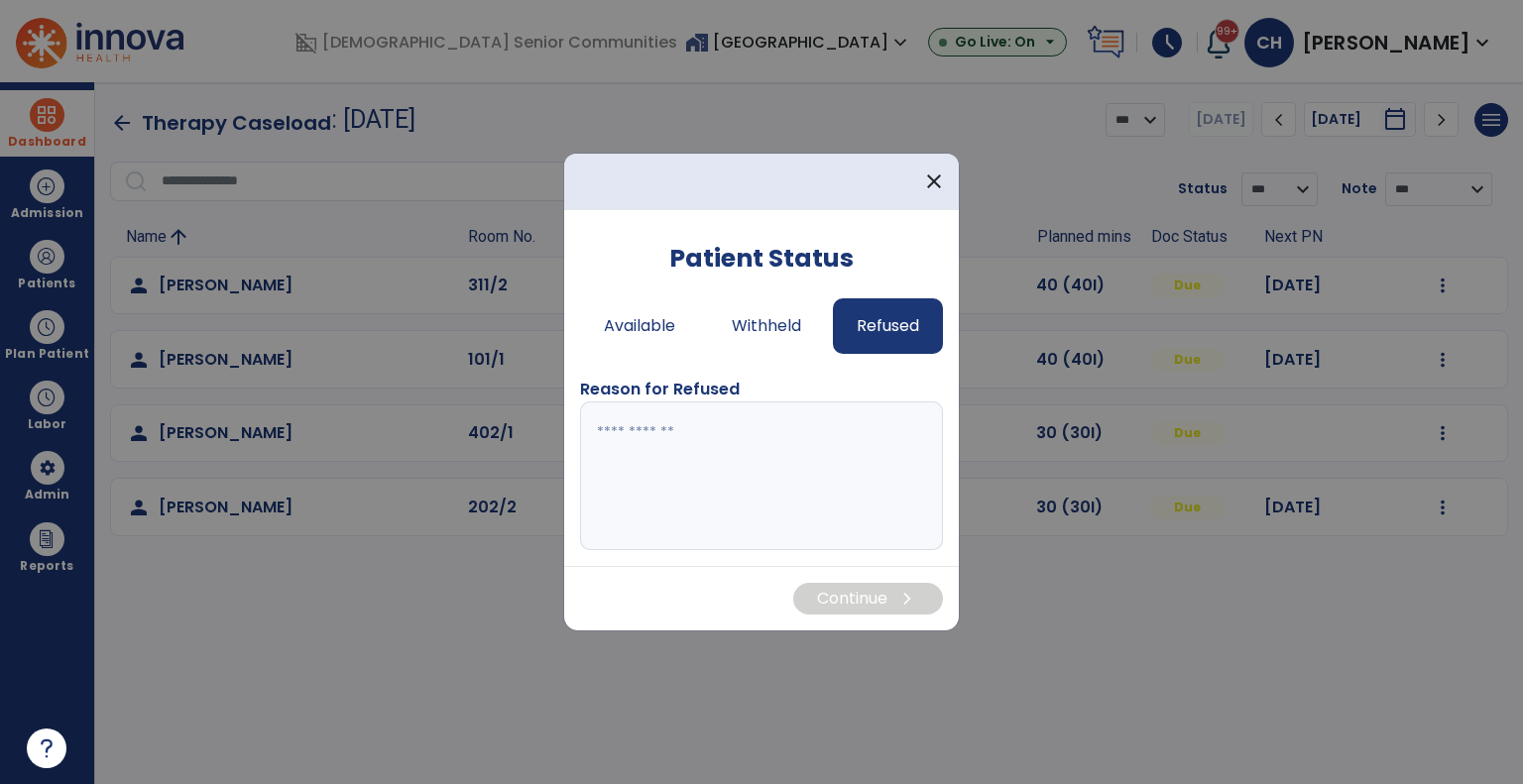 click at bounding box center (762, 476) 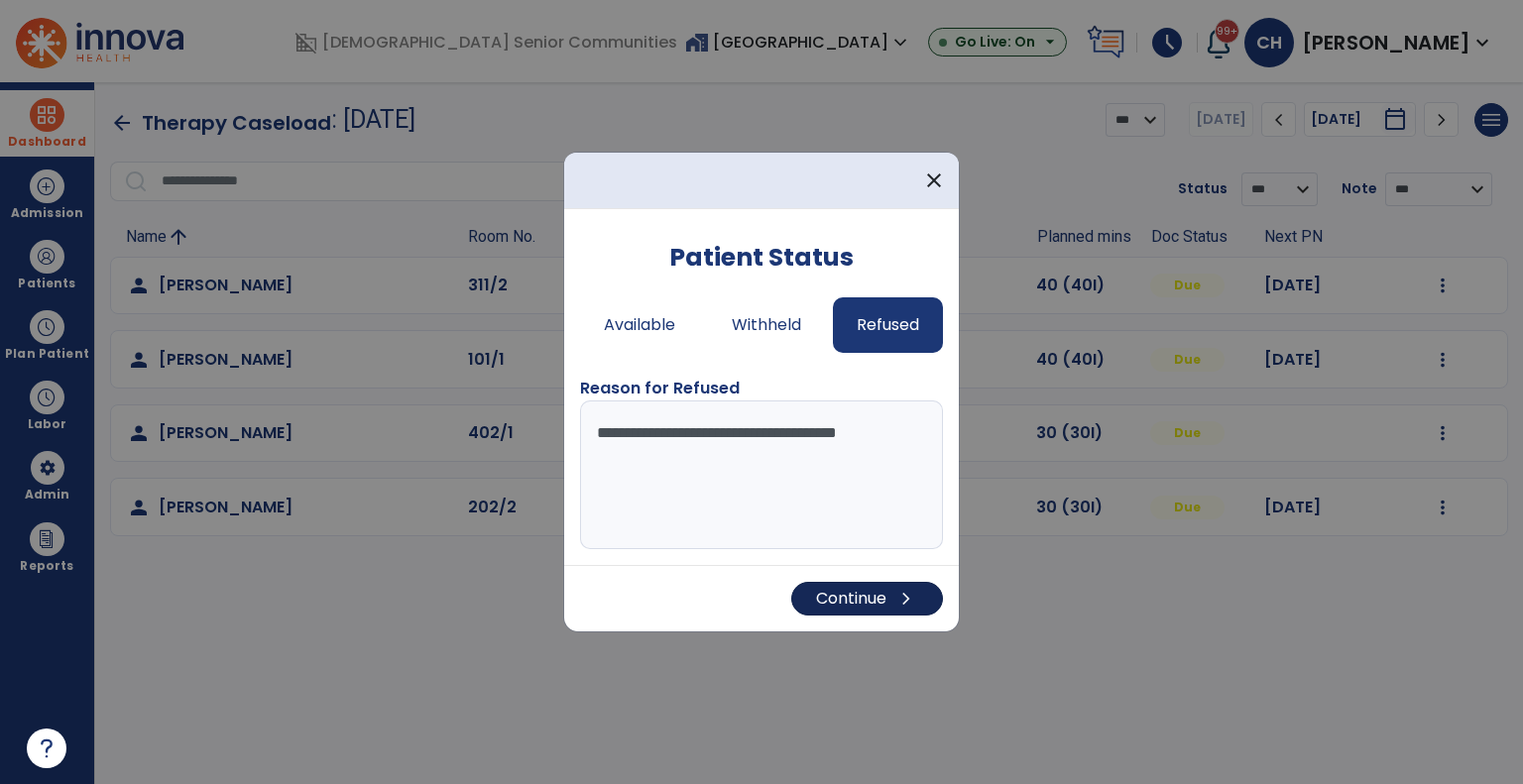 type on "**********" 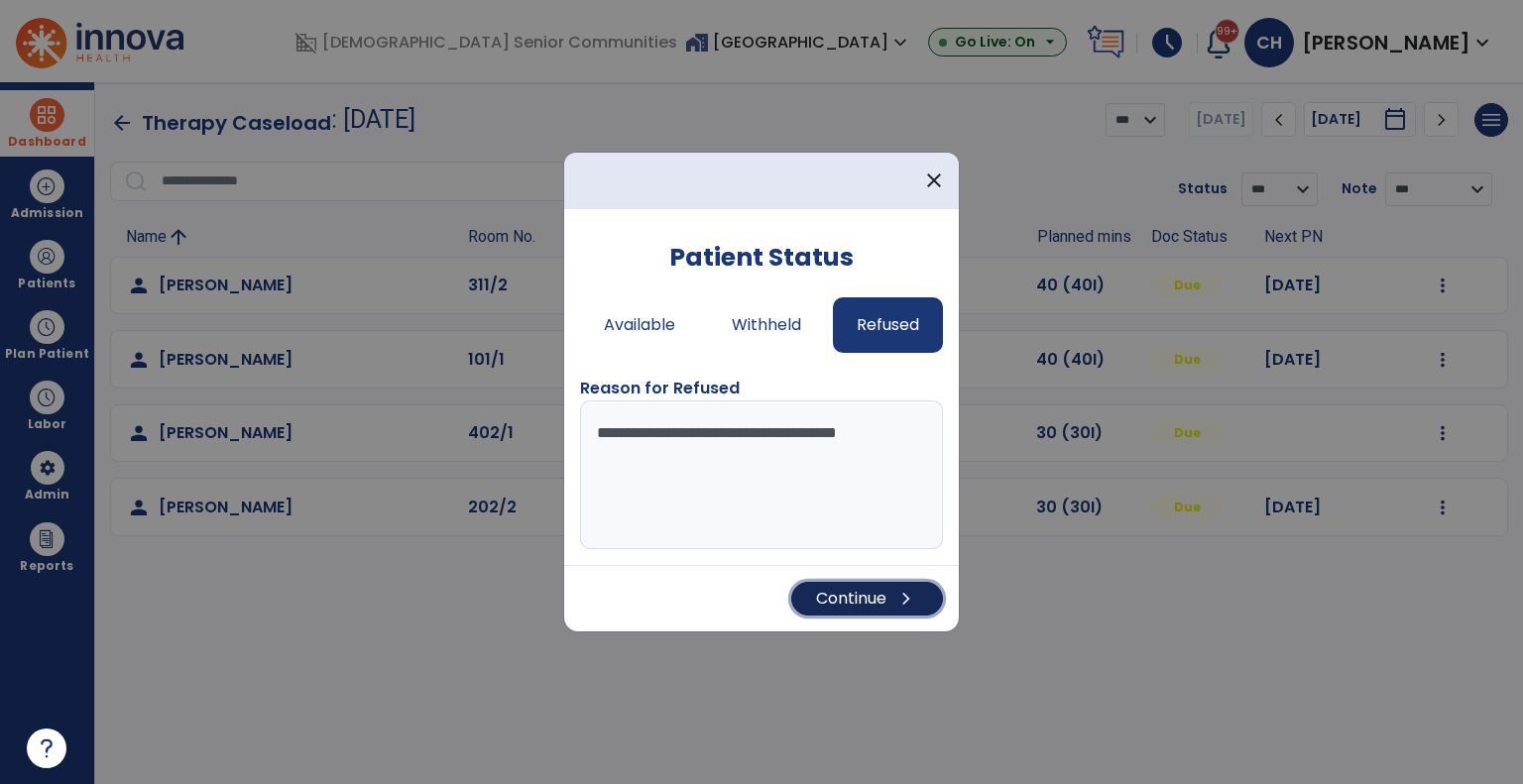 click on "Continue   chevron_right" at bounding box center [867, 599] 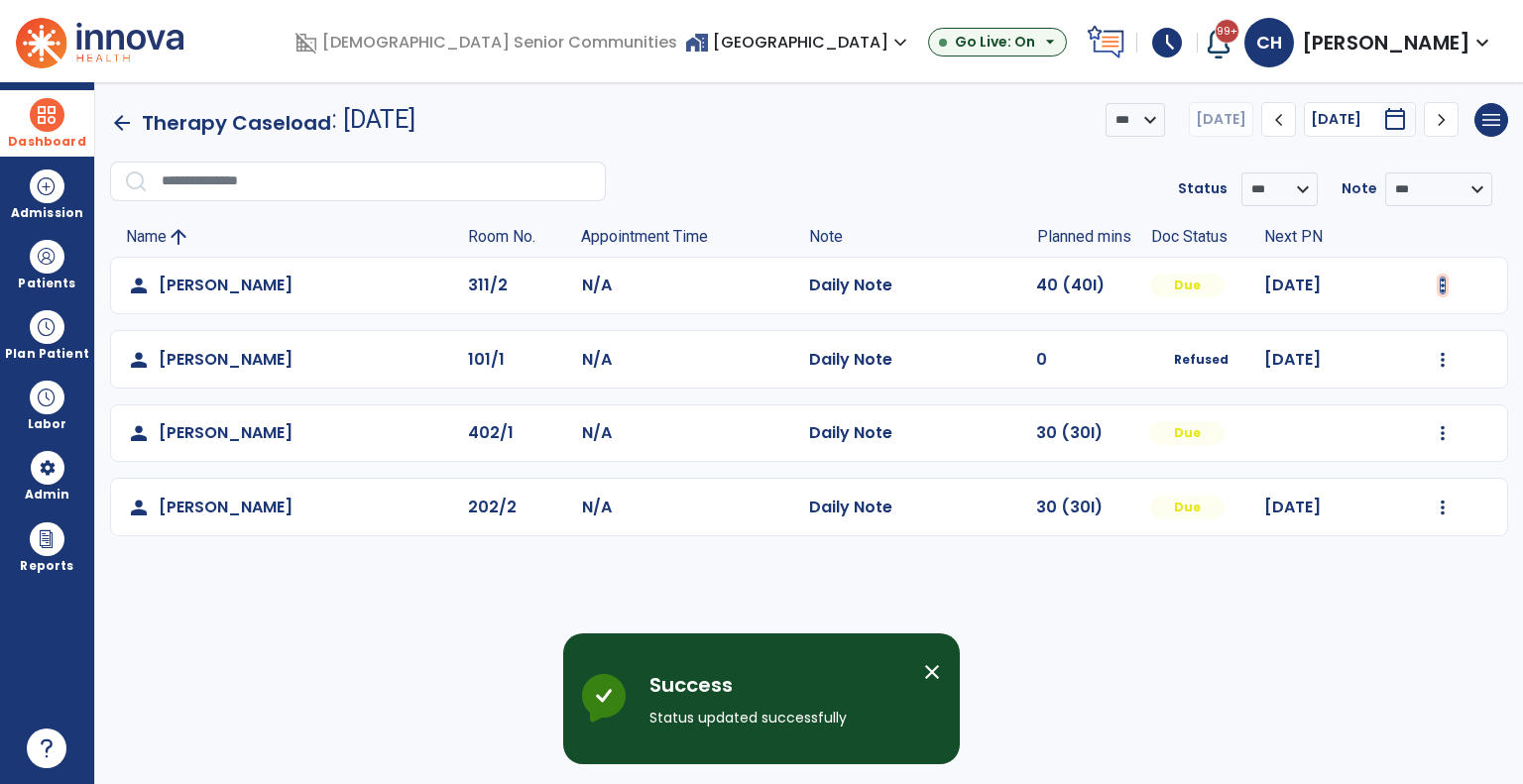 click at bounding box center [1443, 285] 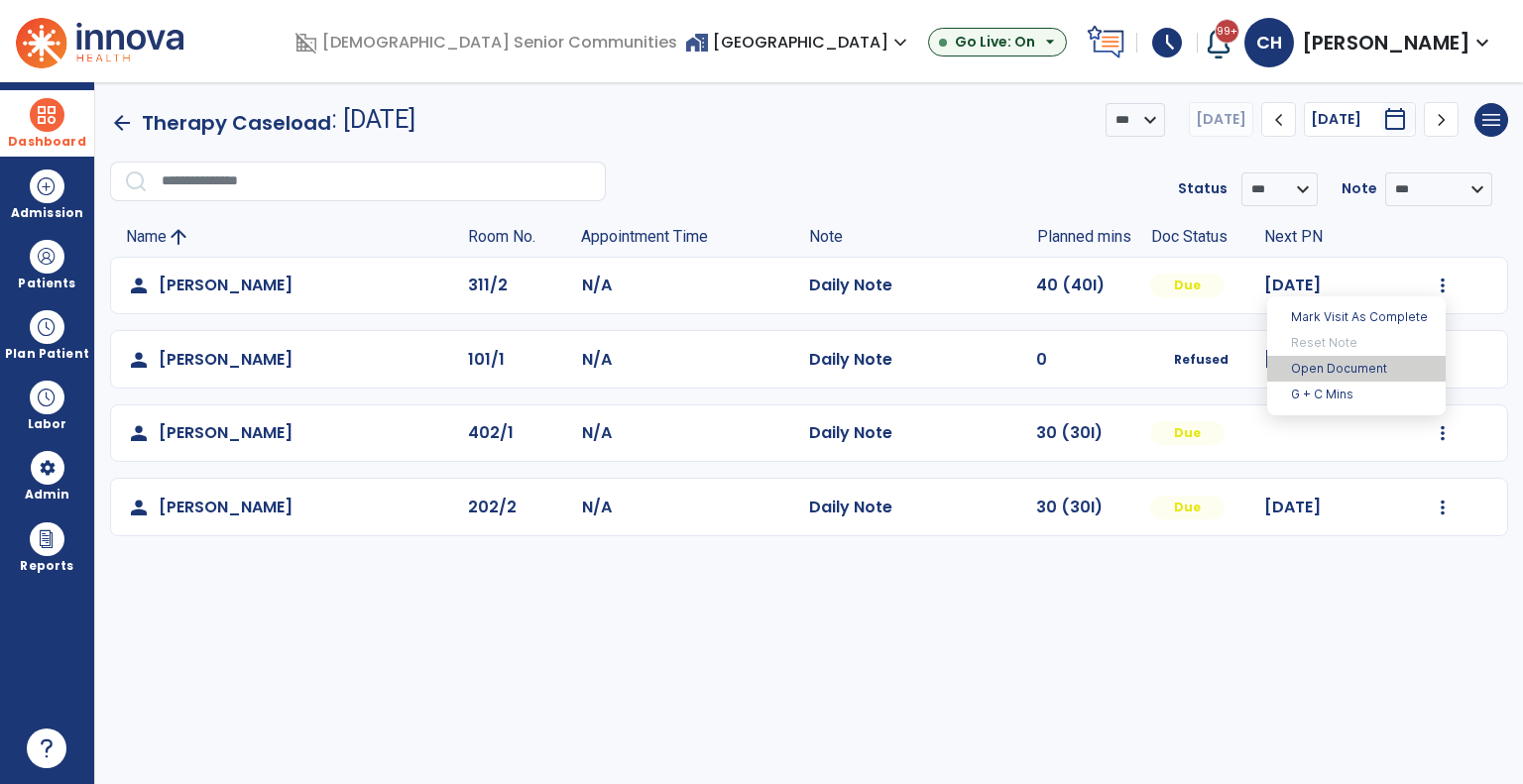 click on "Open Document" at bounding box center [1356, 369] 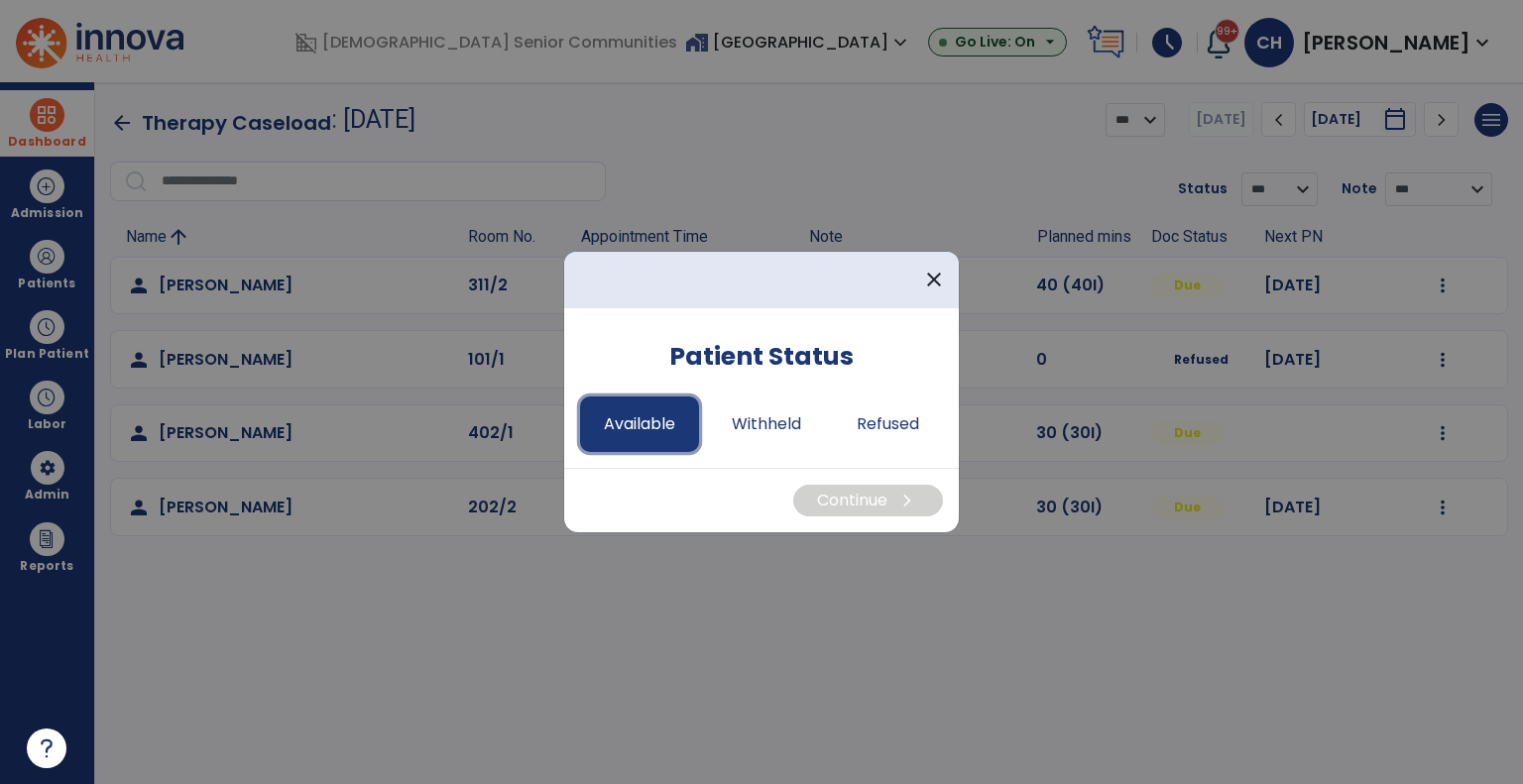 click on "Available" at bounding box center (640, 424) 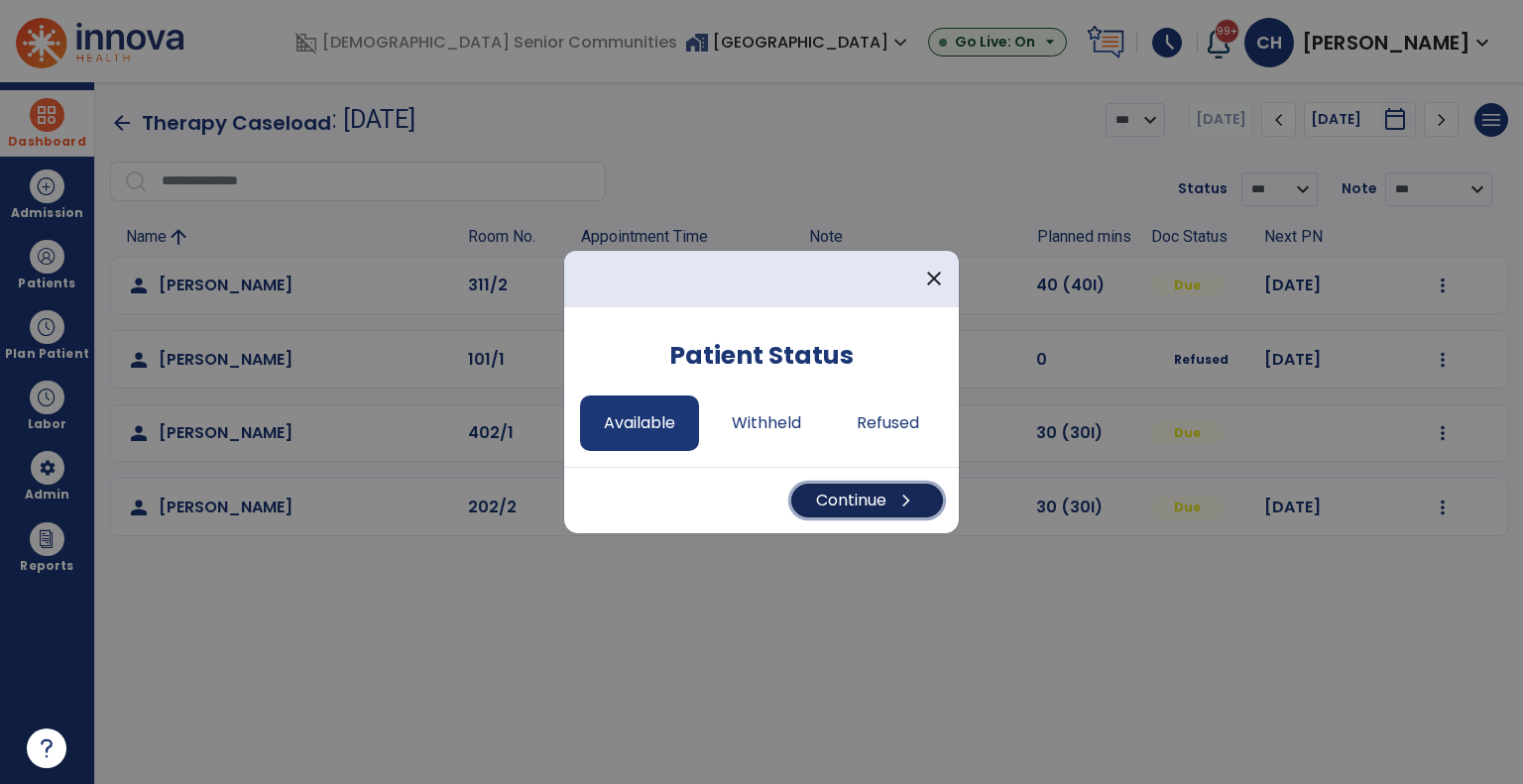 click on "chevron_right" at bounding box center [906, 501] 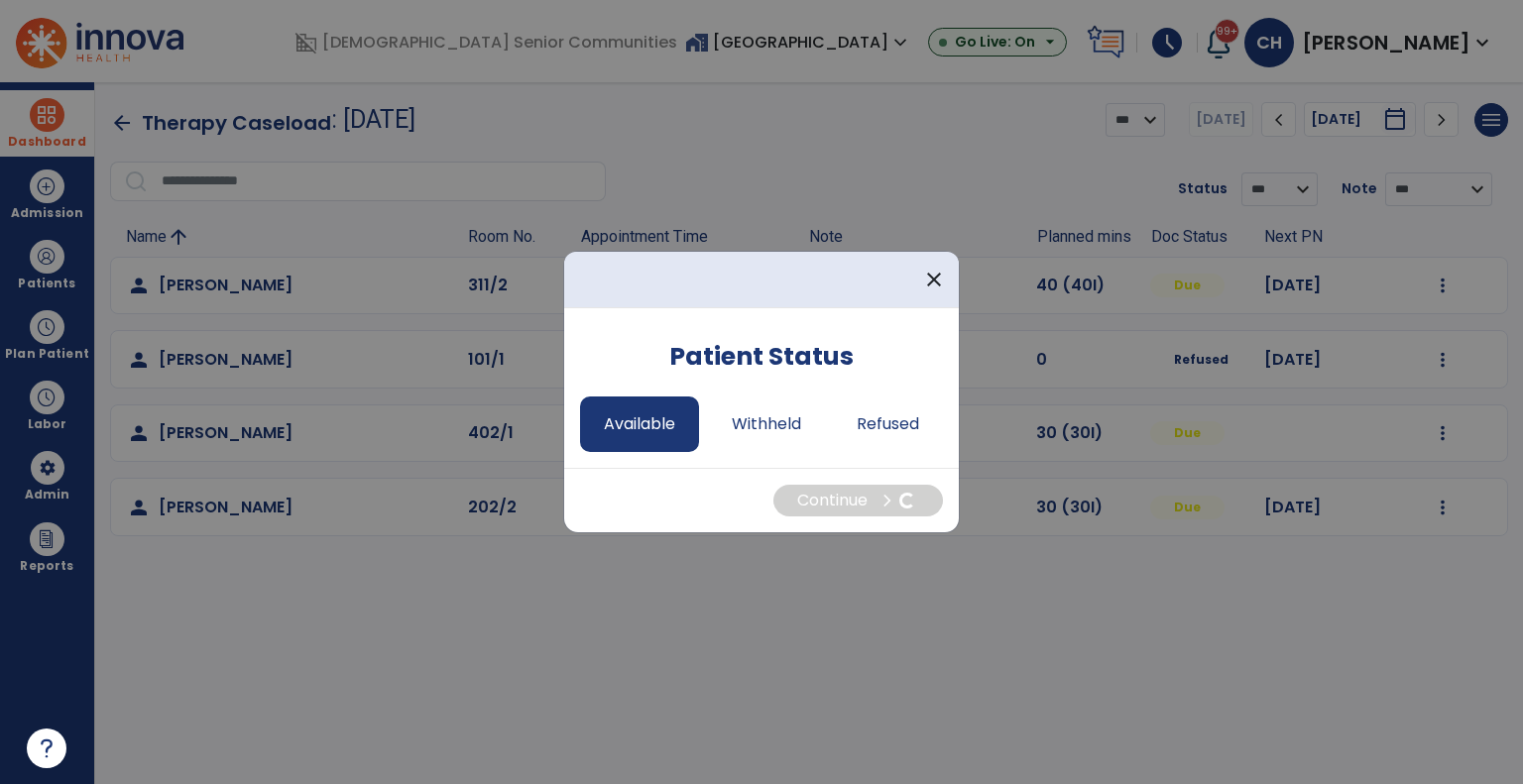 select on "*" 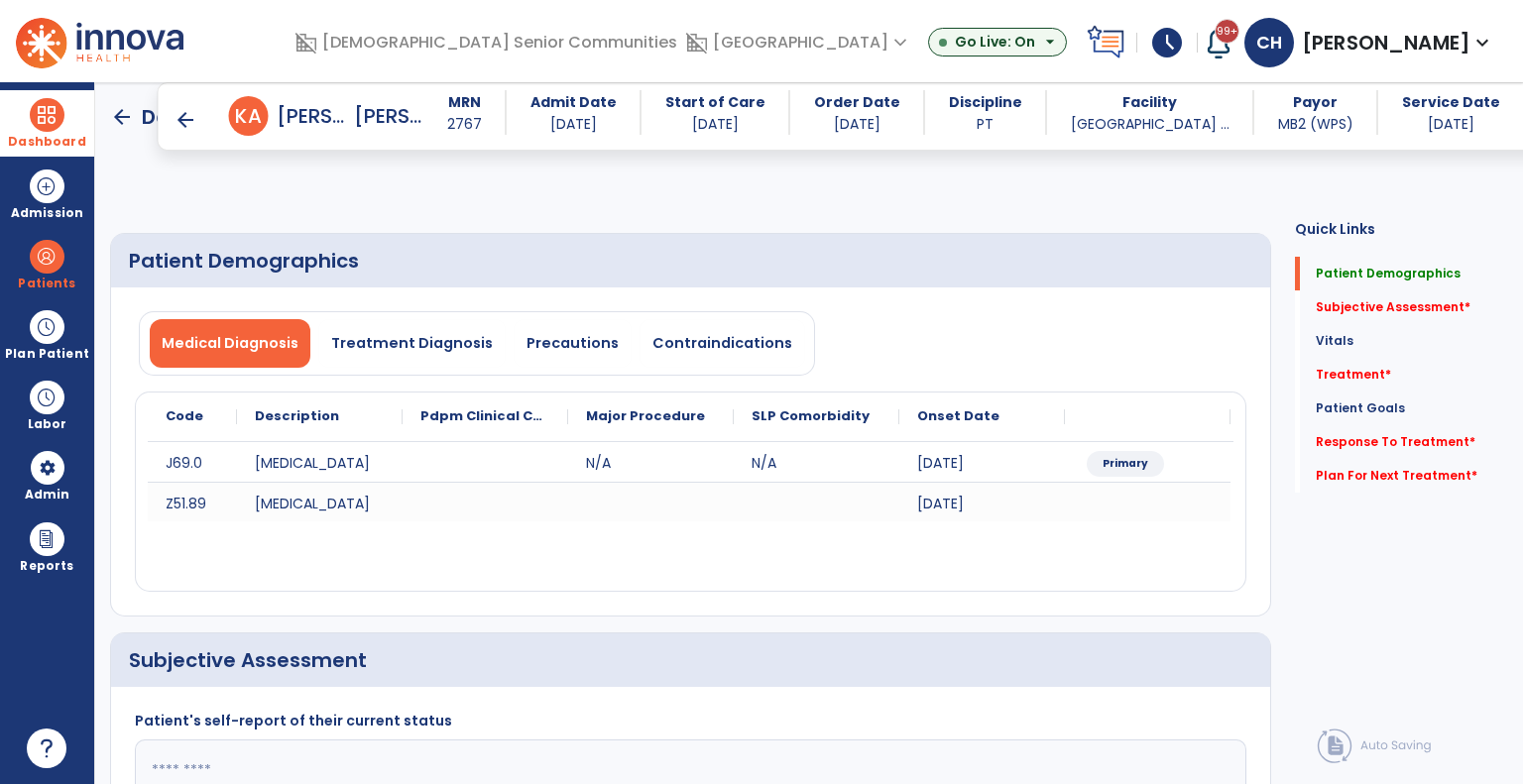 scroll, scrollTop: 297, scrollLeft: 0, axis: vertical 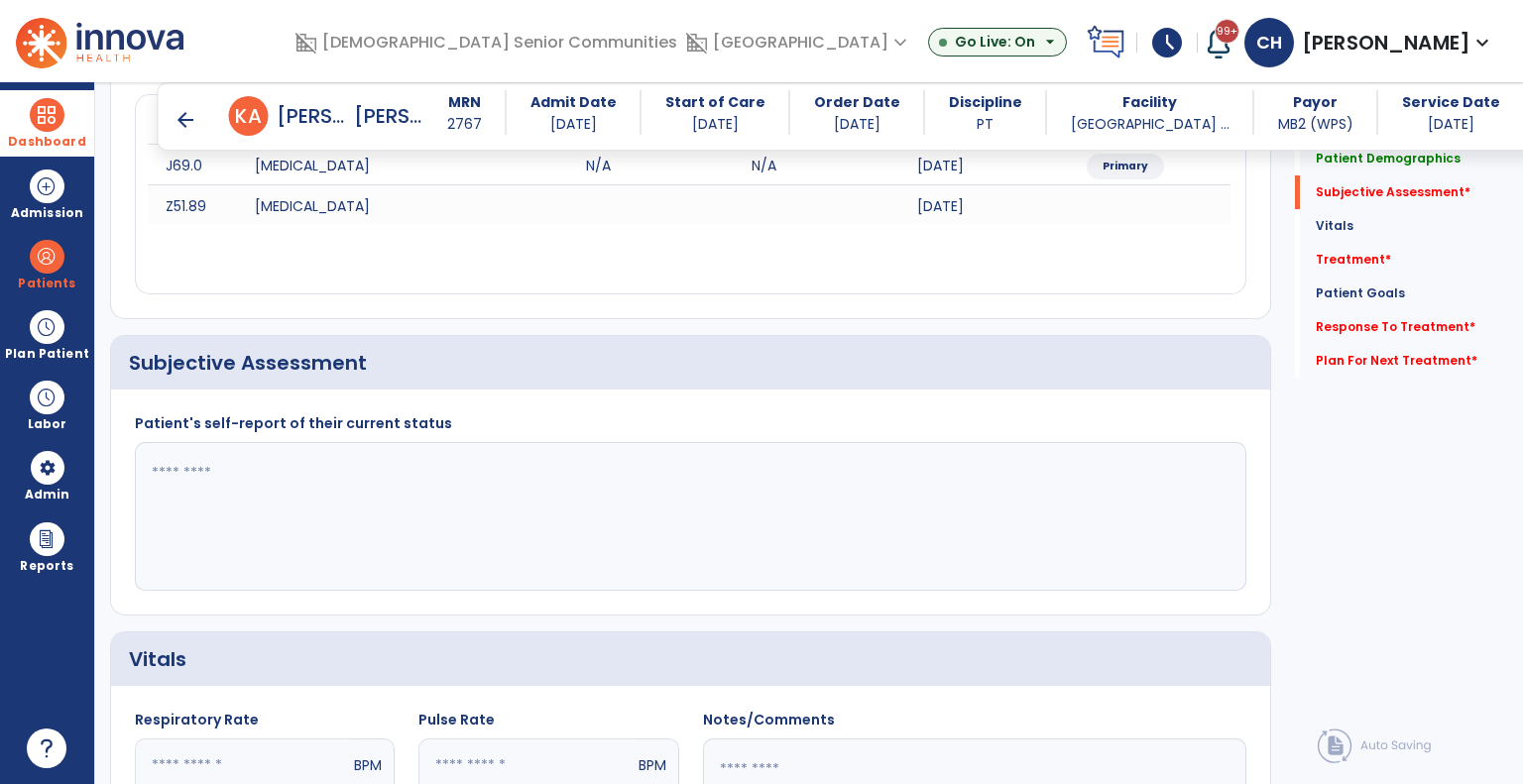 click 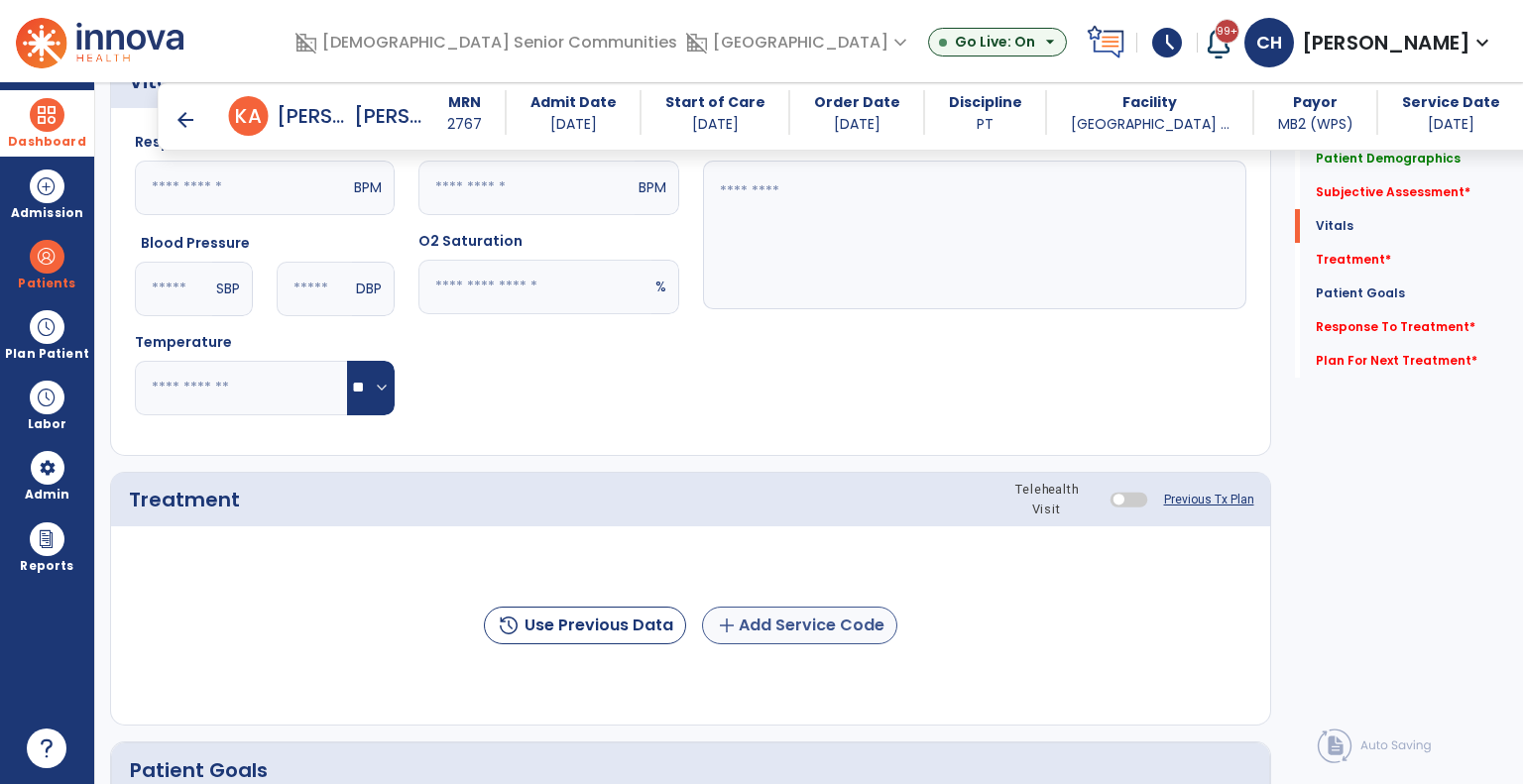 scroll, scrollTop: 892, scrollLeft: 0, axis: vertical 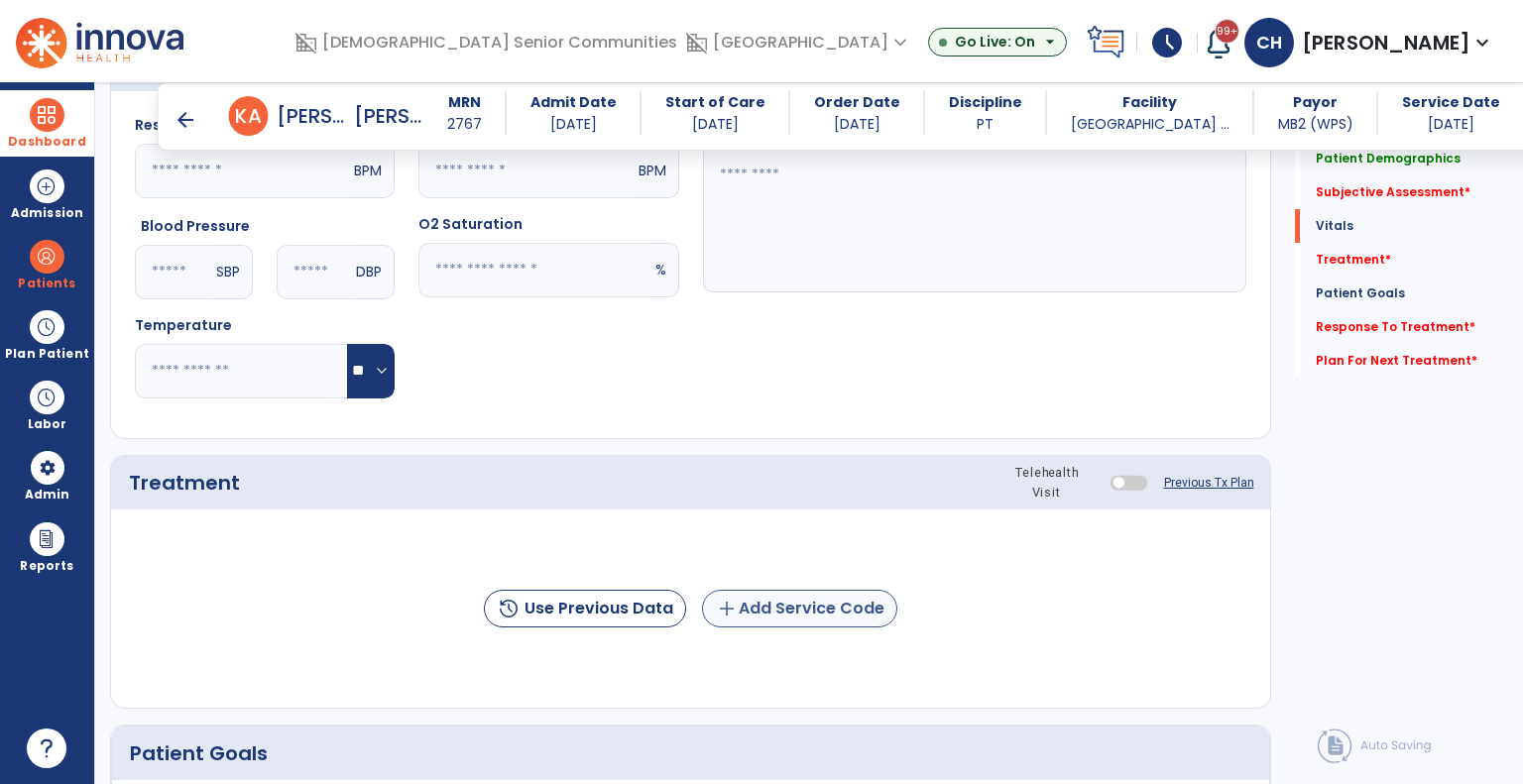 type on "**********" 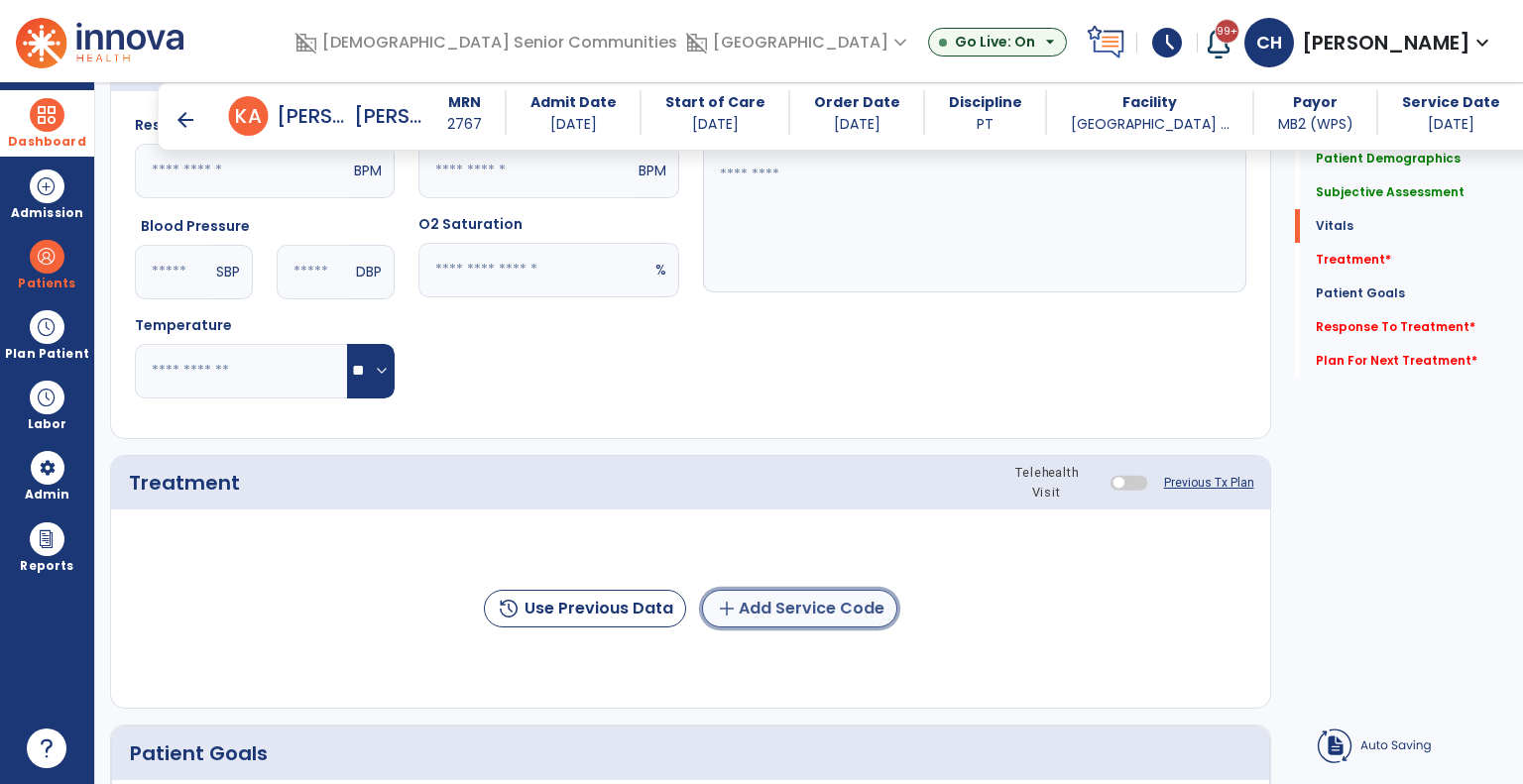 click on "add  Add Service Code" 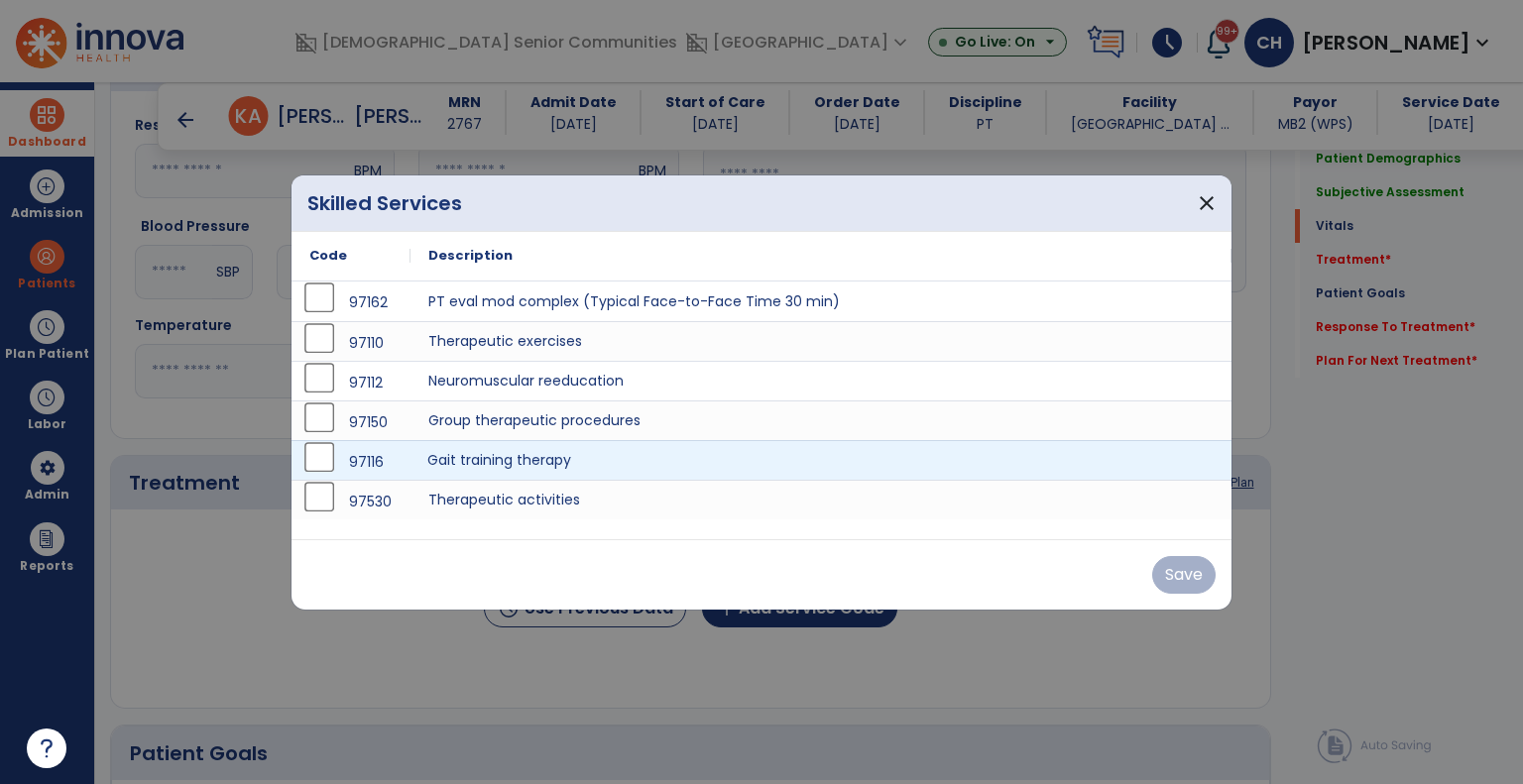 click on "Gait training therapy" at bounding box center (821, 460) 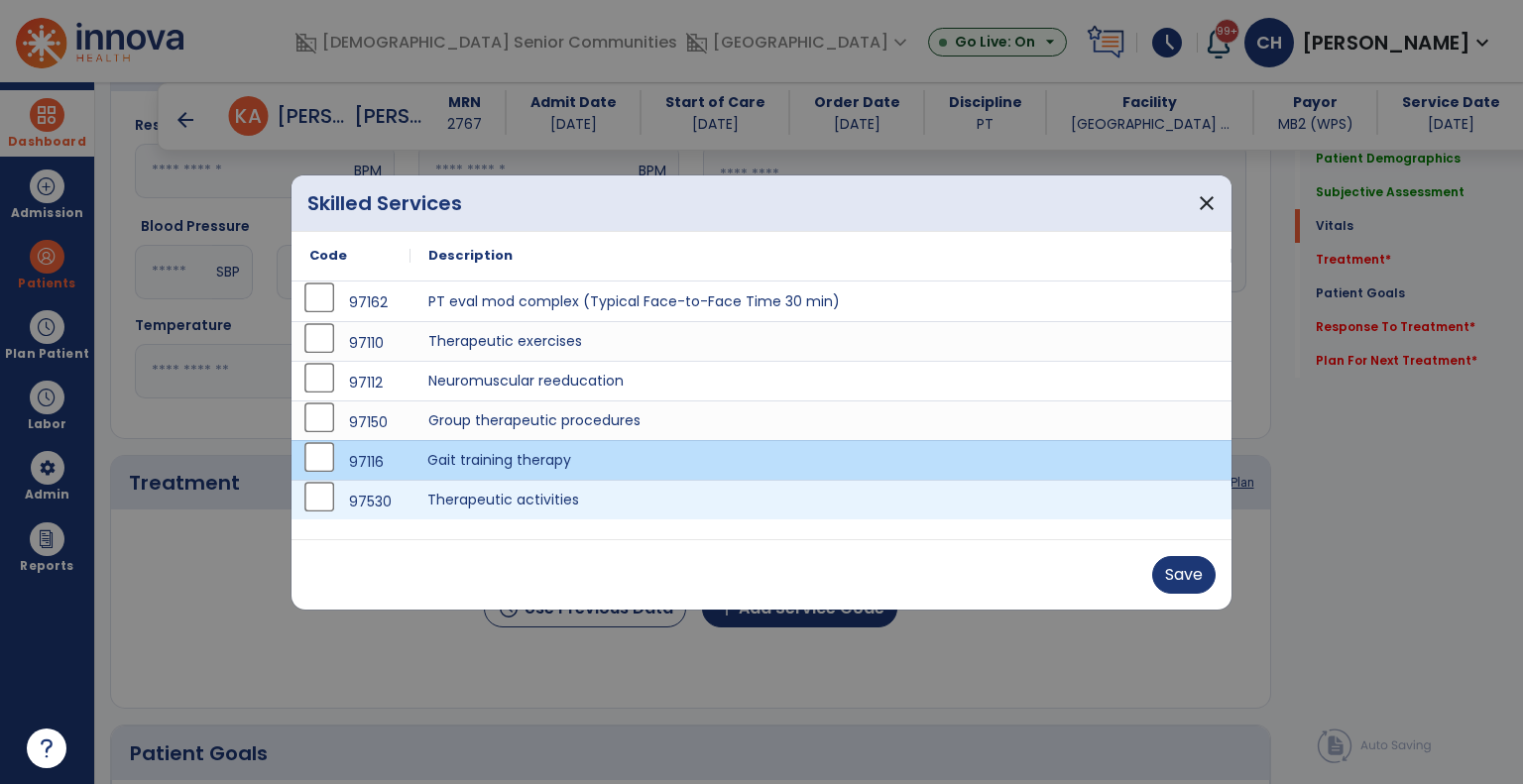 click on "Therapeutic activities" at bounding box center [821, 500] 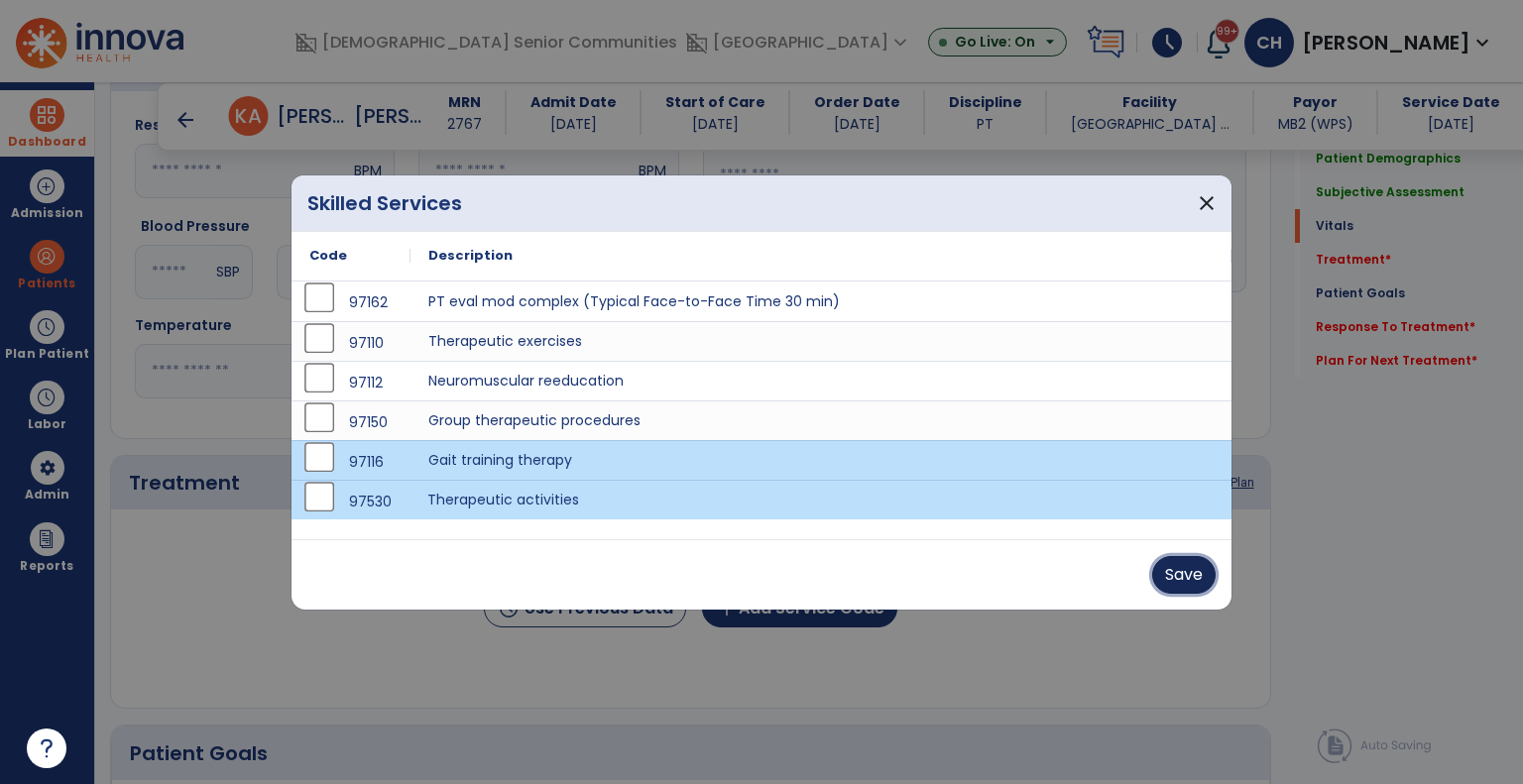 click on "Save" at bounding box center [1184, 575] 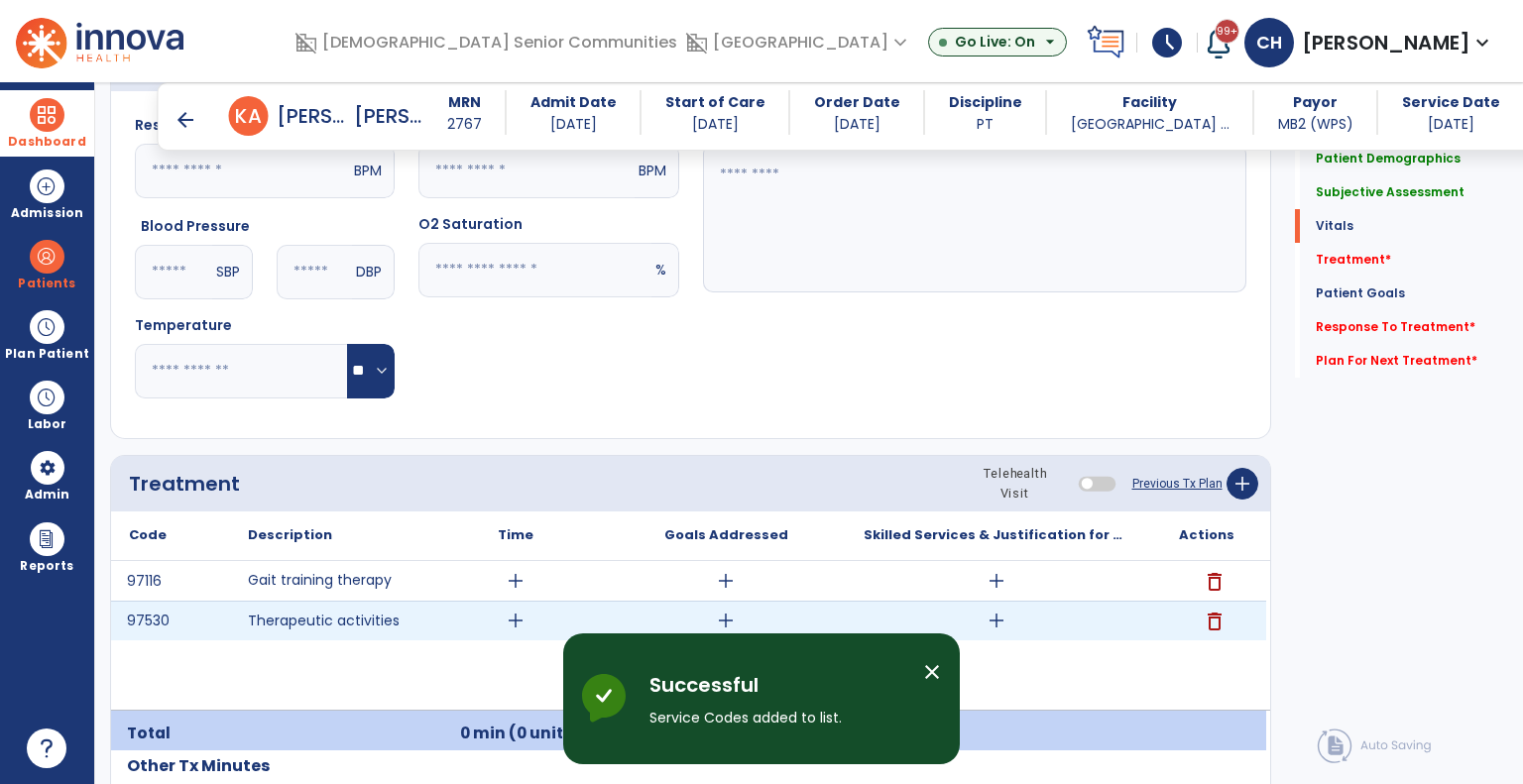 click on "add" at bounding box center (516, 620) 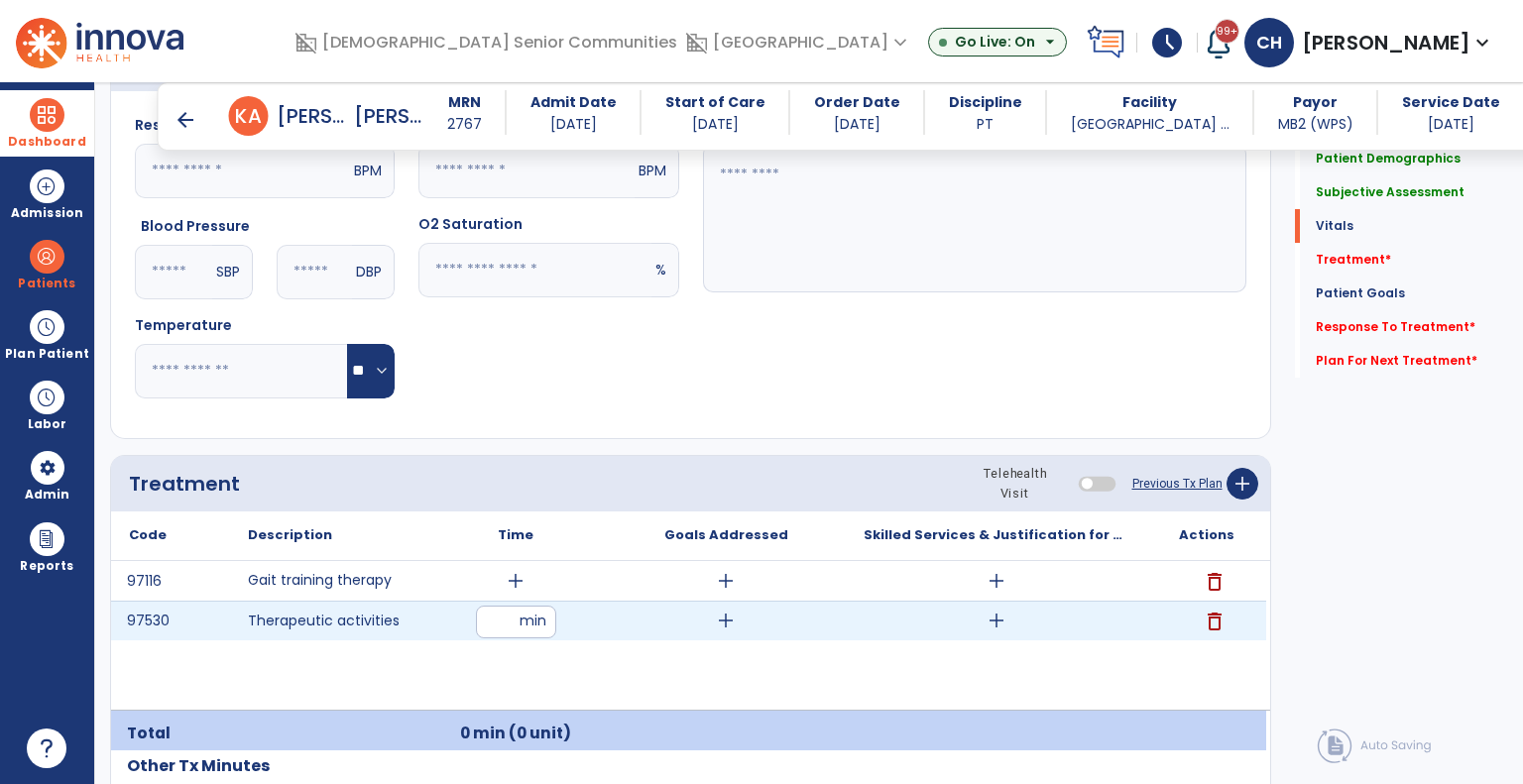 type on "**" 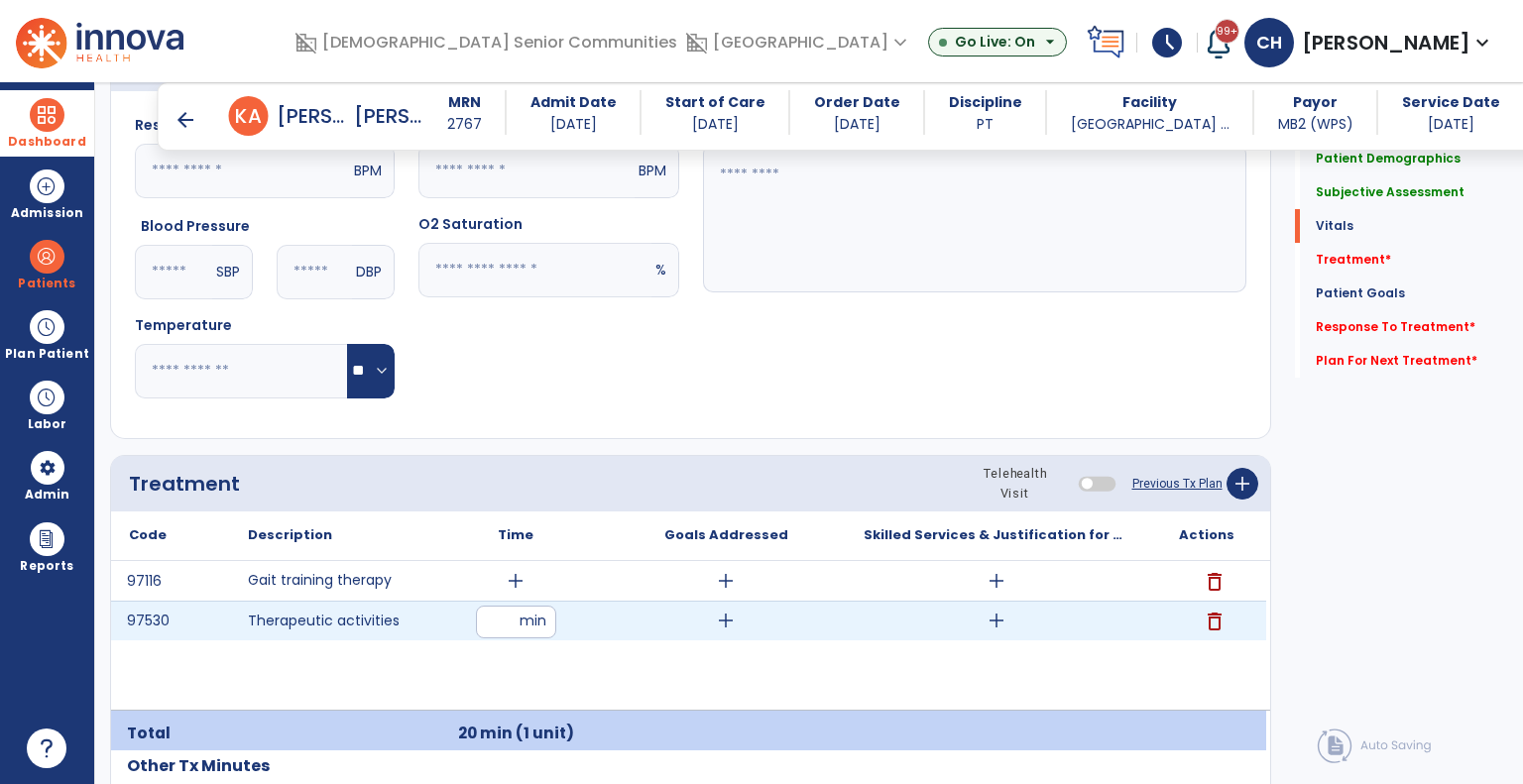 click on "add" at bounding box center [726, 620] 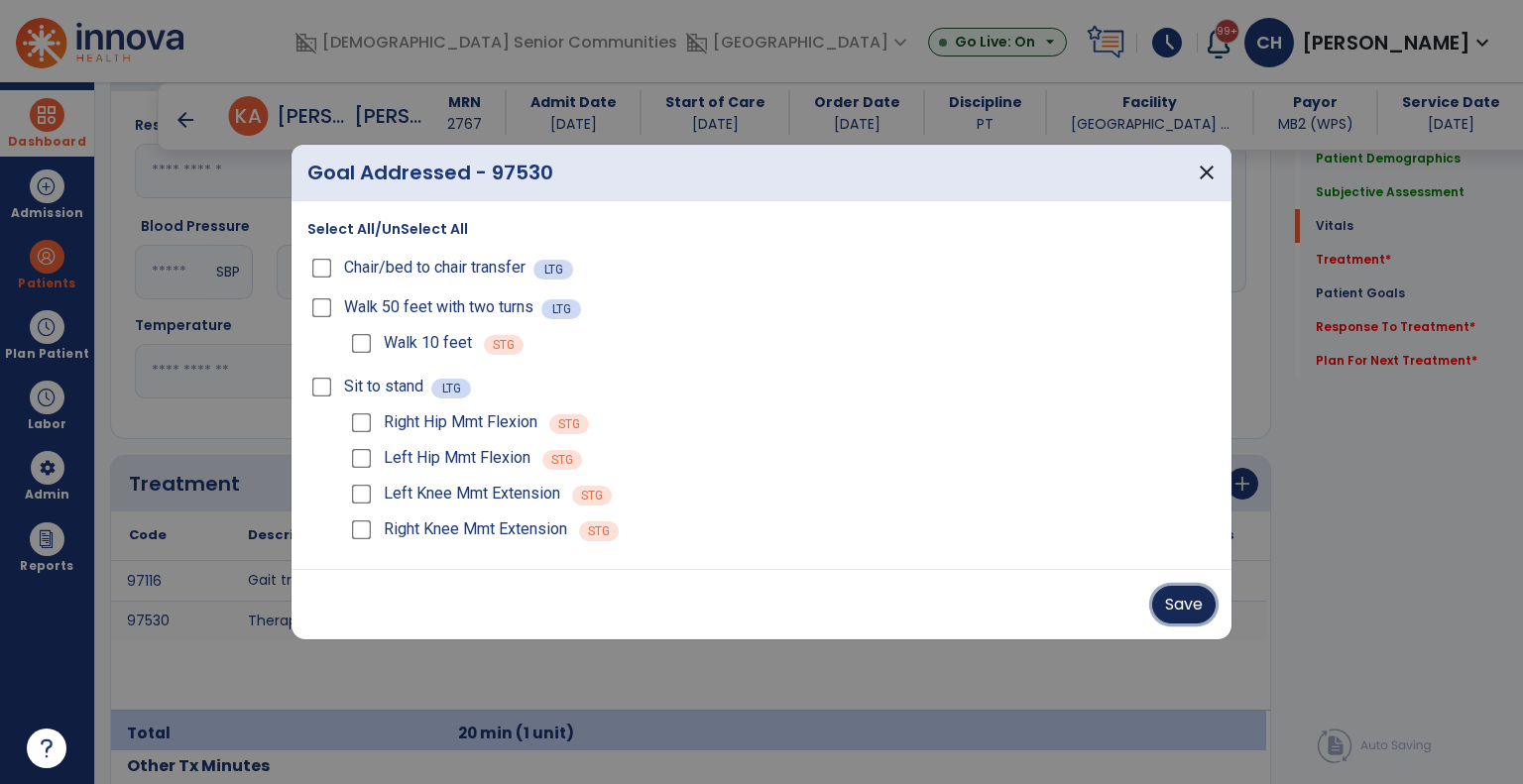 click on "Save" at bounding box center (1184, 605) 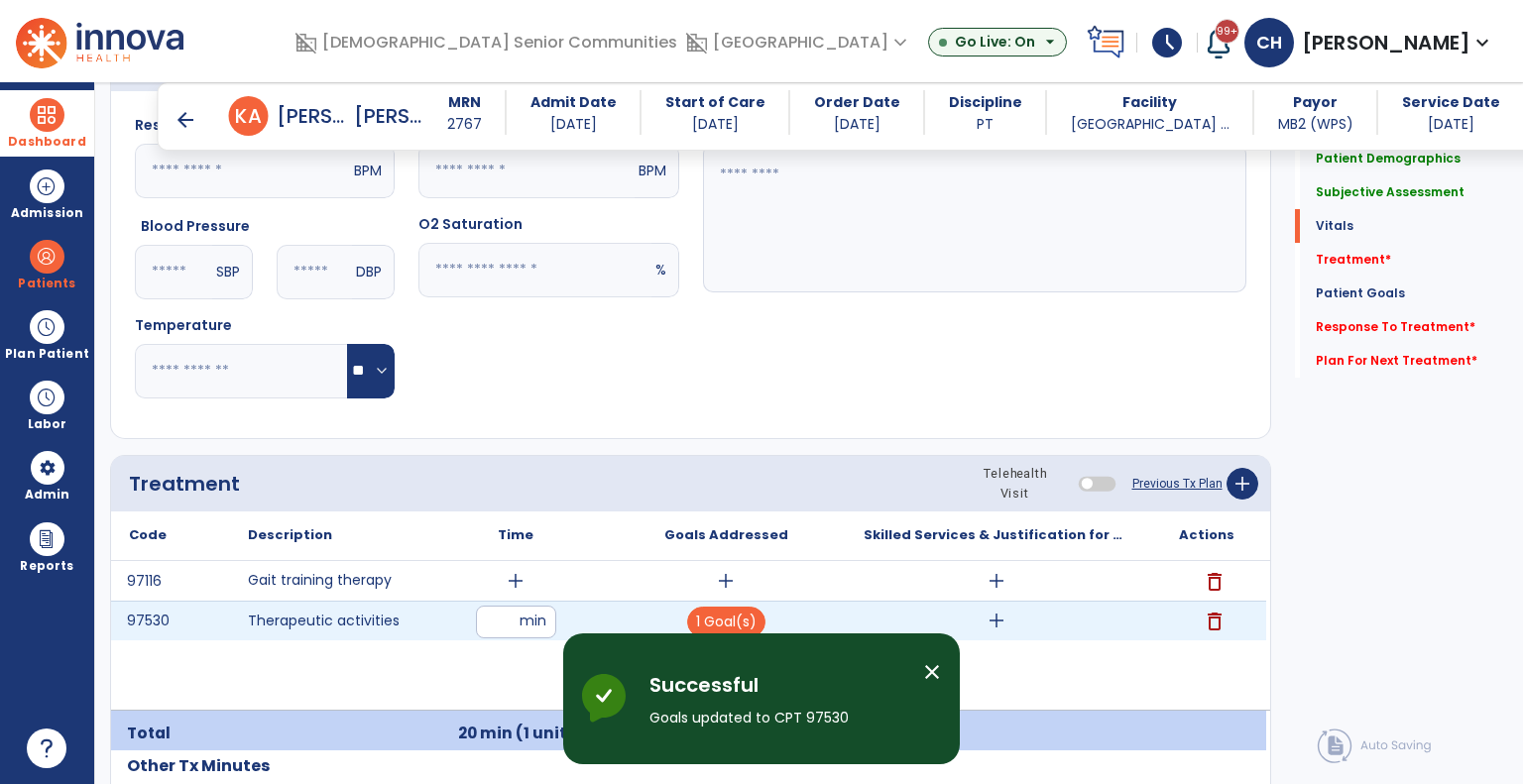 click on "add" at bounding box center [996, 620] 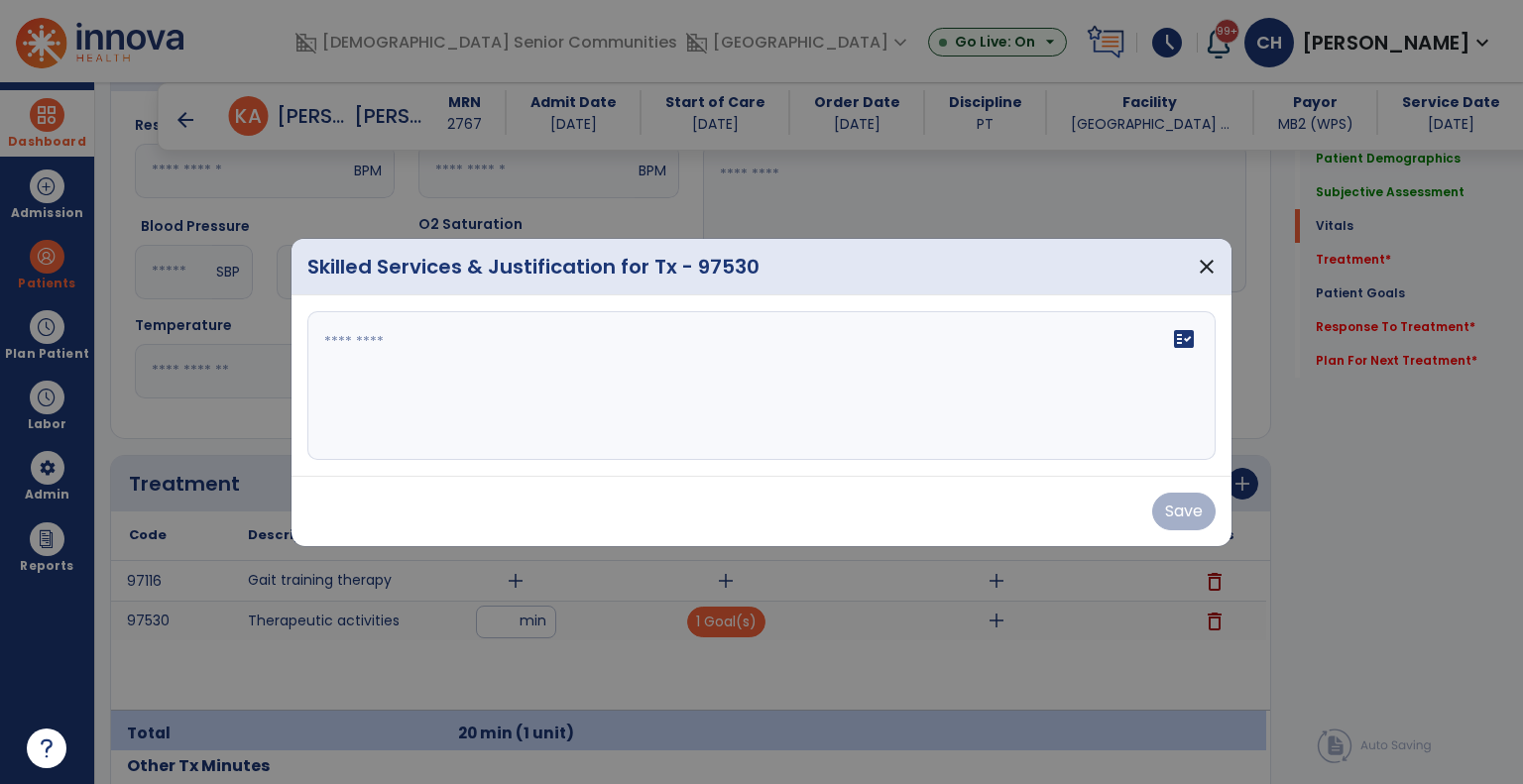 click on "fact_check" at bounding box center (762, 386) 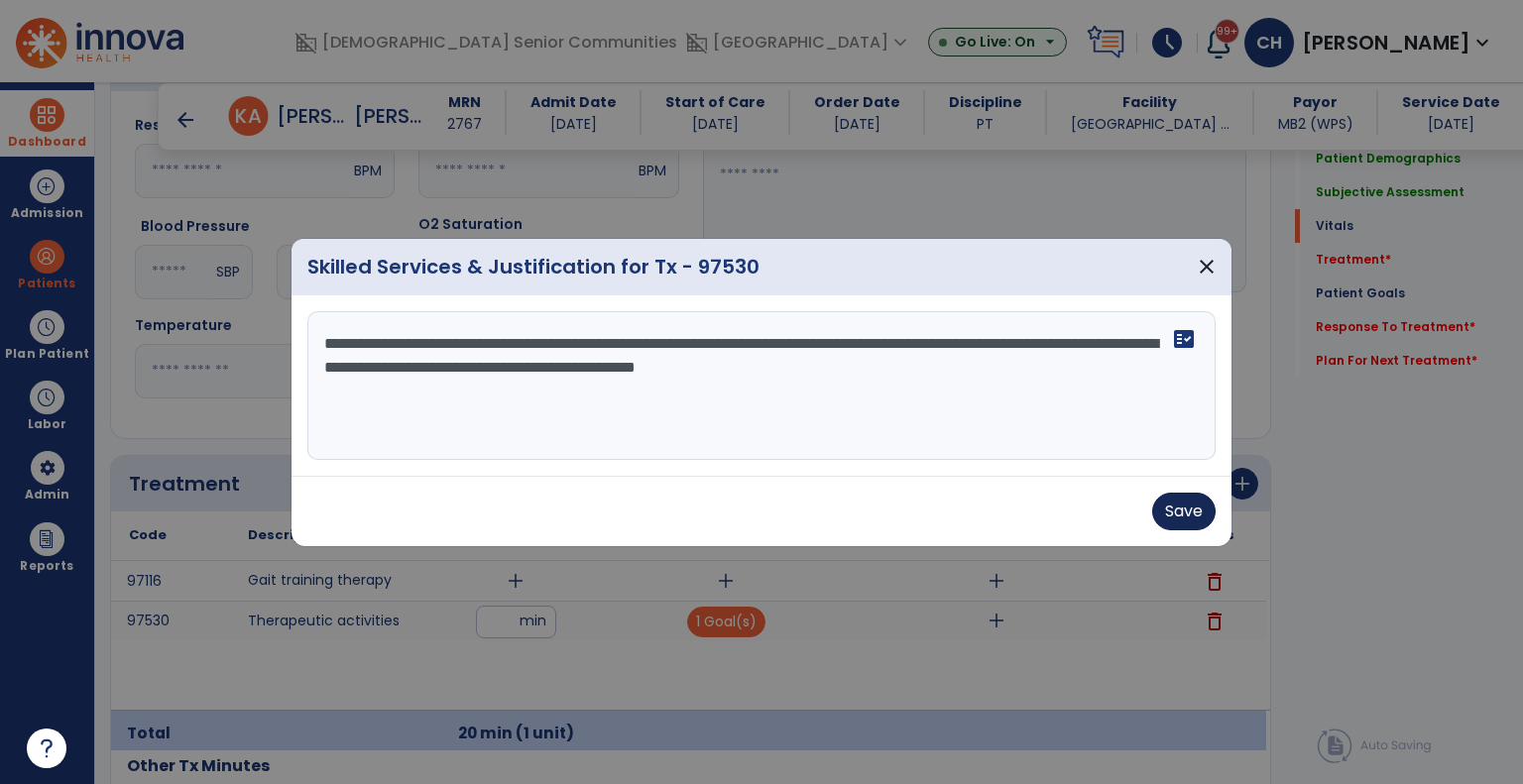 type on "**********" 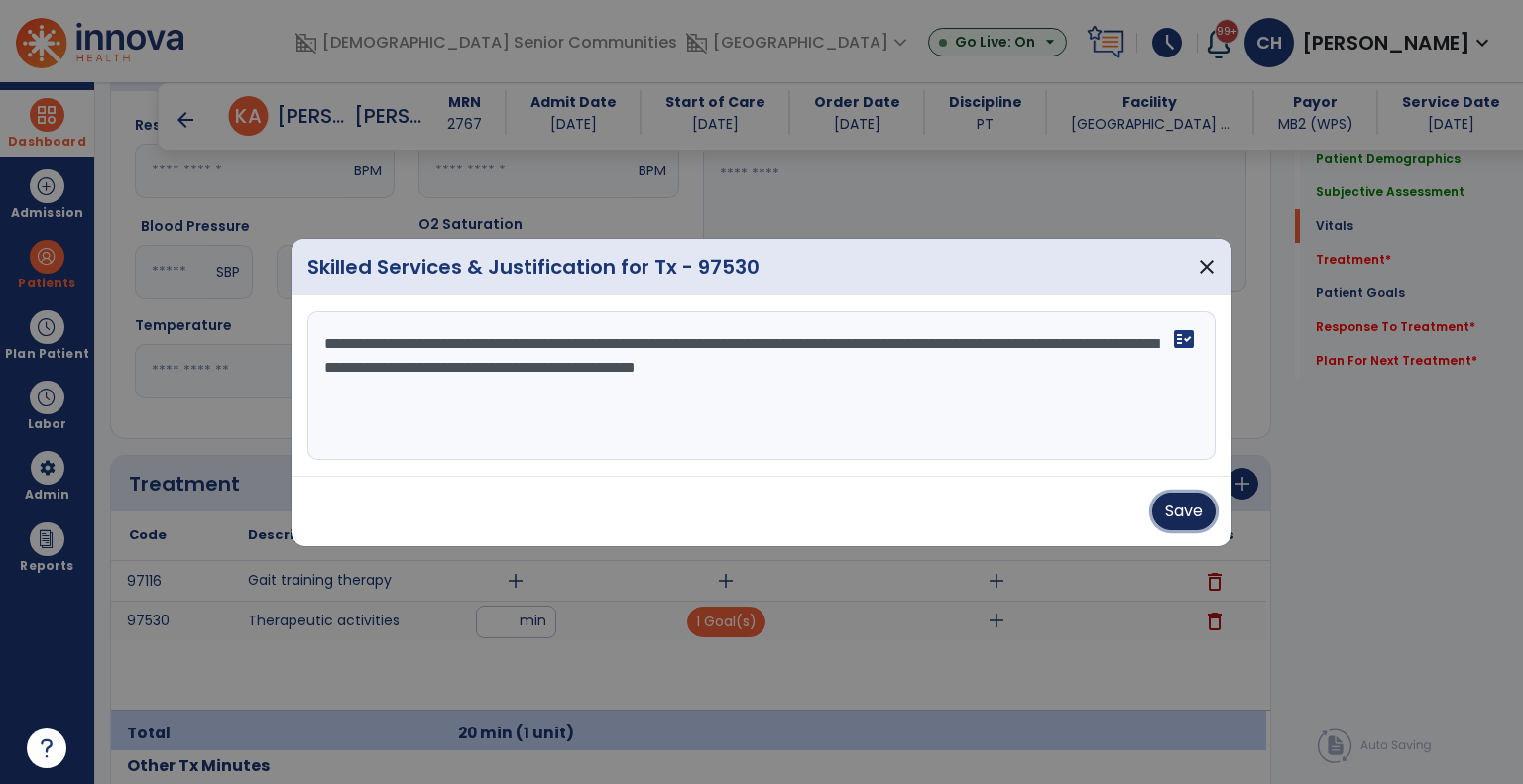 click on "Save" at bounding box center (1184, 511) 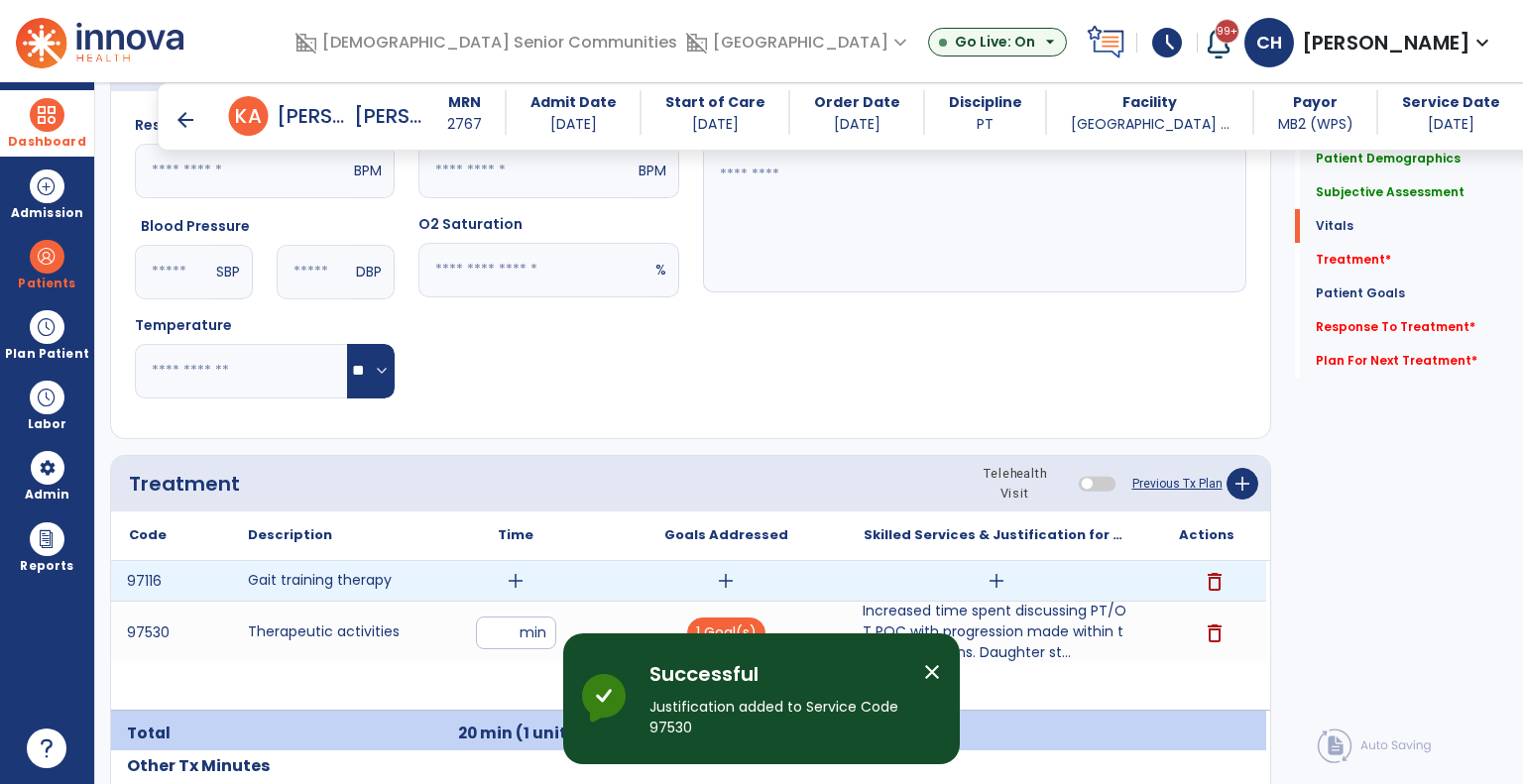 click on "add" at bounding box center [516, 581] 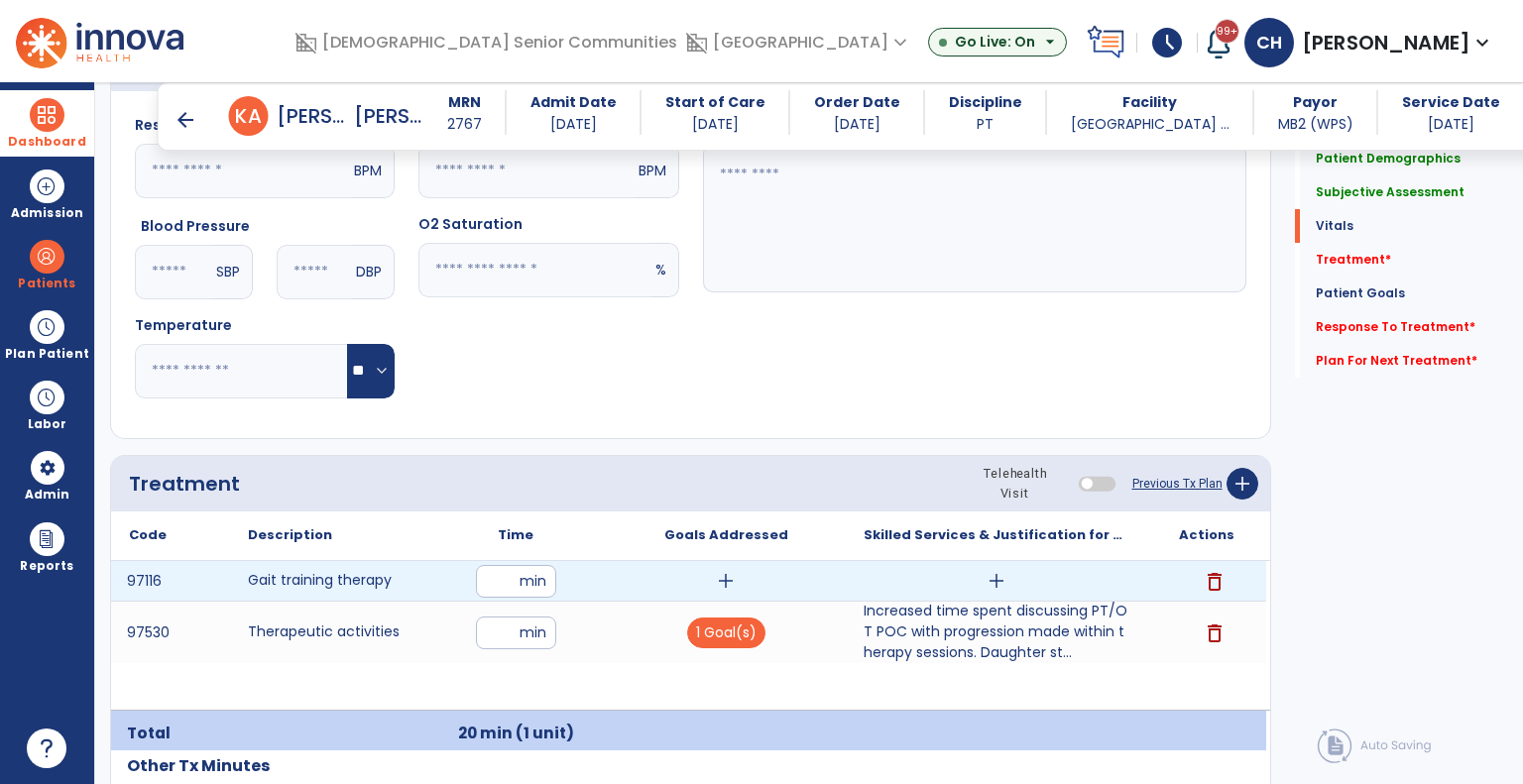 type on "**" 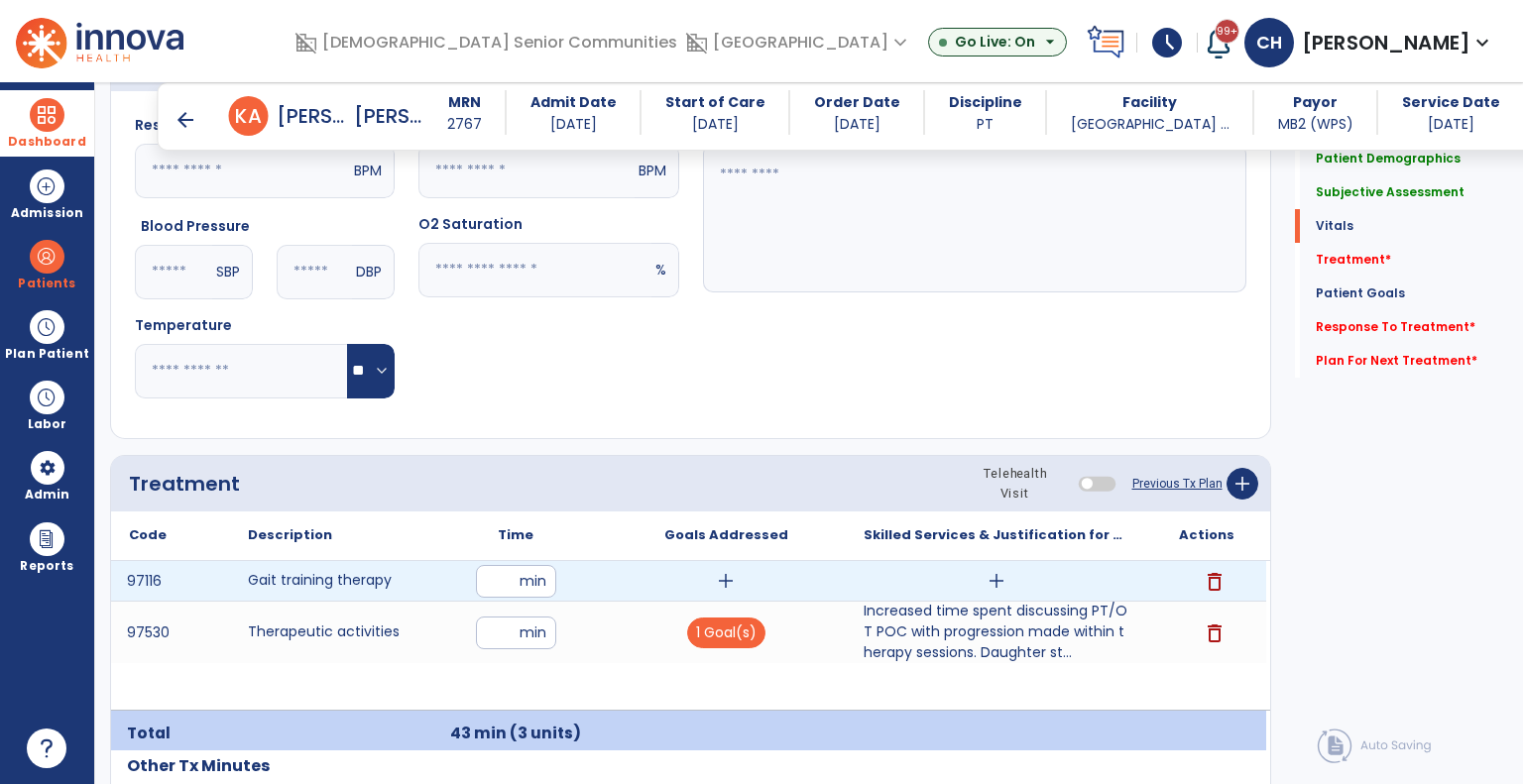 click on "add" at bounding box center [726, 581] 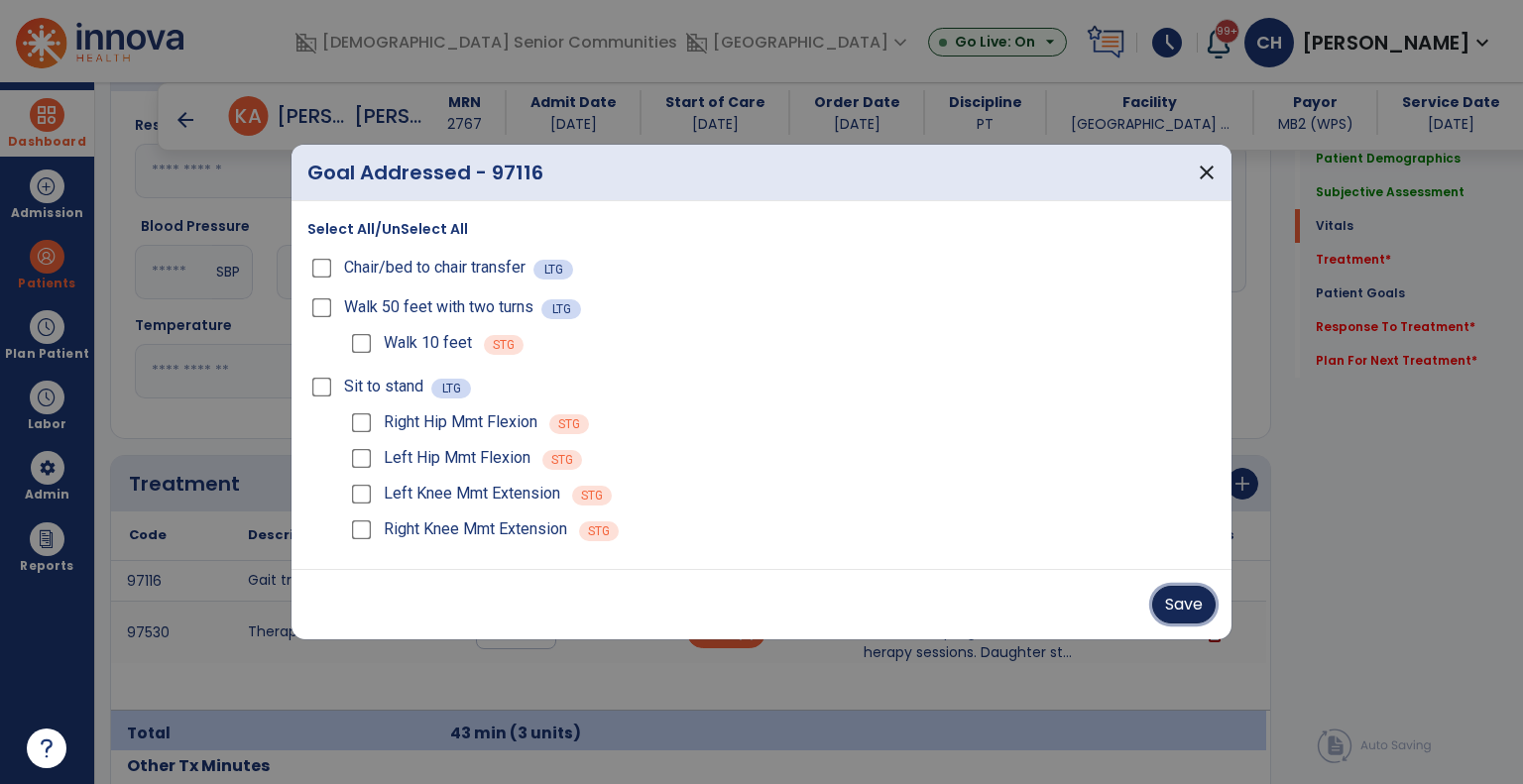 click on "Save" at bounding box center [1184, 605] 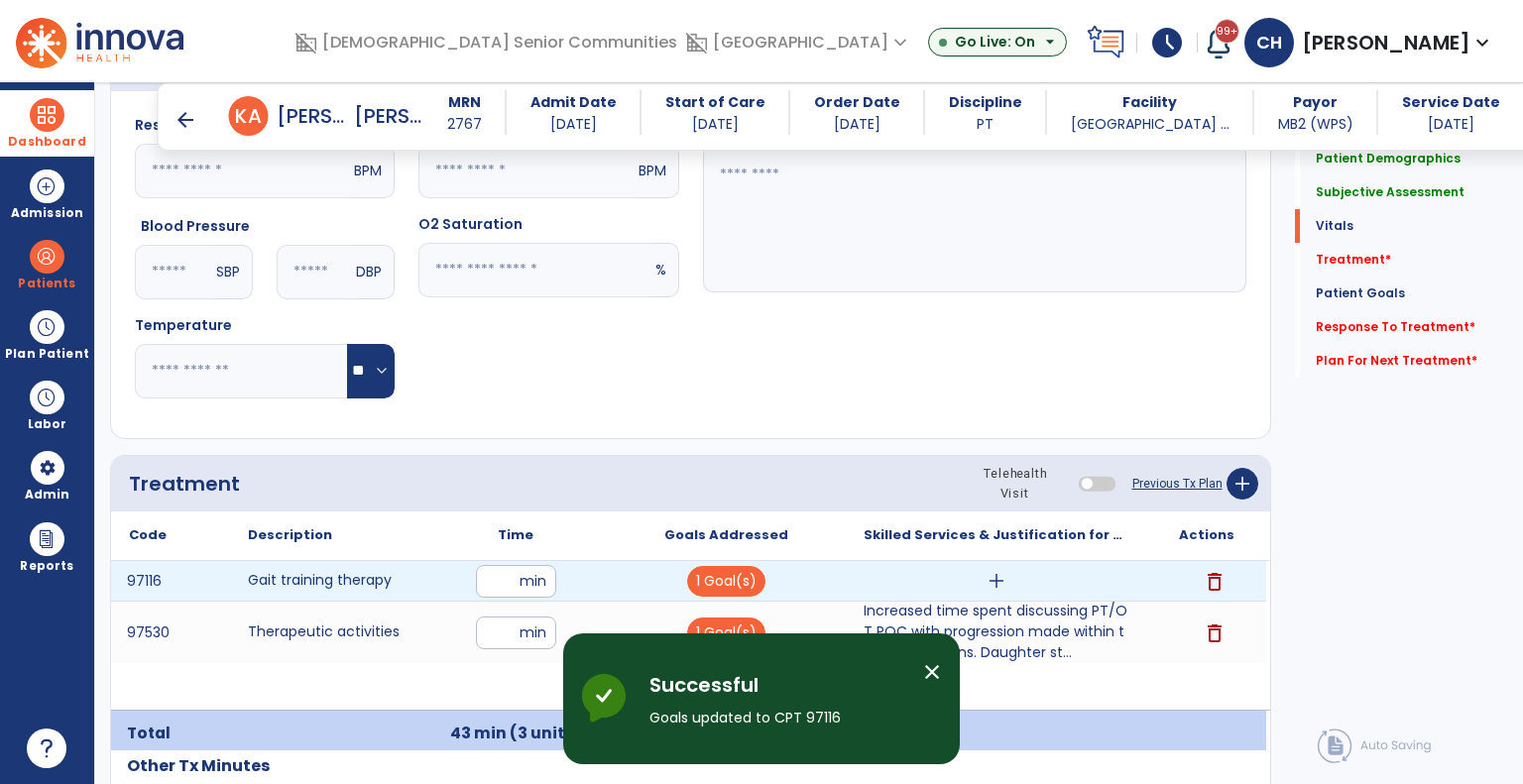 click on "add" at bounding box center (996, 581) 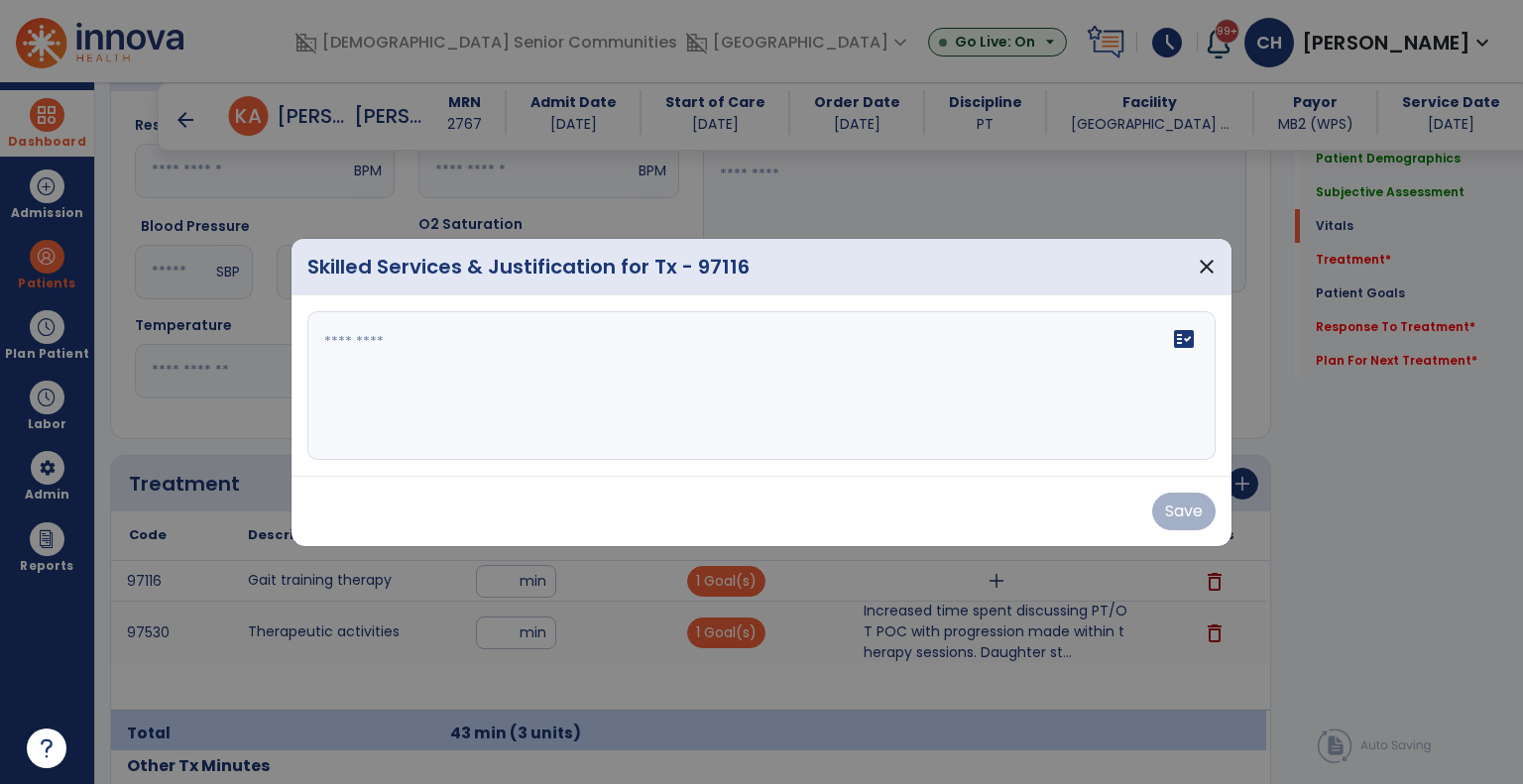 click at bounding box center (762, 386) 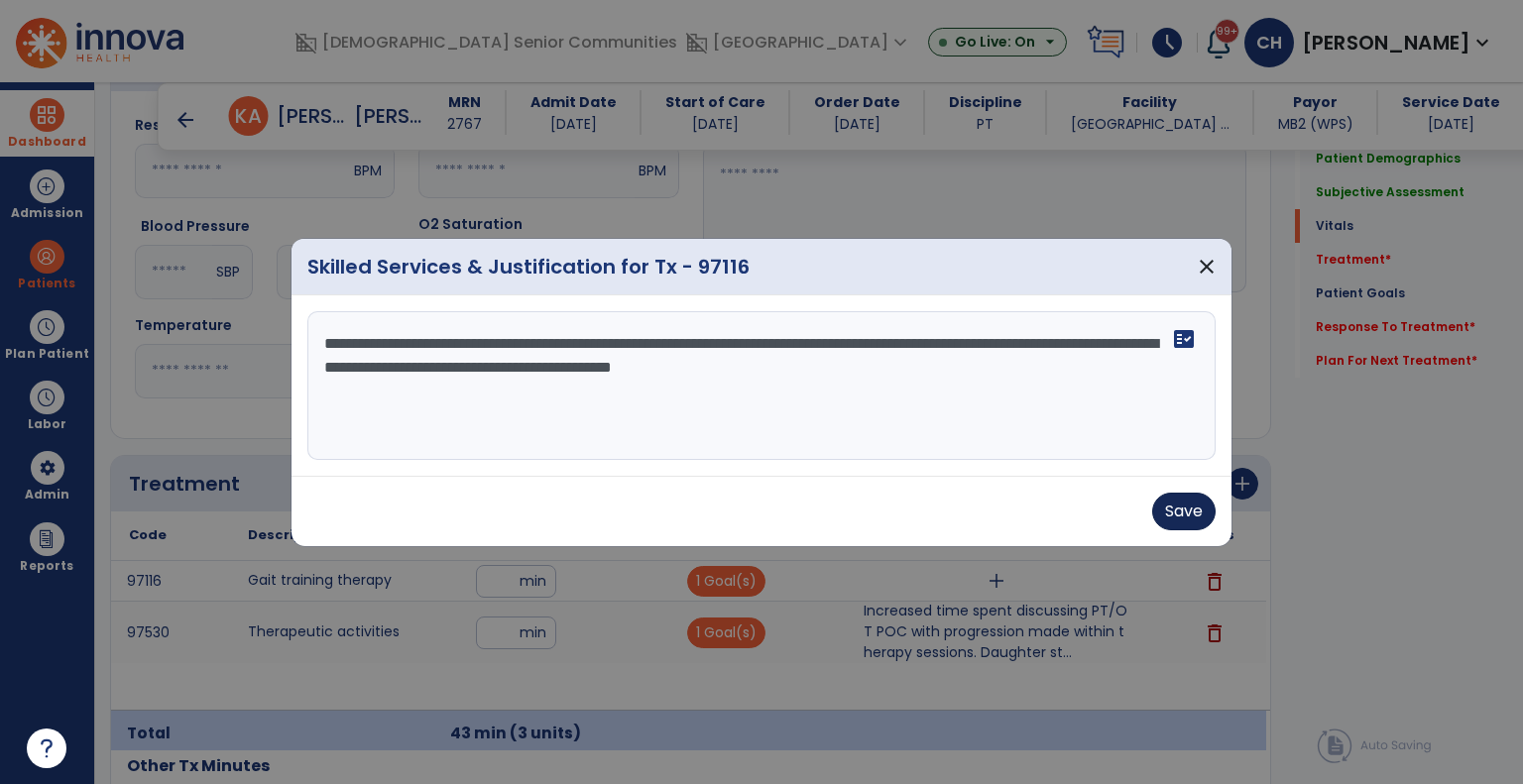 type on "**********" 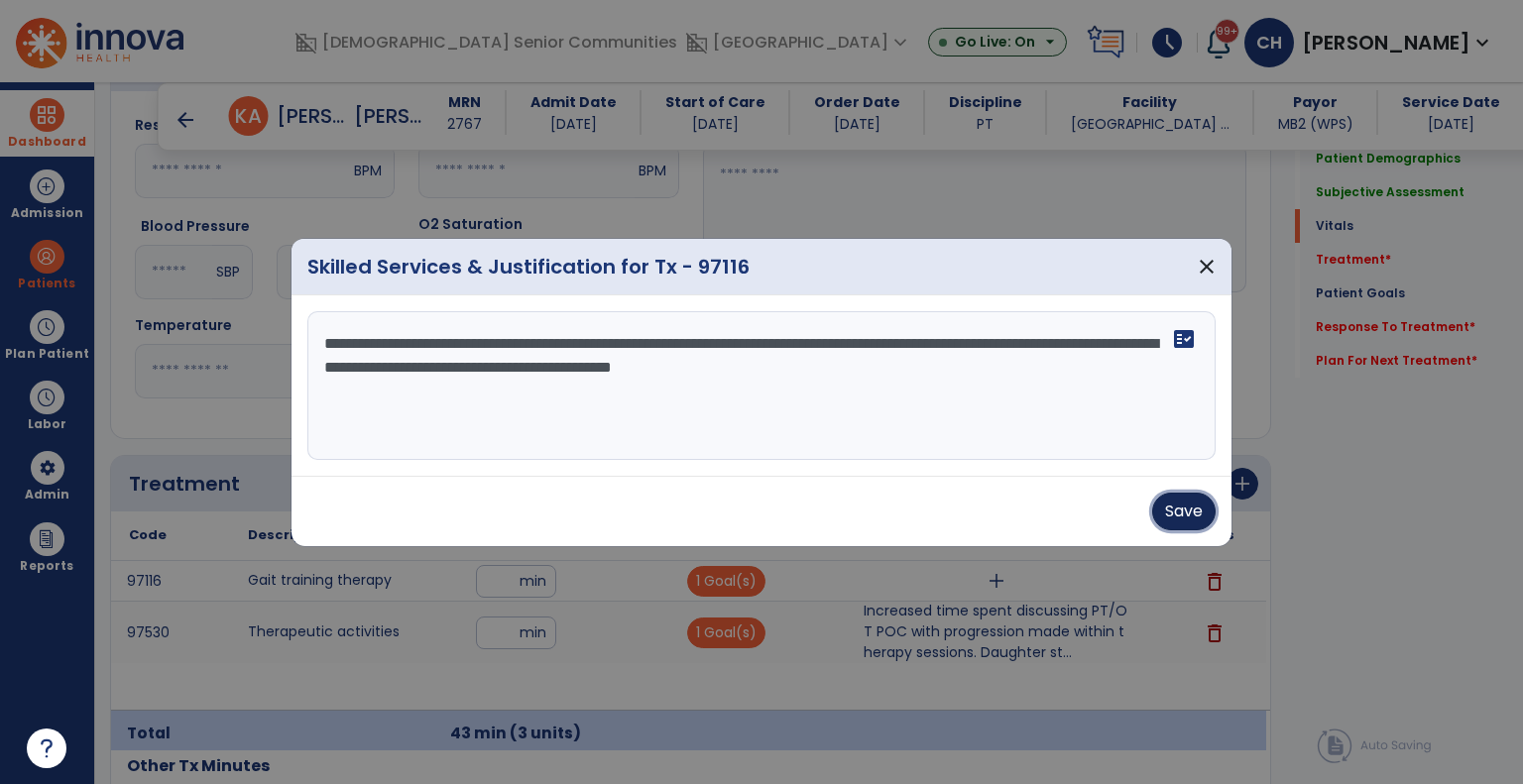 click on "Save" at bounding box center (1184, 511) 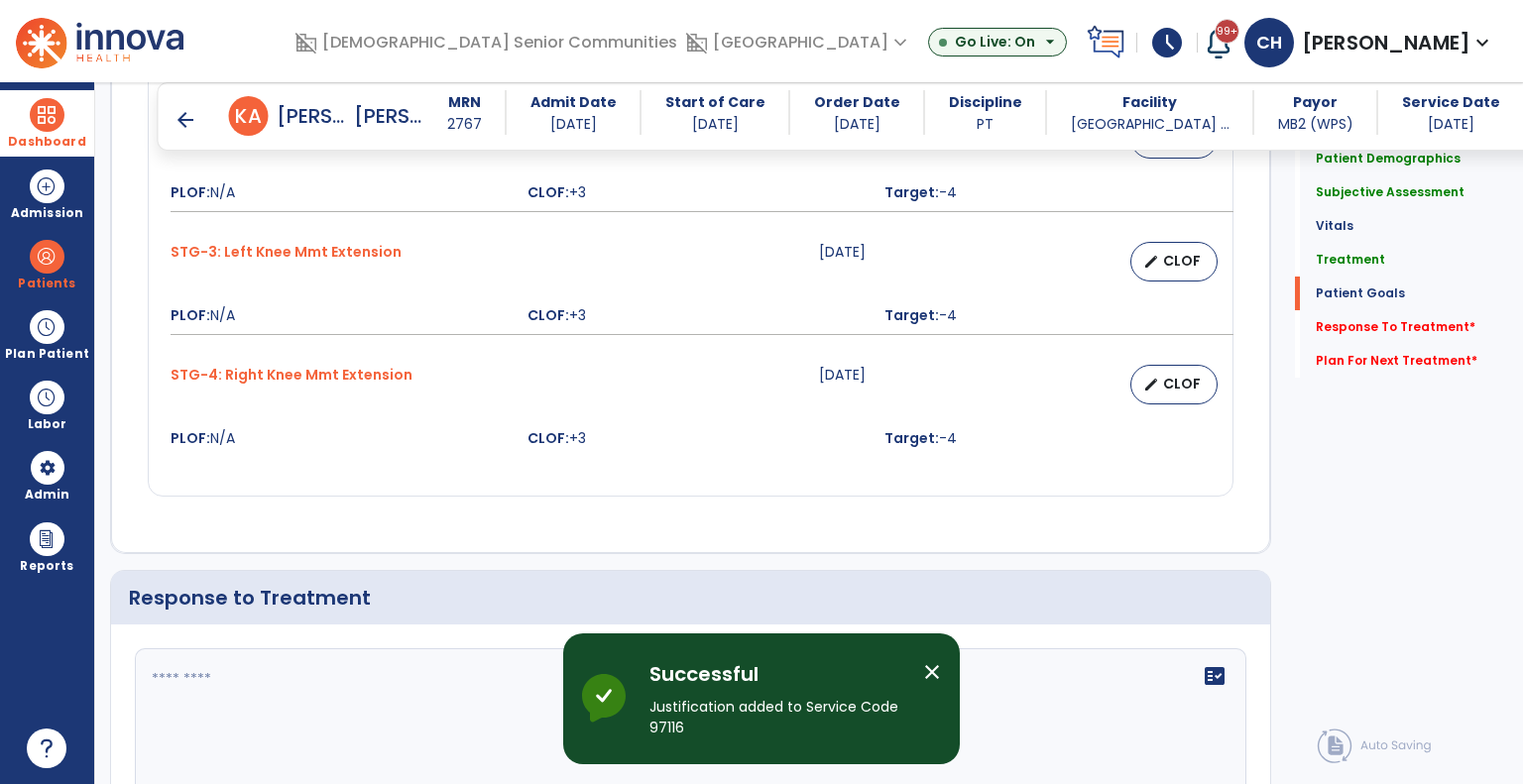 scroll, scrollTop: 2676, scrollLeft: 0, axis: vertical 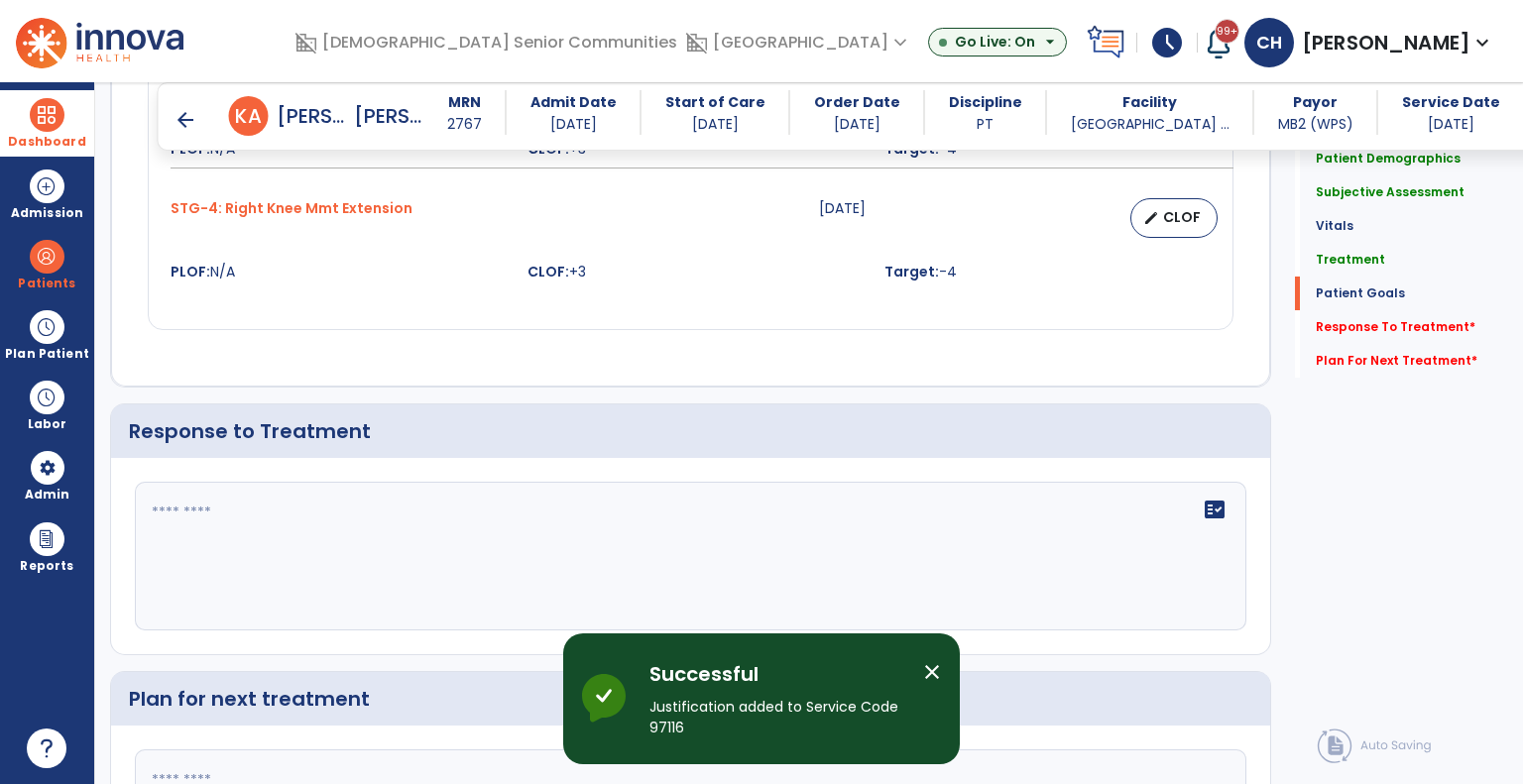 click on "fact_check" 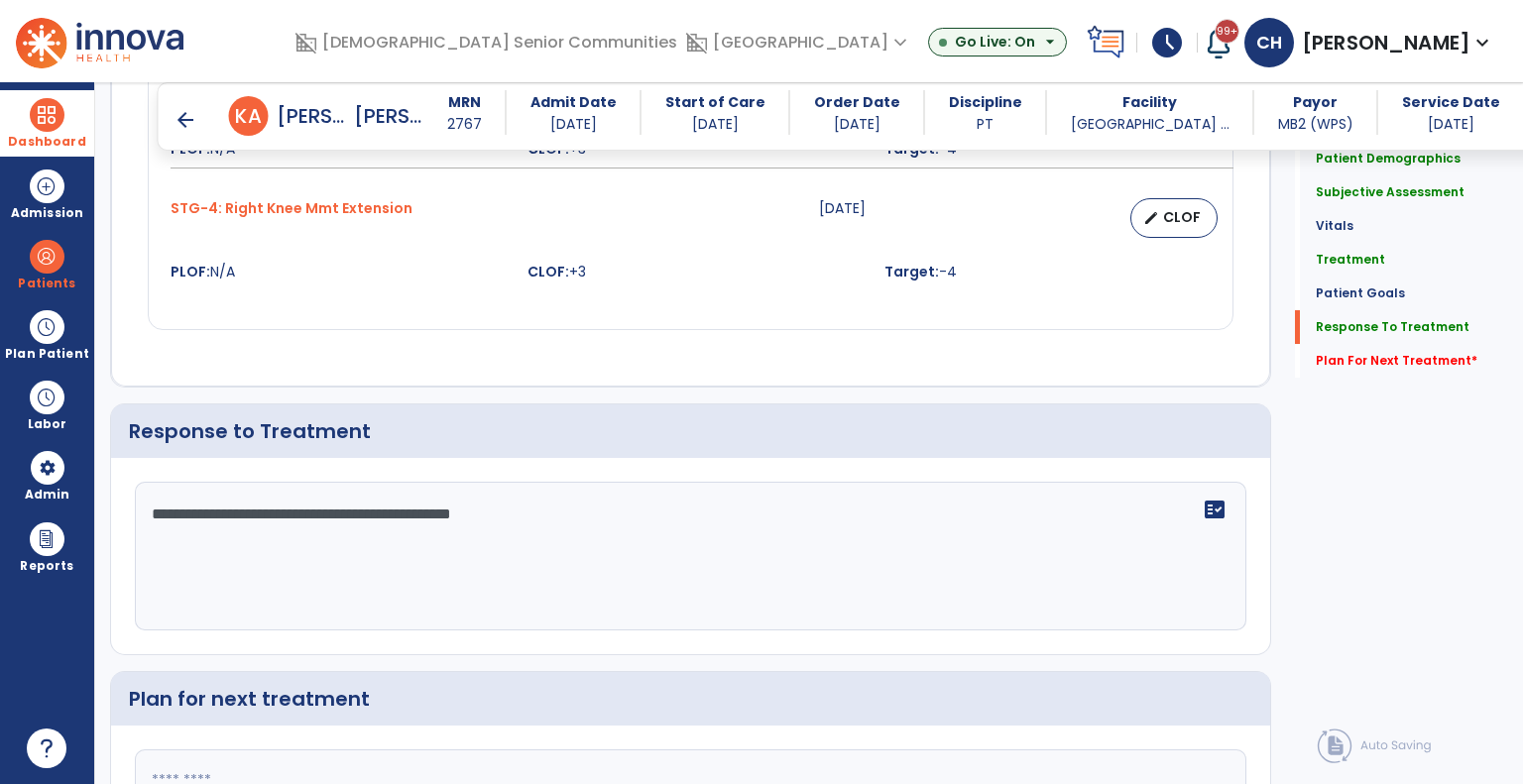 scroll, scrollTop: 2873, scrollLeft: 0, axis: vertical 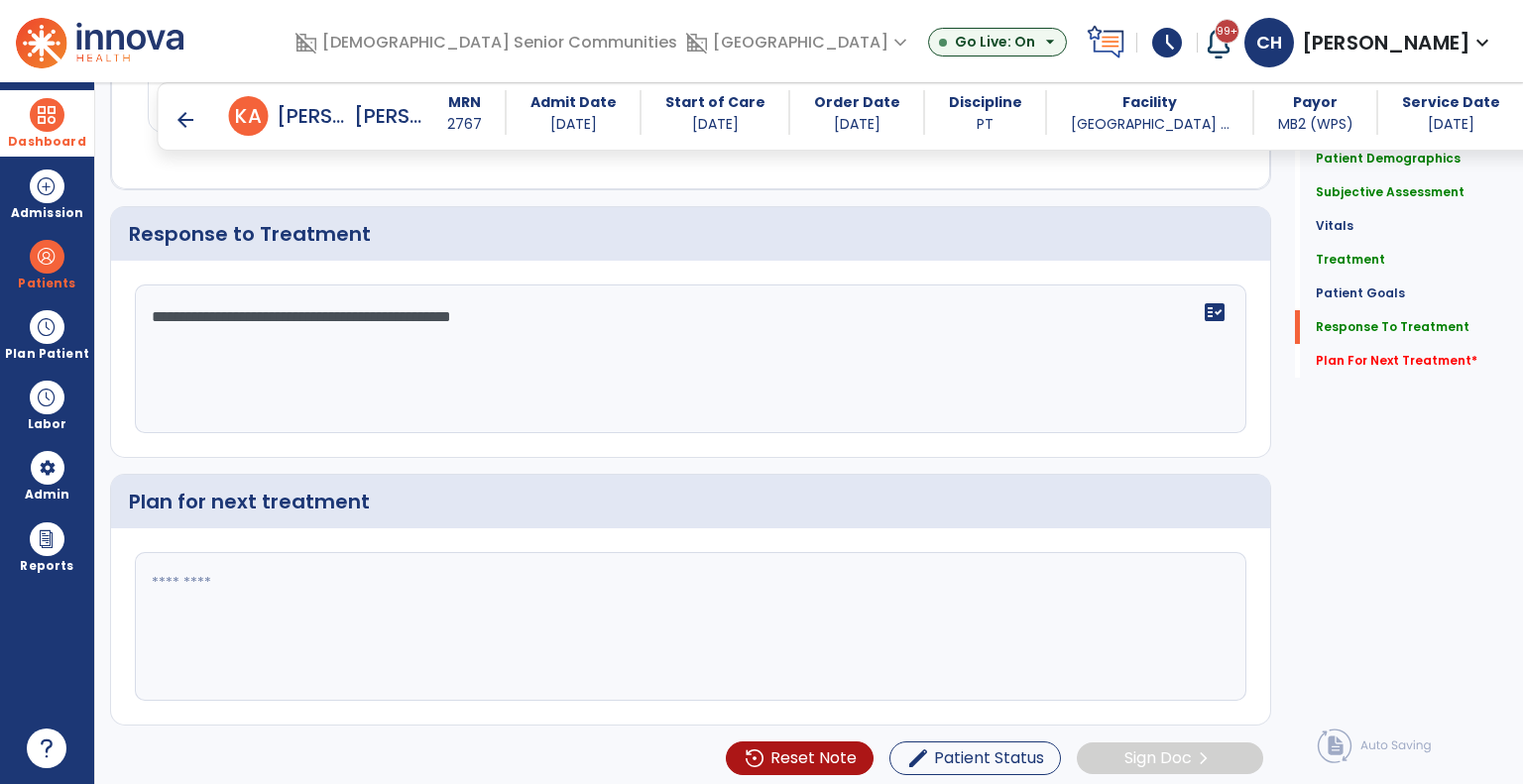 type on "**********" 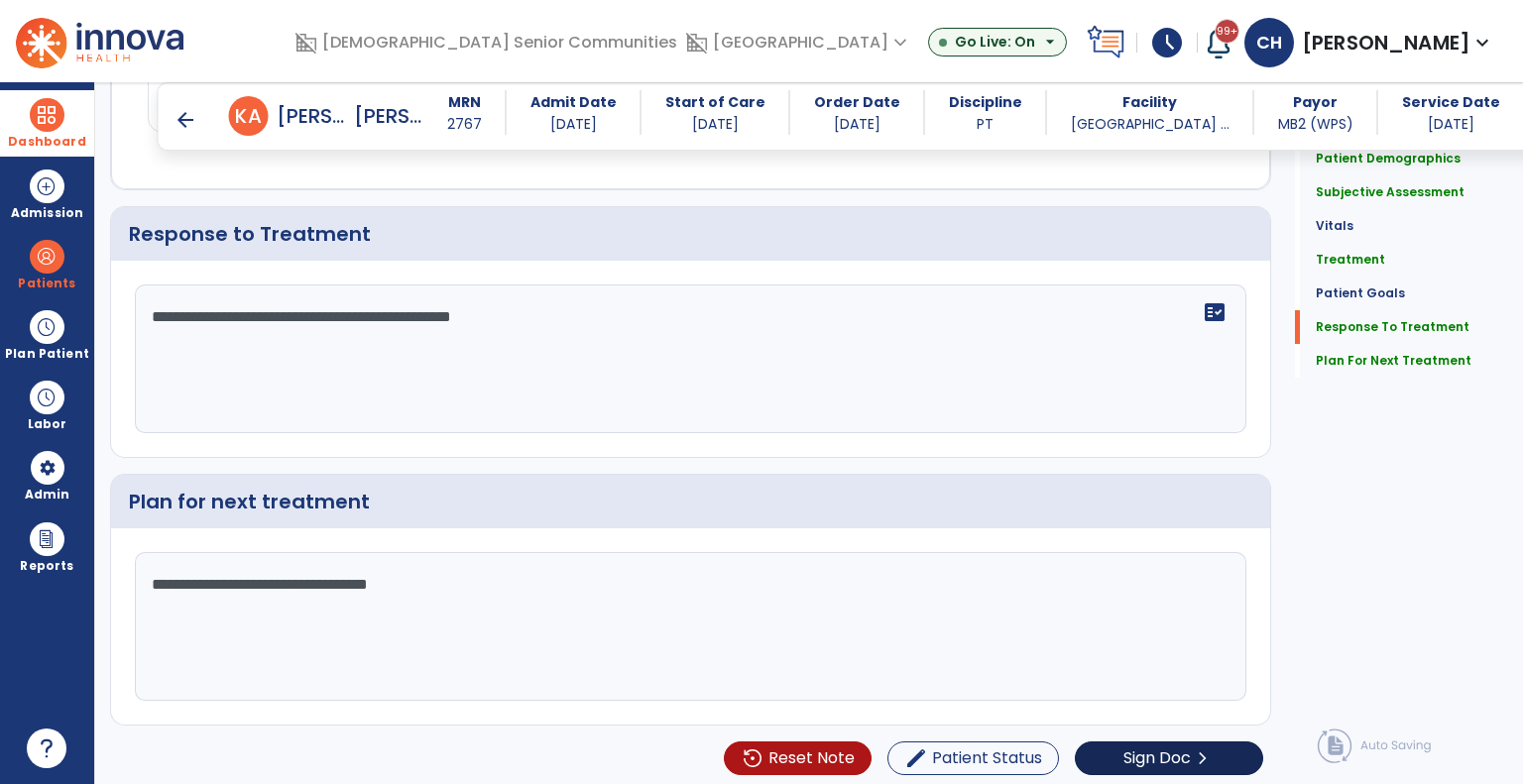 type on "**********" 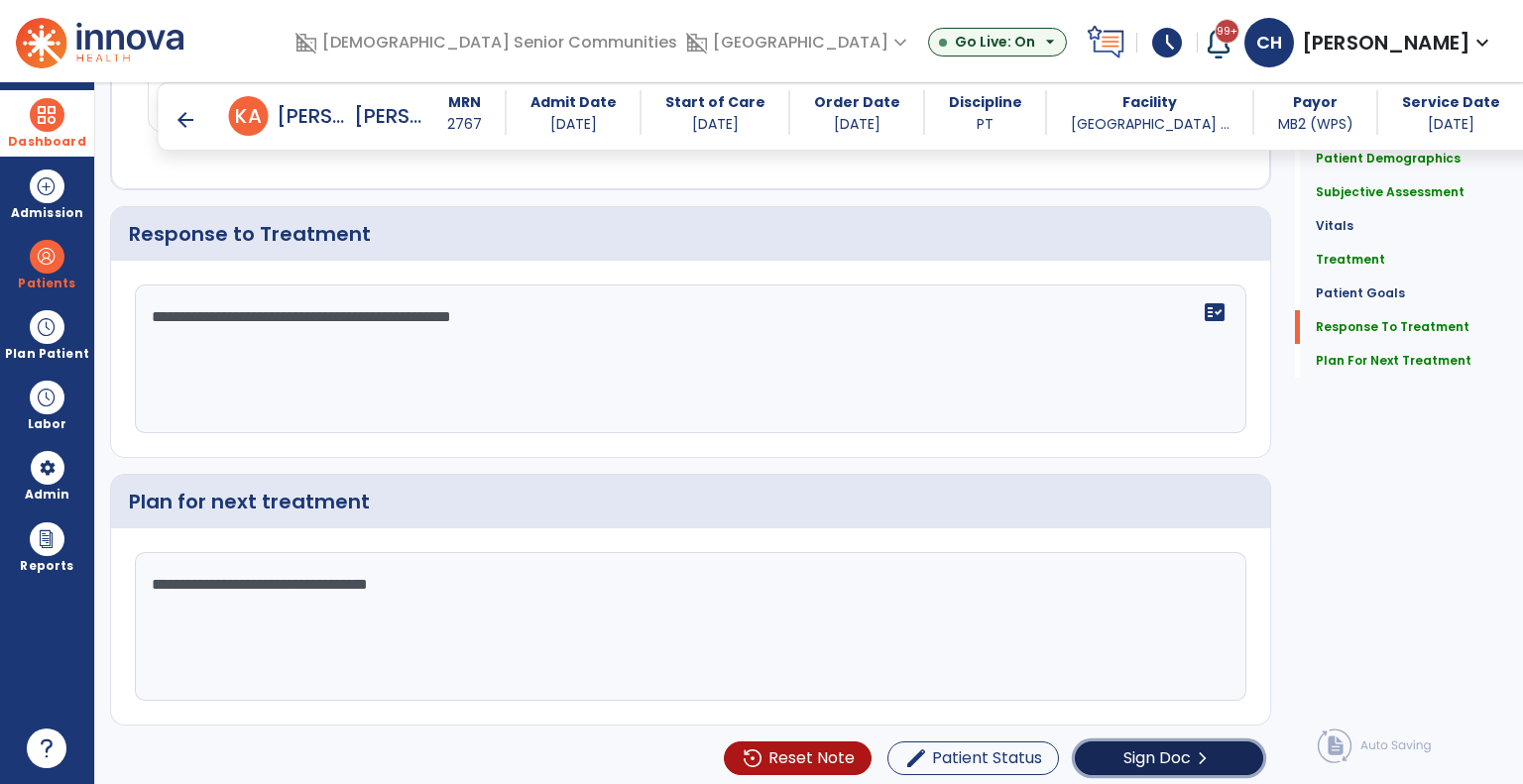 click on "Sign Doc" 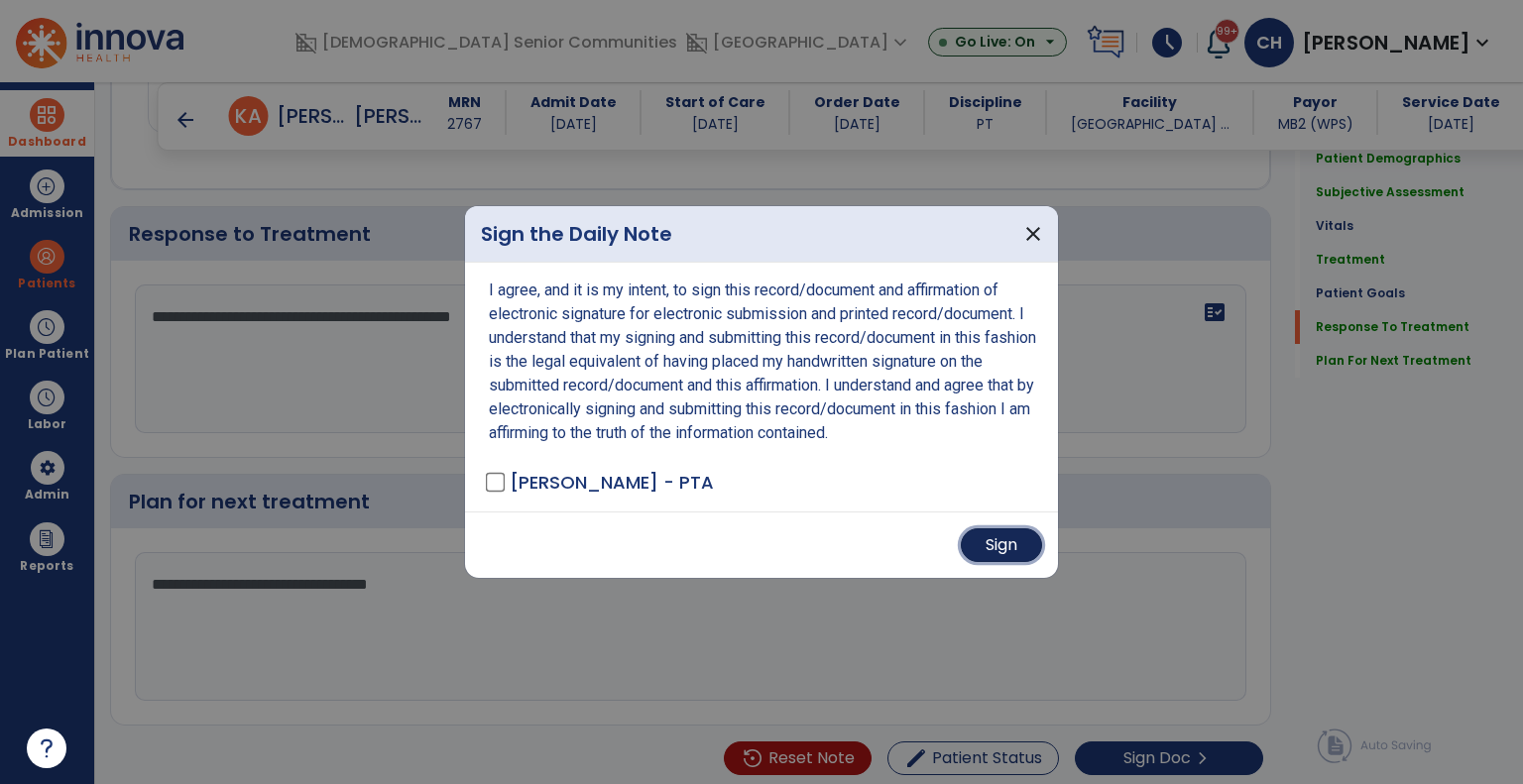click on "Sign" at bounding box center [1001, 545] 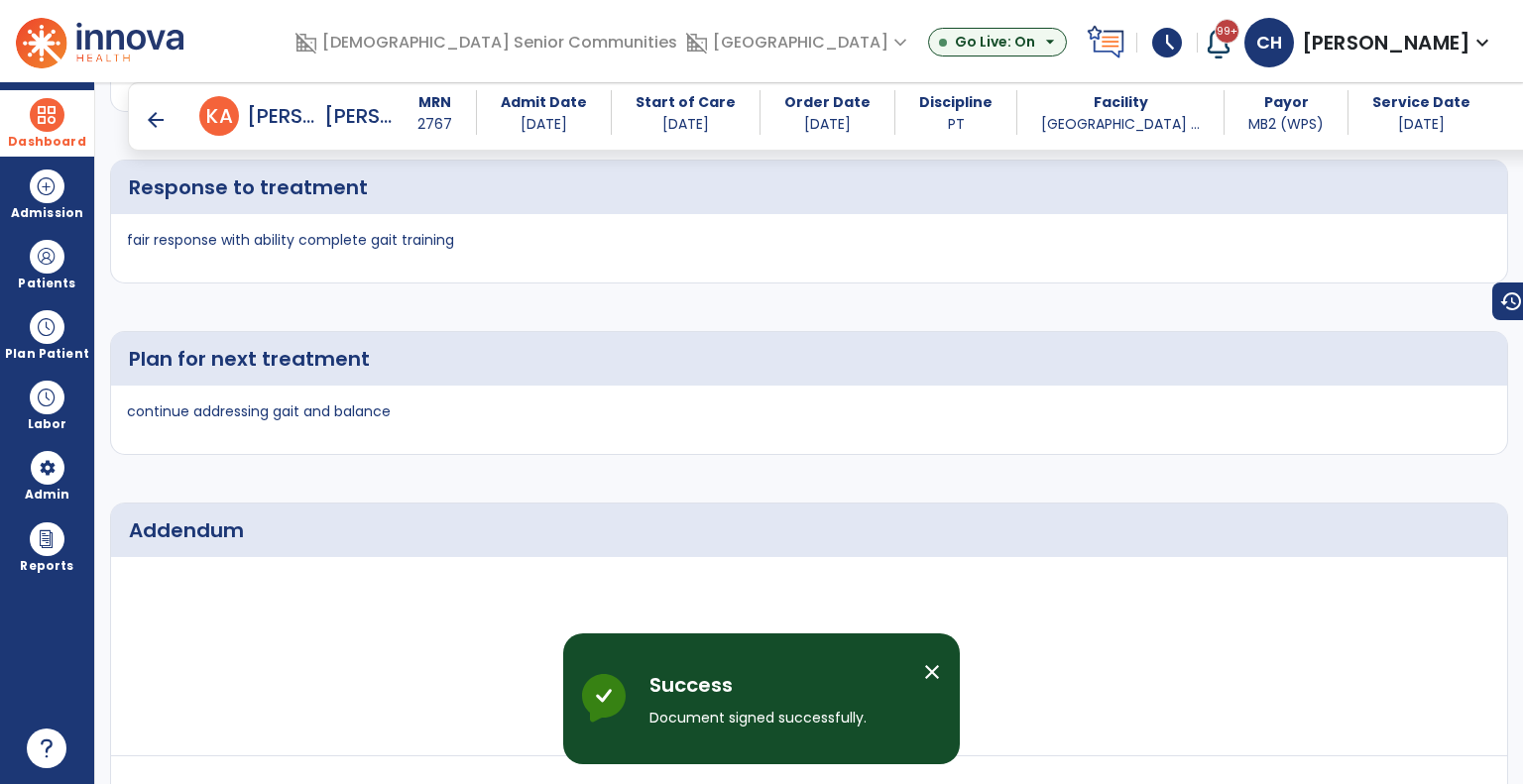 scroll, scrollTop: 3899, scrollLeft: 0, axis: vertical 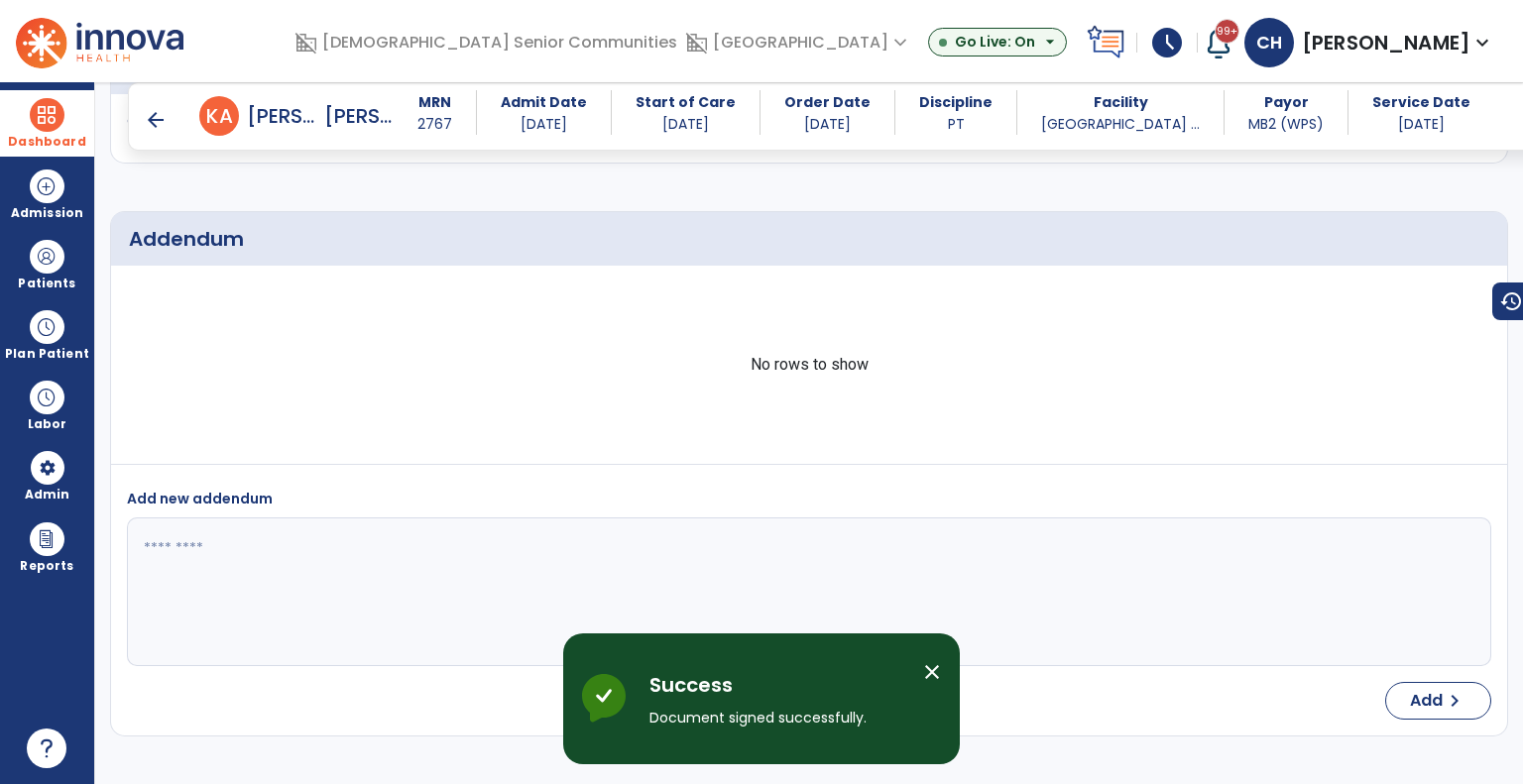 click on "arrow_back" at bounding box center [156, 120] 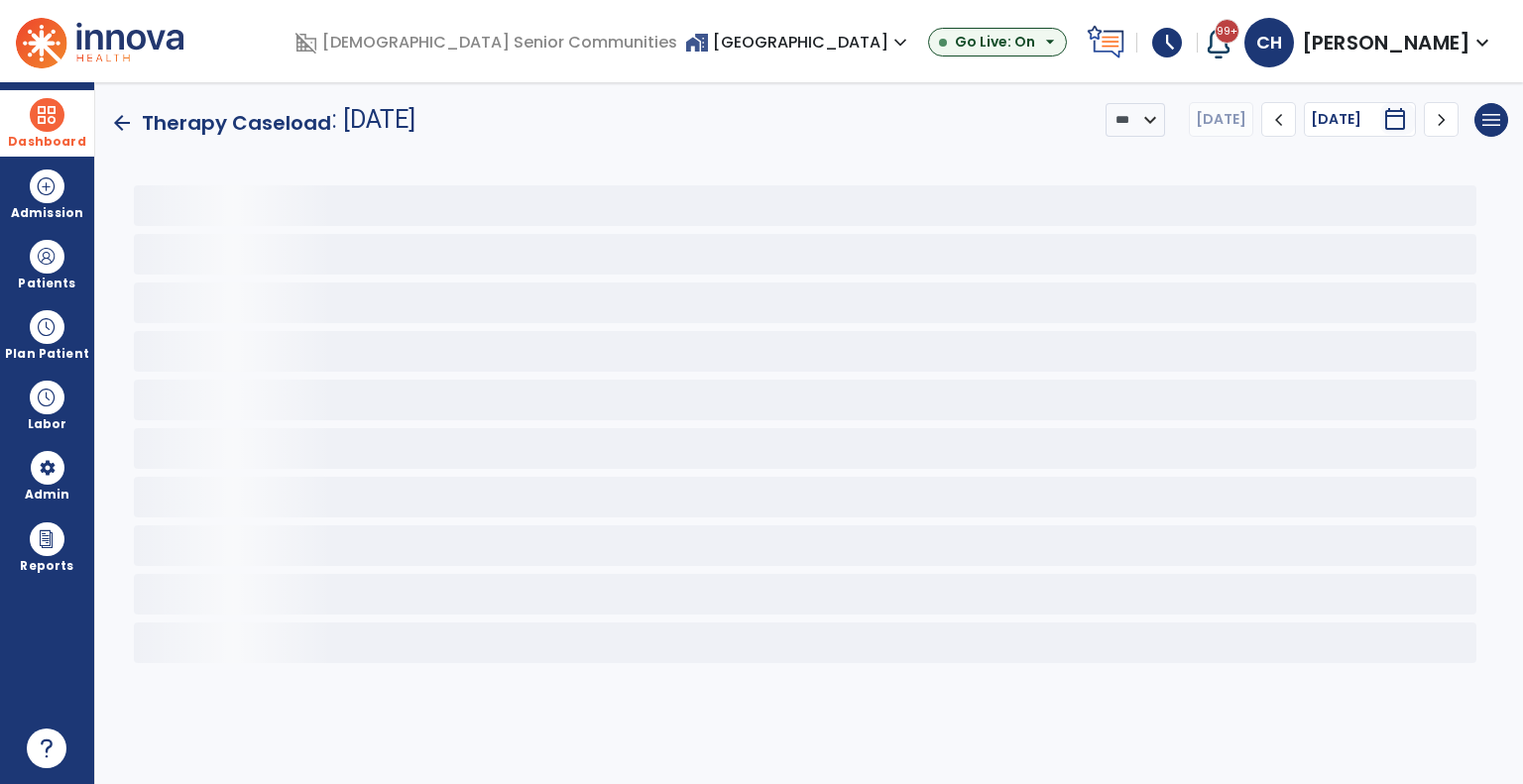 scroll, scrollTop: 0, scrollLeft: 0, axis: both 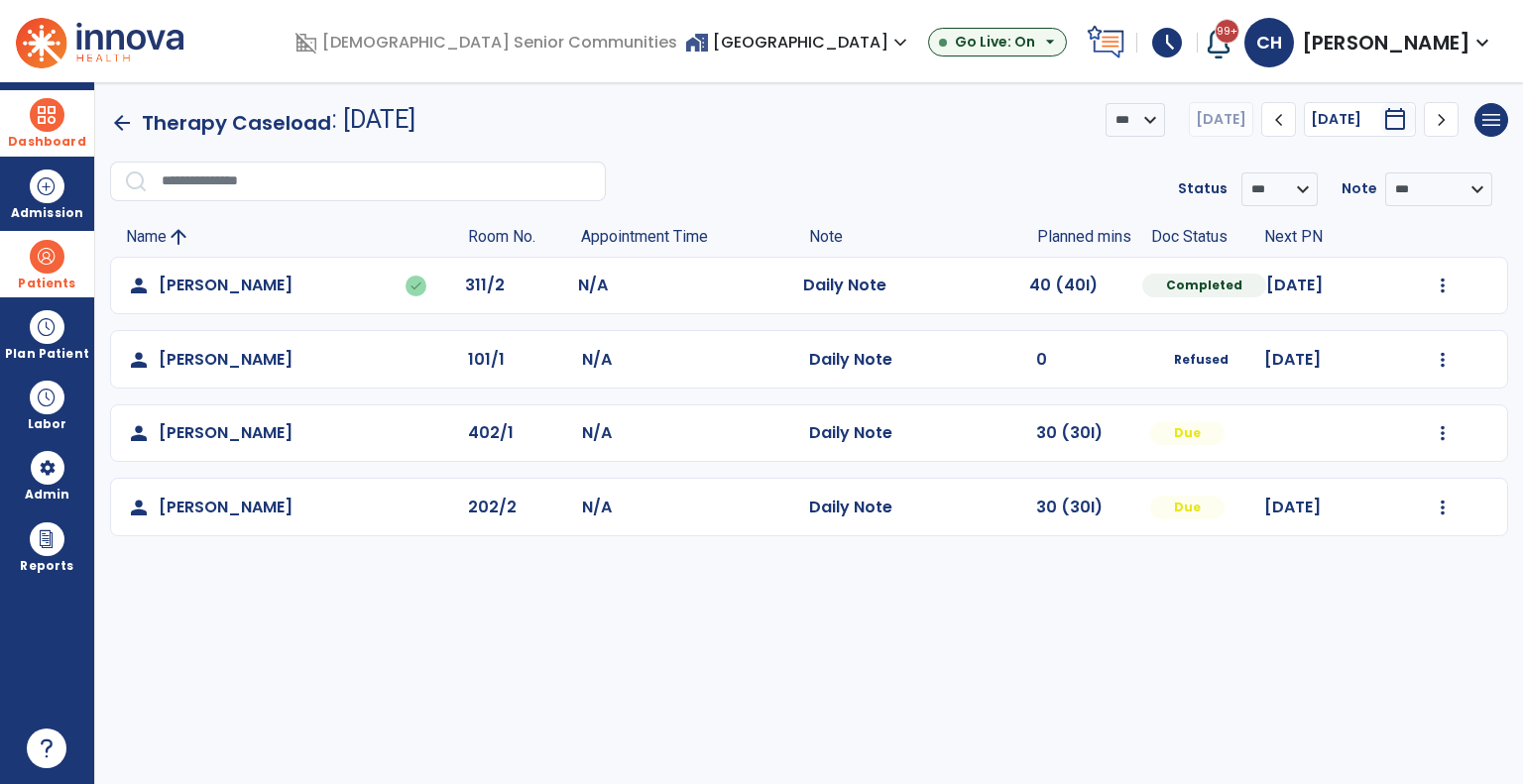 click on "Patients" at bounding box center [47, 264] 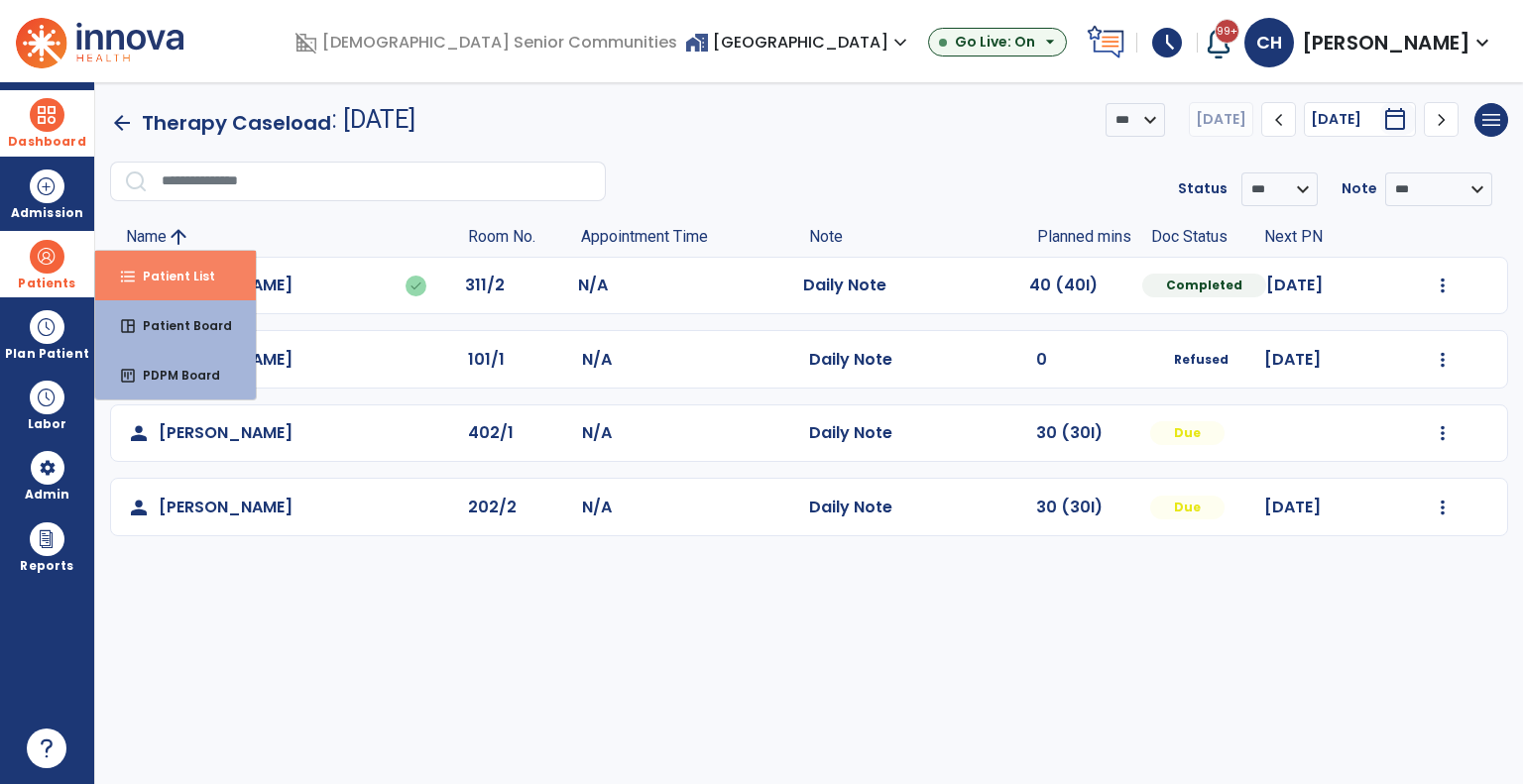 click on "Patient List" at bounding box center [171, 276] 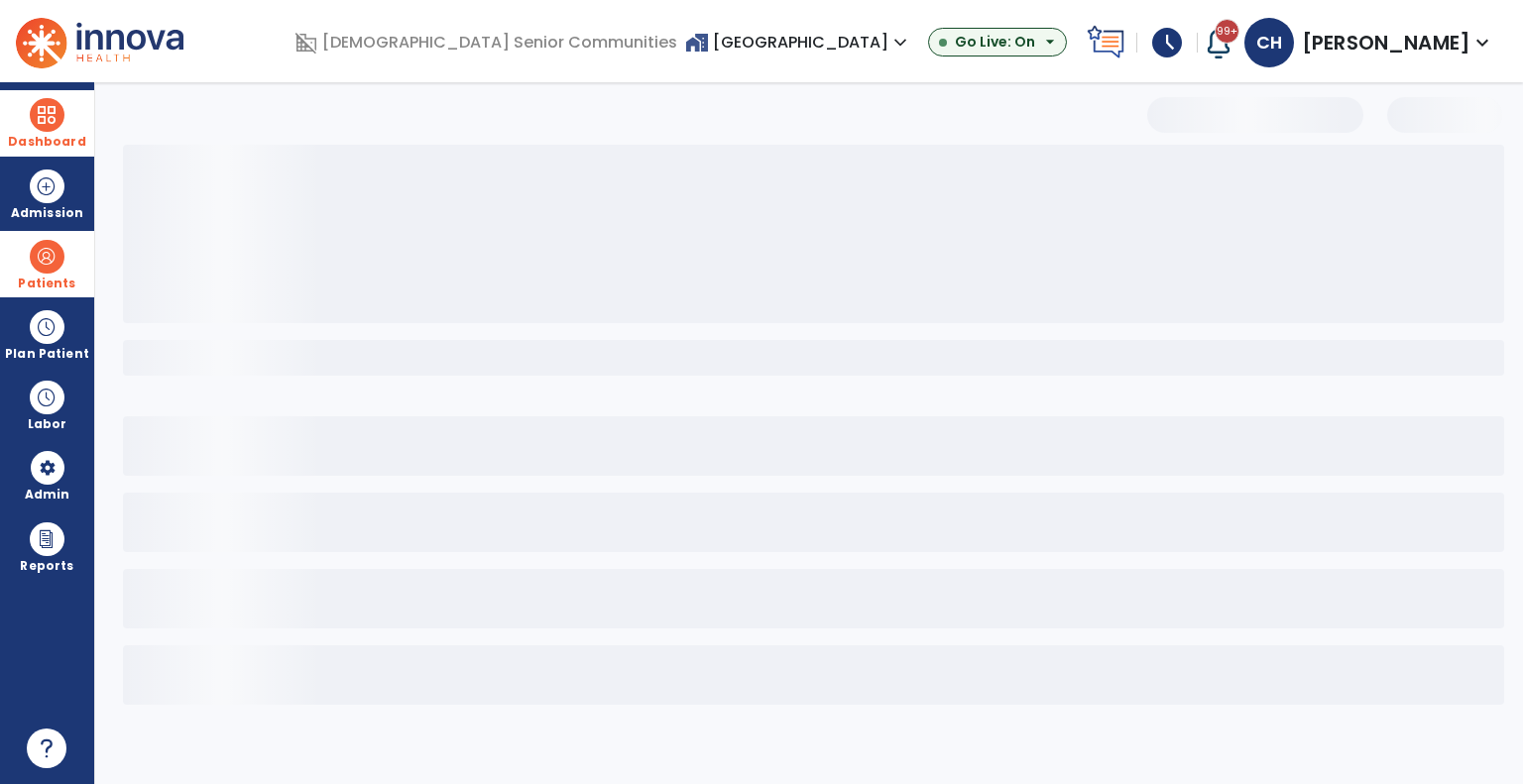 select on "***" 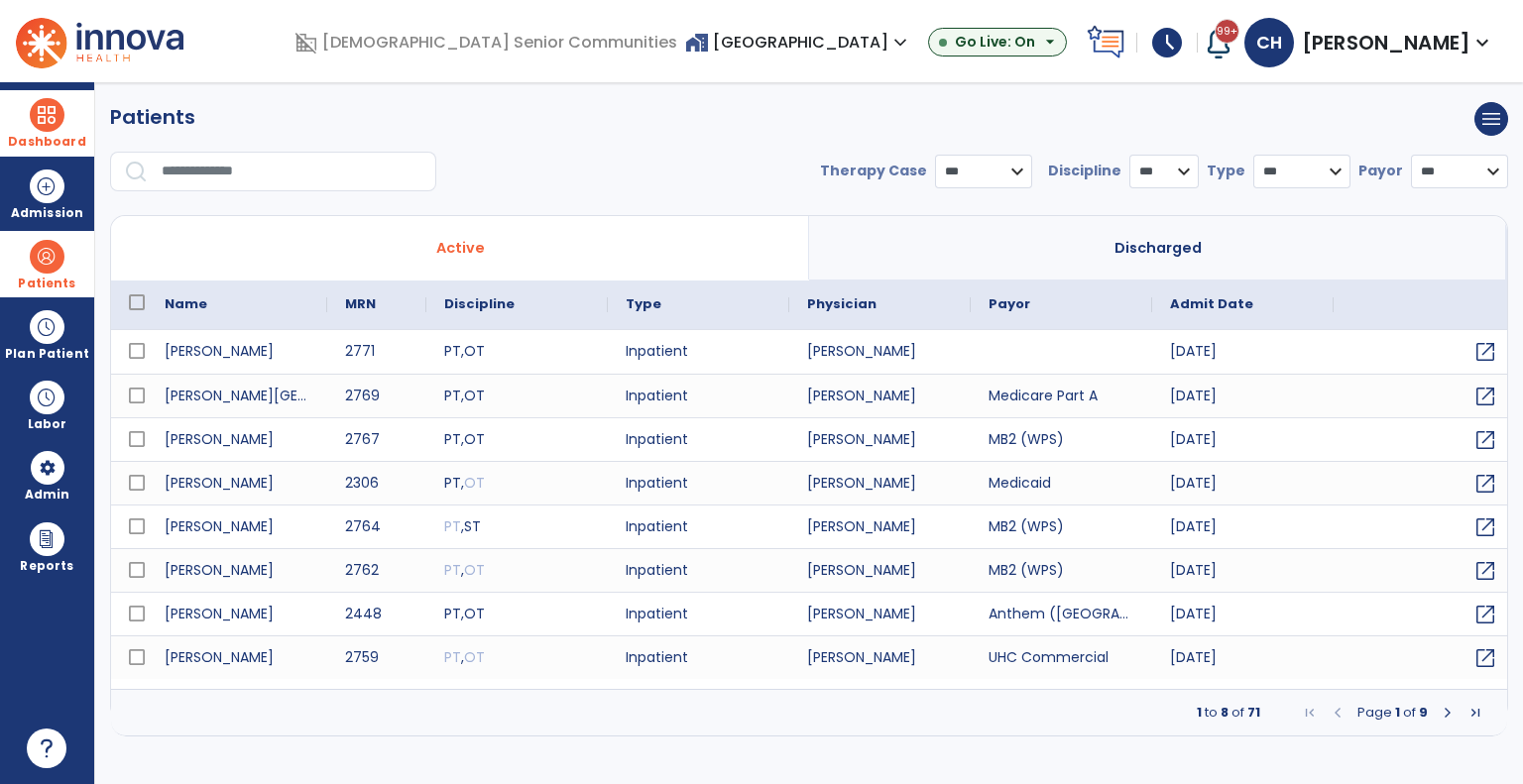 click at bounding box center [292, 171] 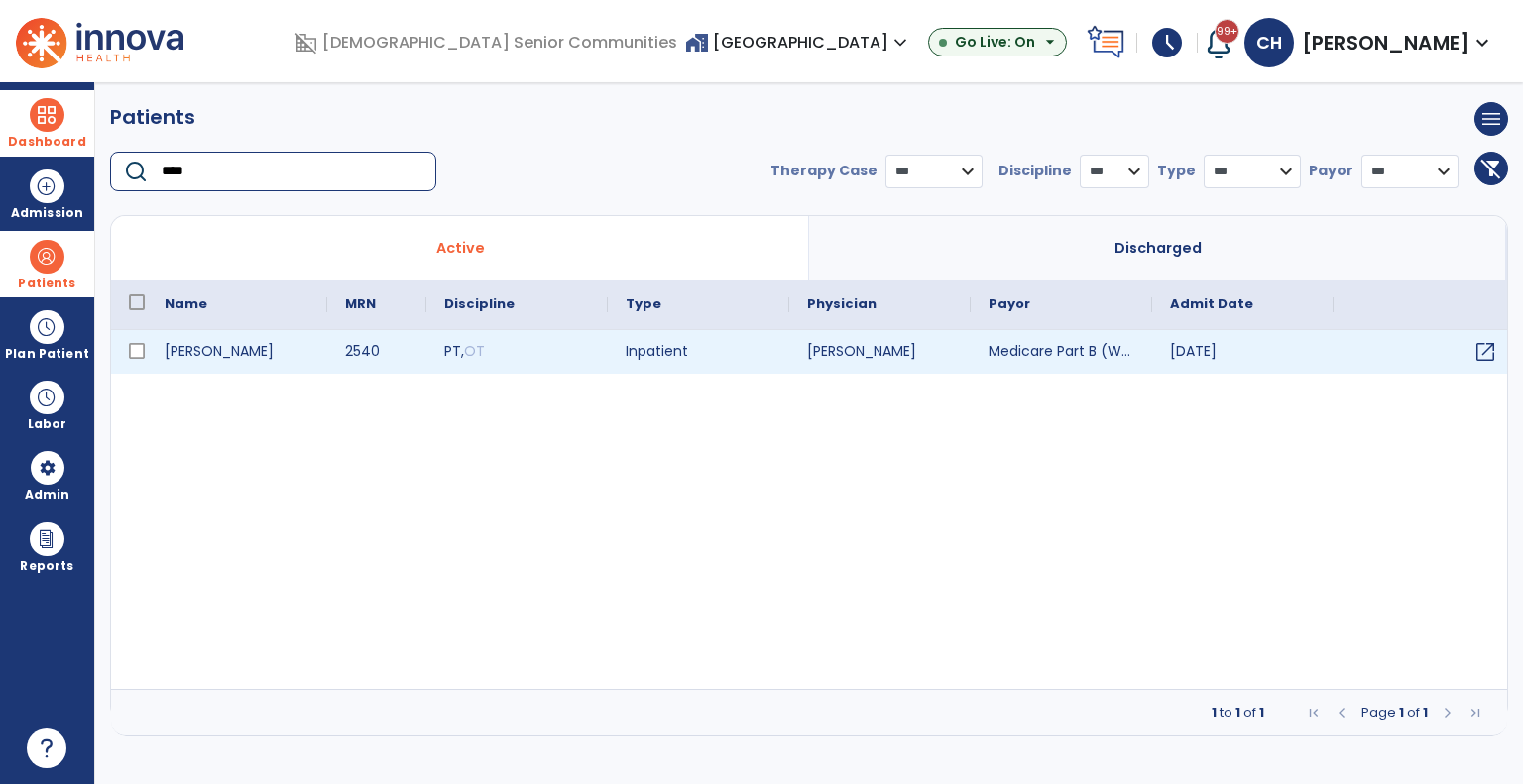 type on "****" 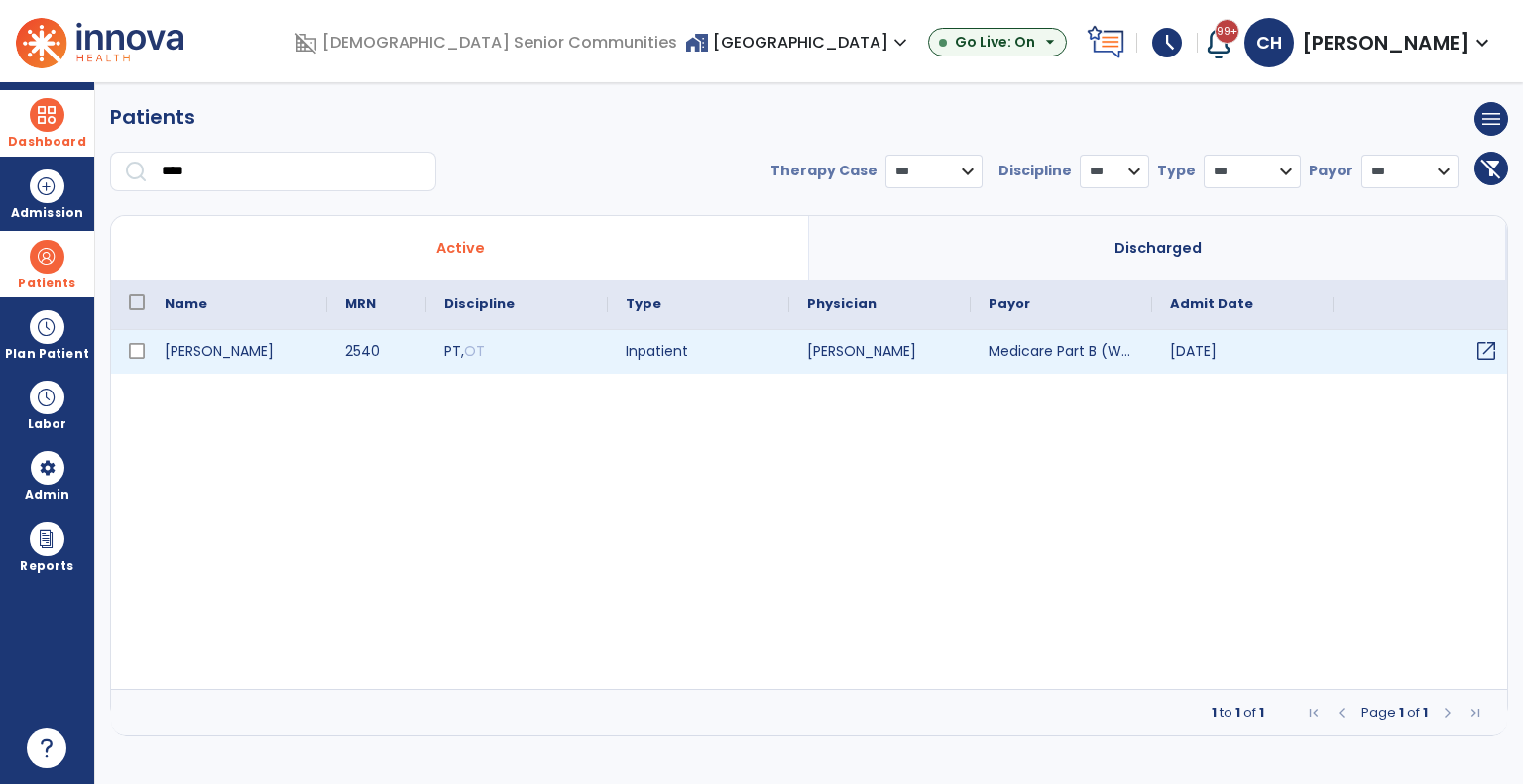 click on "open_in_new" at bounding box center [1486, 351] 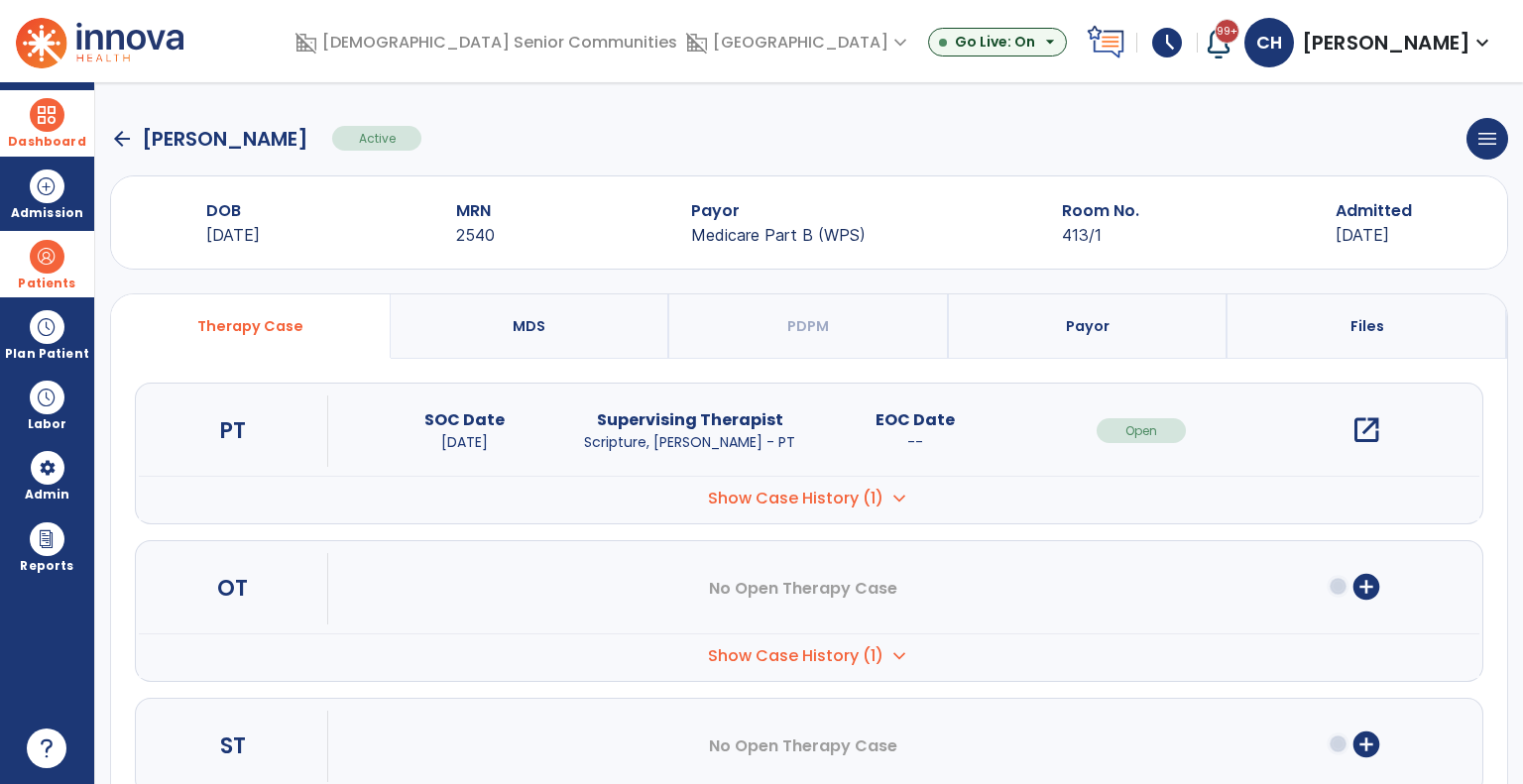 click on "open_in_new" at bounding box center (1366, 430) 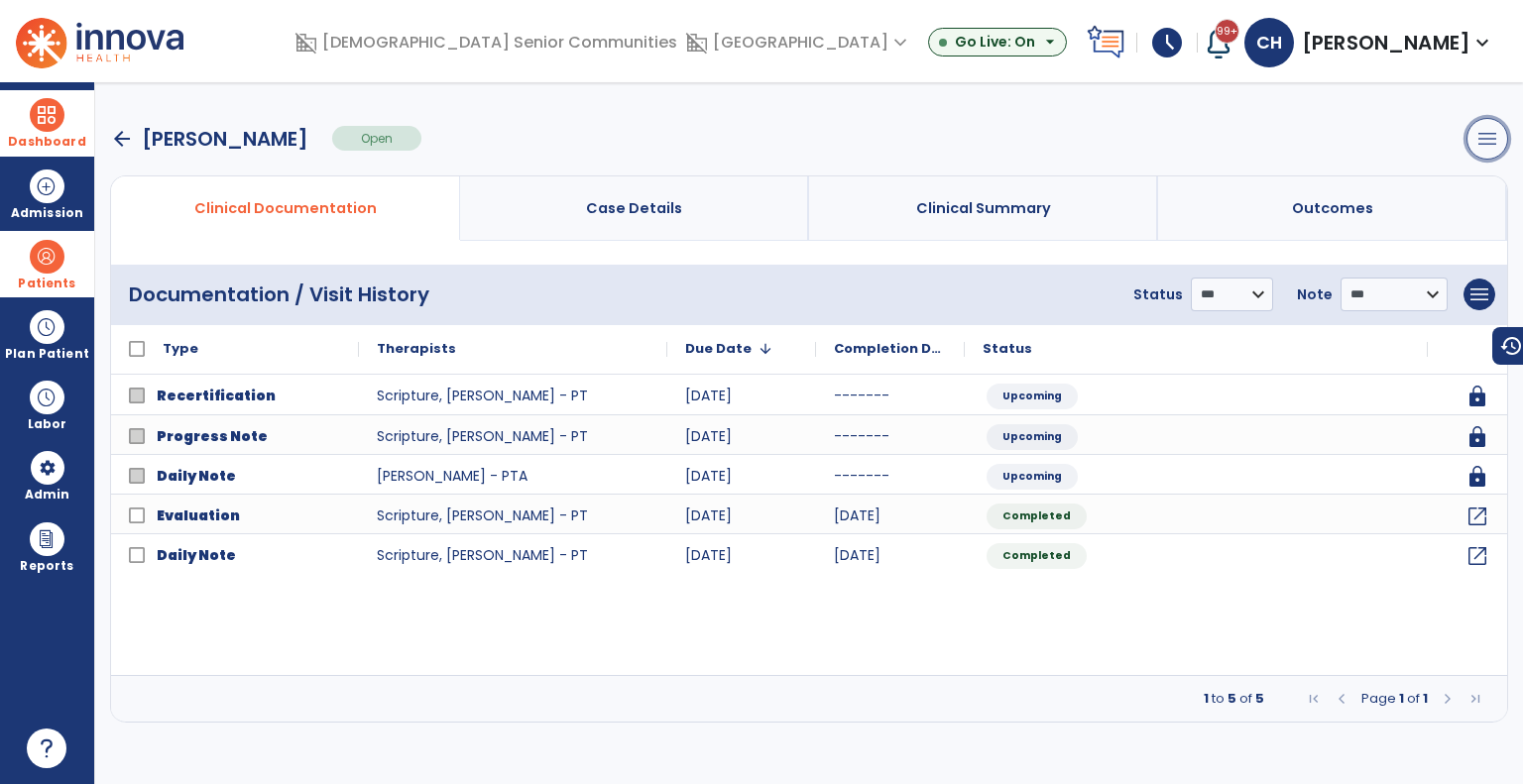 click on "menu" at bounding box center [1487, 139] 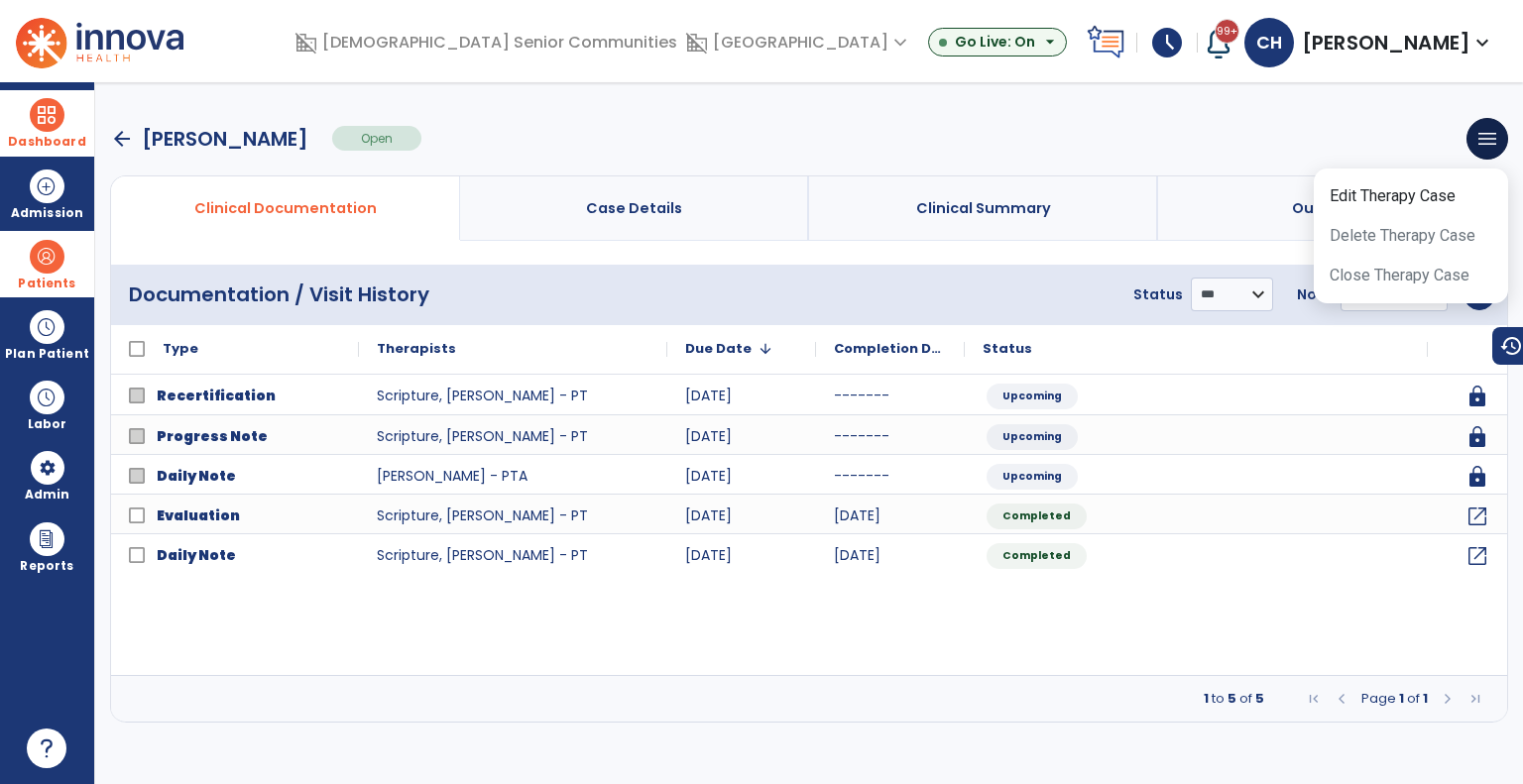 click on "arrow_back   [DEMOGRAPHIC_DATA][PERSON_NAME]  Open  menu   Edit Therapy Case   Delete Therapy Case   Close Therapy Case" at bounding box center [809, 139] 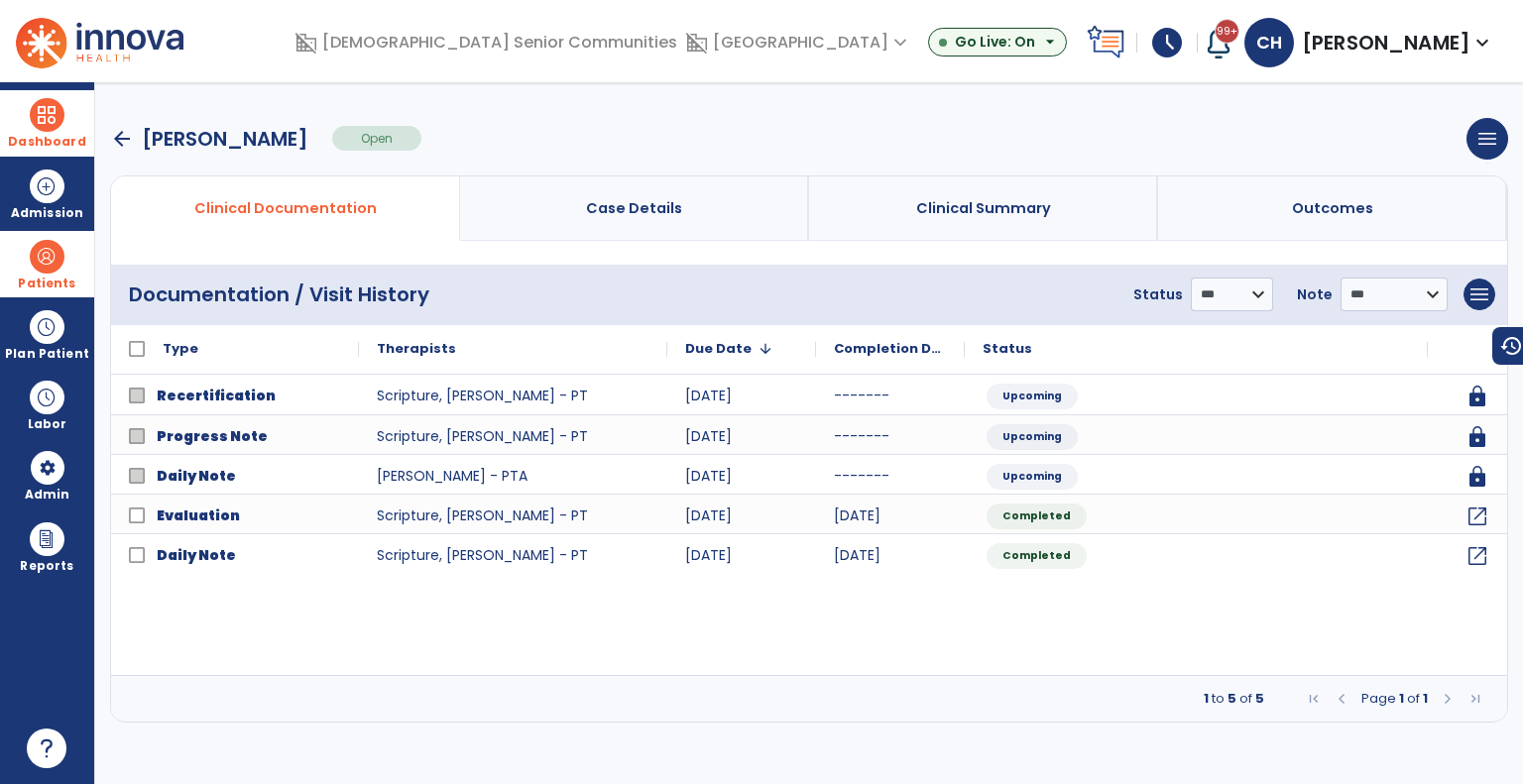 click on "**********" at bounding box center [1310, 294] 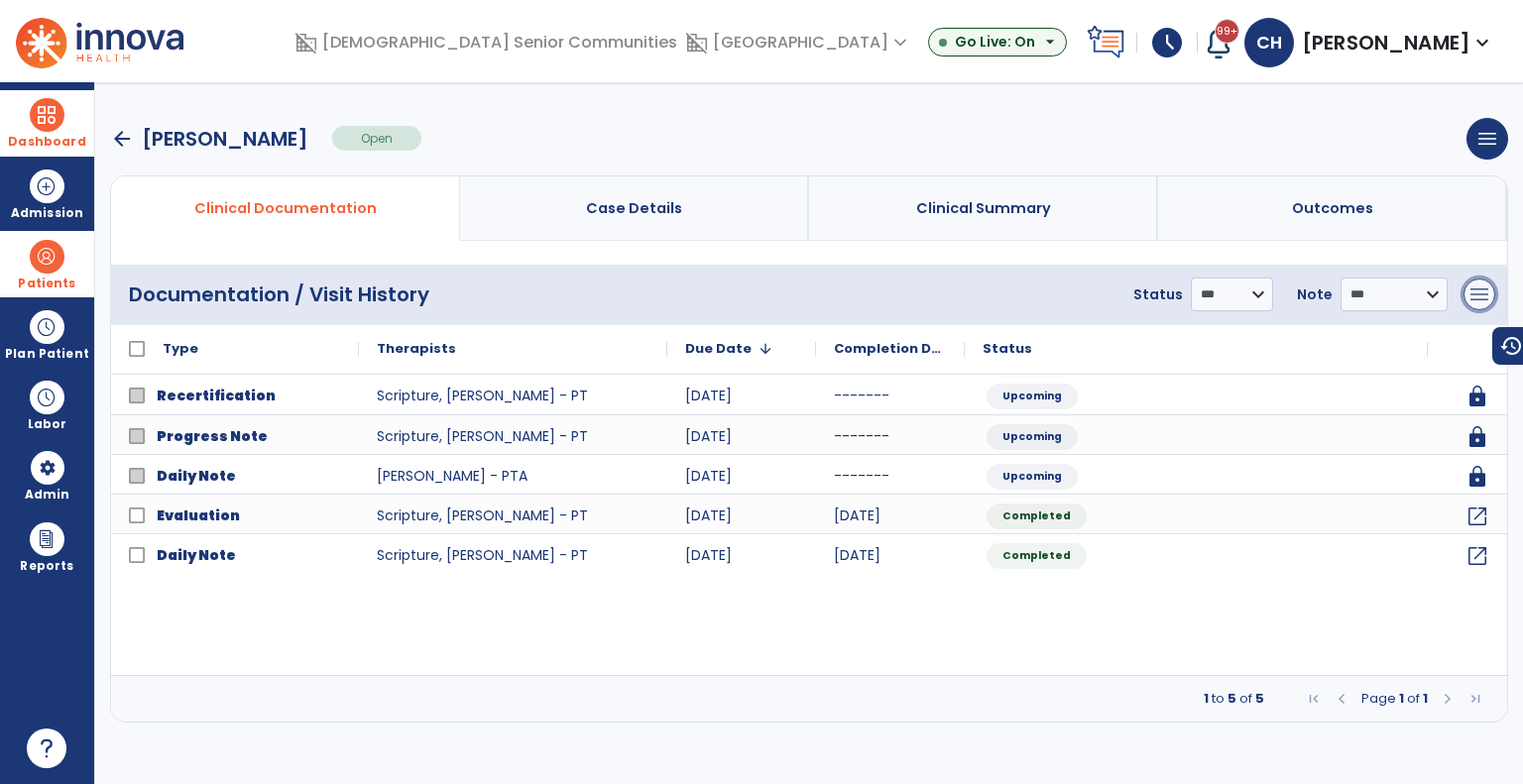 click on "menu" at bounding box center [1479, 294] 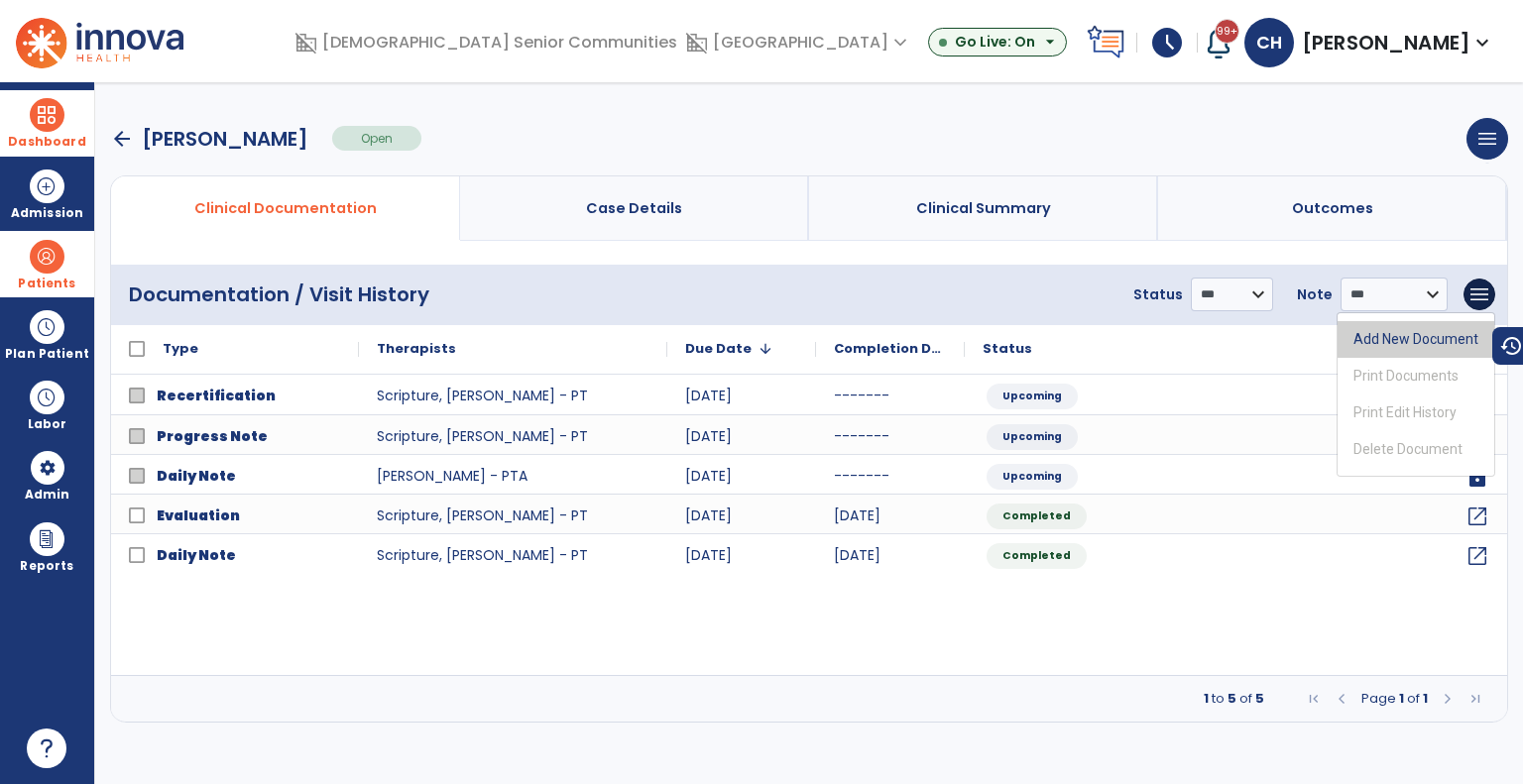 click on "Add New Document" at bounding box center [1416, 339] 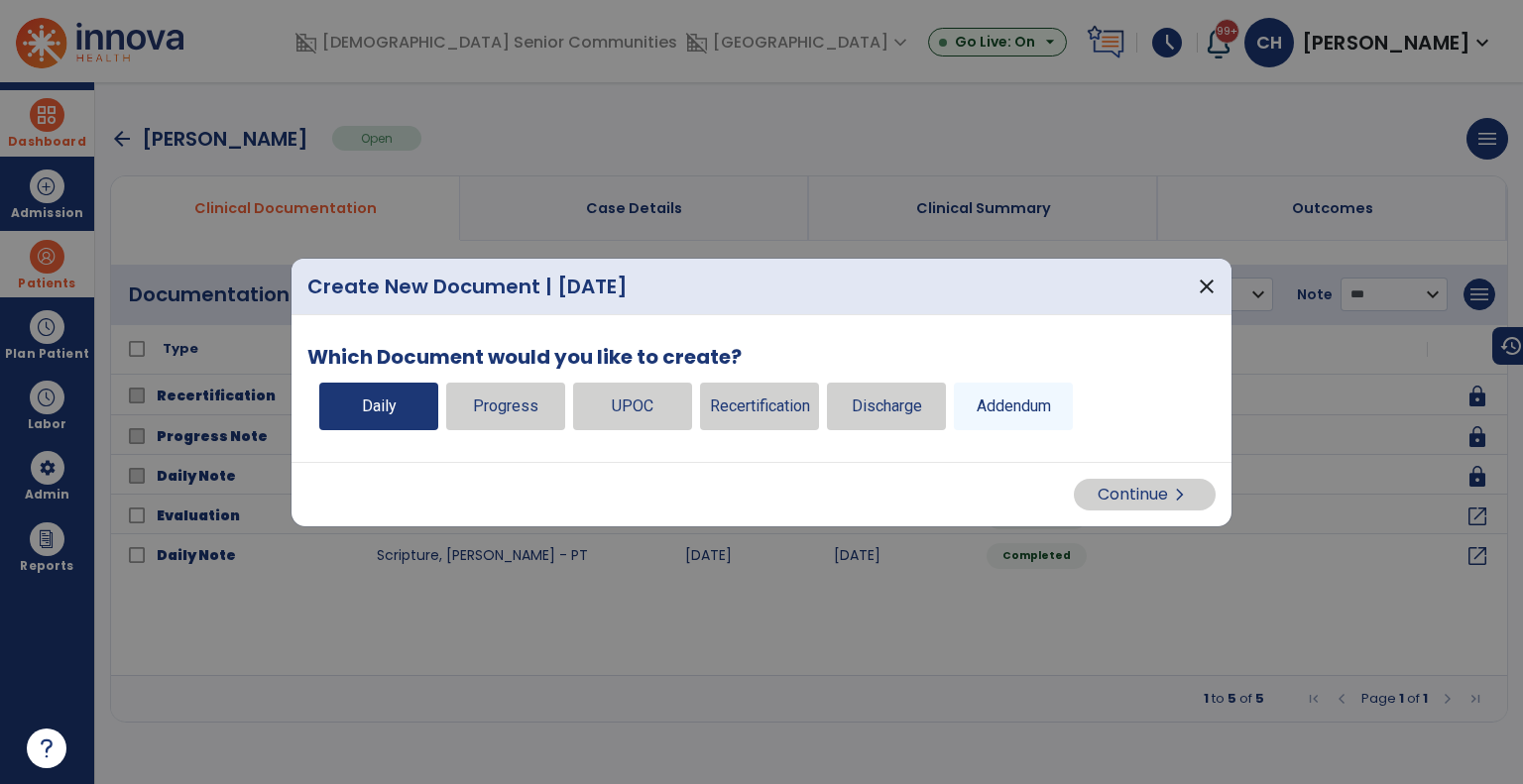 click on "Daily" at bounding box center (379, 406) 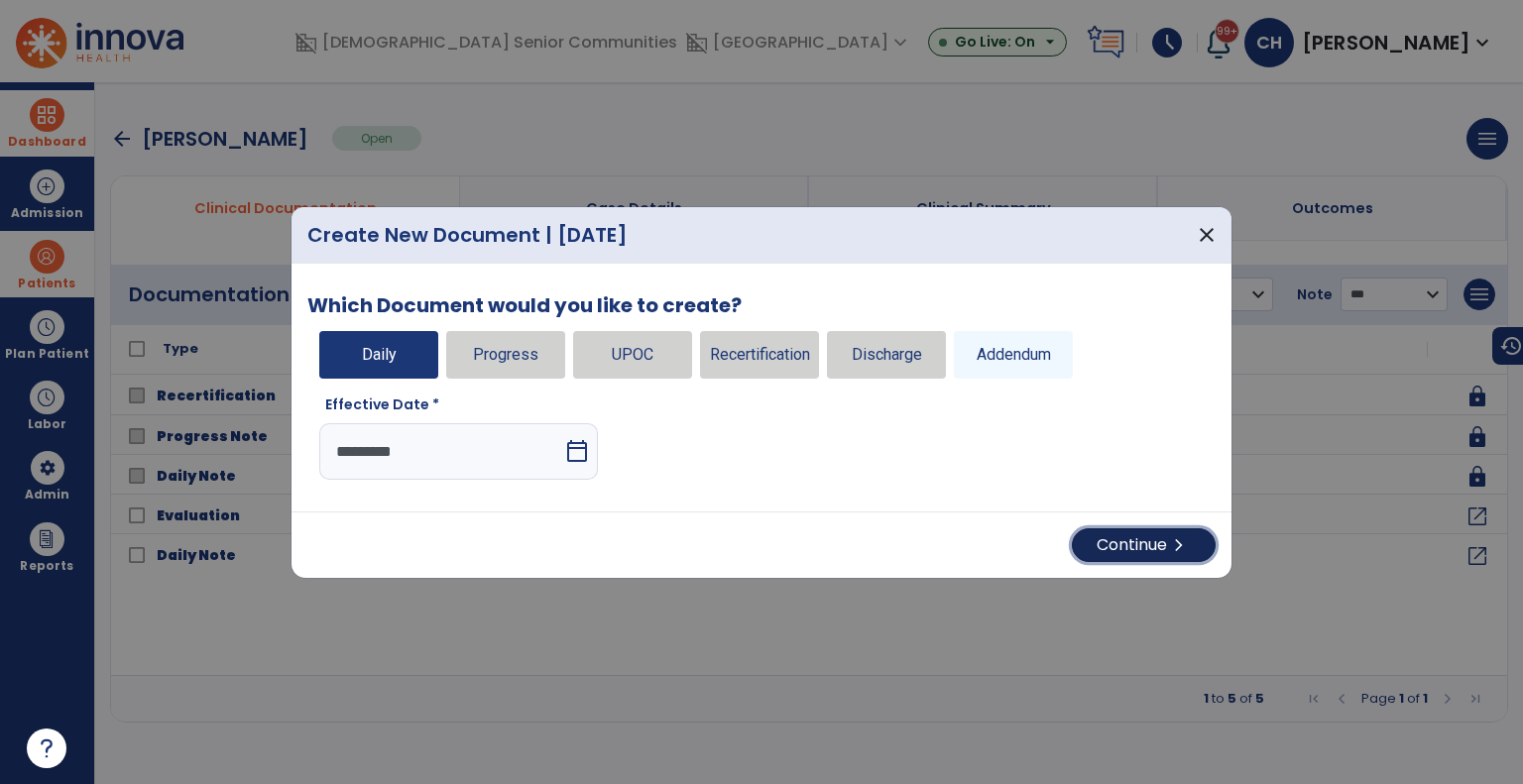 click on "chevron_right" at bounding box center [1179, 545] 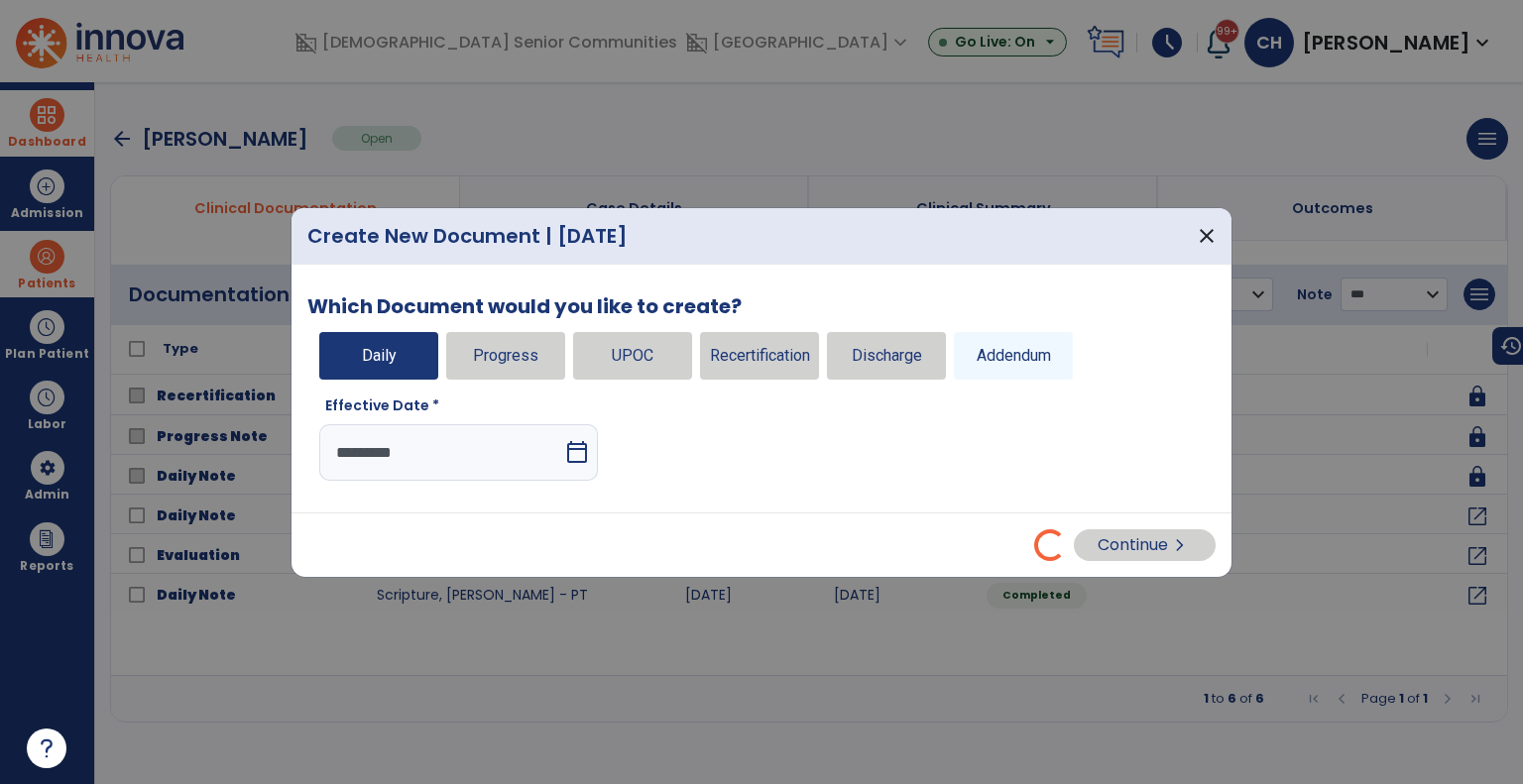 select on "*" 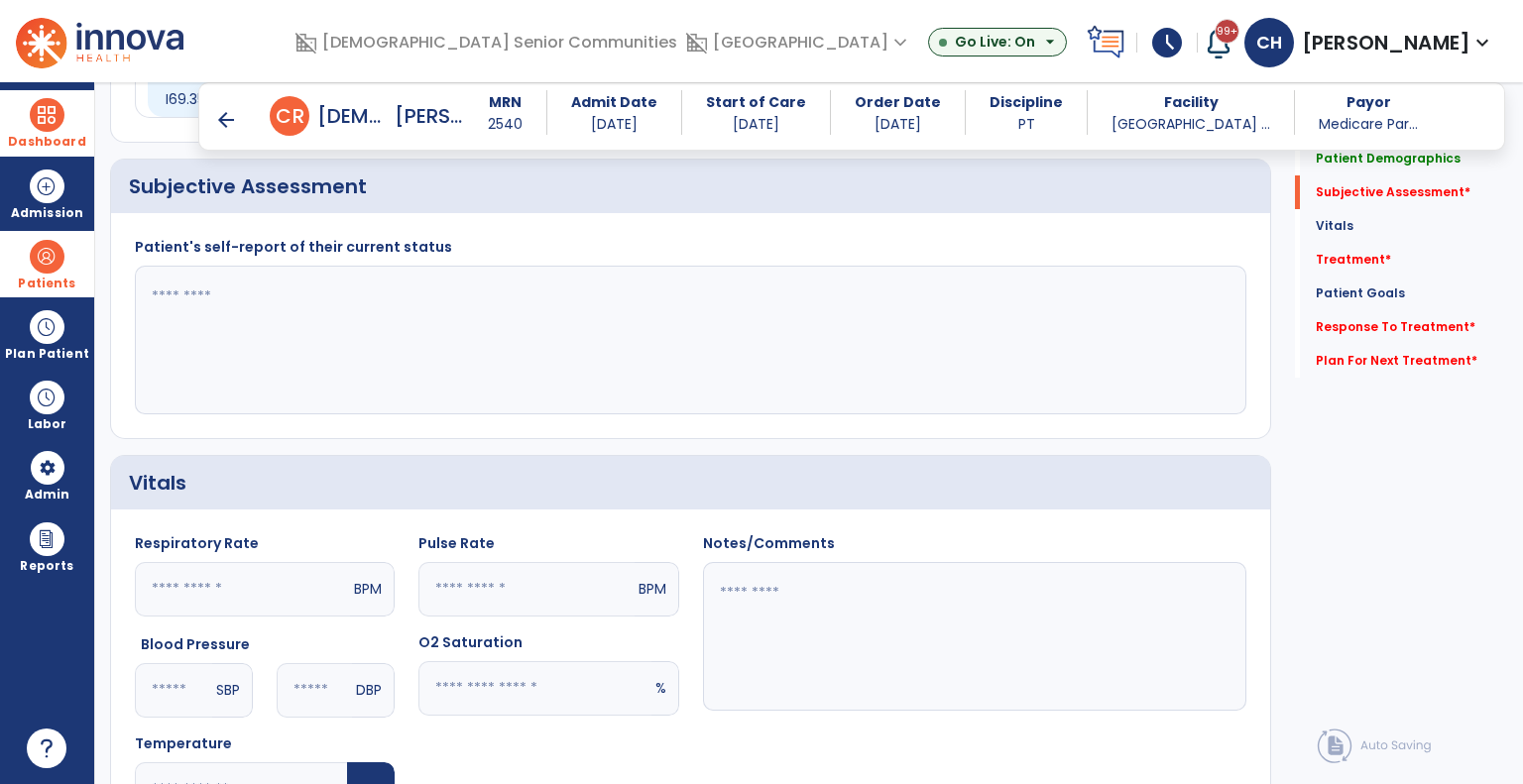 scroll, scrollTop: 198, scrollLeft: 0, axis: vertical 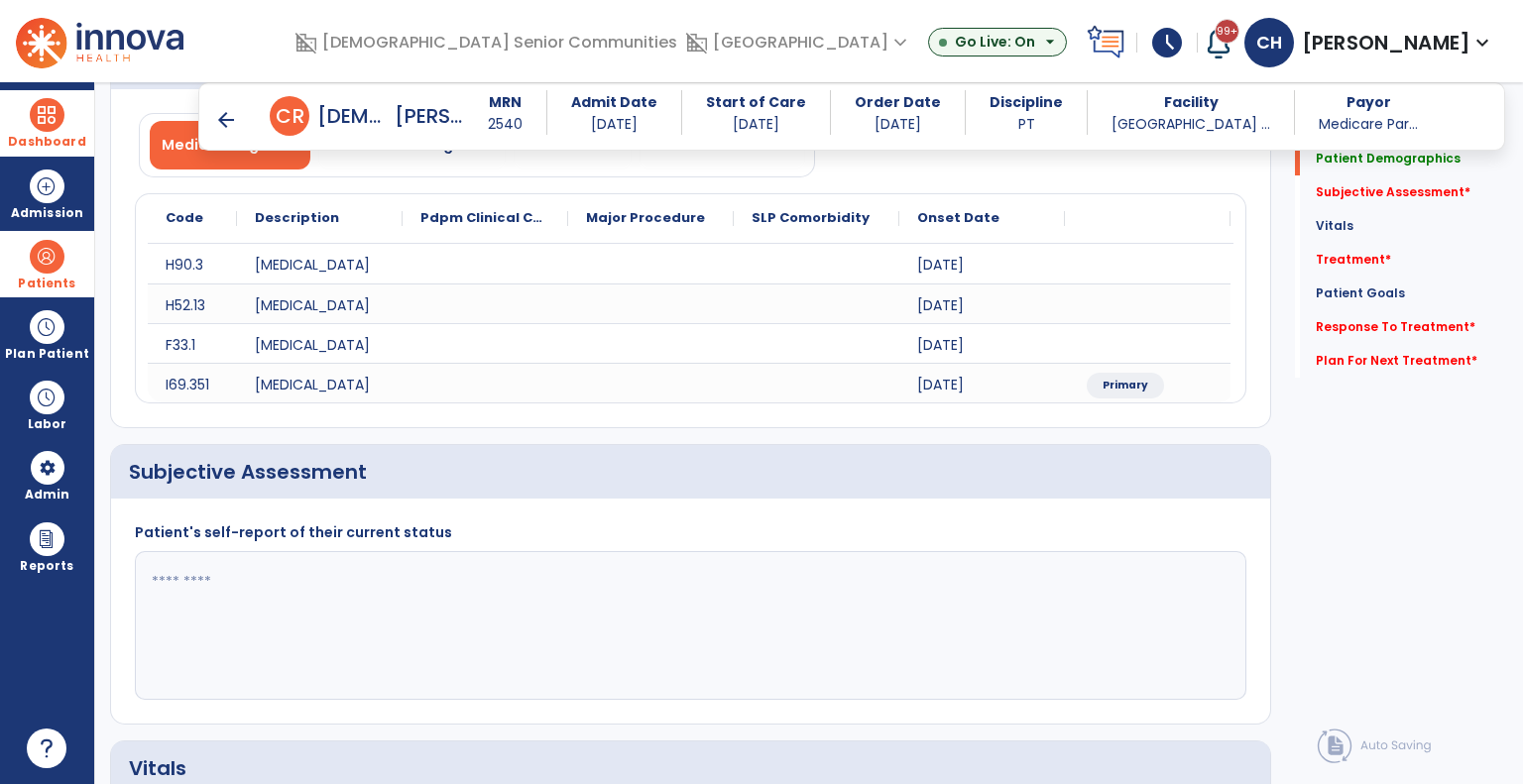 click 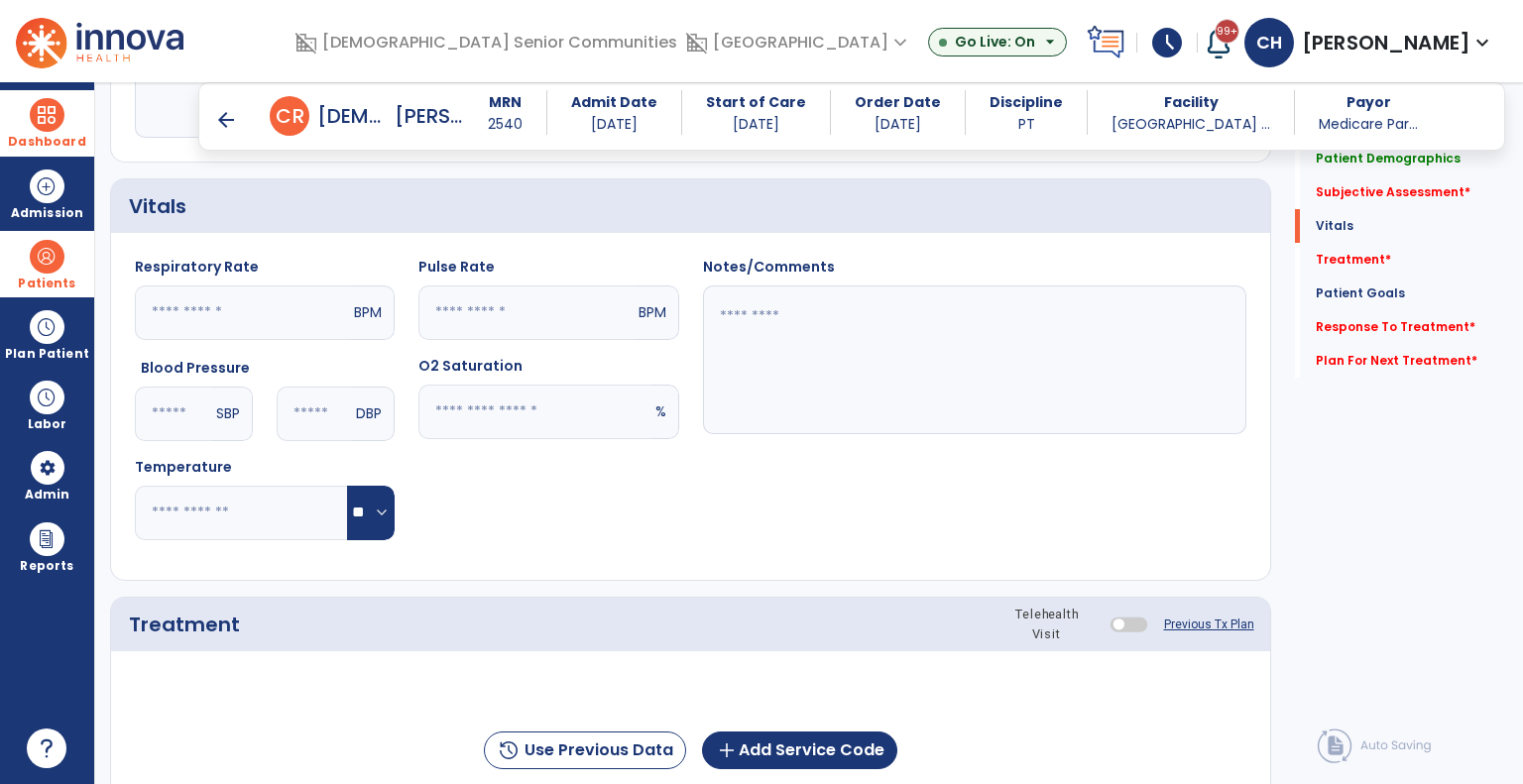 scroll, scrollTop: 793, scrollLeft: 0, axis: vertical 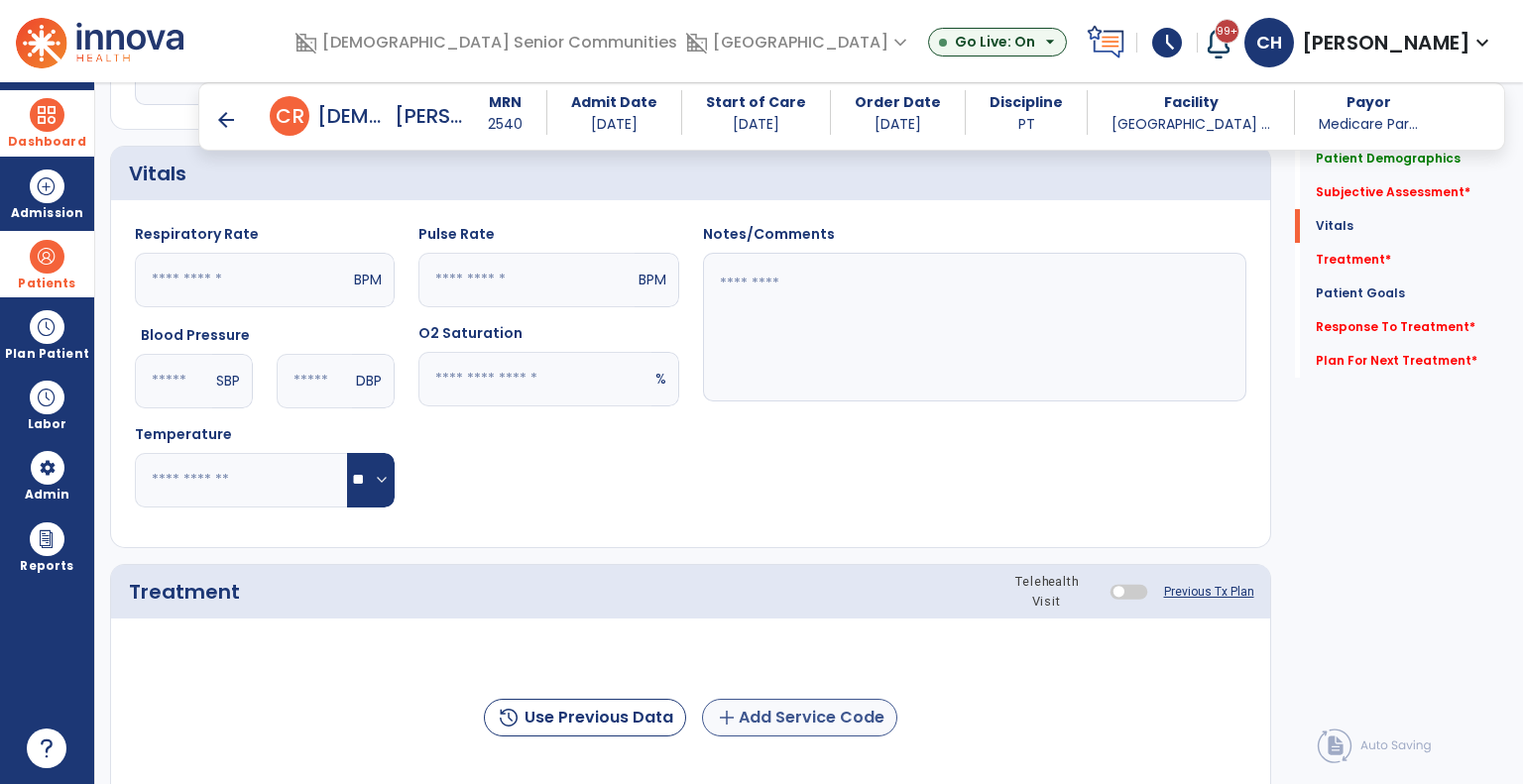 type on "**********" 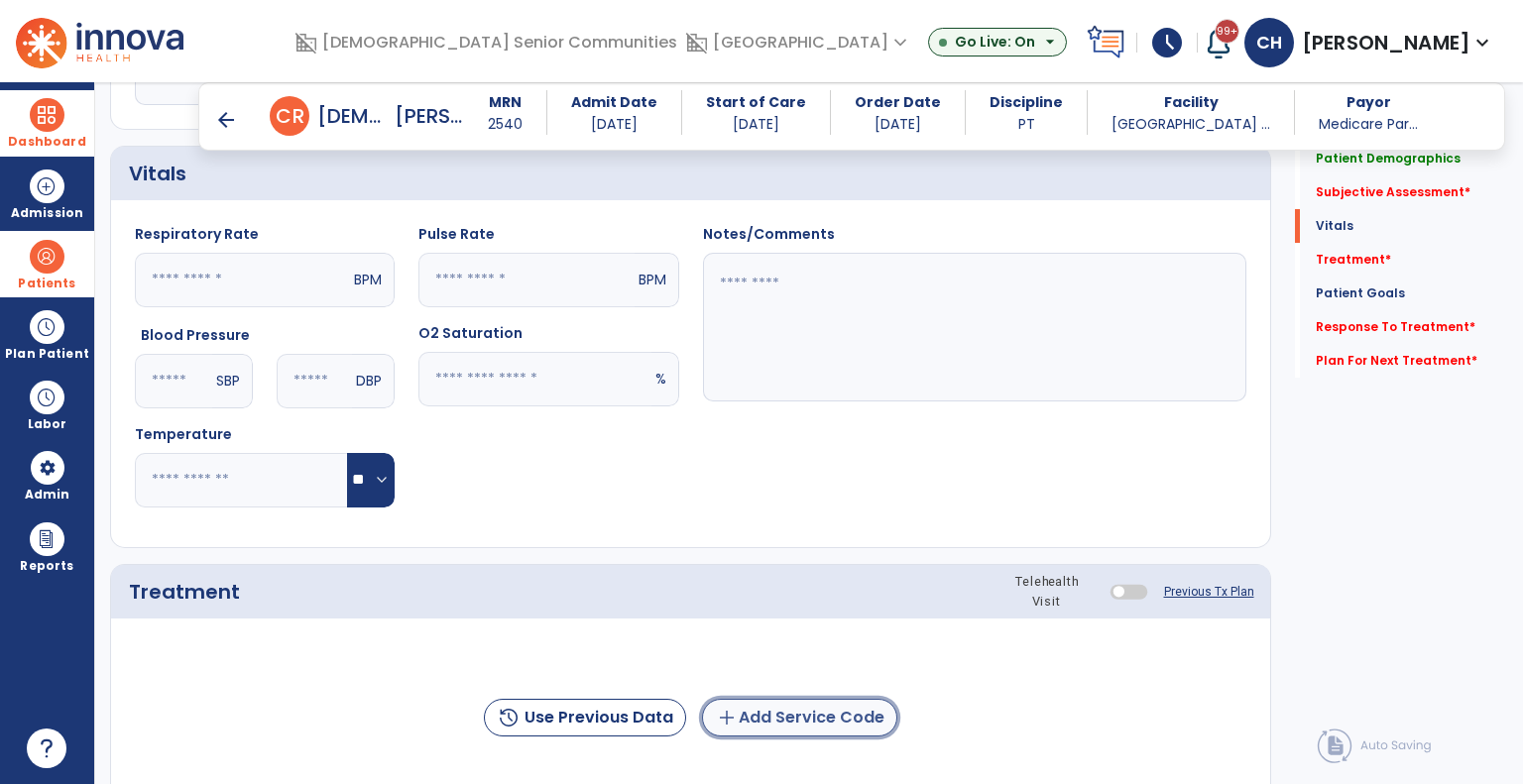 click on "add  Add Service Code" 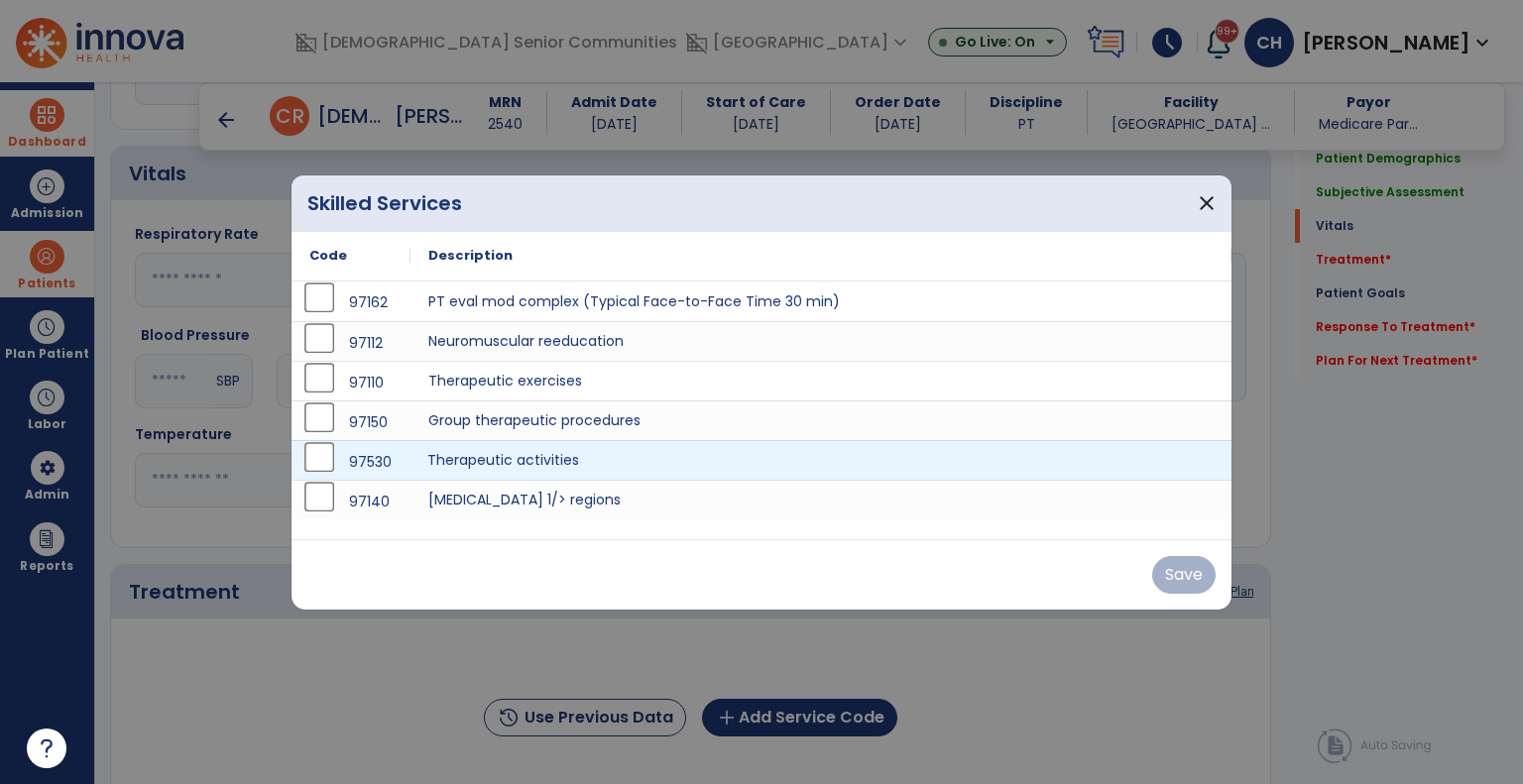 click on "Therapeutic activities" at bounding box center [821, 460] 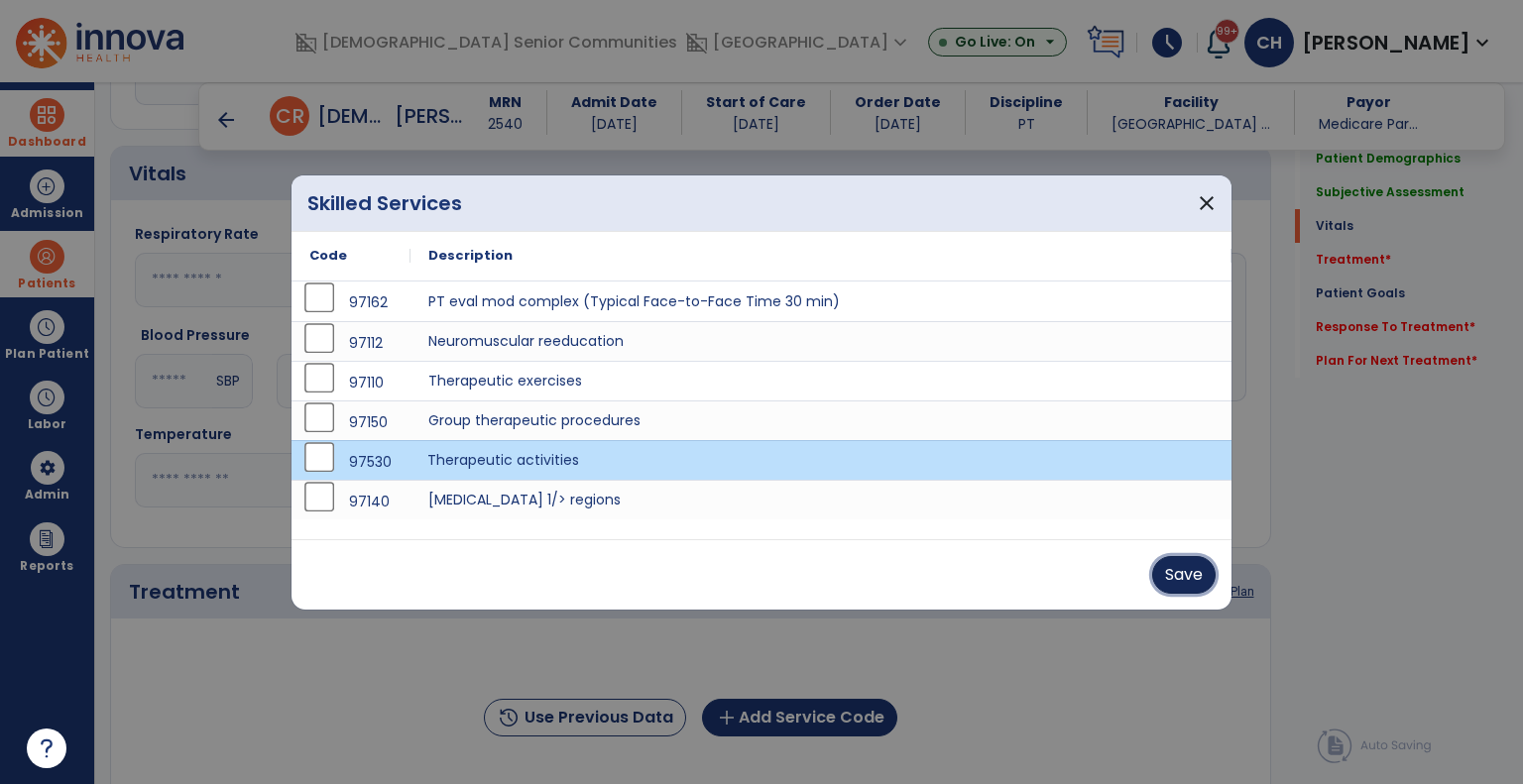 click on "Save" at bounding box center (1184, 575) 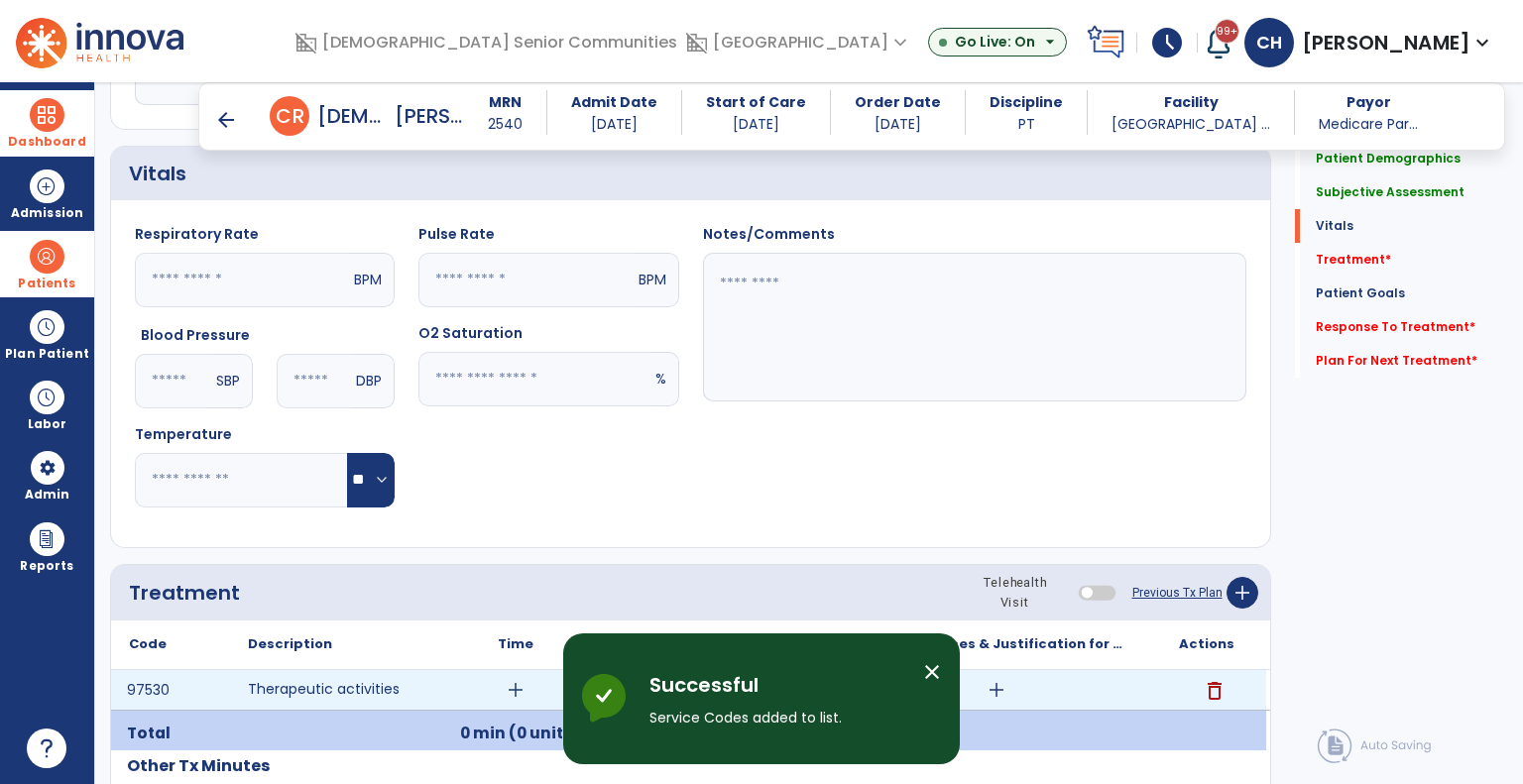 click on "add" at bounding box center [516, 690] 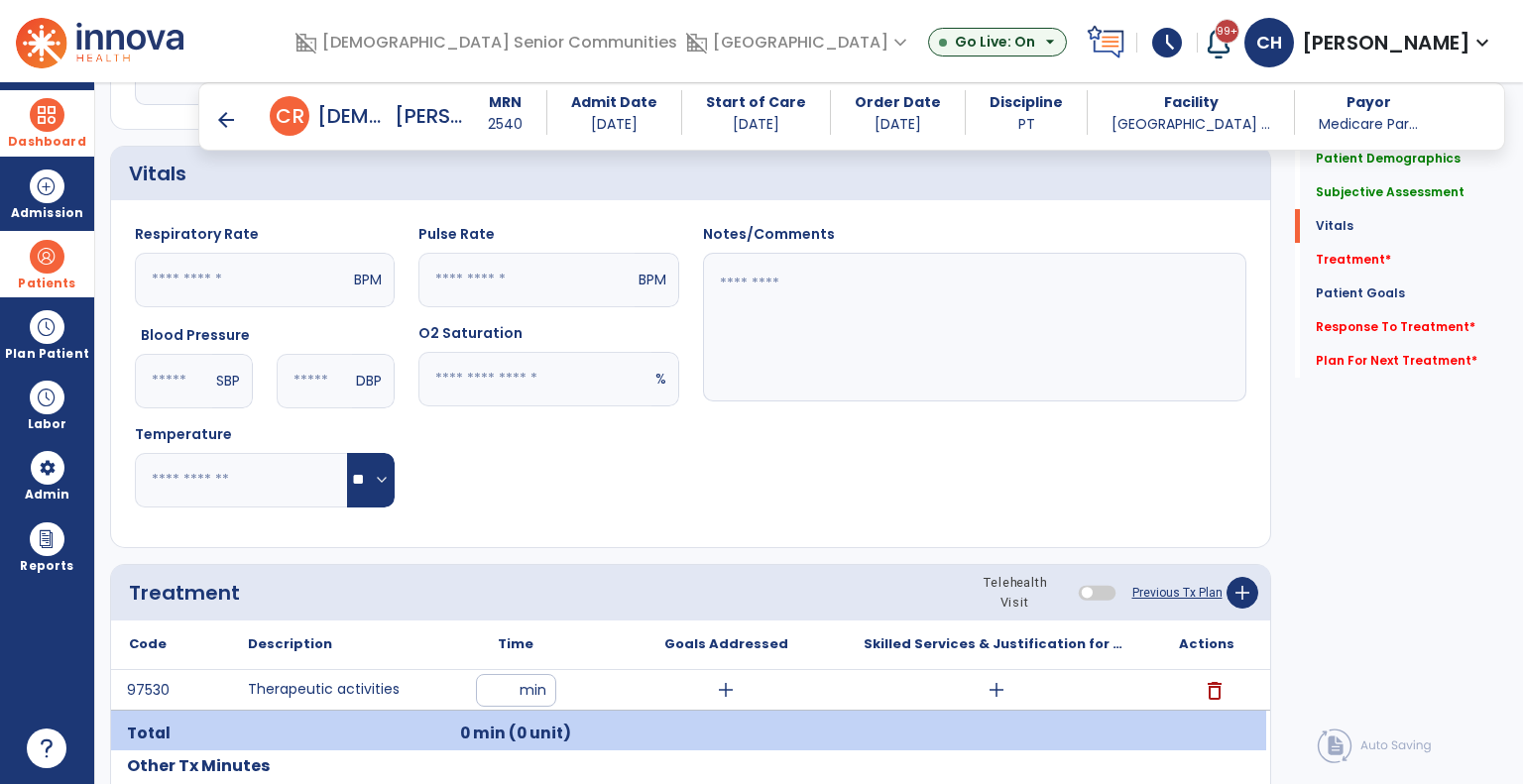 type on "**" 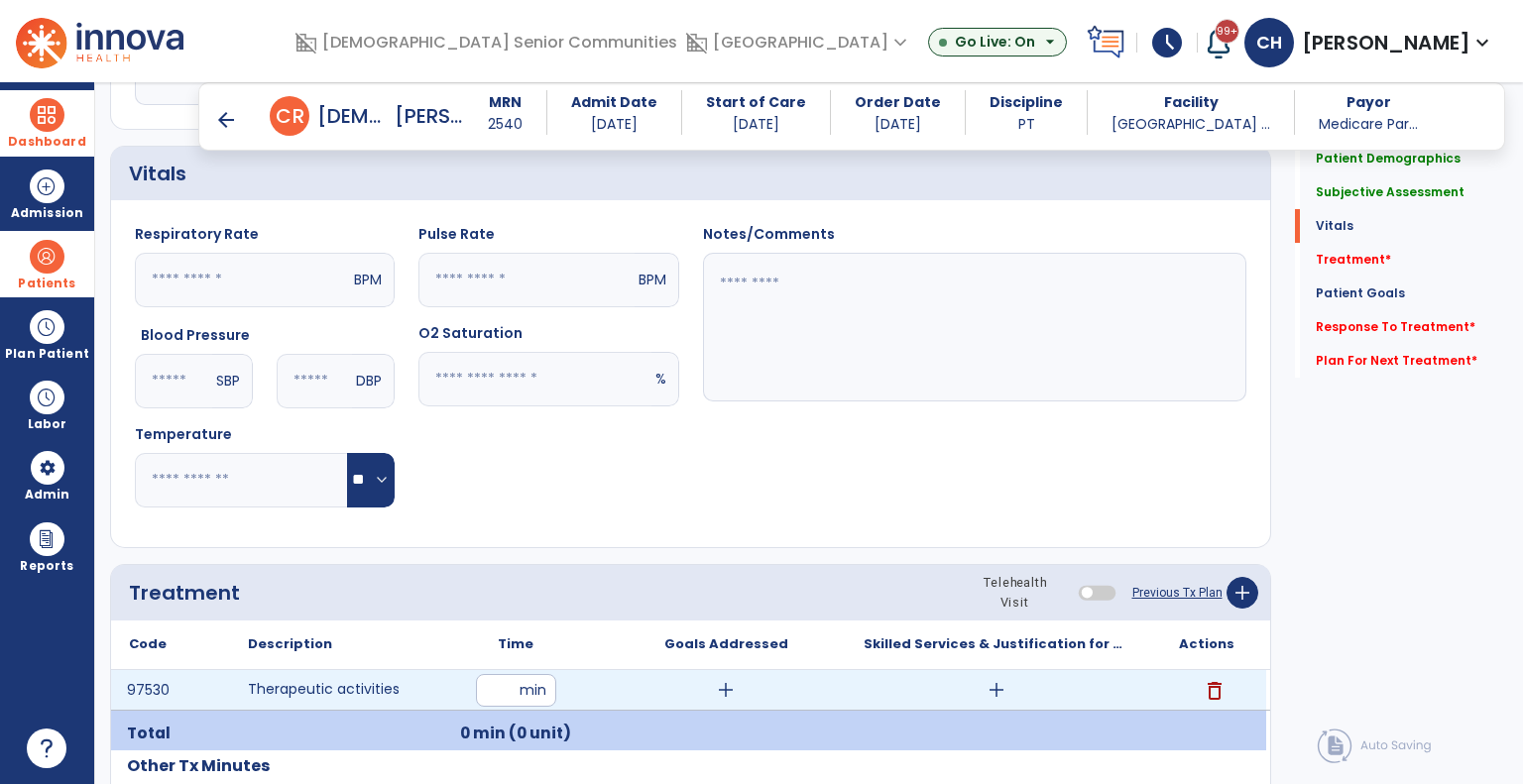 click on "**" at bounding box center (516, 690) 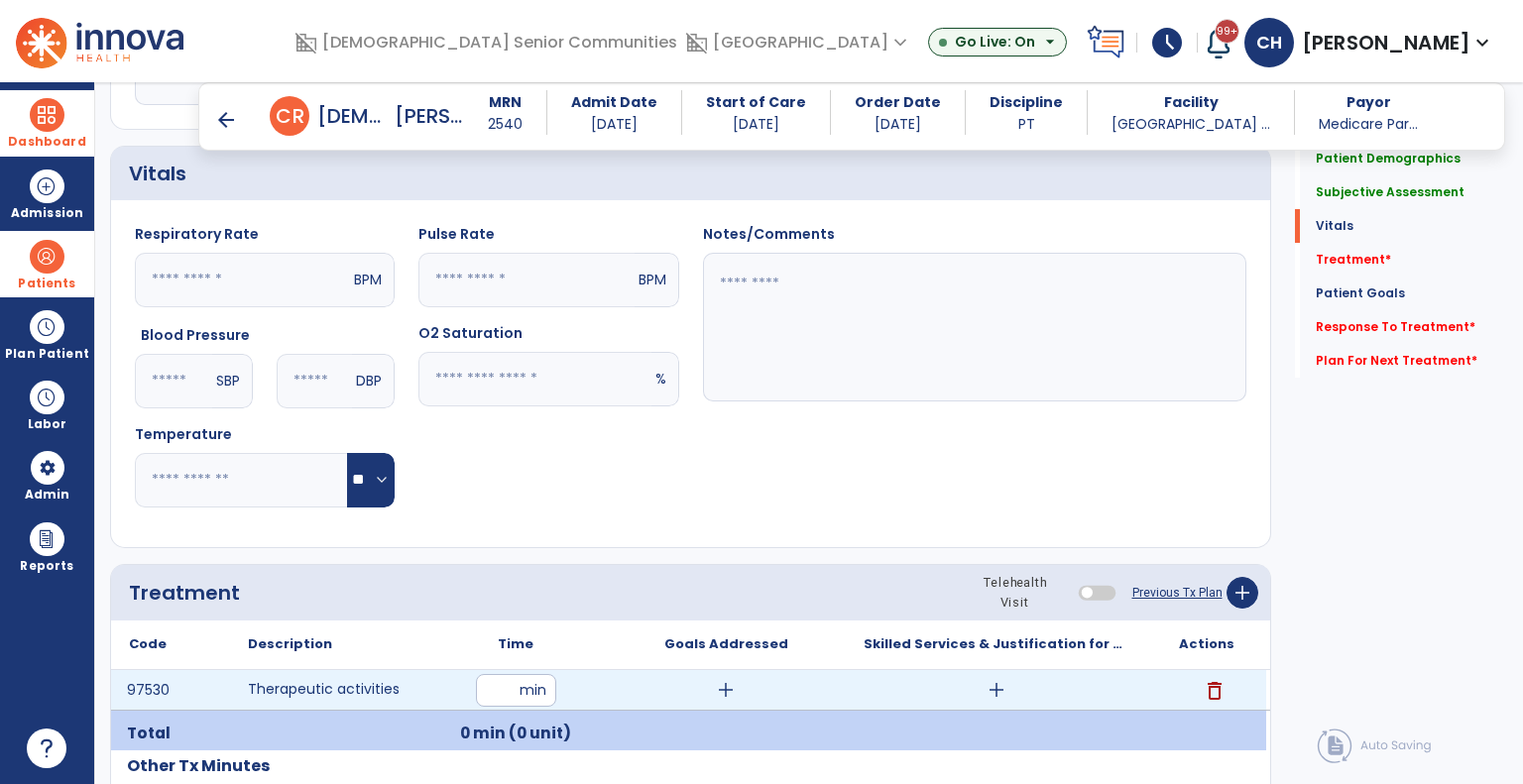 click on "**" at bounding box center [516, 690] 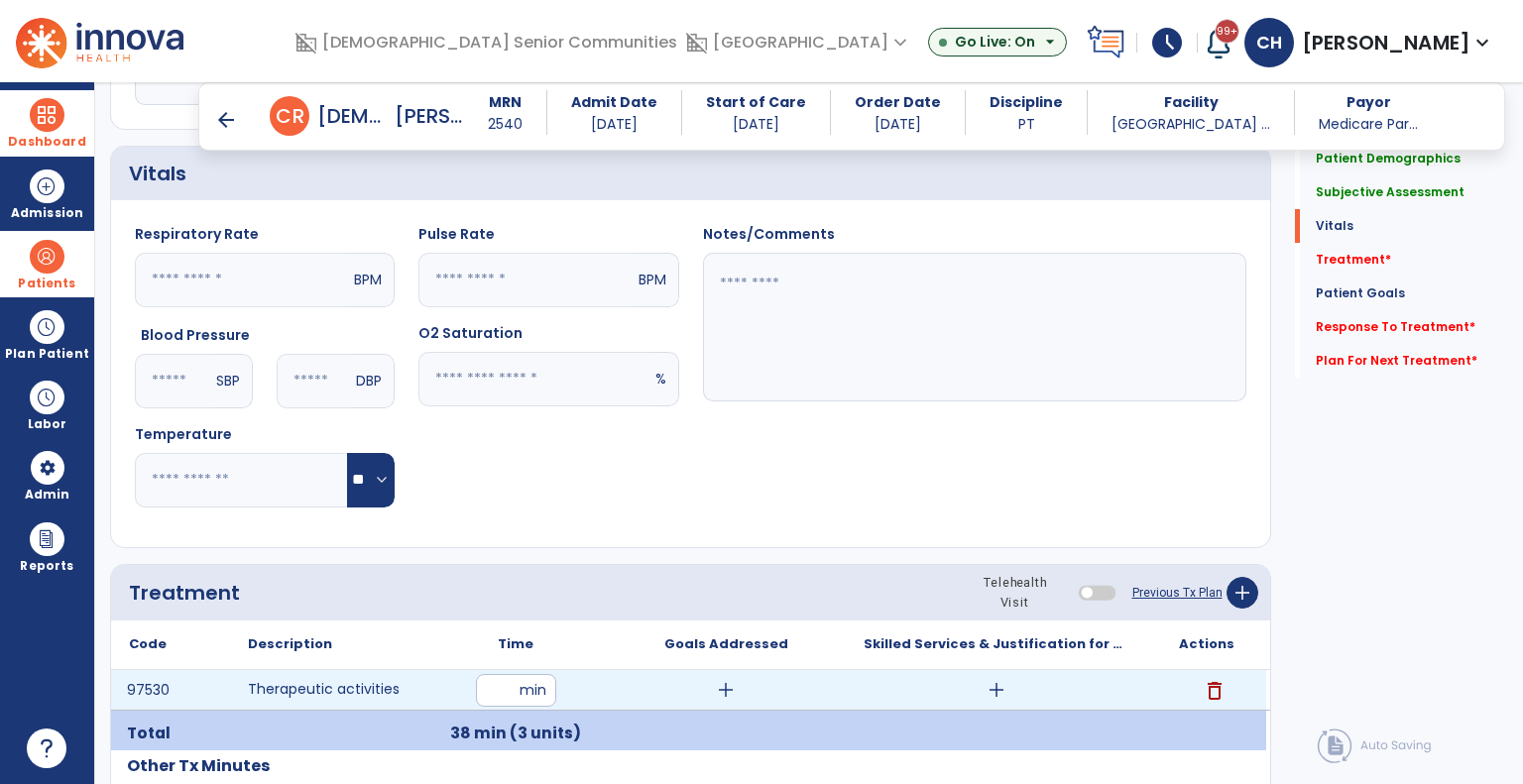 click on "add" at bounding box center (726, 690) 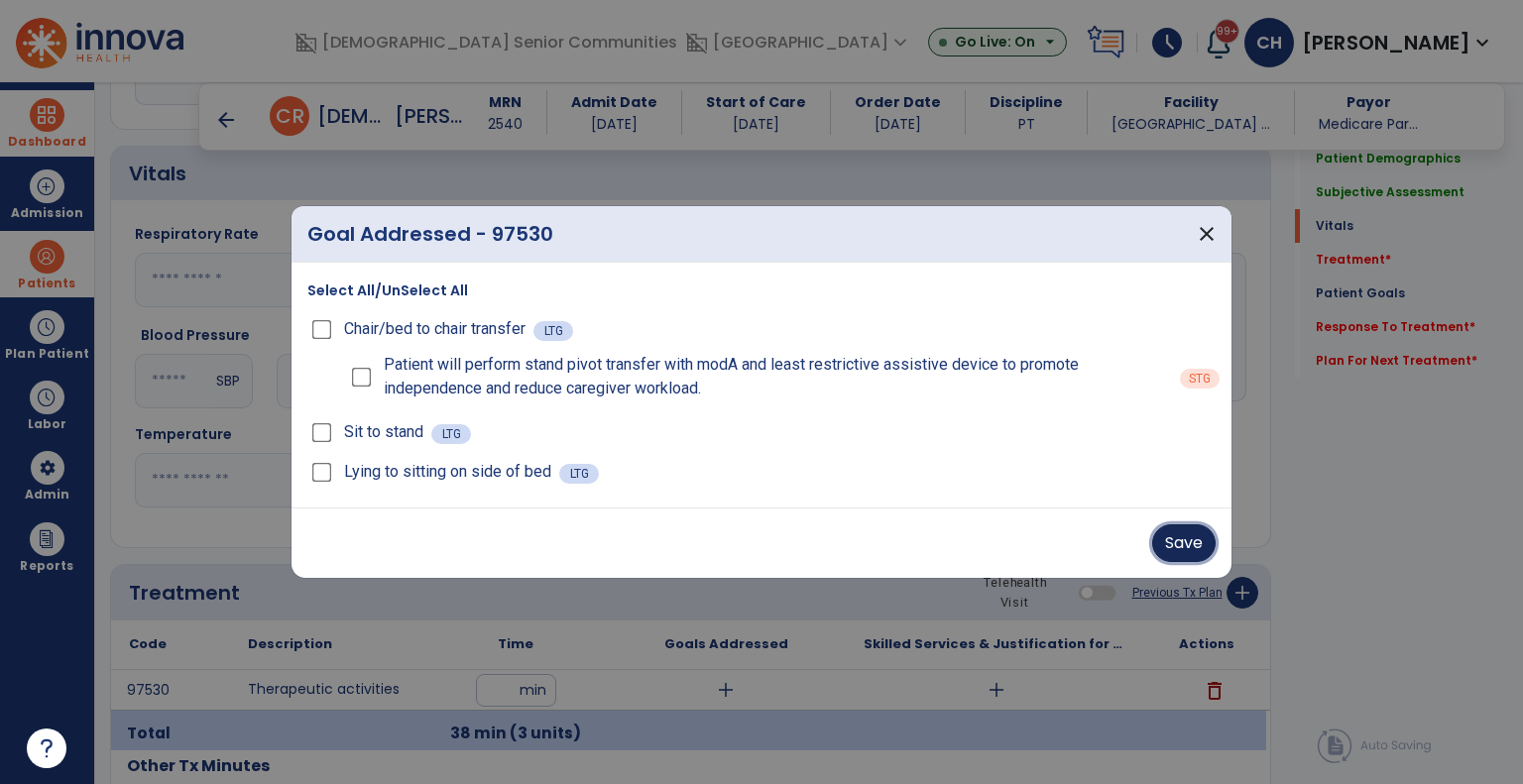 click on "Save" at bounding box center (1184, 543) 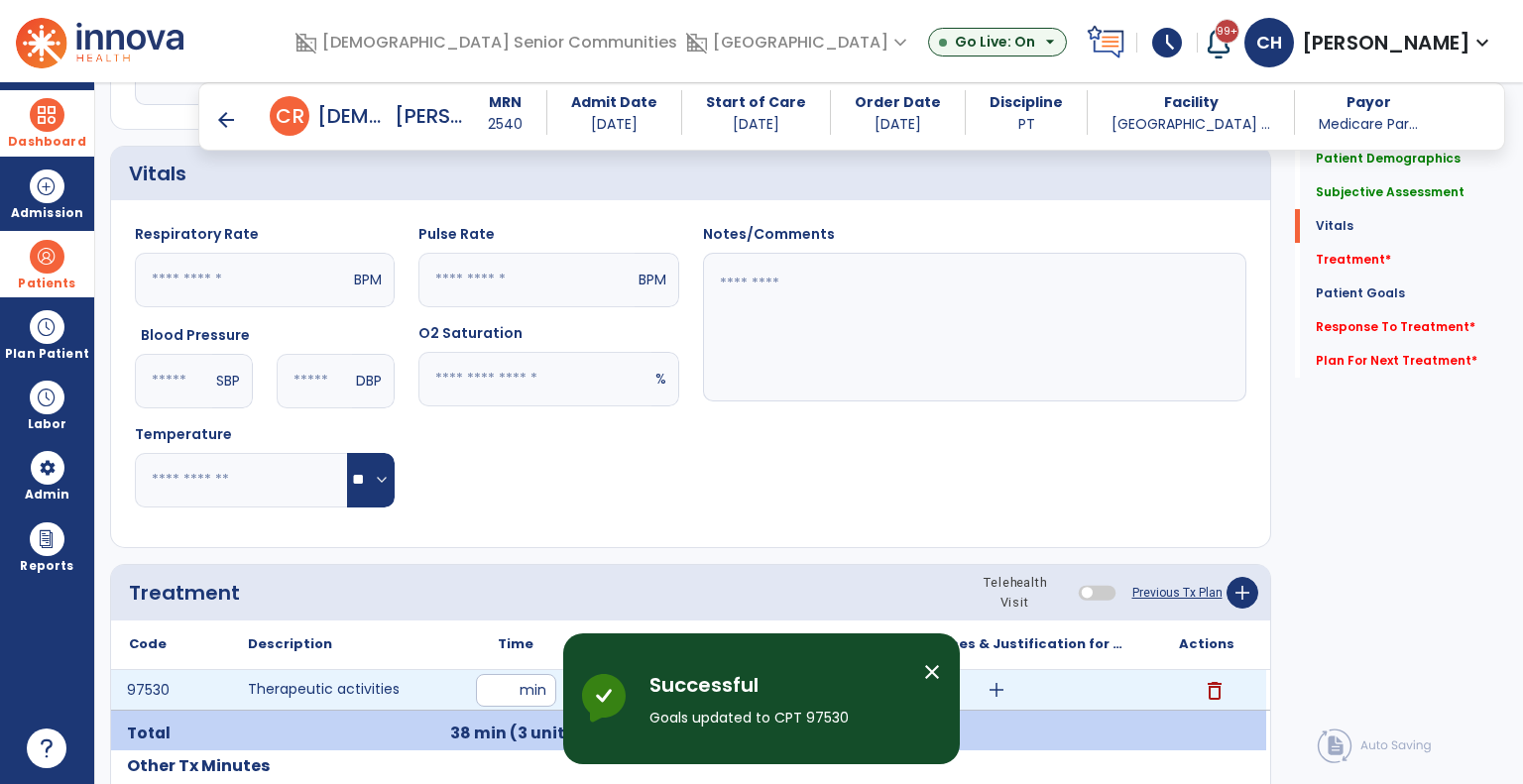 click on "add" at bounding box center (996, 690) 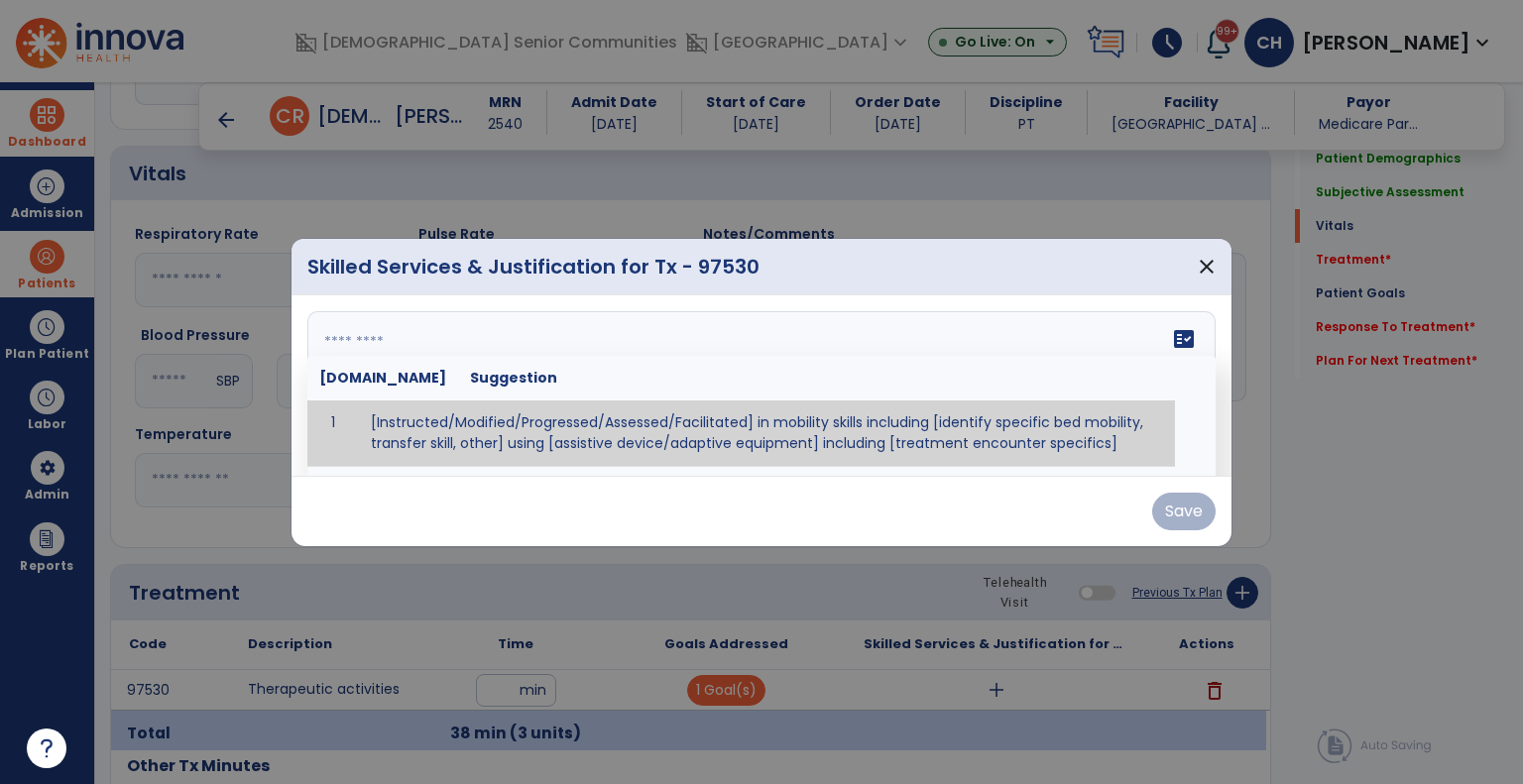 click on "fact_check  [DOMAIN_NAME] Suggestion 1 [Instructed/Modified/Progressed/Assessed/Facilitated] in mobility skills including [identify specific bed mobility, transfer skill, other] using [assistive device/adaptive equipment] including [treatment encounter specifics]" at bounding box center [762, 386] 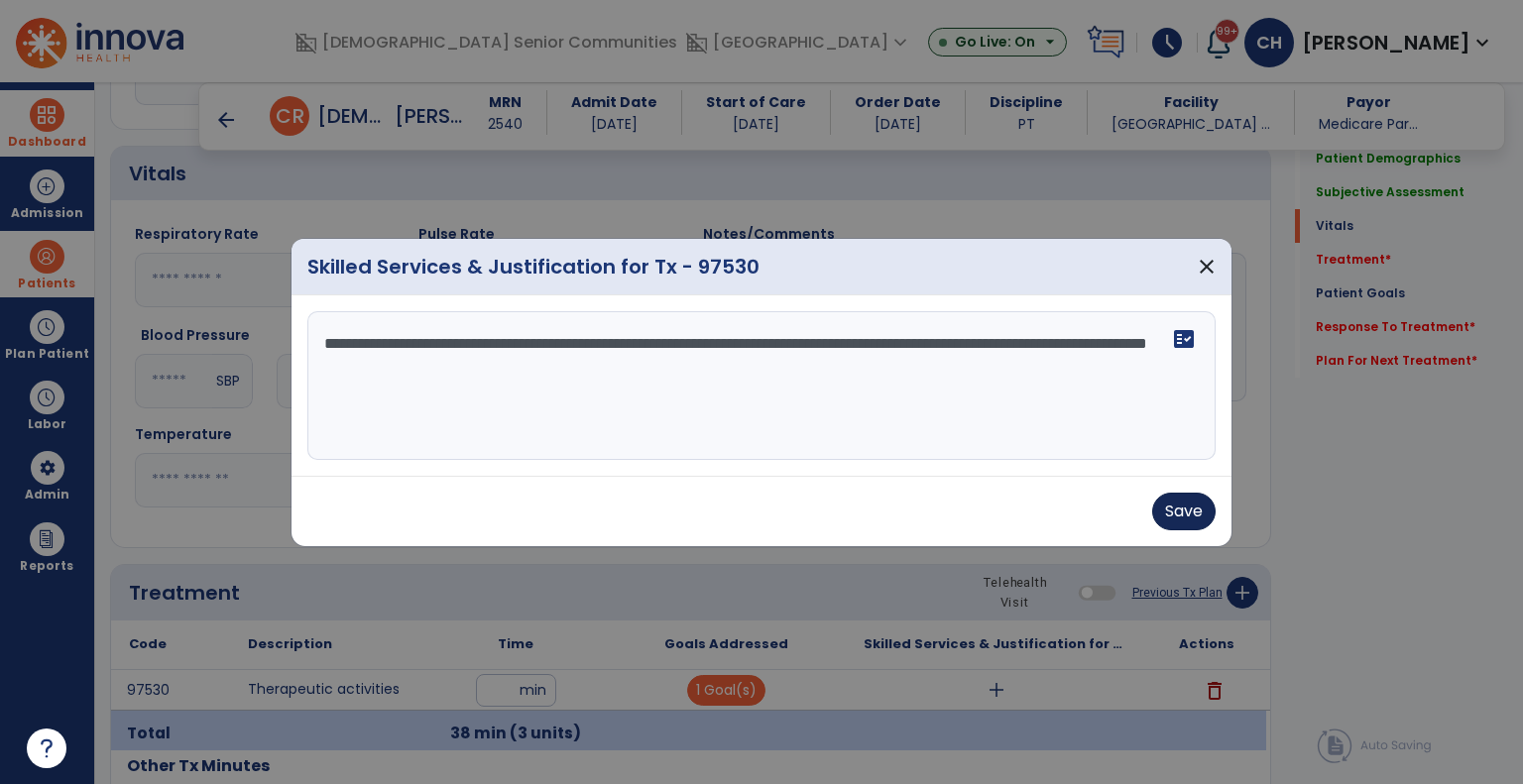 type on "**********" 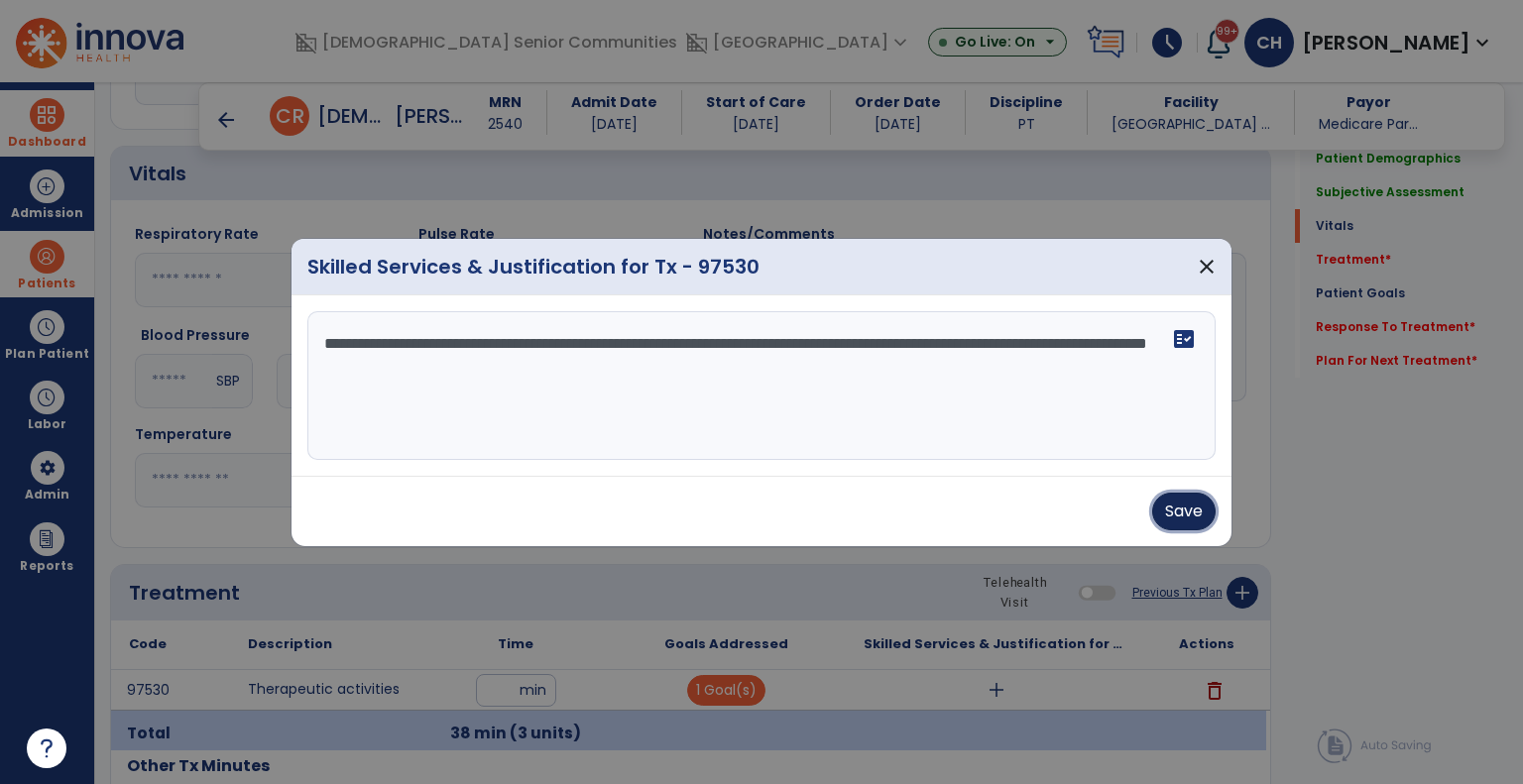 click on "Save" at bounding box center (1184, 511) 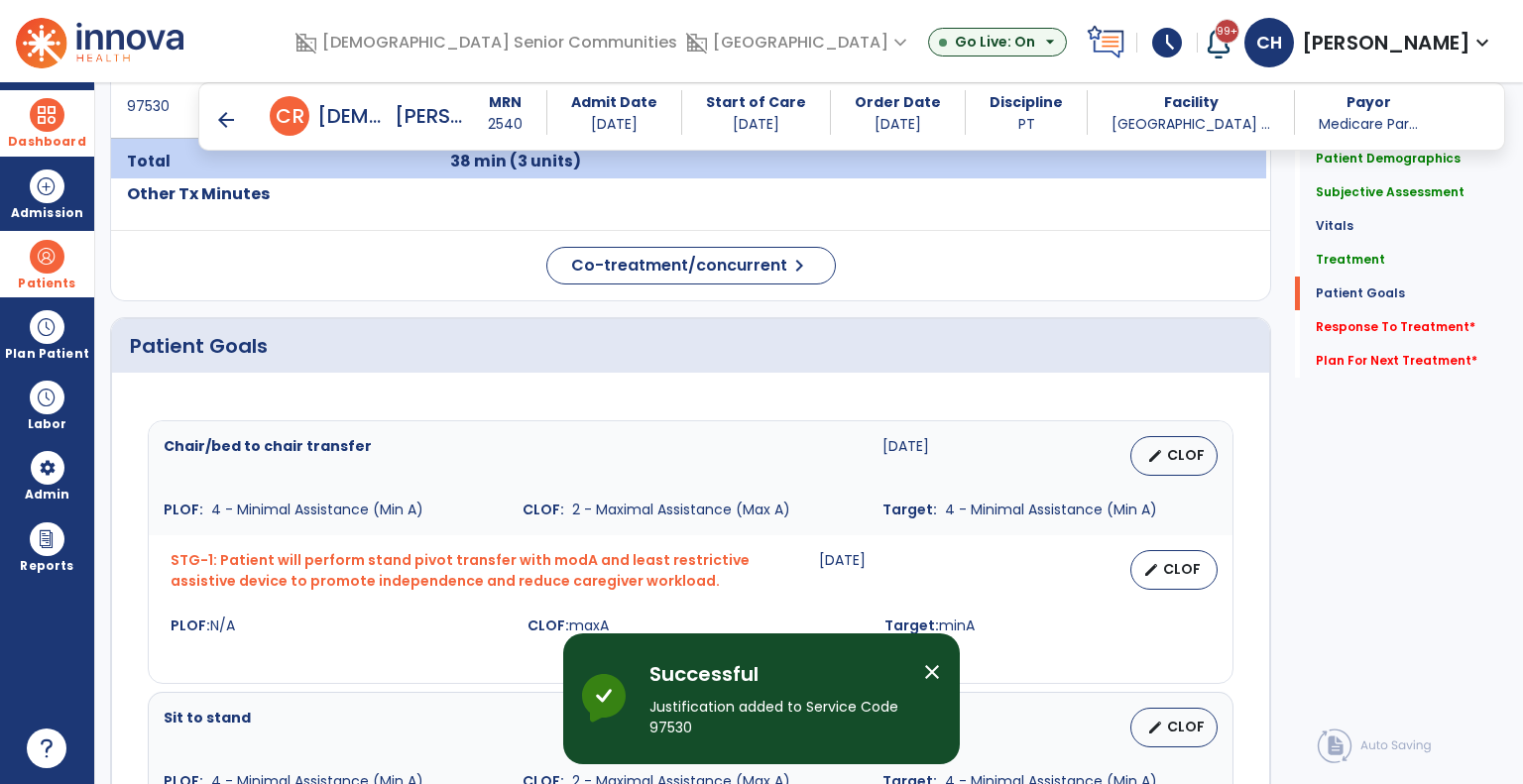 scroll, scrollTop: 991, scrollLeft: 0, axis: vertical 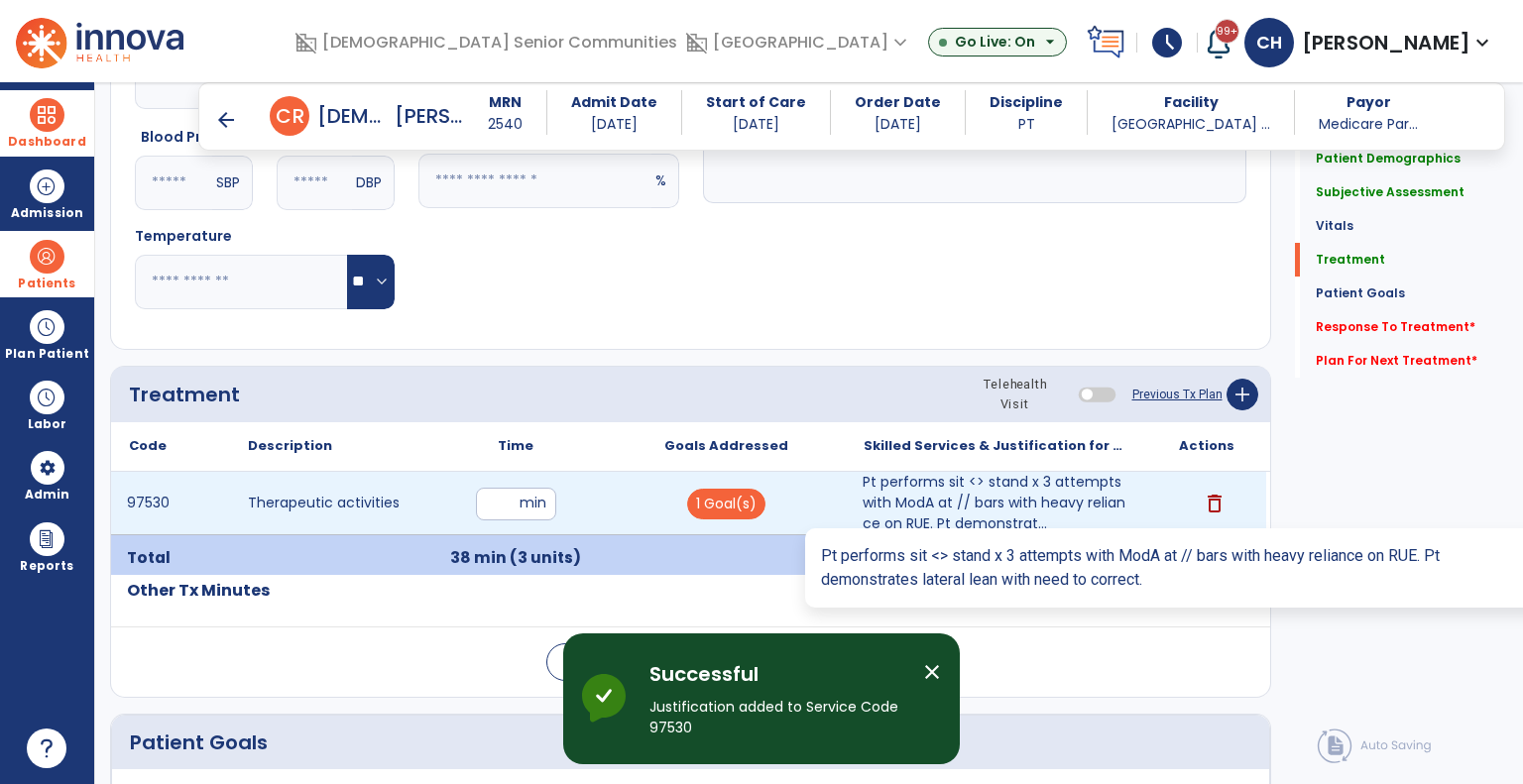 click on "Pt performs sit <> stand x 3 attempts with ModA at // bars with heavy reliance on RUE. Pt demonstrat..." at bounding box center (996, 503) 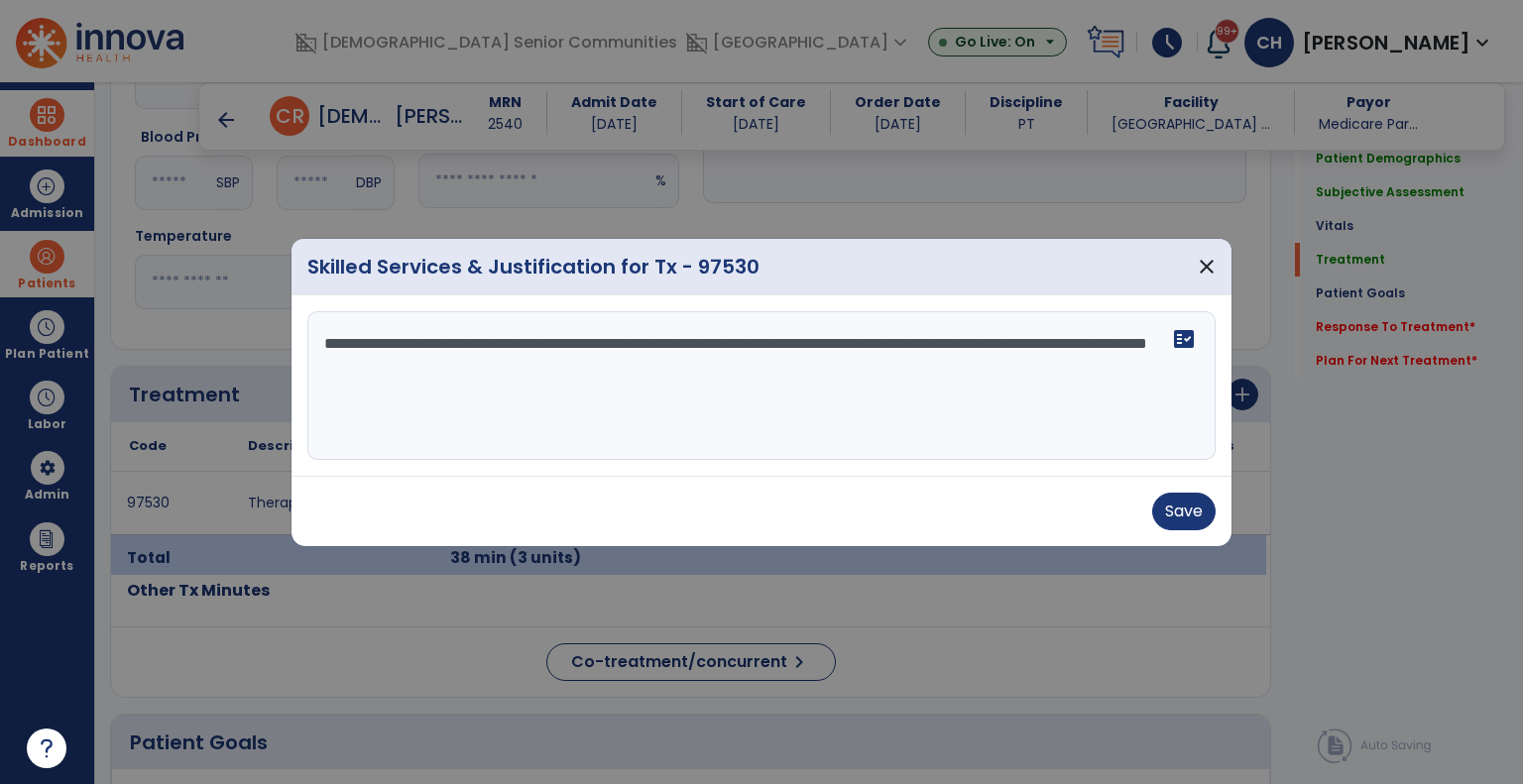 click on "**********" at bounding box center (762, 386) 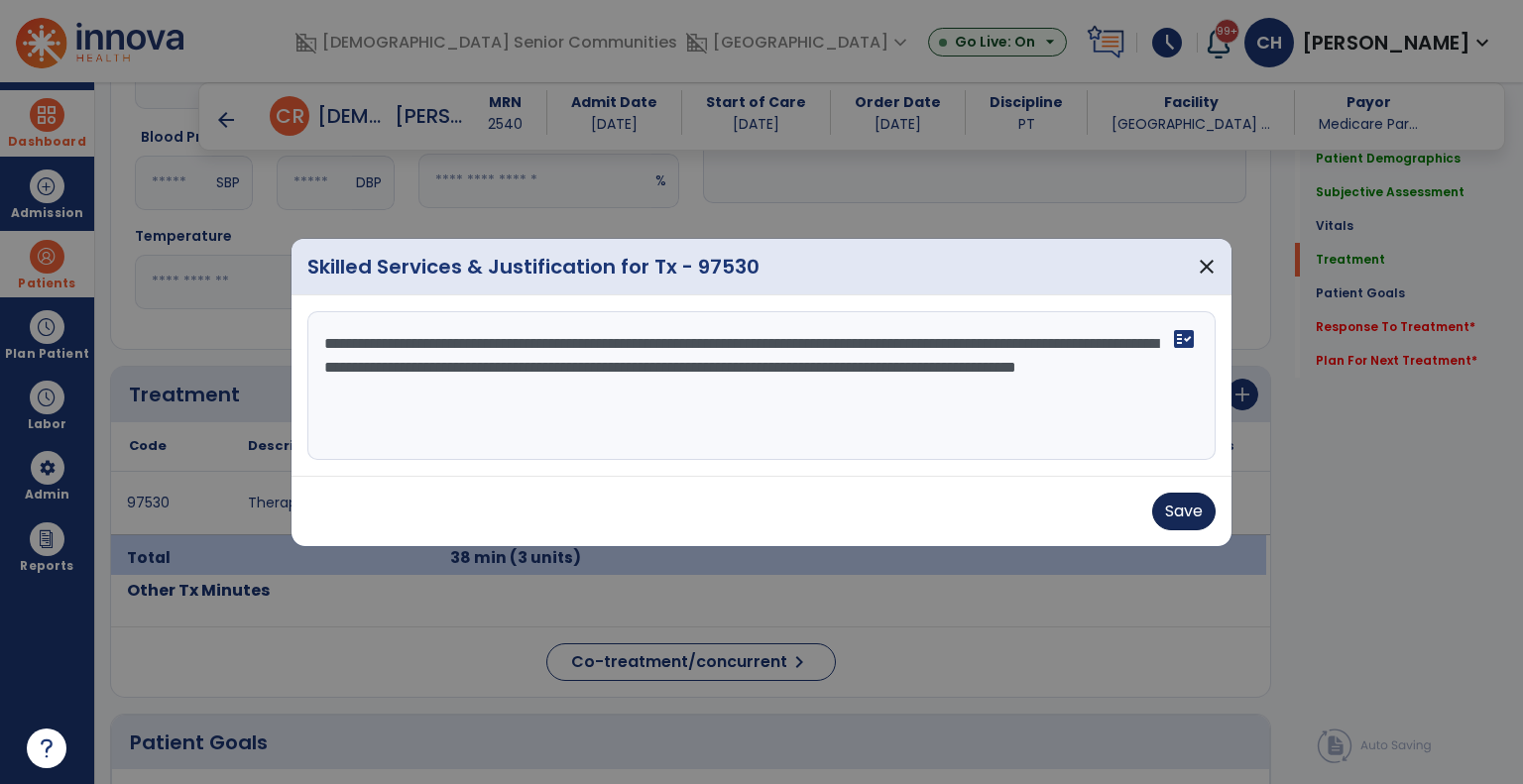 type on "**********" 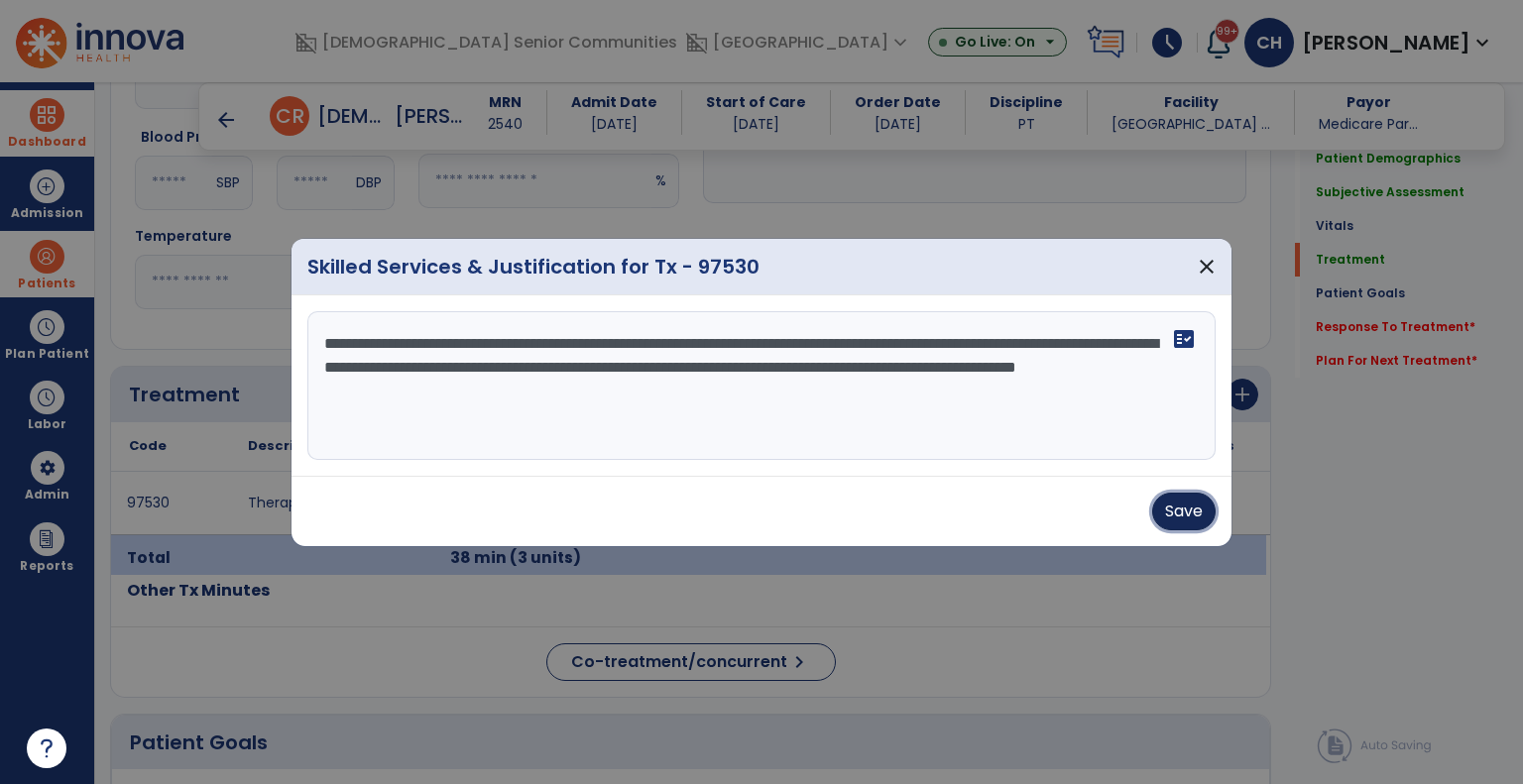 click on "Save" at bounding box center [1184, 511] 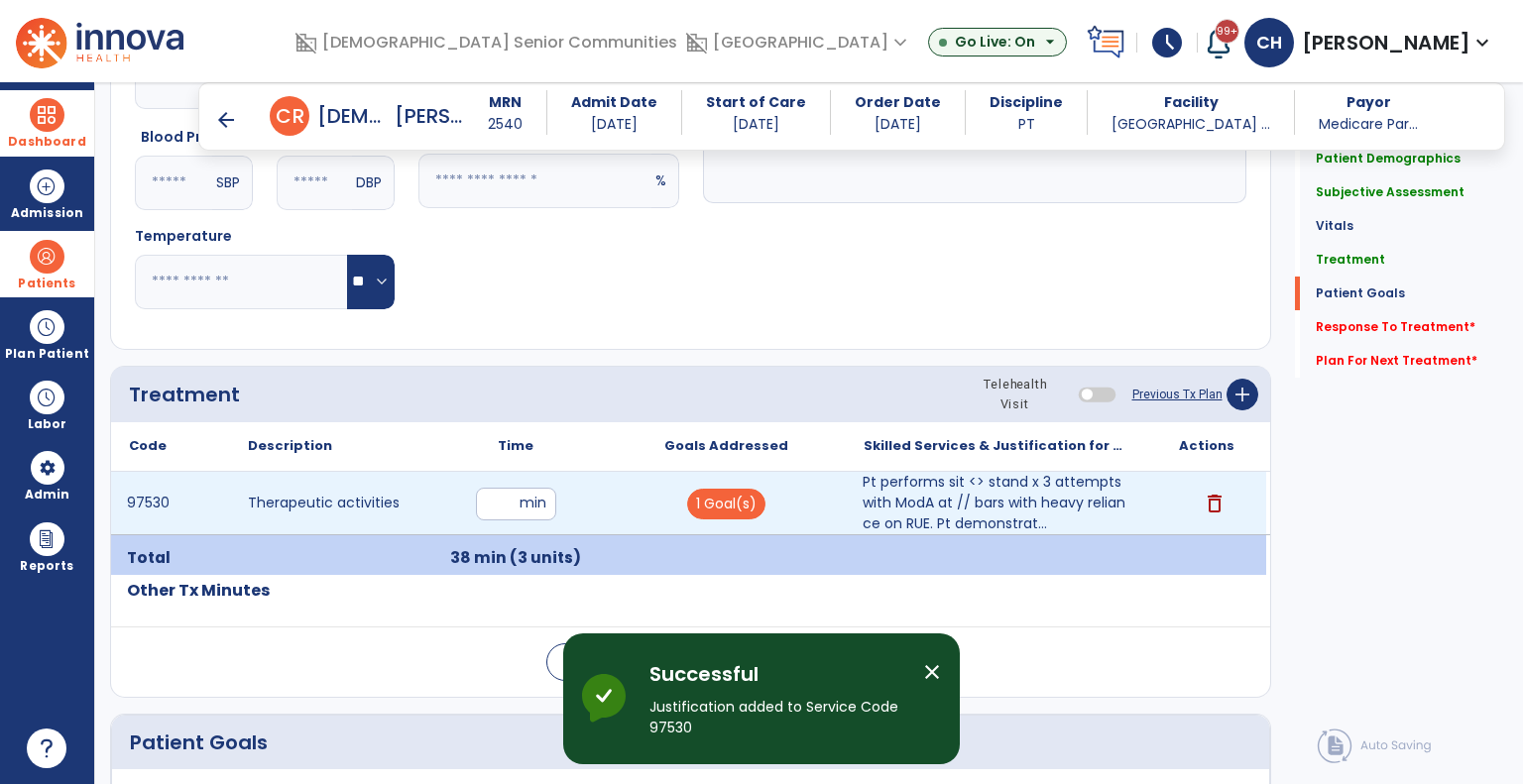 scroll, scrollTop: 2299, scrollLeft: 0, axis: vertical 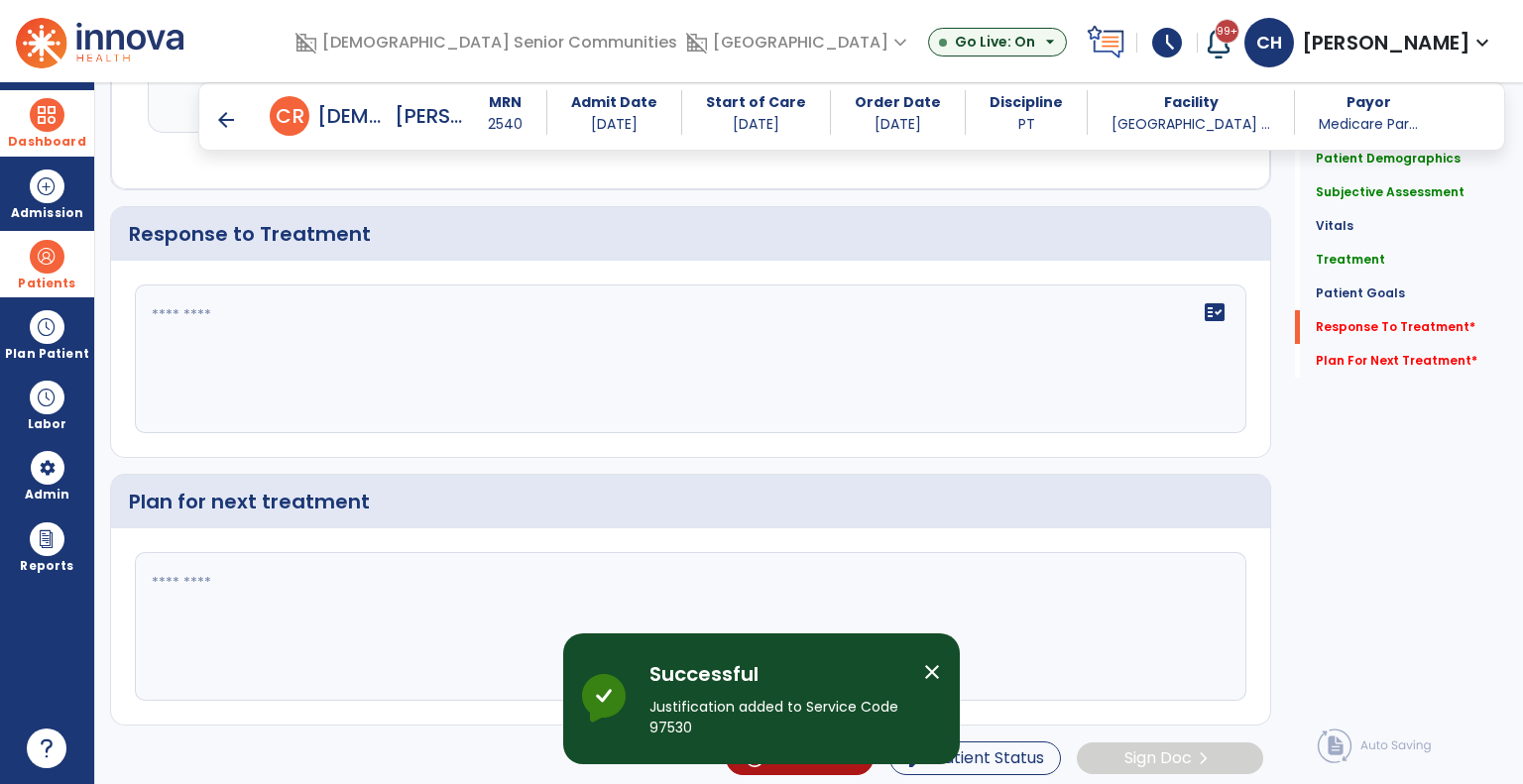 click on "fact_check" 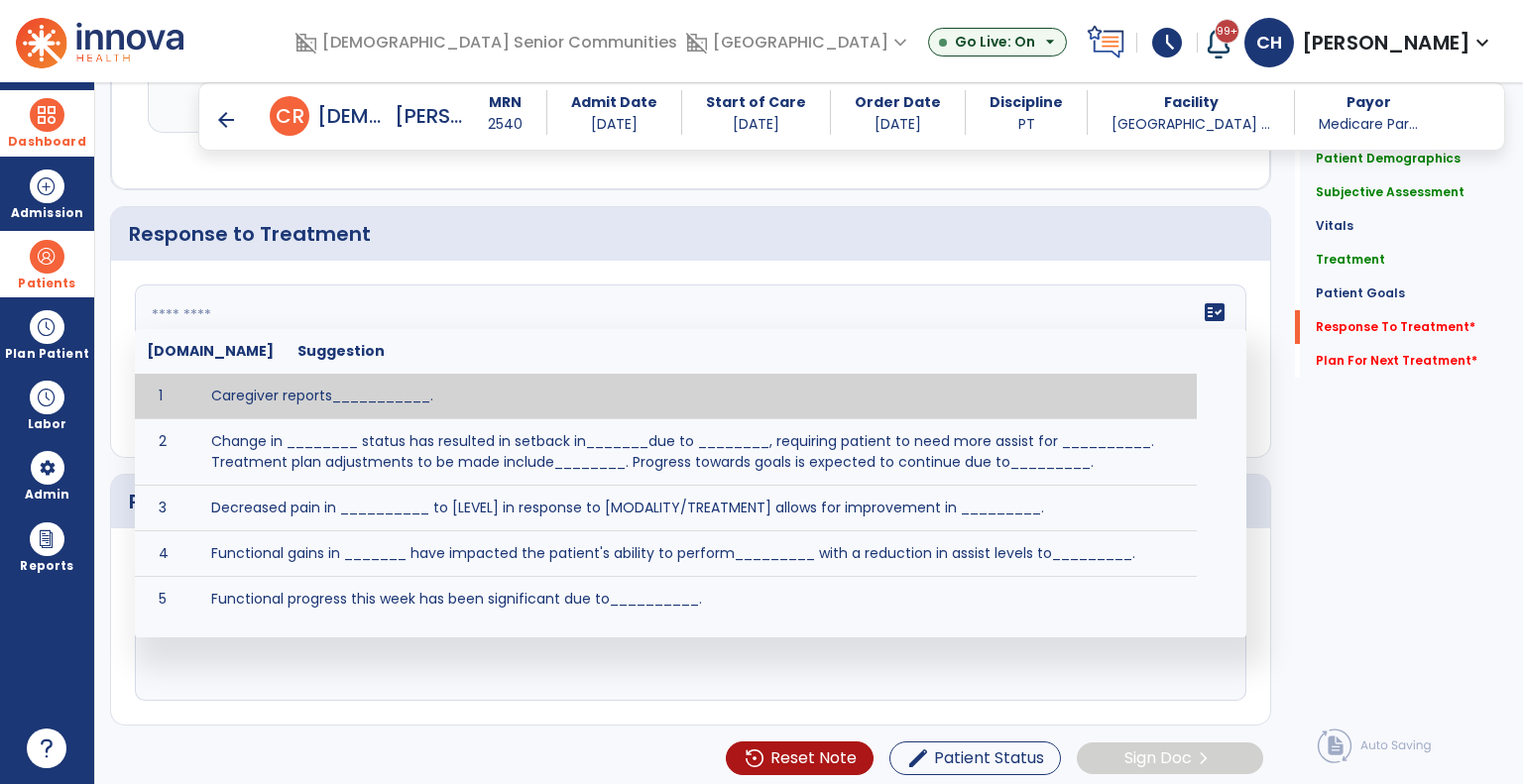 click on "fact_check  [DOMAIN_NAME] Suggestion 1 Caregiver reports___________. 2 Change in ________ status has resulted in setback in_______due to ________, requiring patient to need more assist for __________.   Treatment plan adjustments to be made include________.  Progress towards goals is expected to continue due to_________. 3 Decreased pain in __________ to [LEVEL] in response to [MODALITY/TREATMENT] allows for improvement in _________. 4 Functional gains in _______ have impacted the patient's ability to perform_________ with a reduction in assist levels to_________. 5 Functional progress this week has been significant due to__________. 6 Gains in ________ have improved the patient's ability to perform ______with decreased levels of assist to___________. 7 Improvement in ________allows patient to tolerate higher levels of challenges in_________. 8 Pain in [AREA] has decreased to [LEVEL] in response to [TREATMENT/MODALITY], allowing fore ease in completing__________. 9 10 11 12 13 14 15 16 17 18 19 20 21" 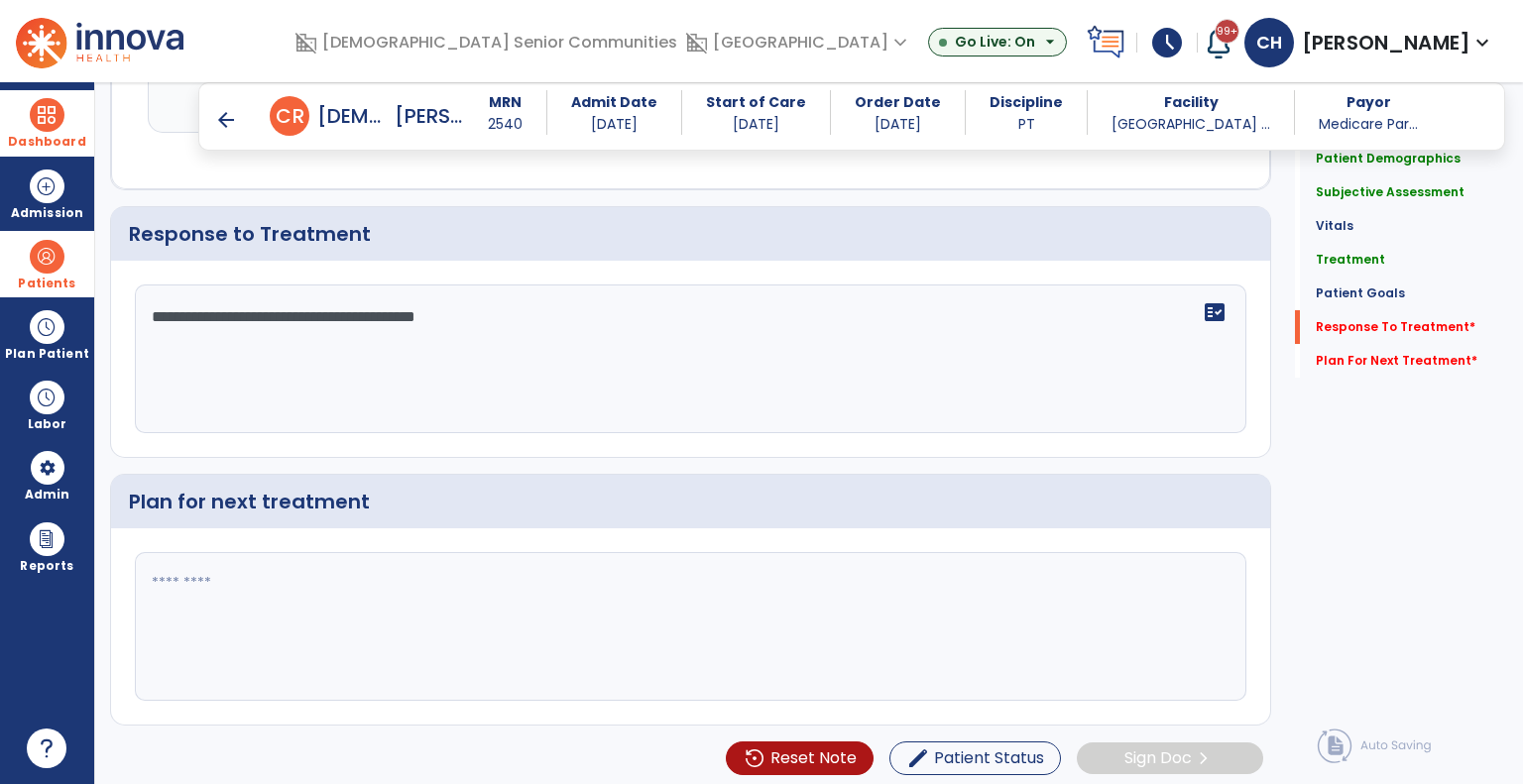 type on "**********" 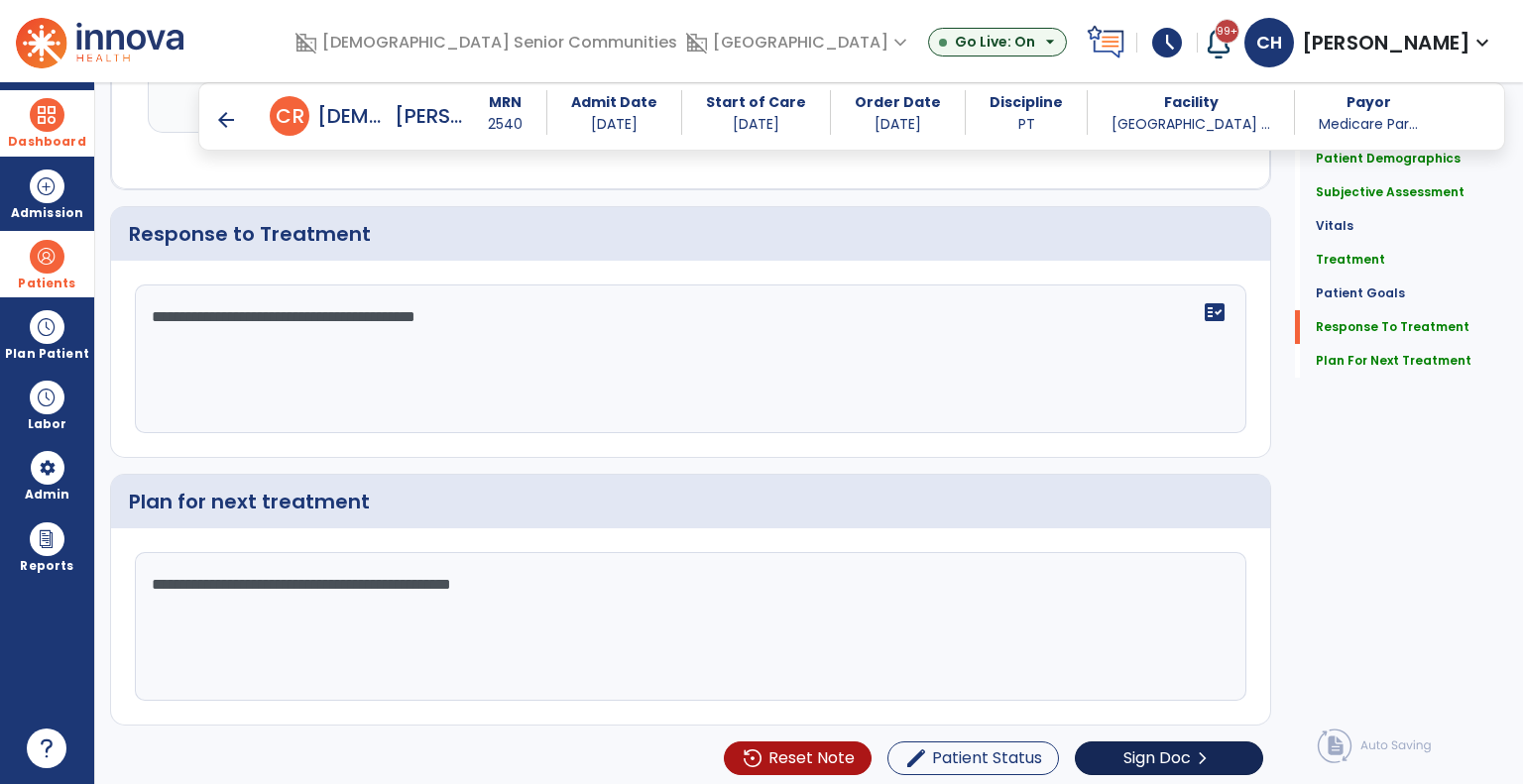scroll, scrollTop: 2299, scrollLeft: 0, axis: vertical 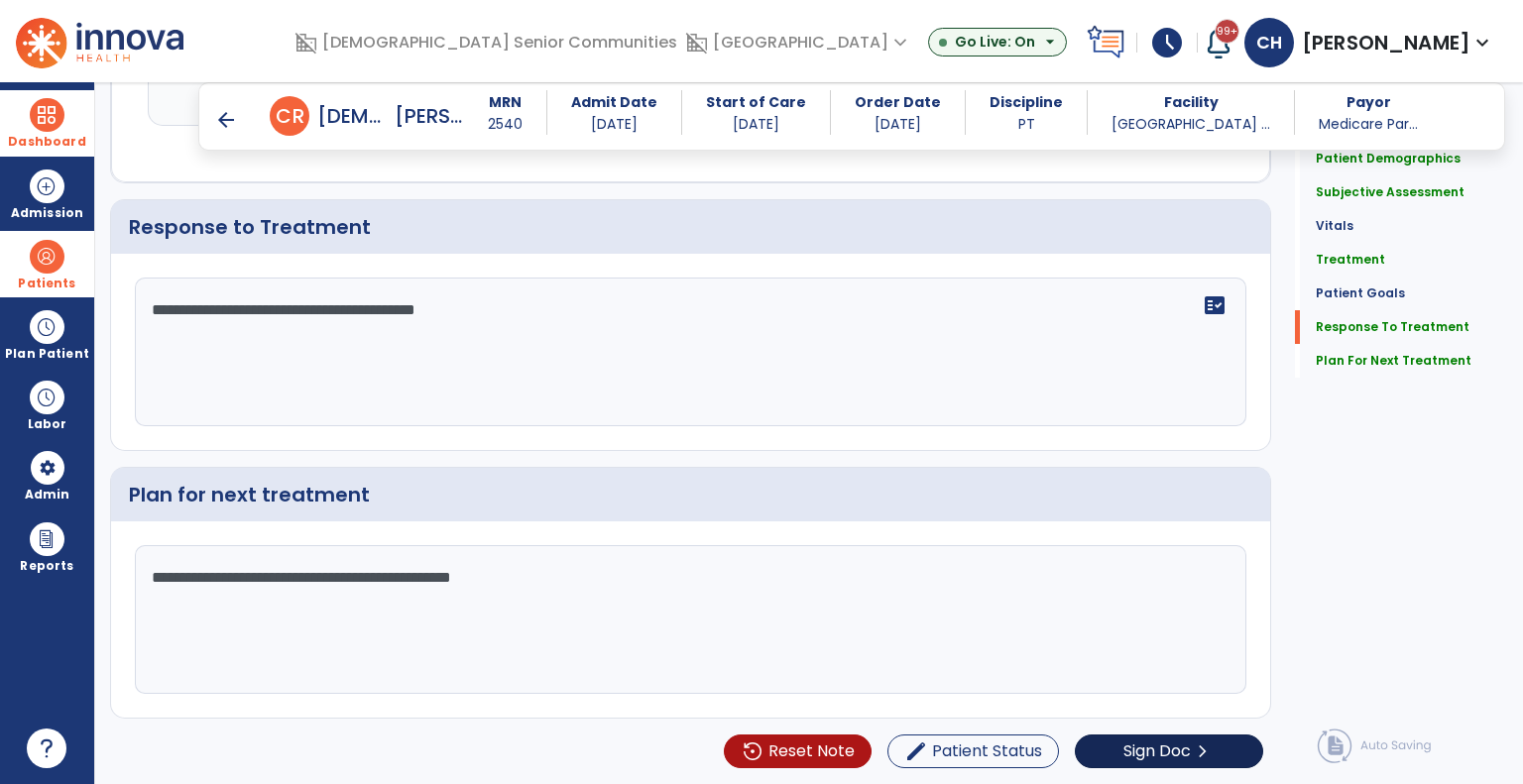 type on "**********" 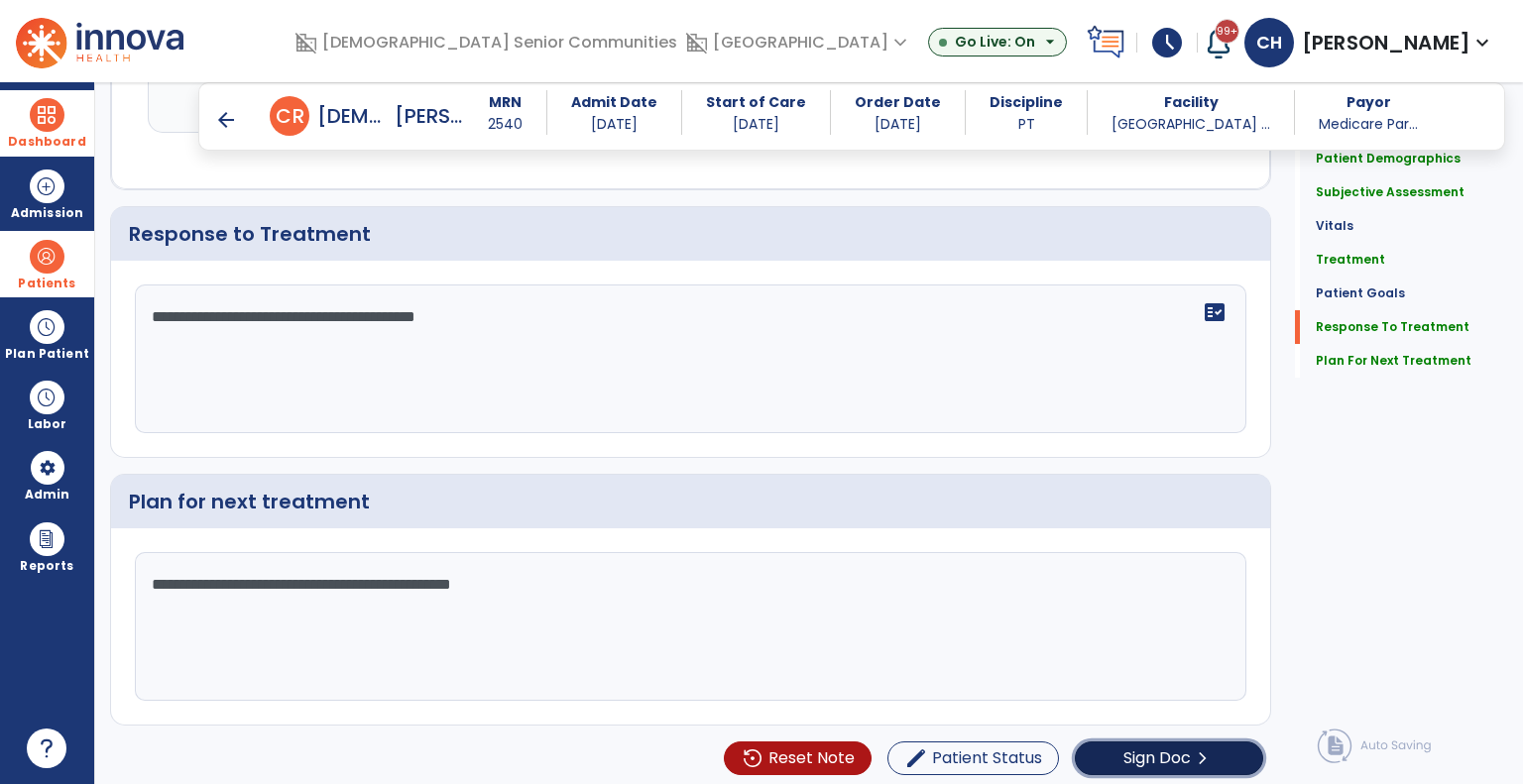 click on "chevron_right" 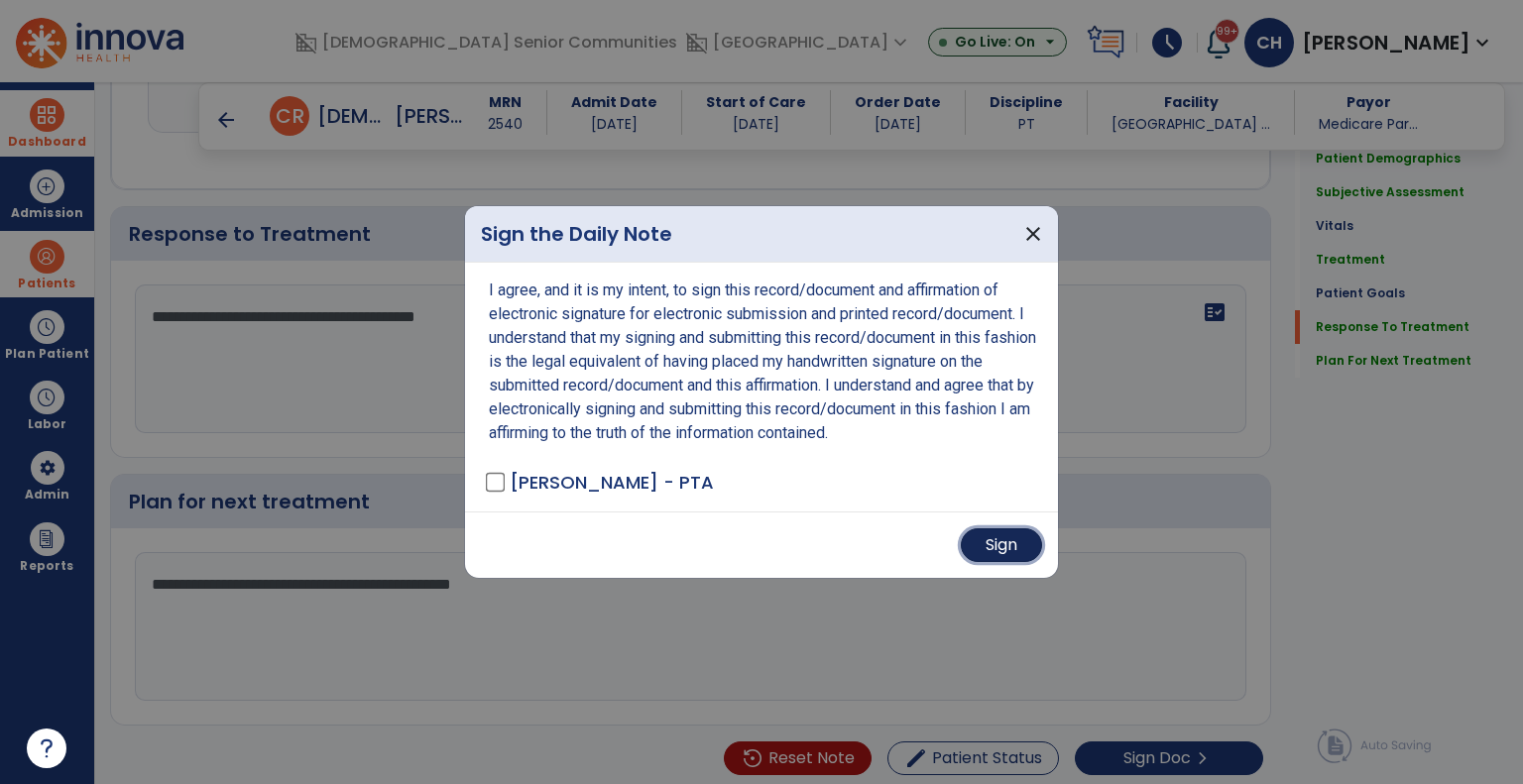 click on "Sign" at bounding box center [1001, 545] 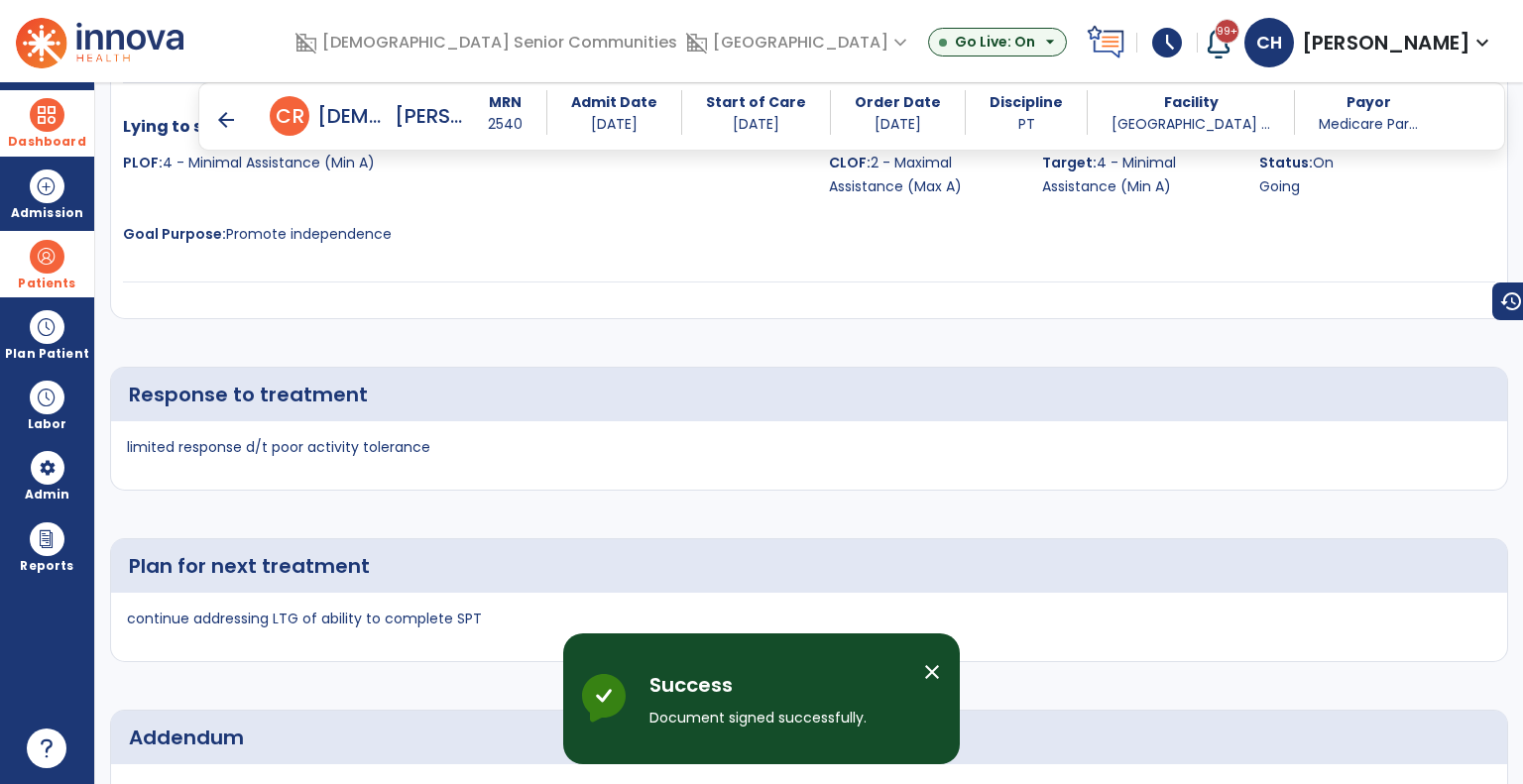 scroll, scrollTop: 3128, scrollLeft: 0, axis: vertical 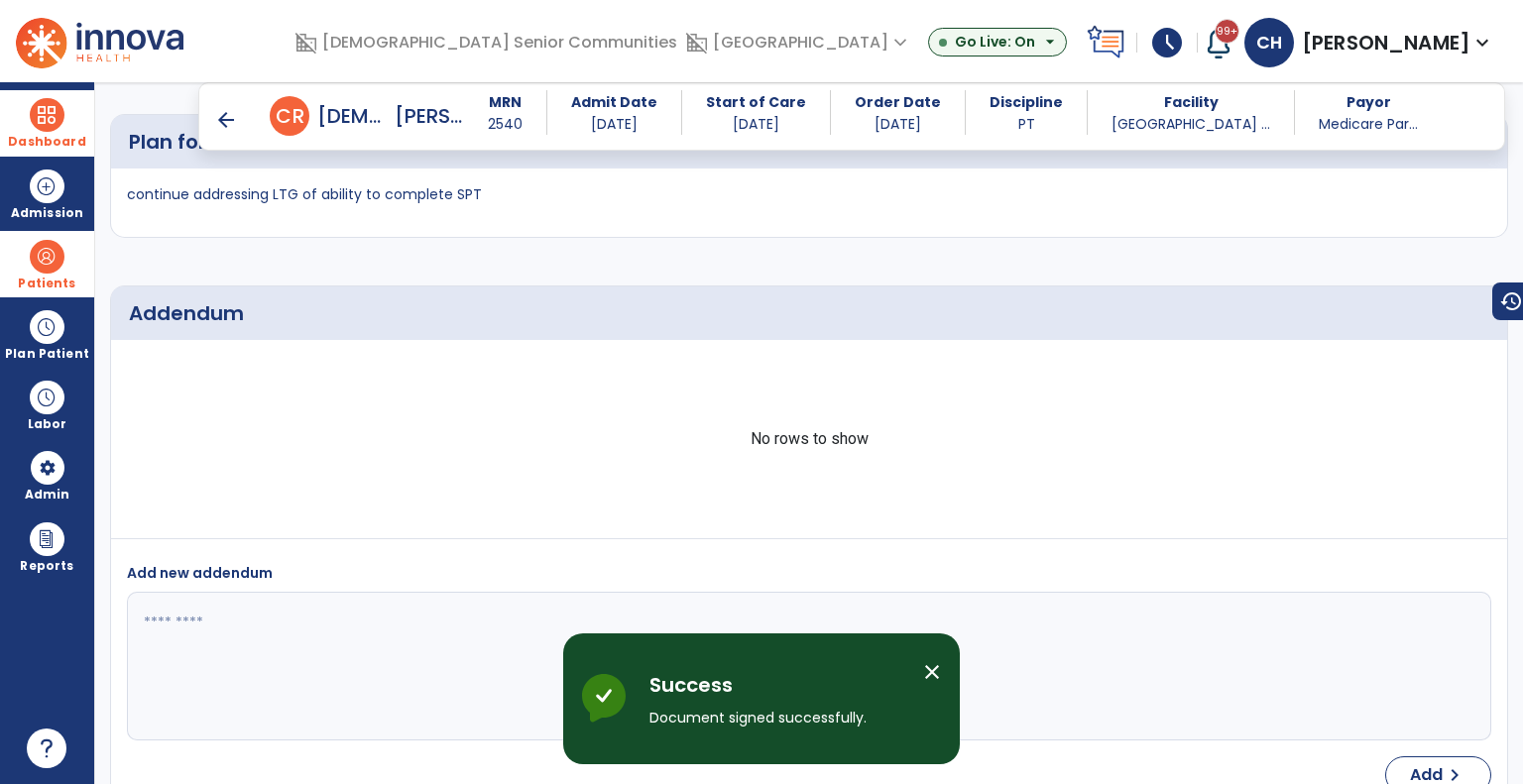click on "arrow_back" at bounding box center (226, 120) 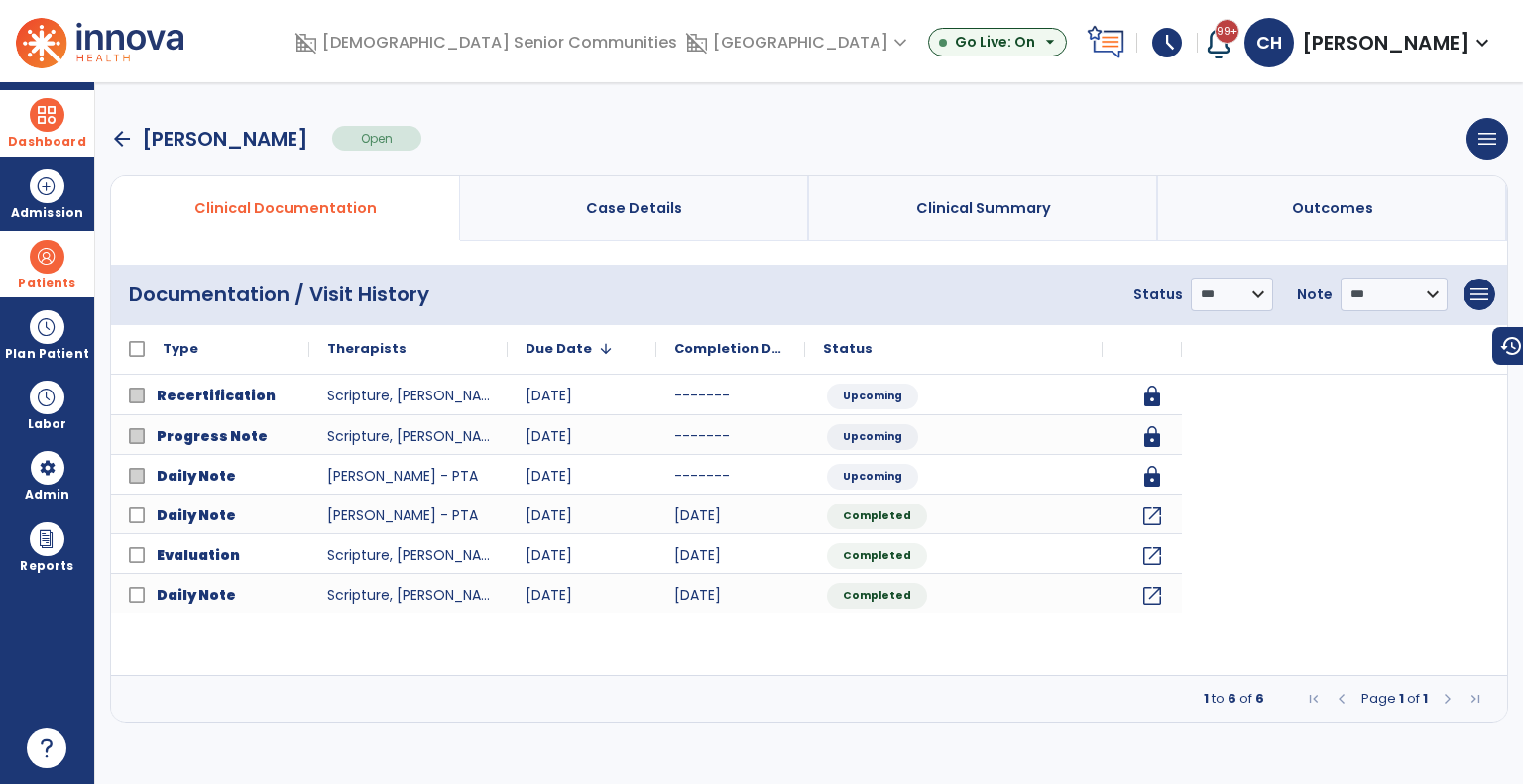scroll, scrollTop: 0, scrollLeft: 0, axis: both 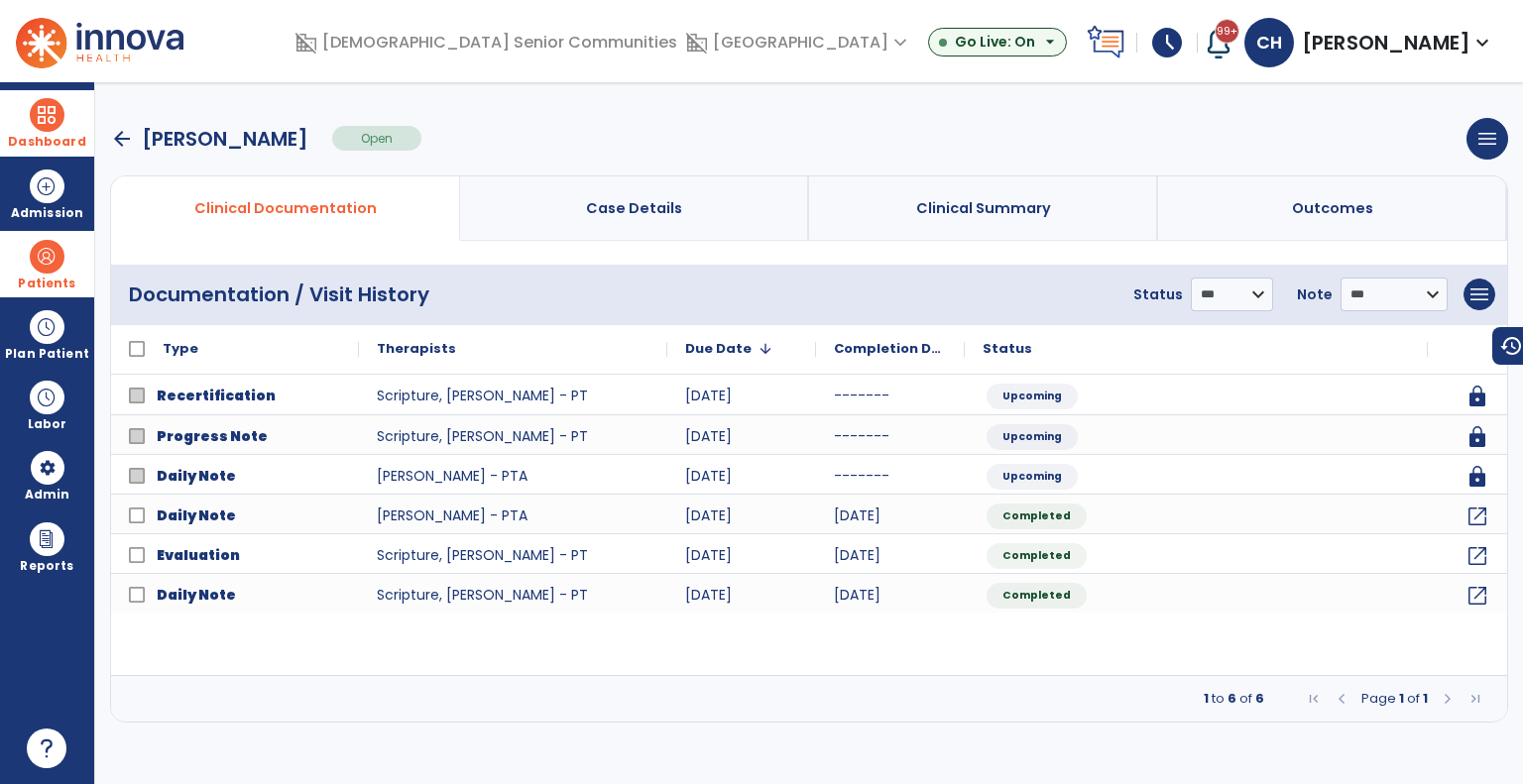 click at bounding box center (47, 115) 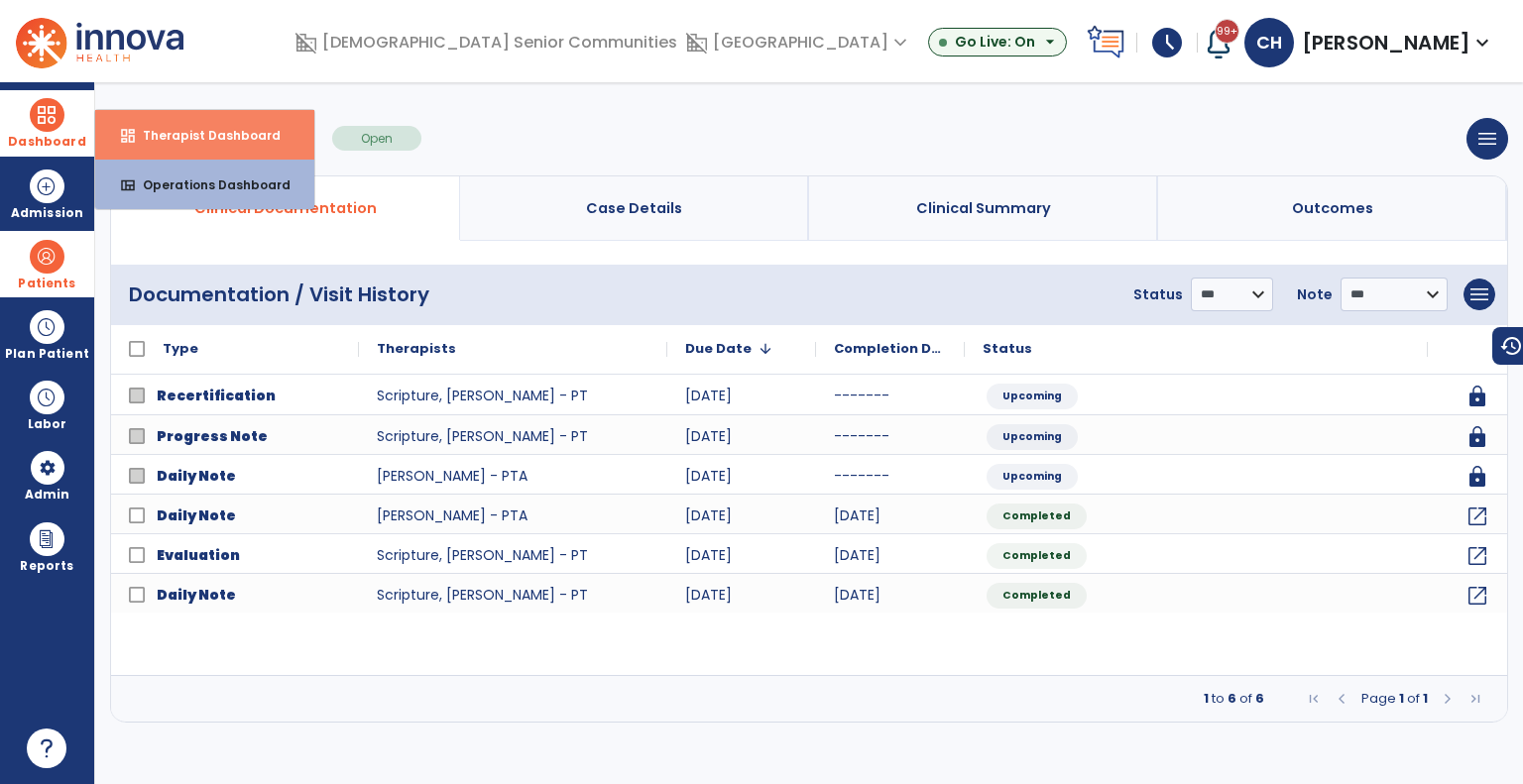 click on "dashboard  Therapist Dashboard" at bounding box center (204, 135) 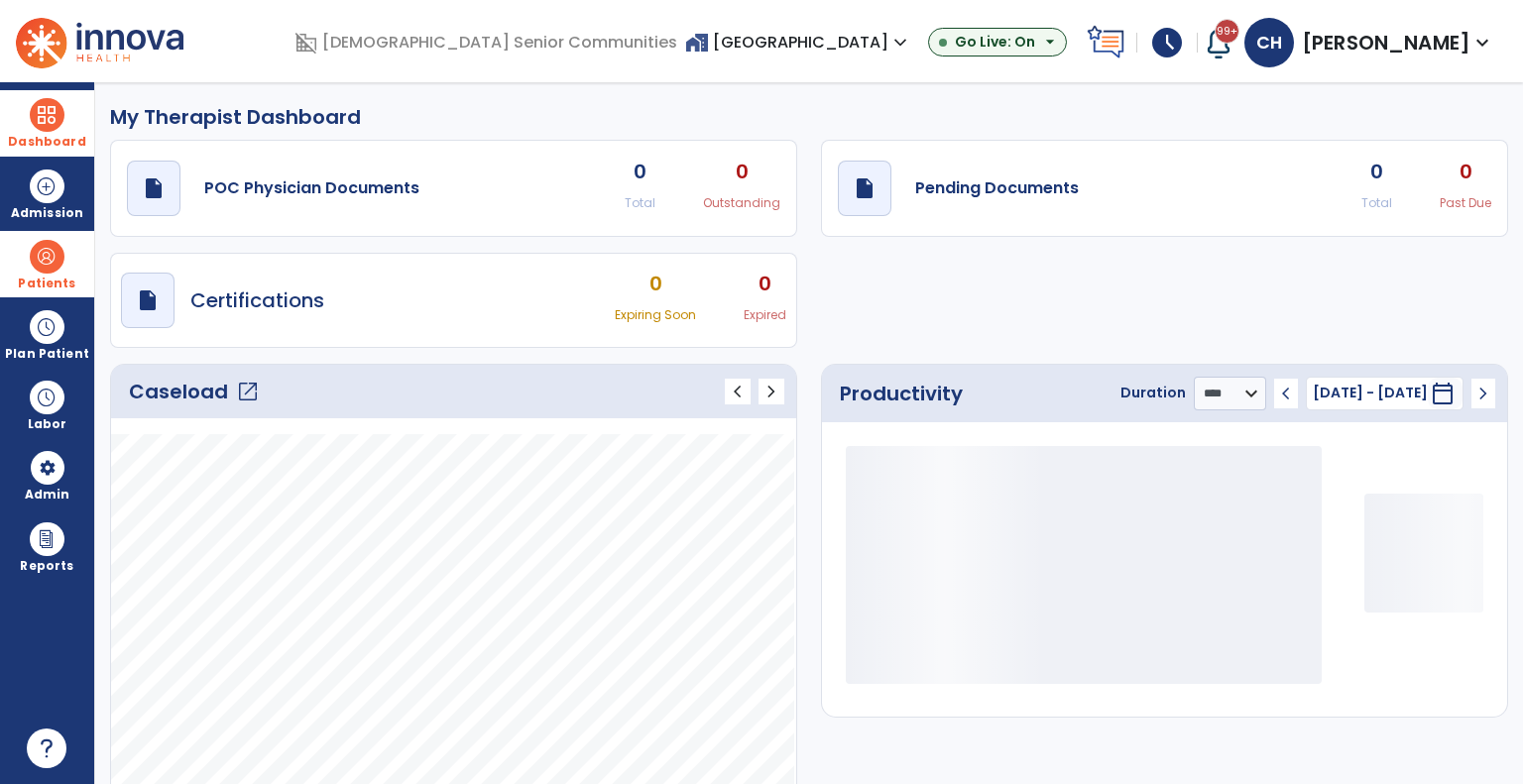 click on "Caseload   open_in_new" 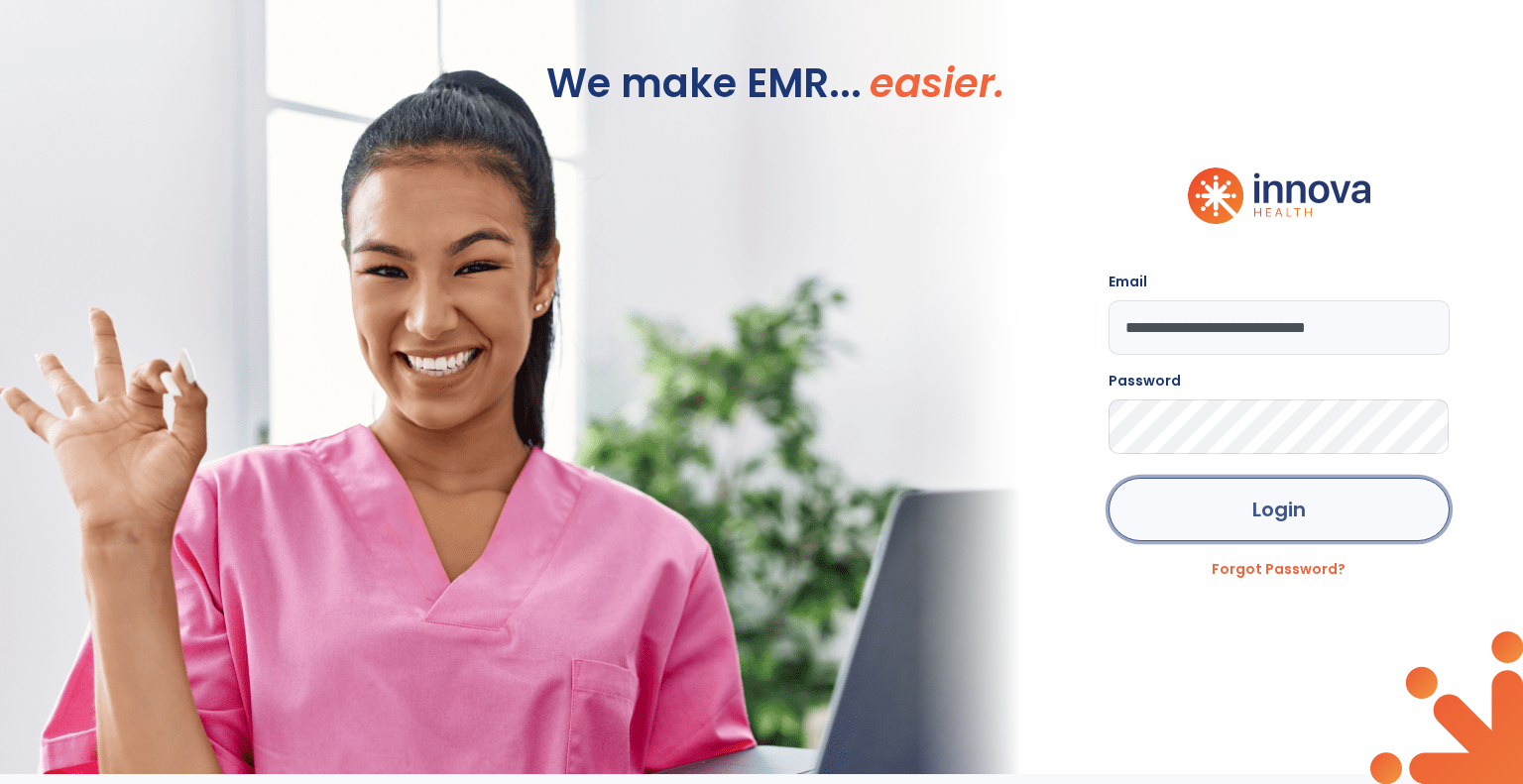 click on "Login" 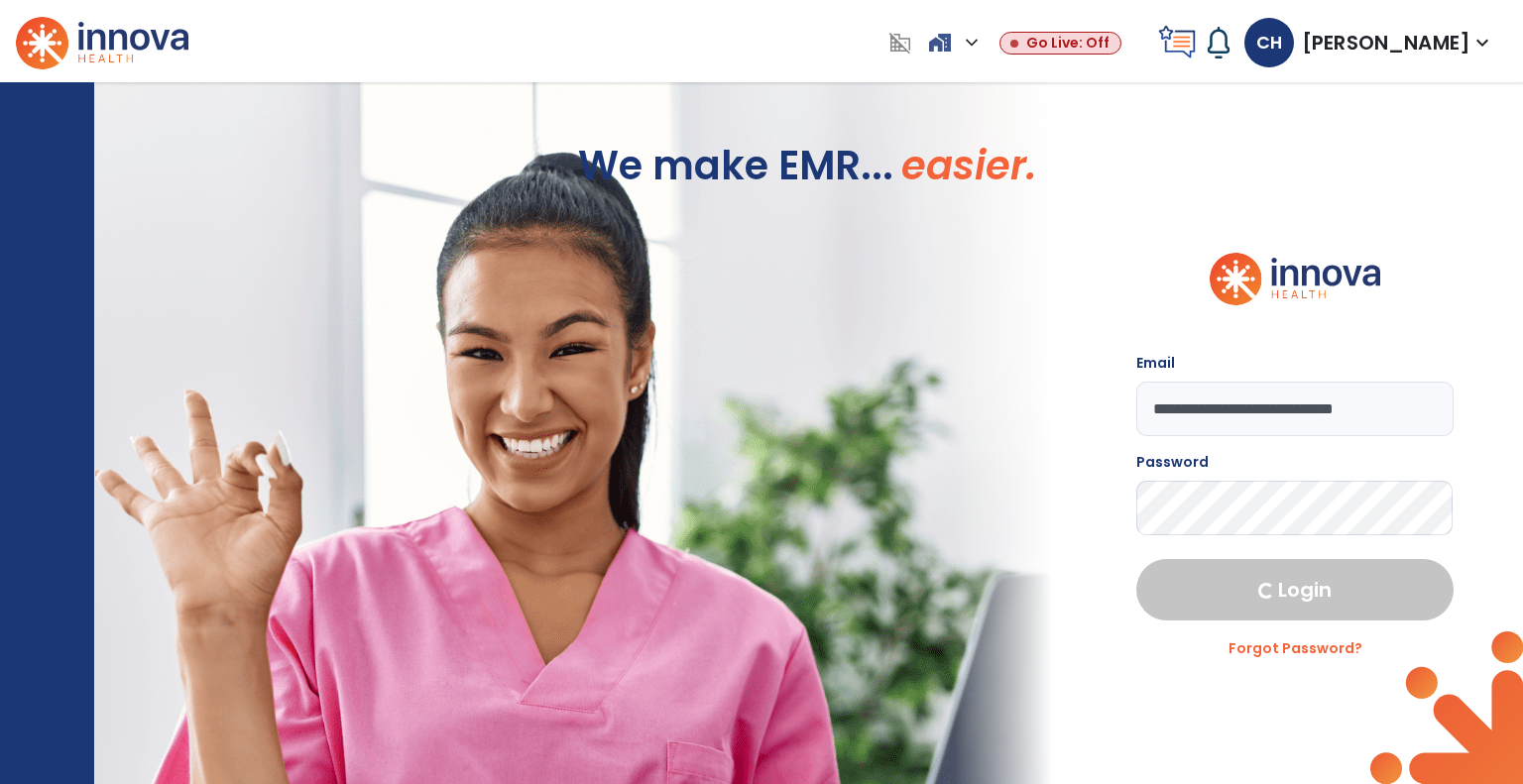 select on "***" 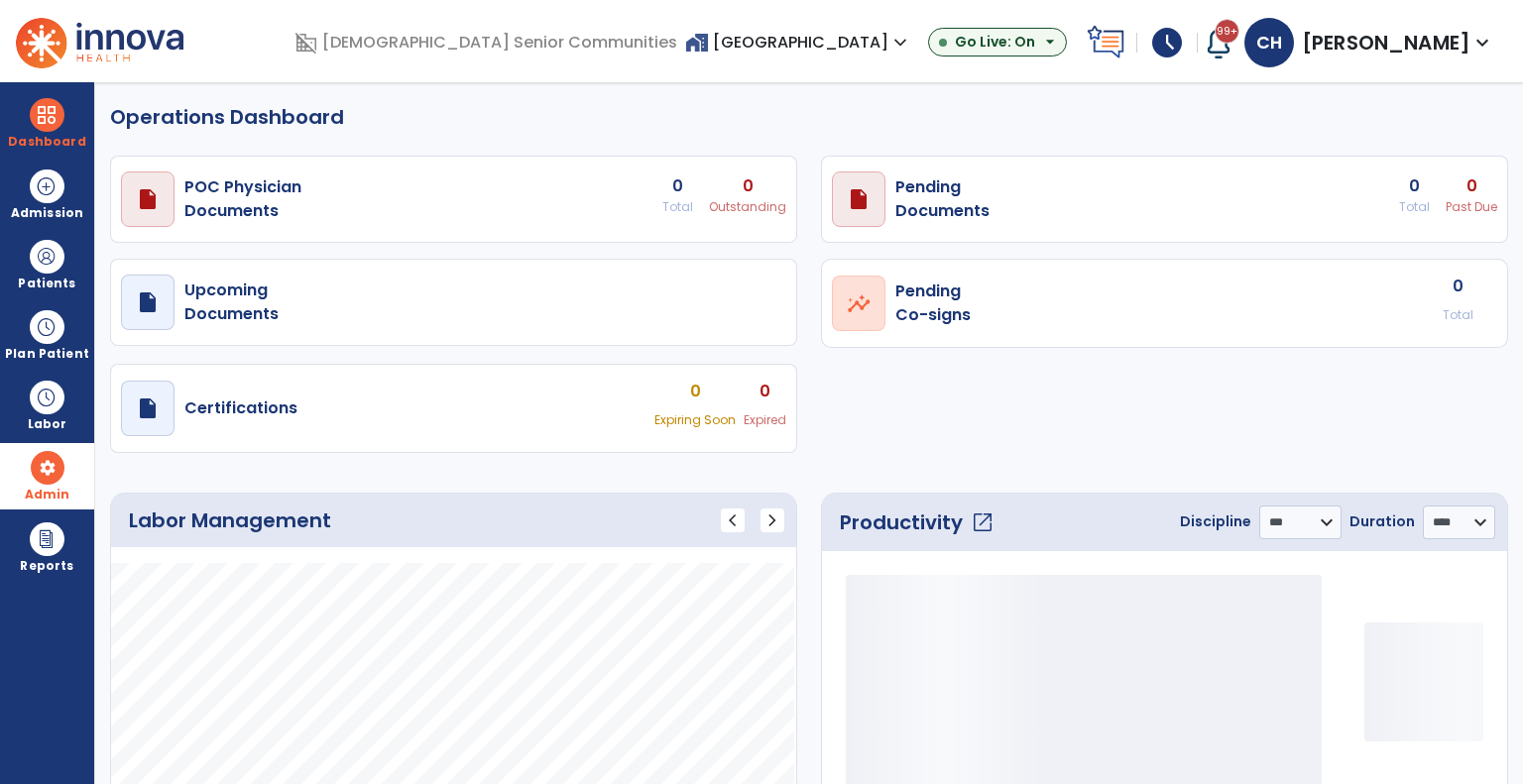 select on "***" 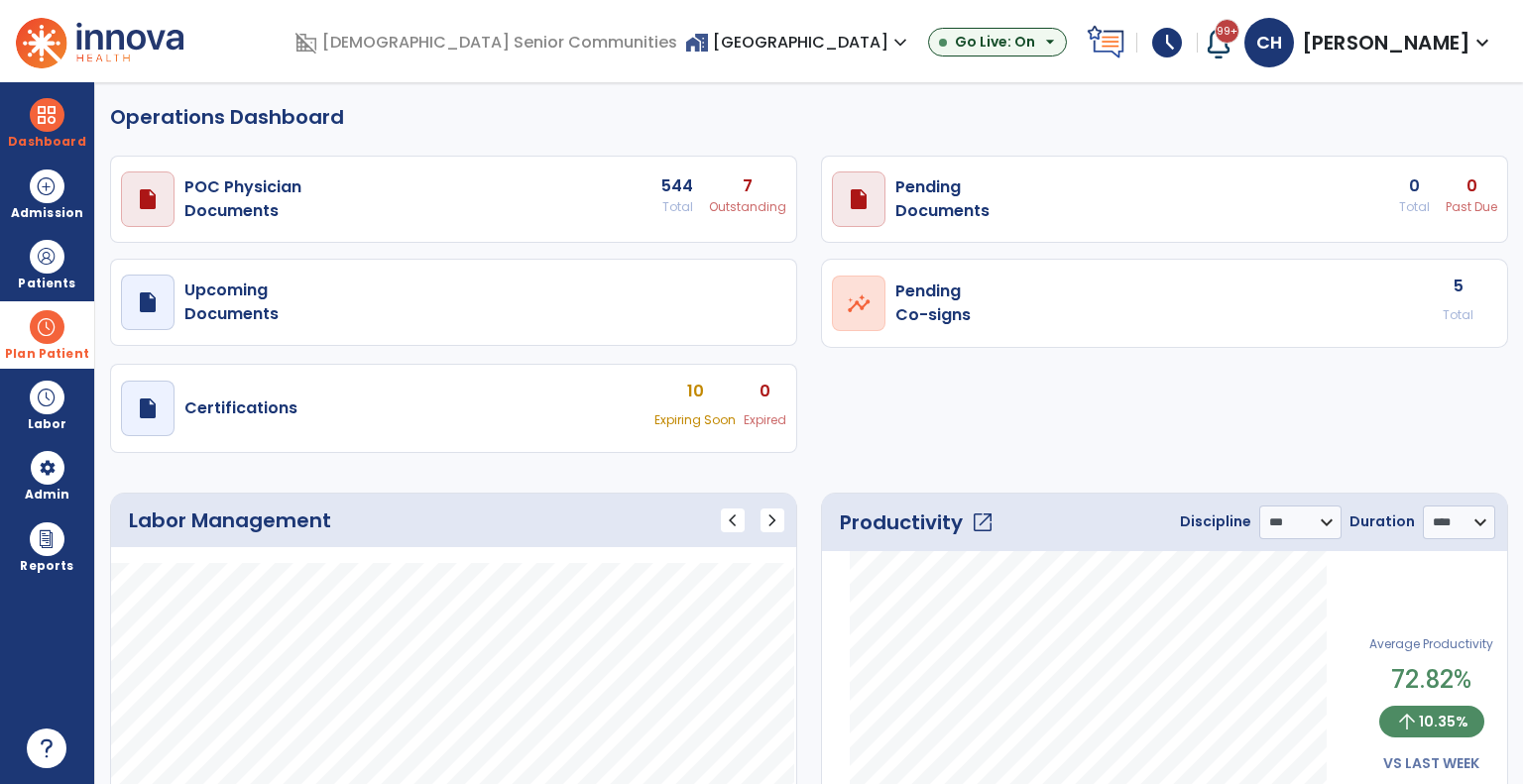 click at bounding box center [47, 327] 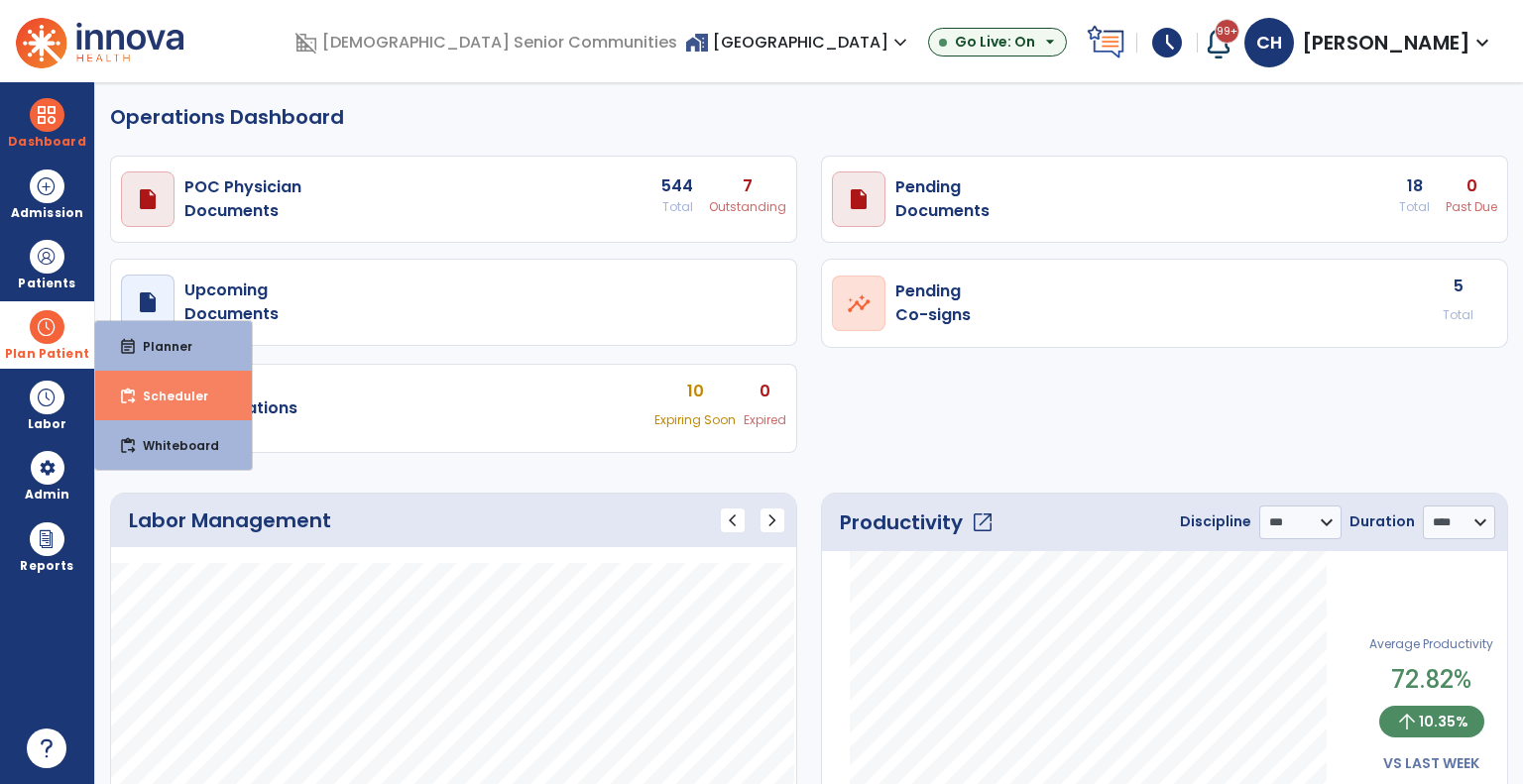 click on "content_paste_go  Scheduler" at bounding box center [174, 395] 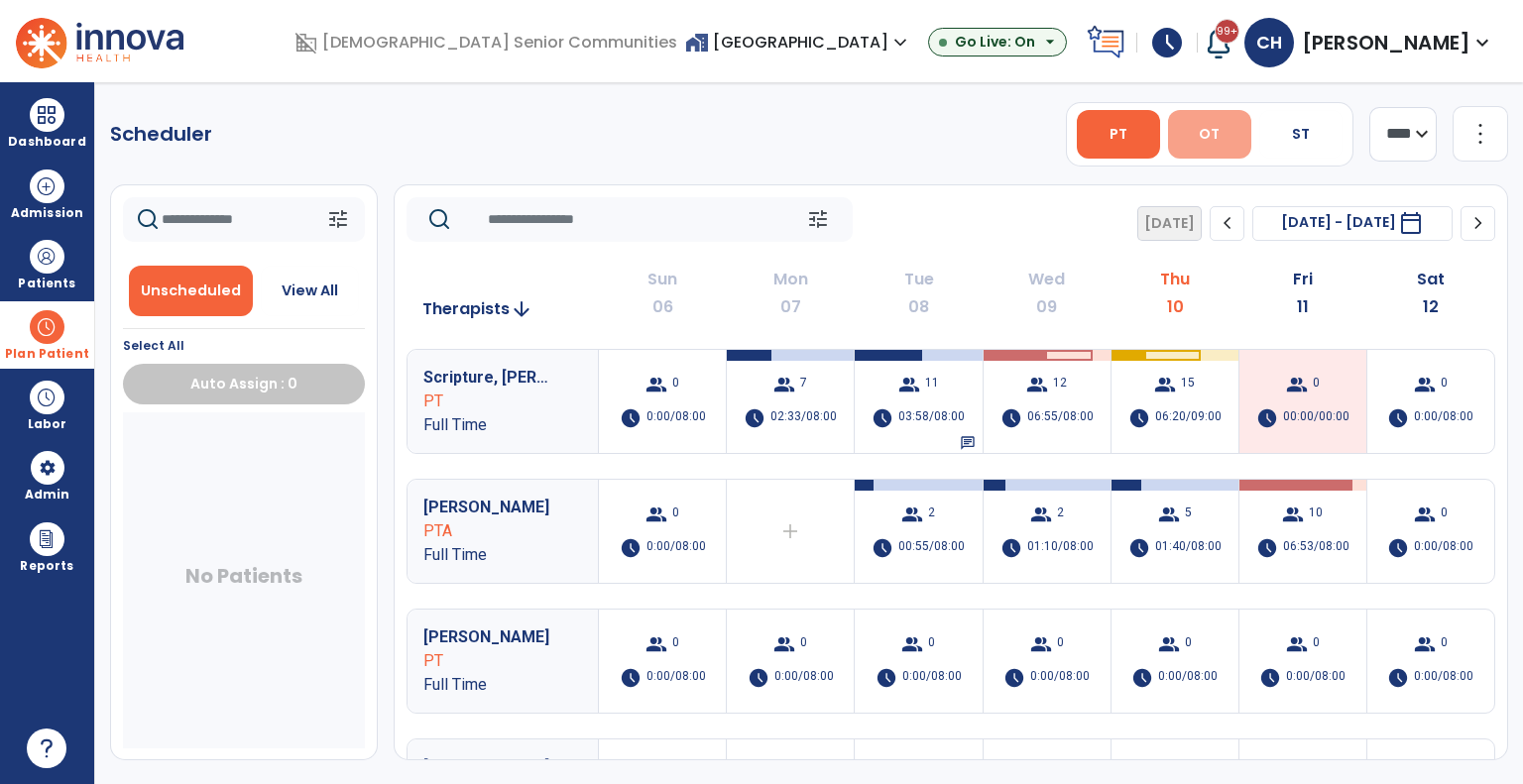 click on "OT" at bounding box center [1210, 134] 